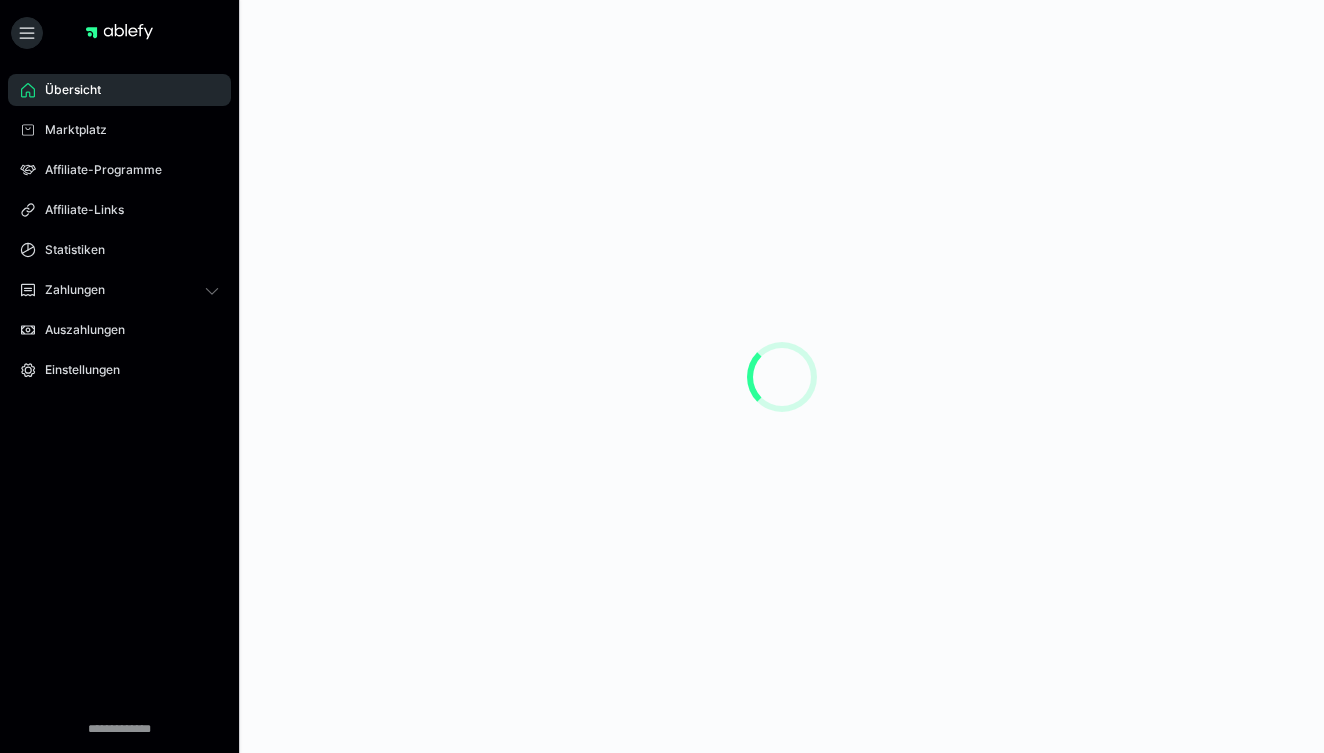 scroll, scrollTop: 0, scrollLeft: 0, axis: both 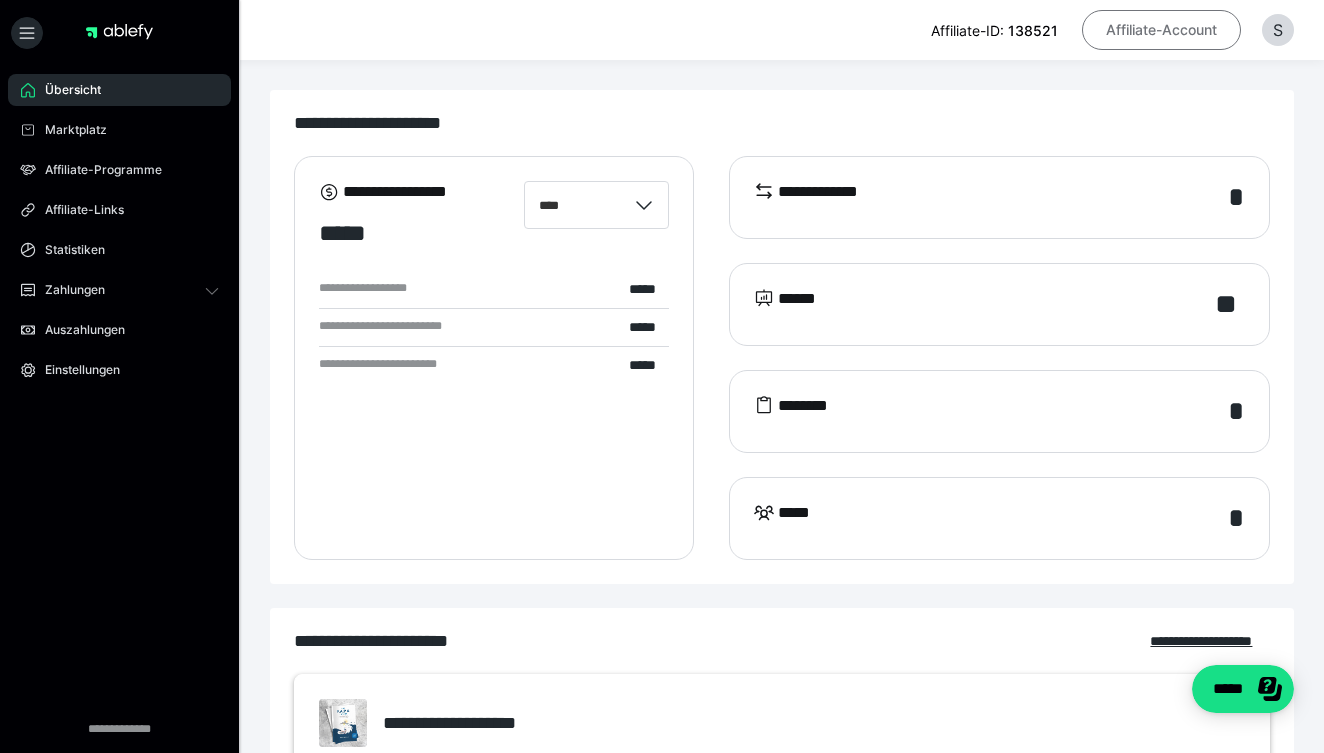 click on "Affiliate-Account" at bounding box center (1161, 30) 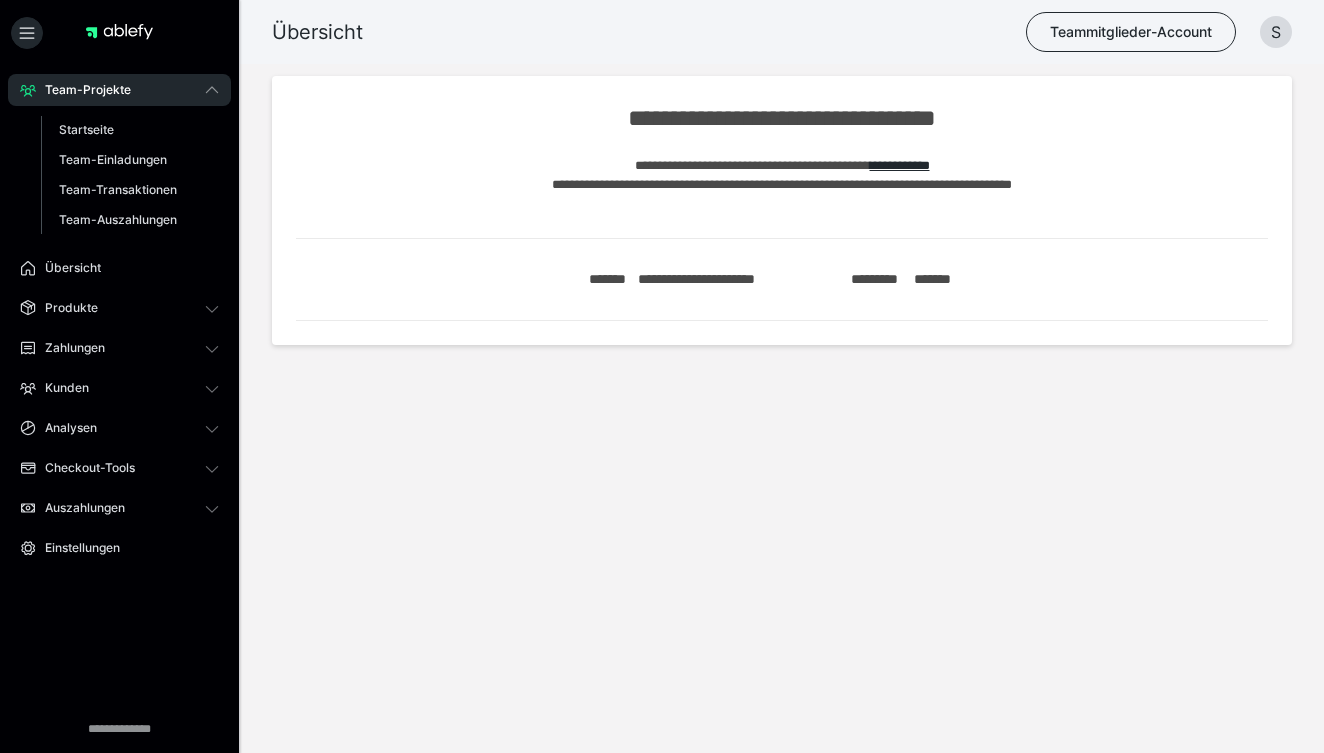 scroll, scrollTop: 0, scrollLeft: 0, axis: both 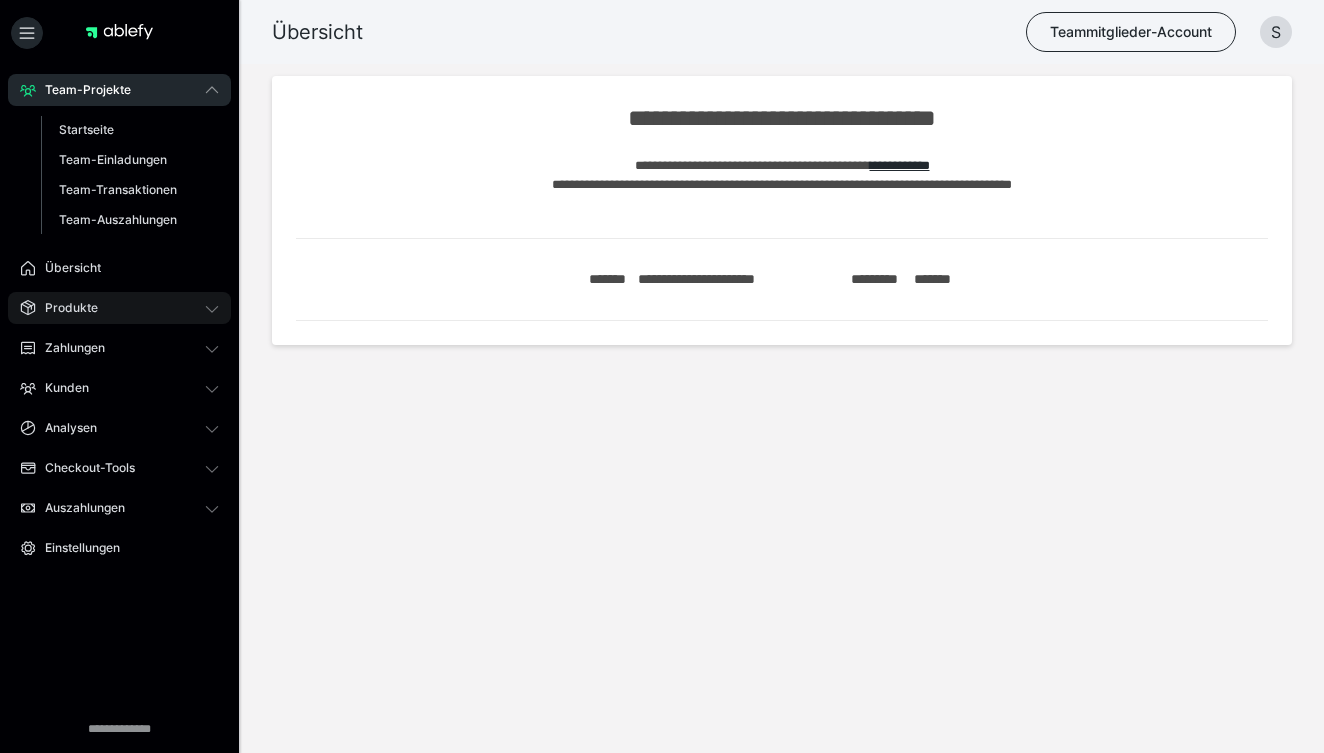 click on "Produkte" at bounding box center (64, 308) 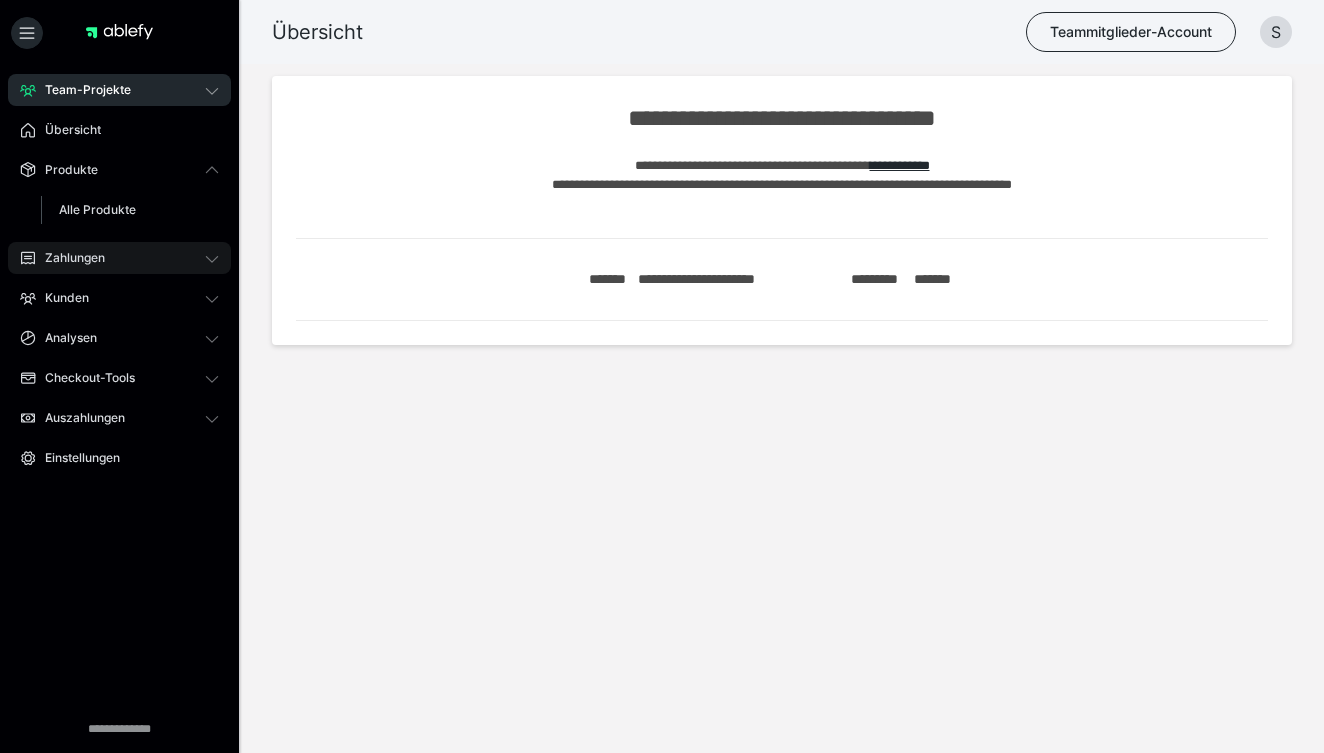 click on "Zahlungen" at bounding box center (119, 258) 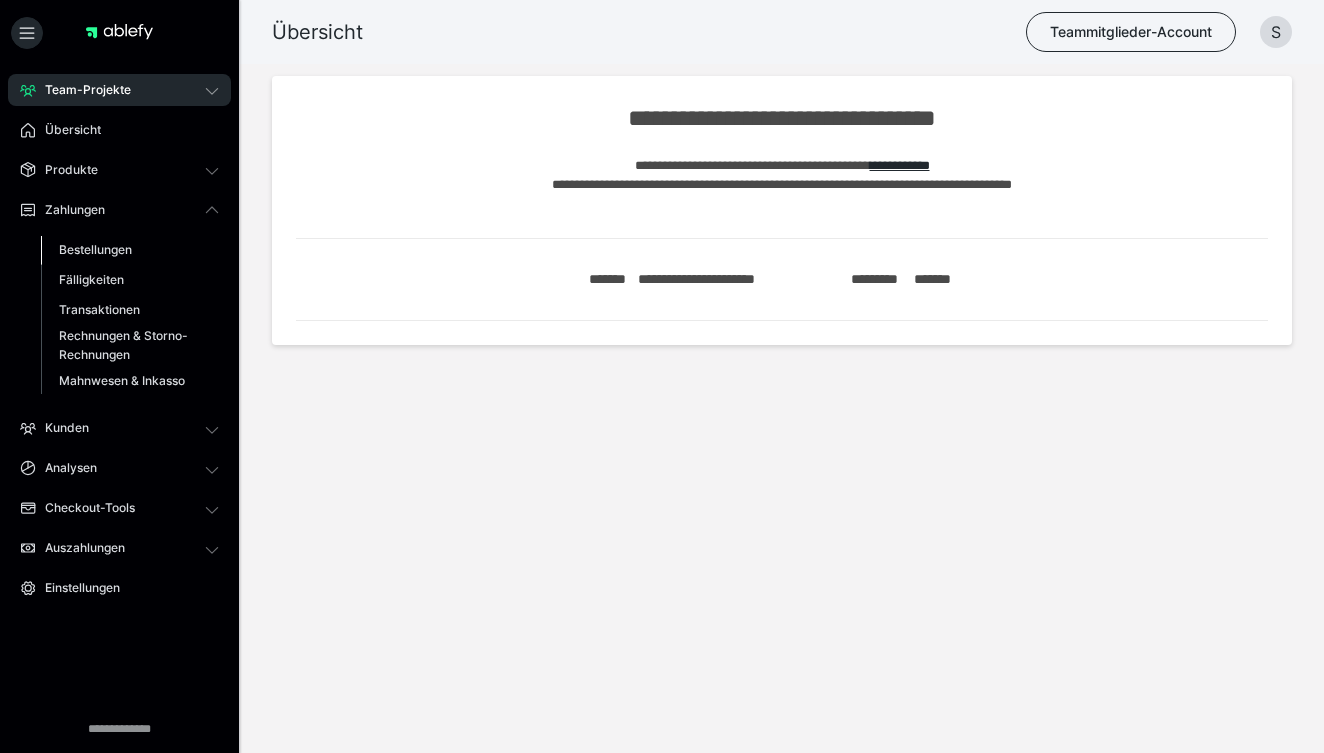 click on "Bestellungen" at bounding box center (95, 249) 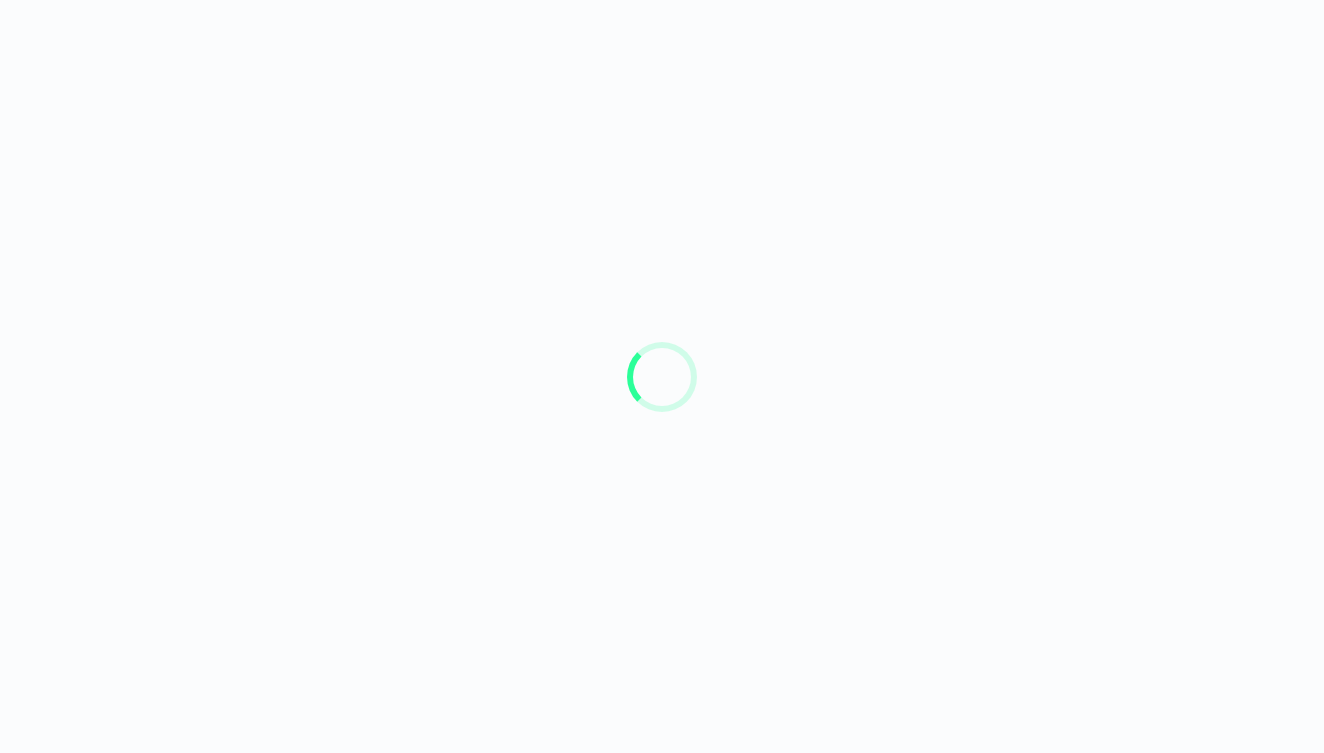scroll, scrollTop: 0, scrollLeft: 0, axis: both 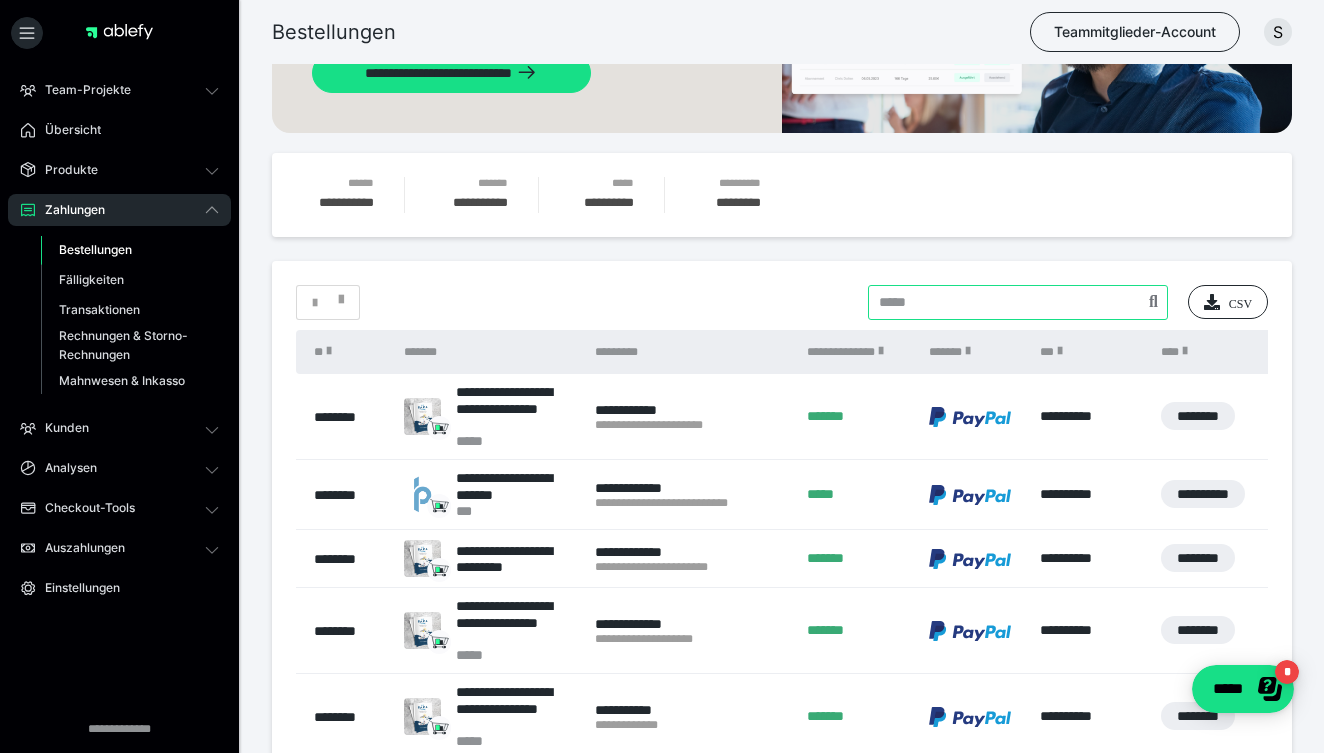 click at bounding box center (1018, 302) 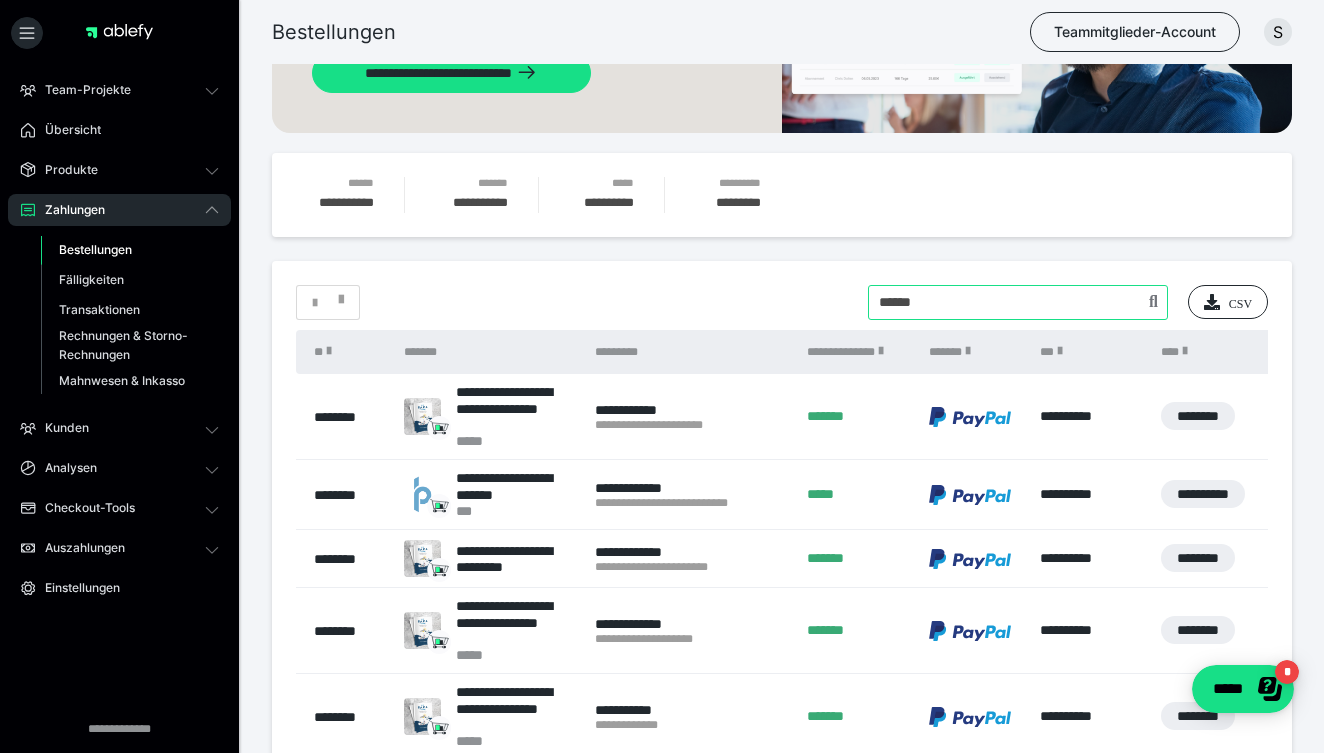 type on "******" 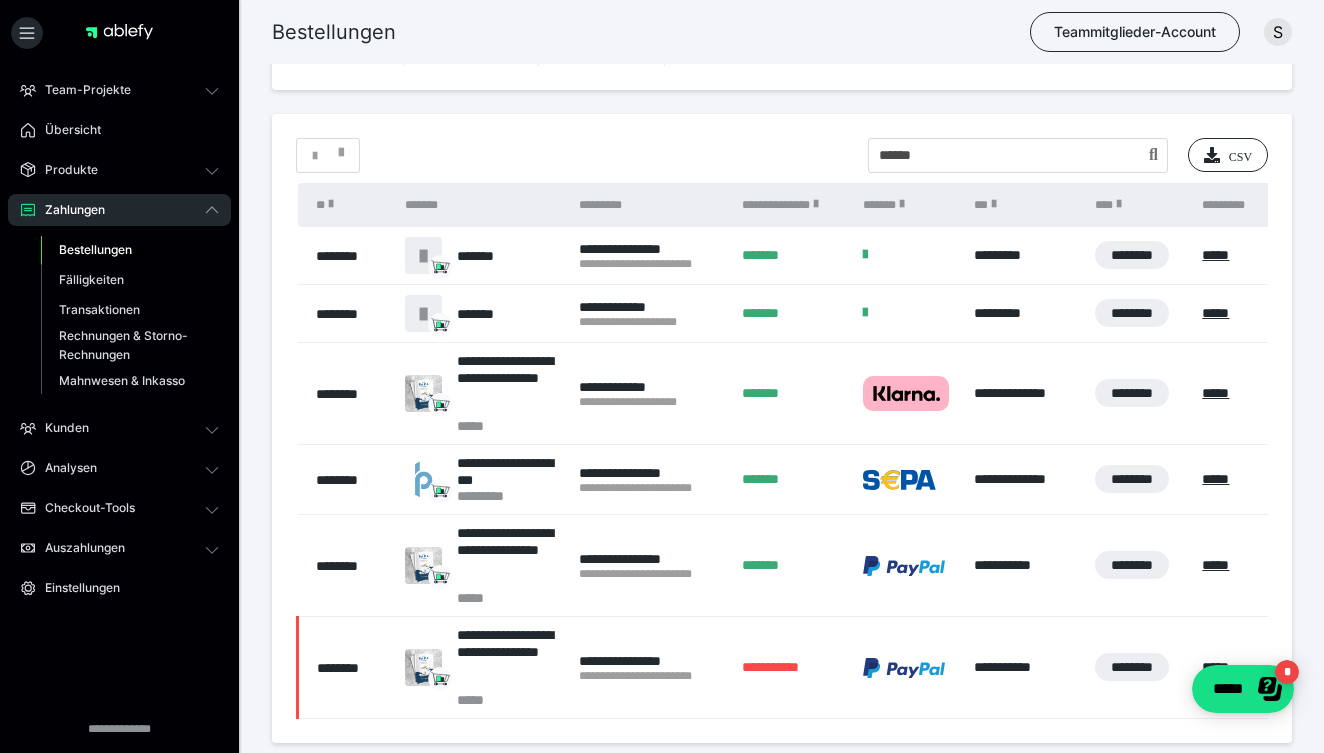 scroll, scrollTop: 573, scrollLeft: 0, axis: vertical 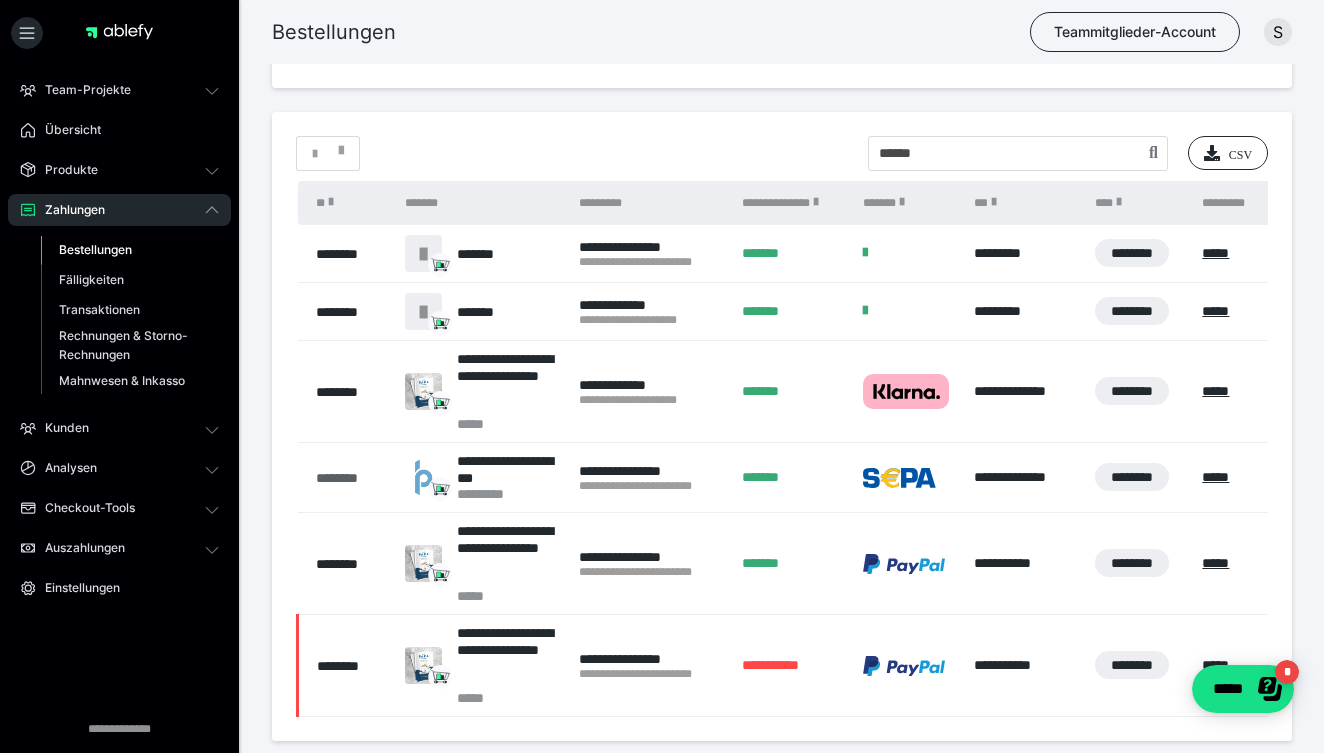 click on "********" at bounding box center (351, 478) 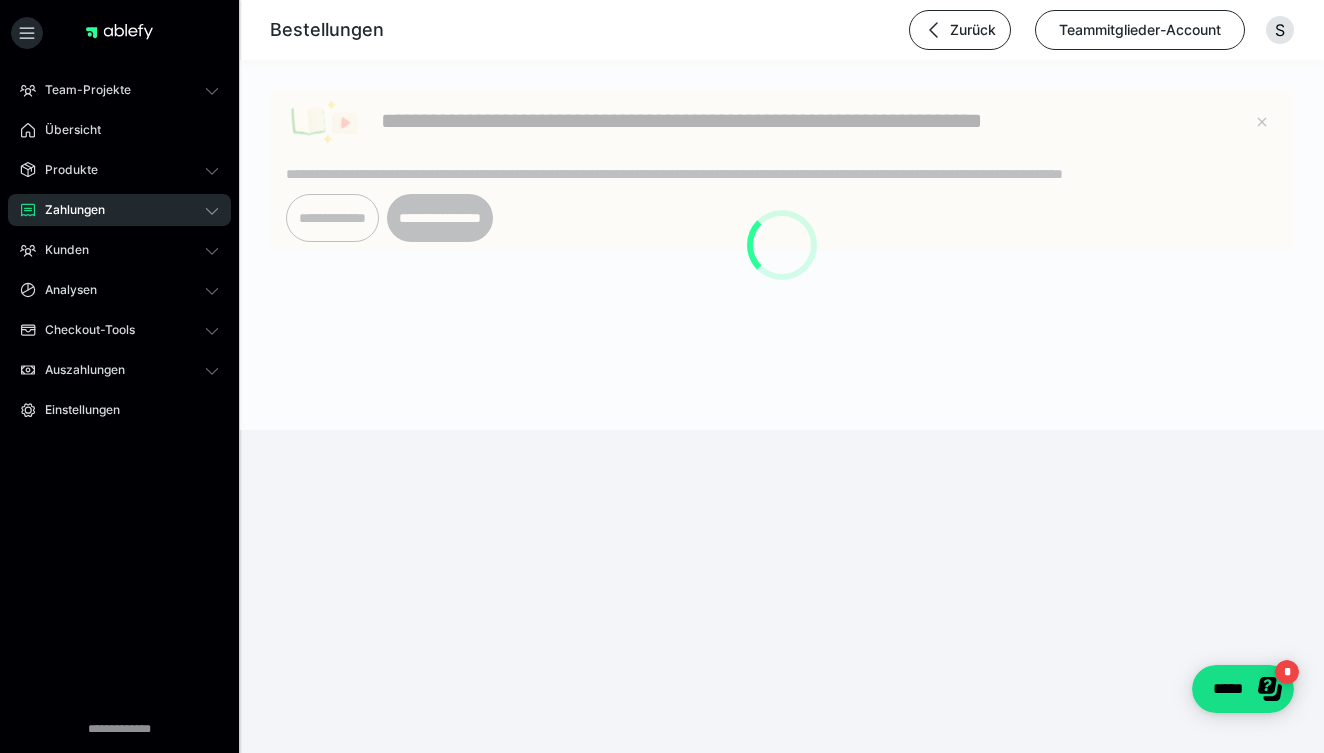 scroll, scrollTop: 0, scrollLeft: 0, axis: both 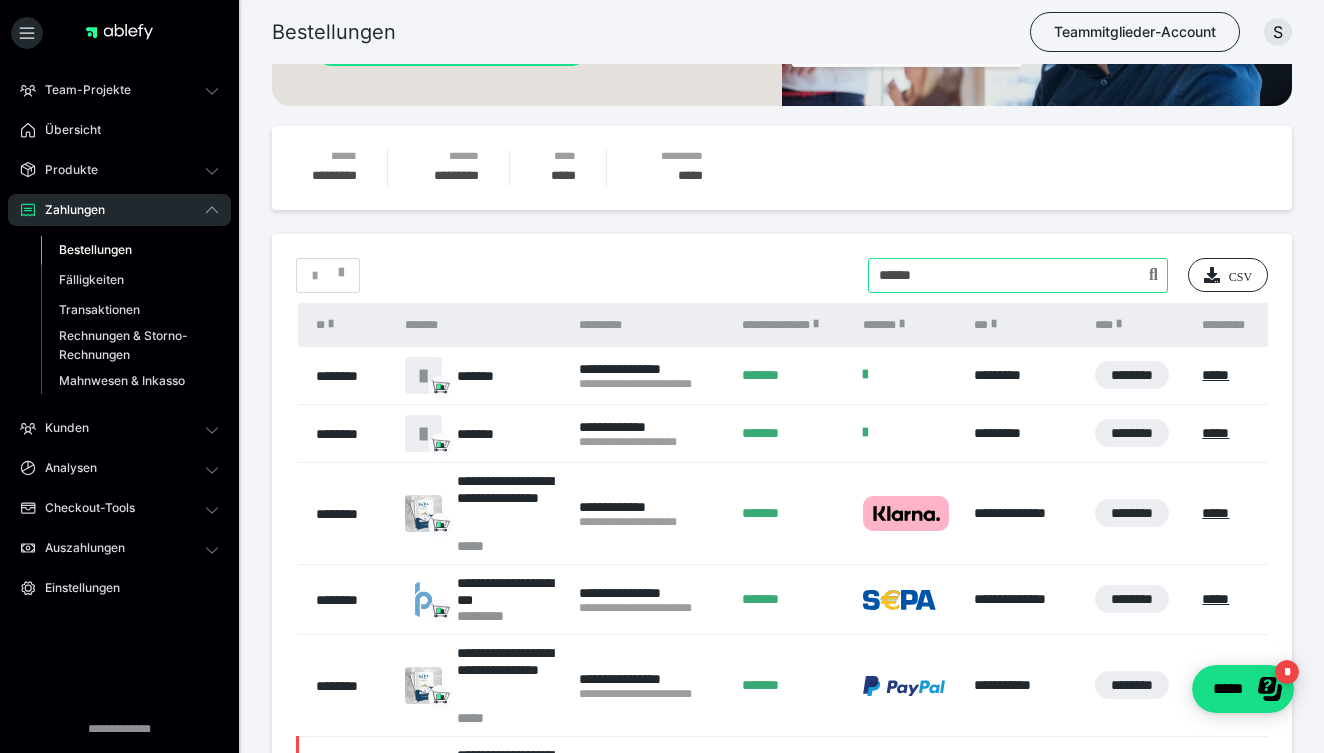 click at bounding box center [1018, 275] 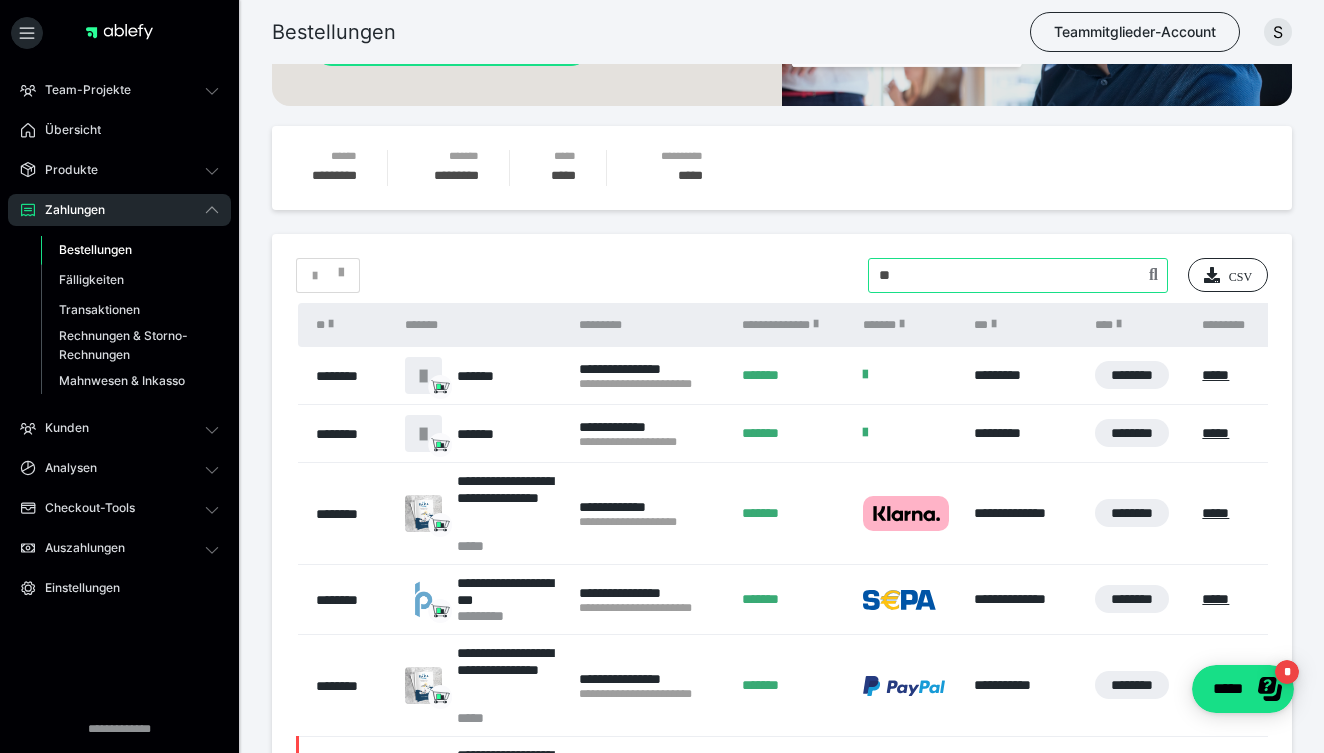type on "*" 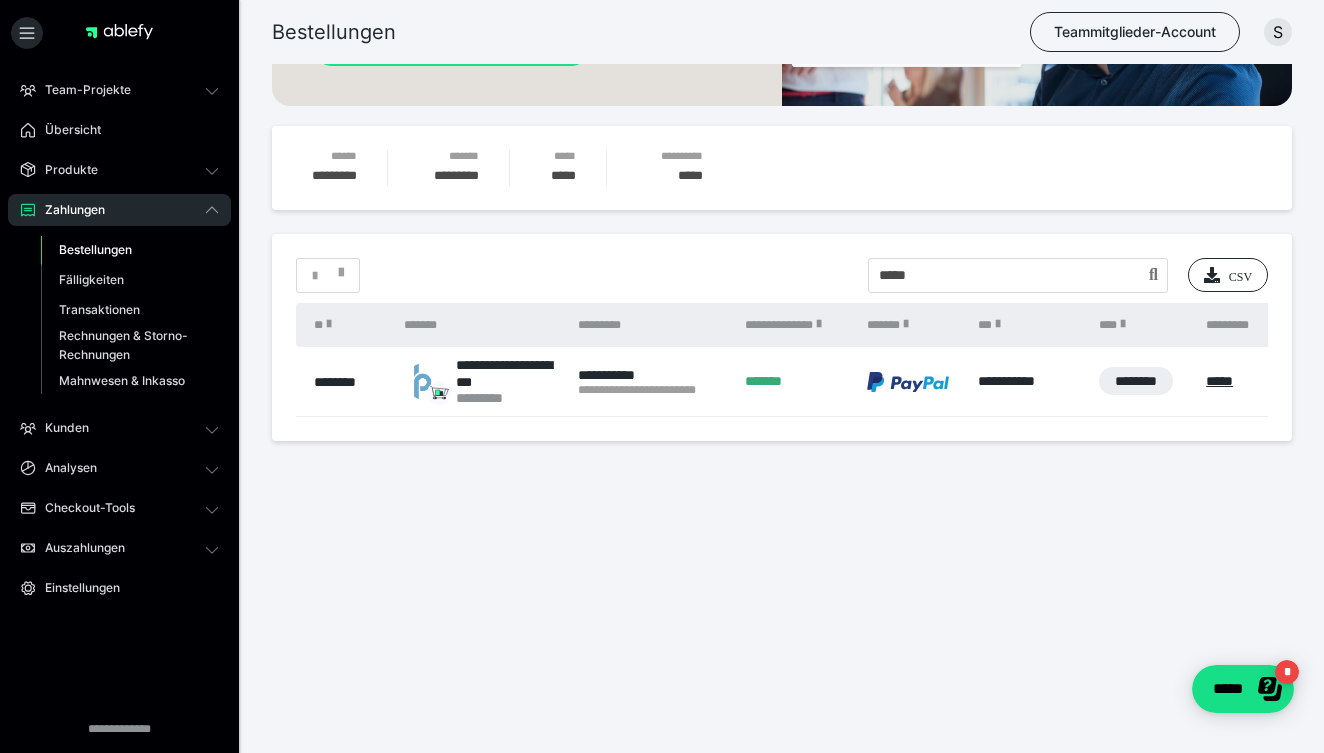 scroll, scrollTop: 263, scrollLeft: 0, axis: vertical 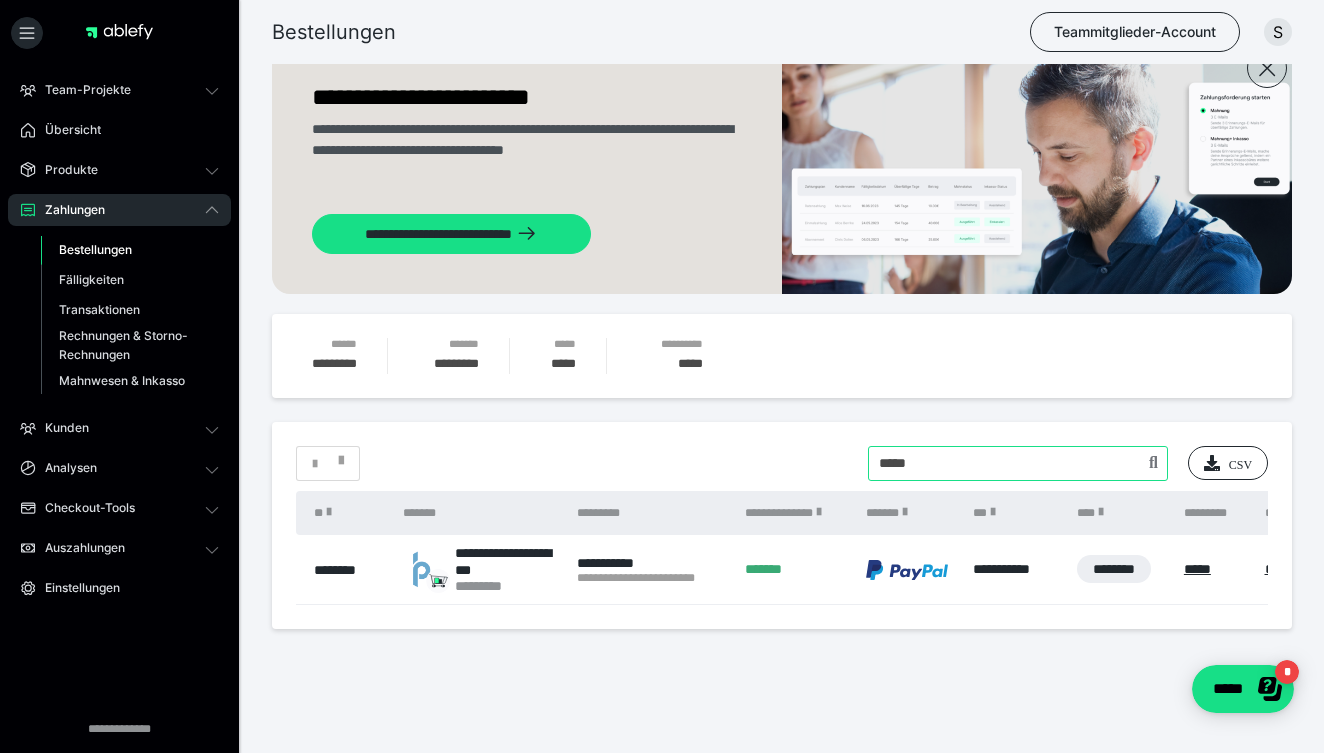 click at bounding box center [1018, 463] 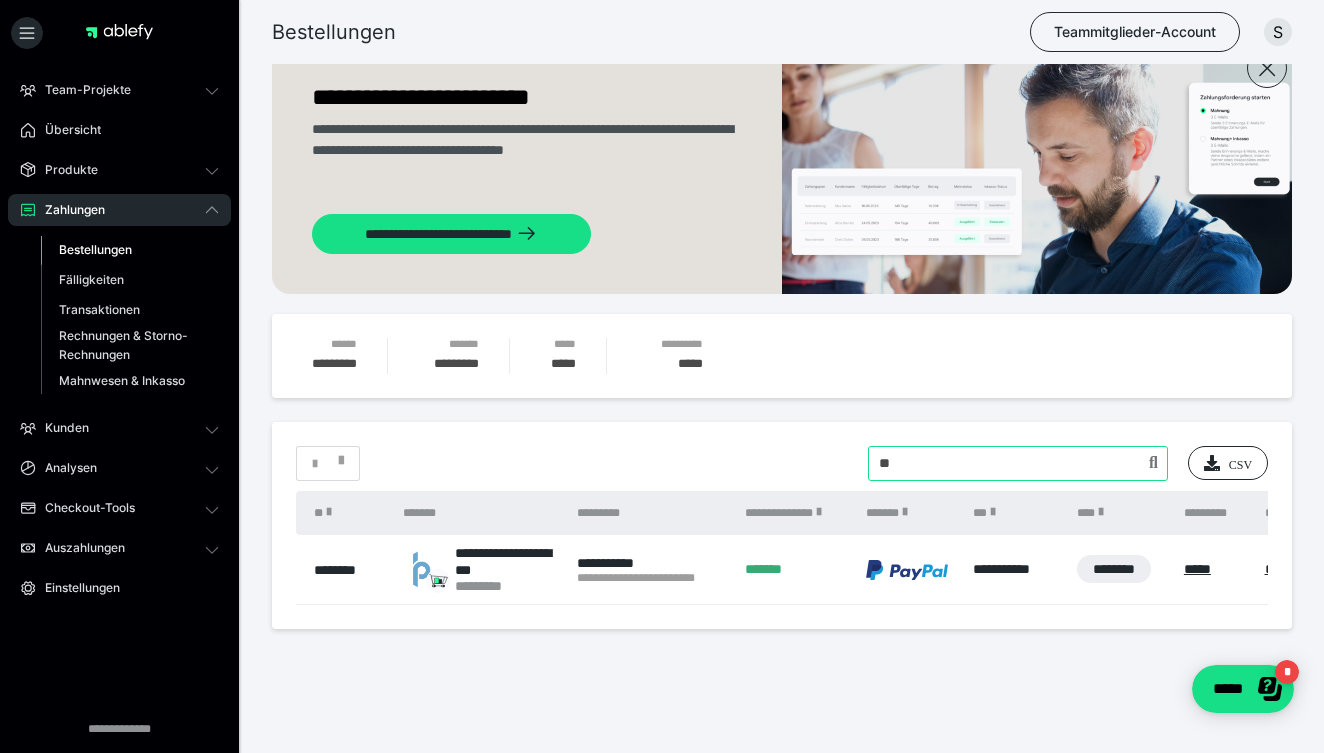 type on "*" 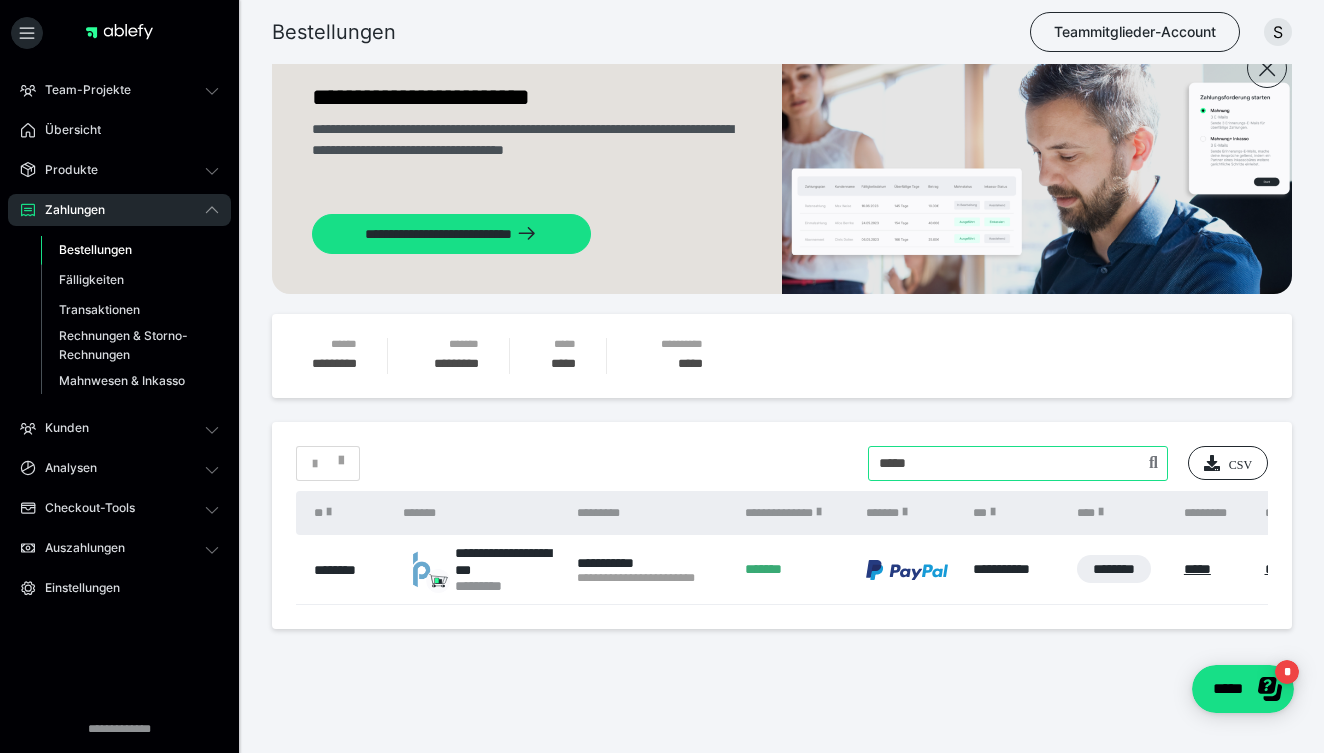 type on "*****" 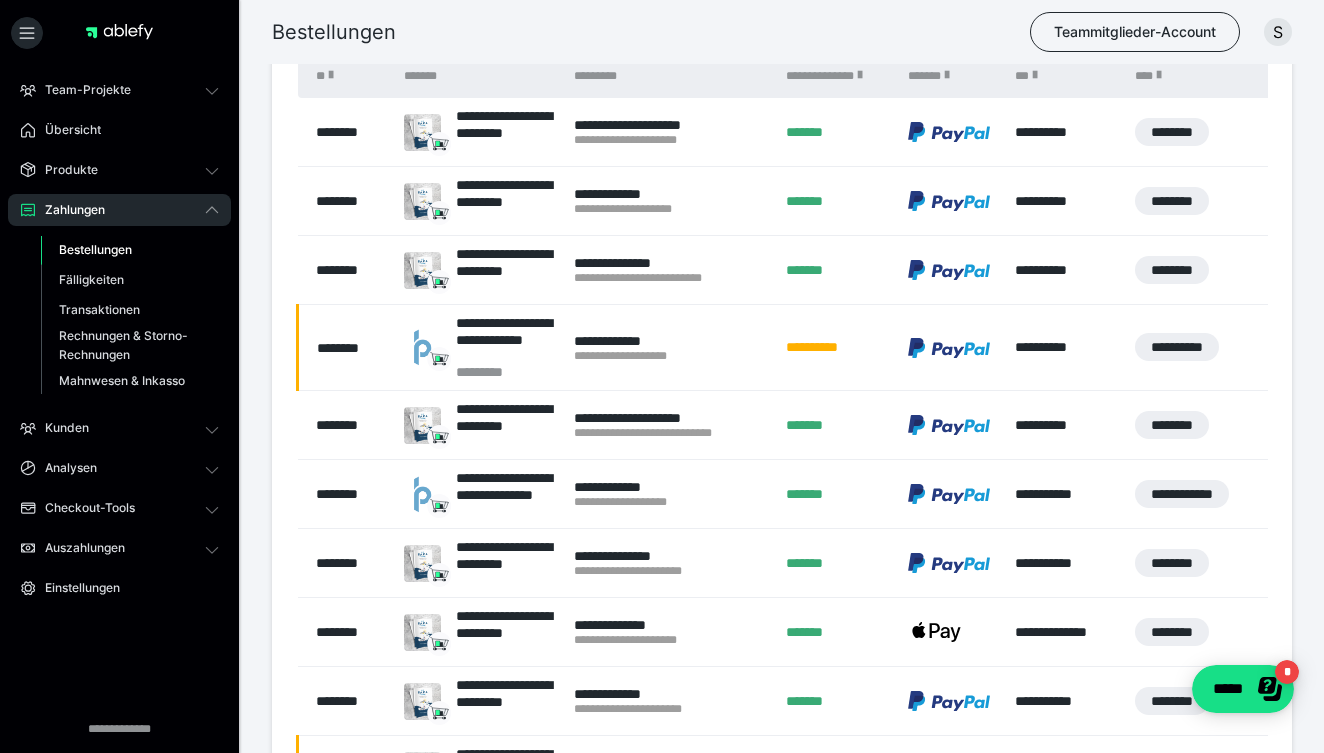scroll, scrollTop: 702, scrollLeft: 0, axis: vertical 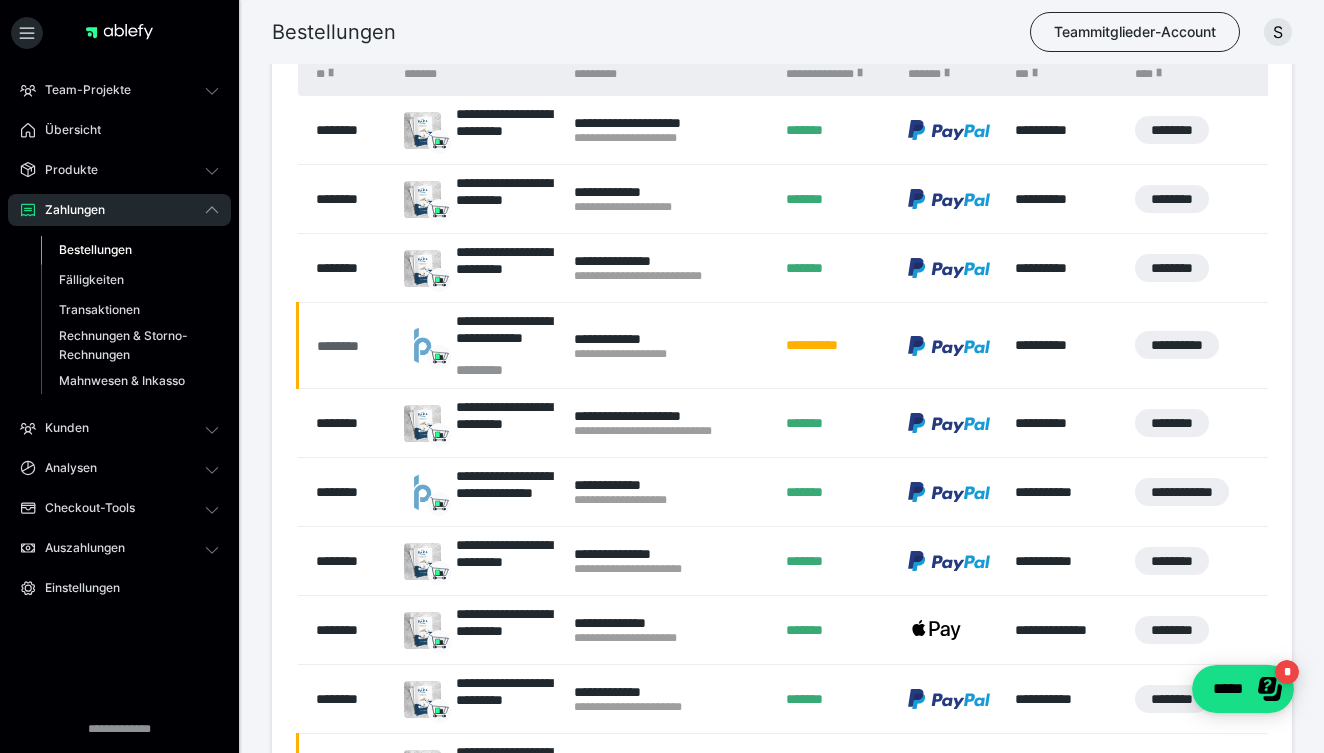 click on "********" at bounding box center [350, 346] 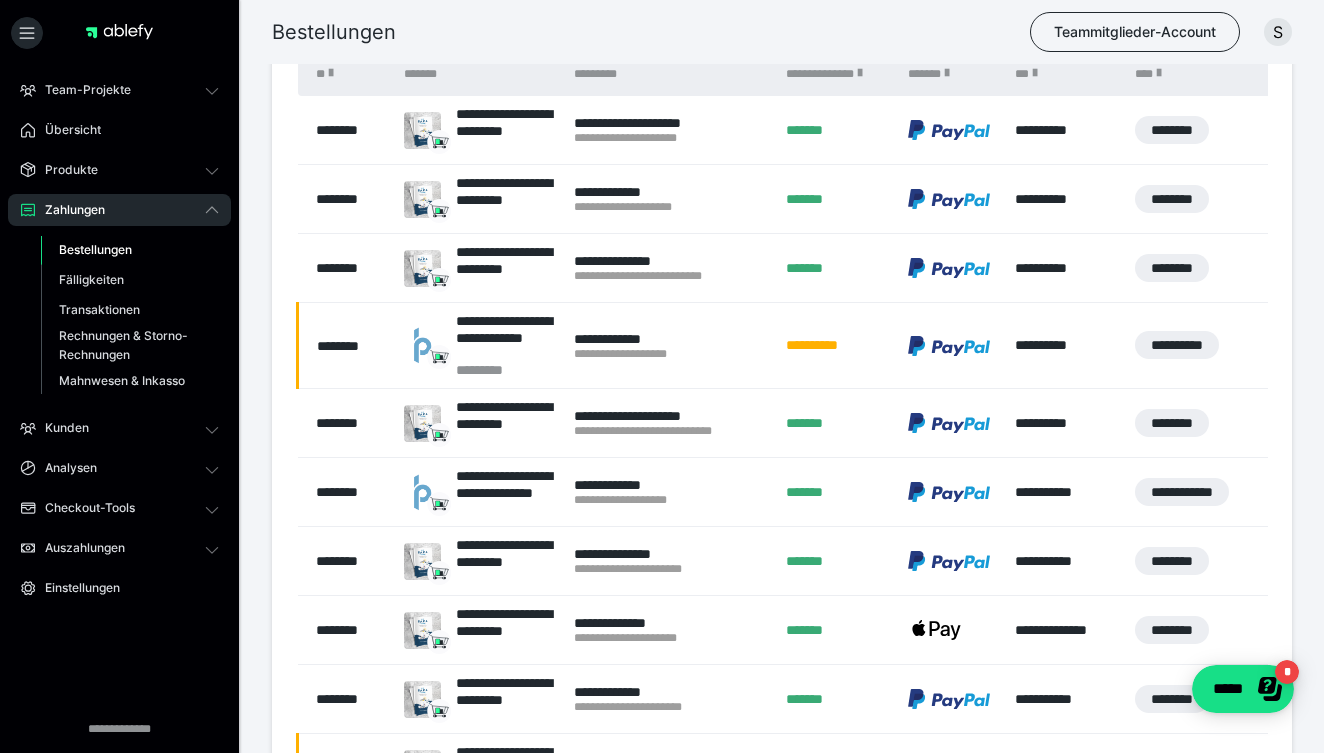 scroll, scrollTop: 0, scrollLeft: 0, axis: both 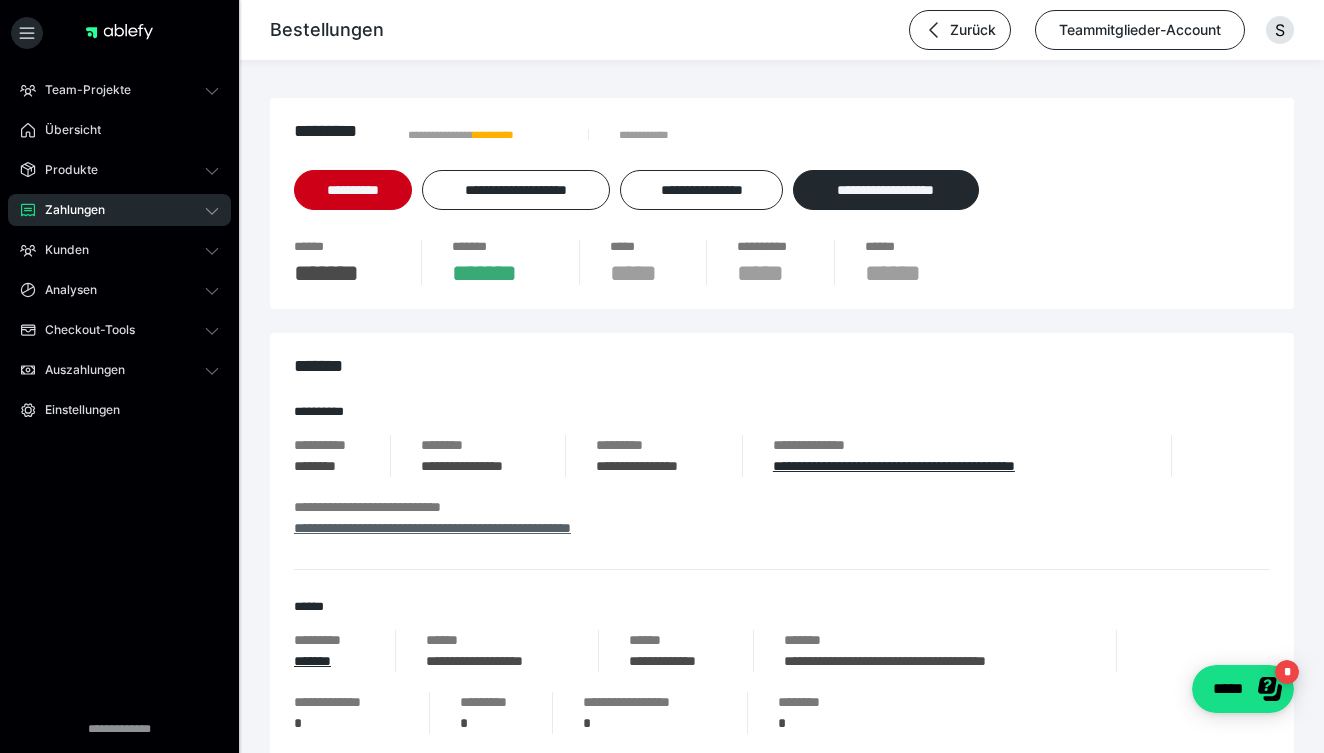click on "**********" at bounding box center (432, 528) 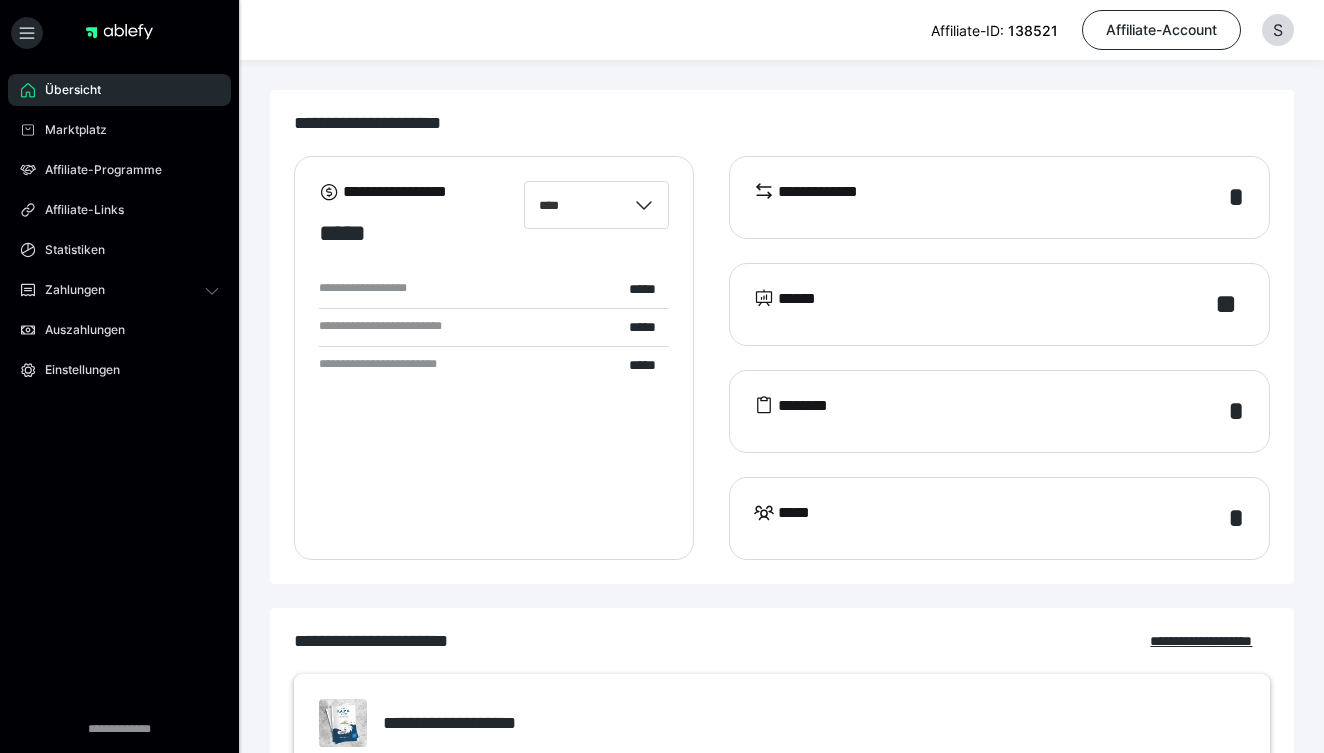 scroll, scrollTop: 0, scrollLeft: 0, axis: both 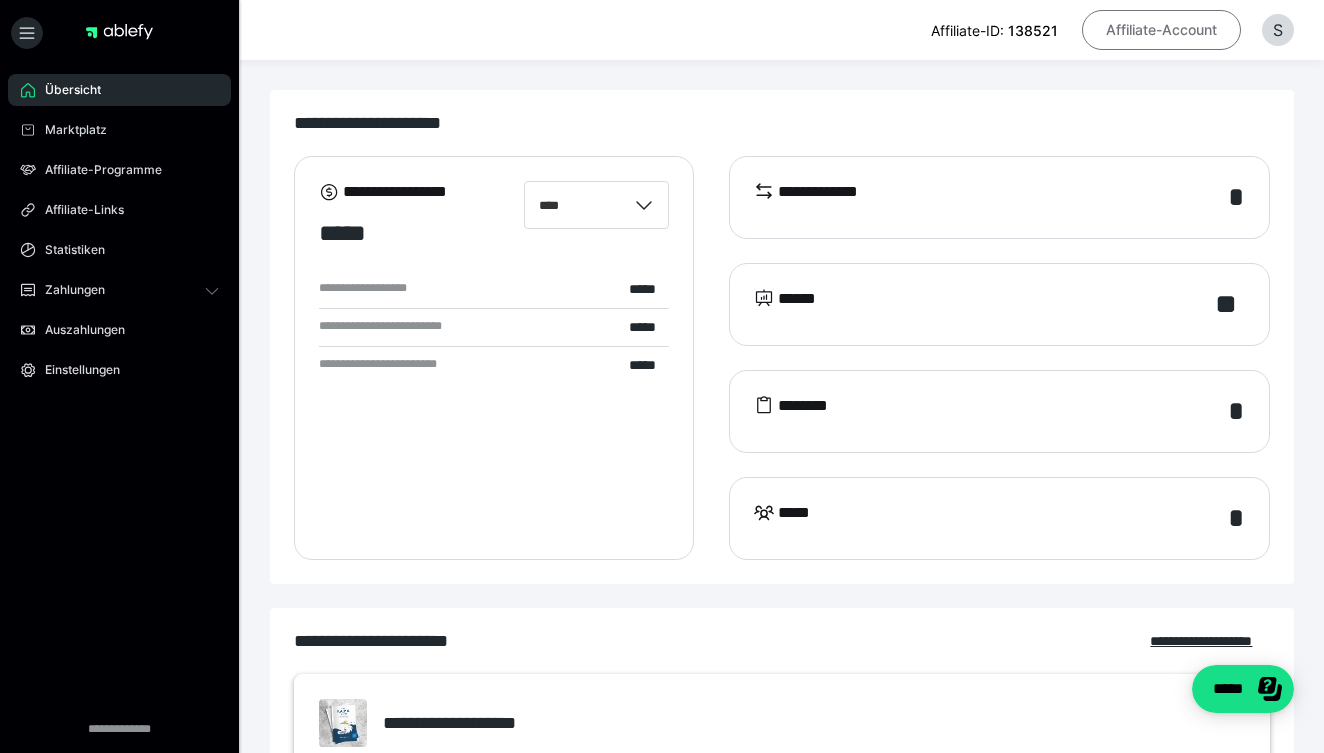 click on "Affiliate-Account" at bounding box center (1161, 30) 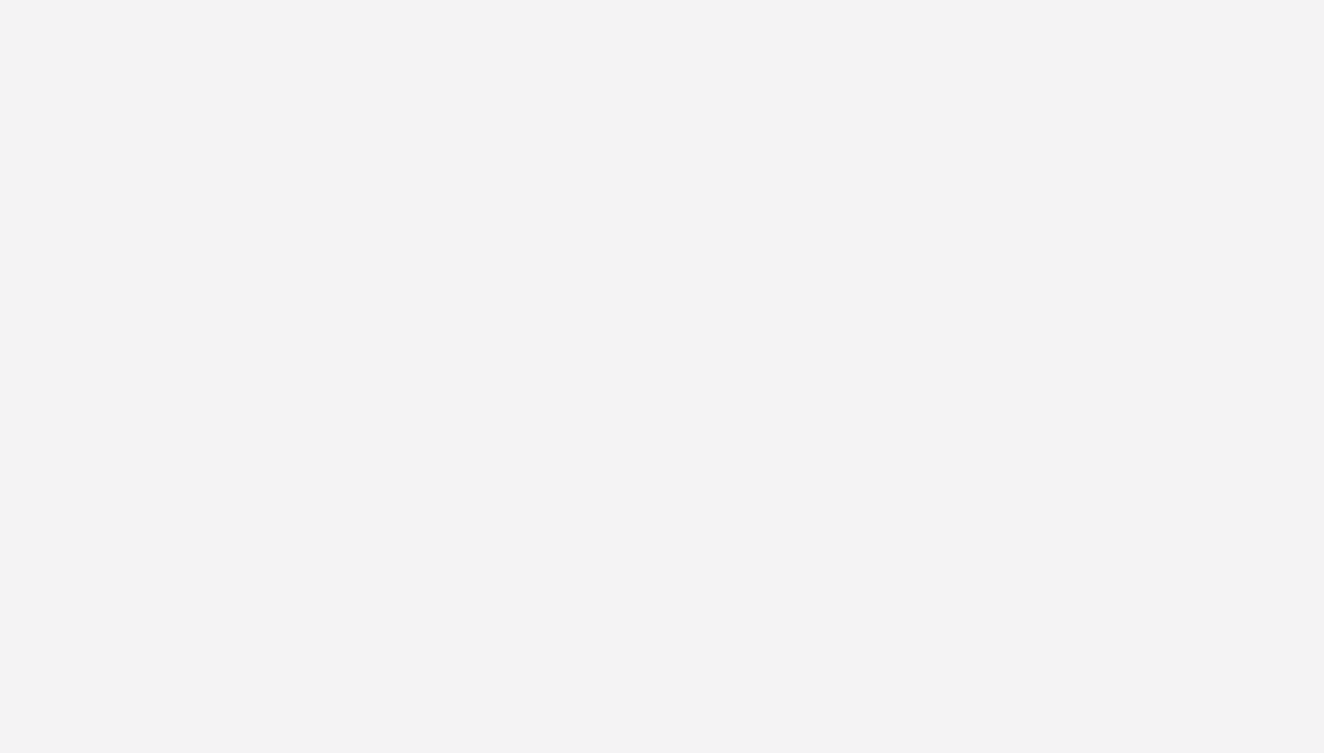 scroll, scrollTop: 0, scrollLeft: 0, axis: both 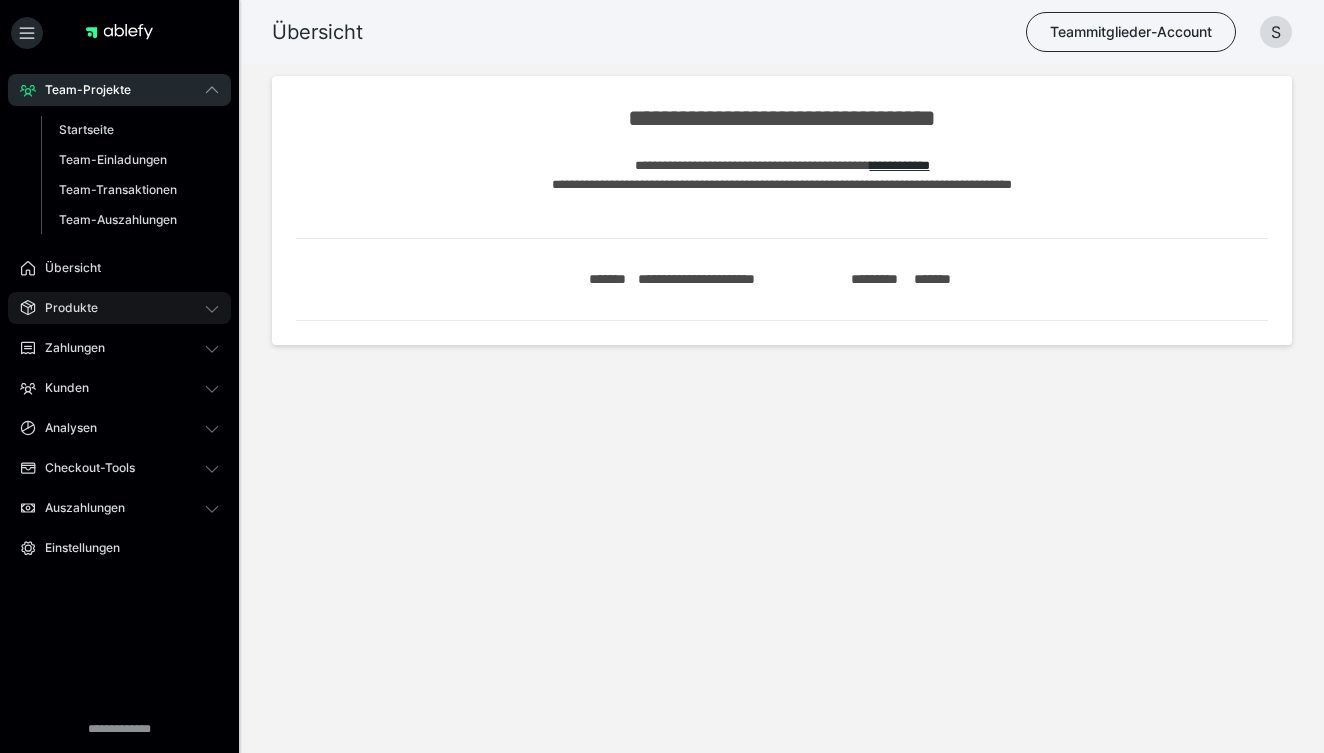 click on "Produkte" at bounding box center [64, 308] 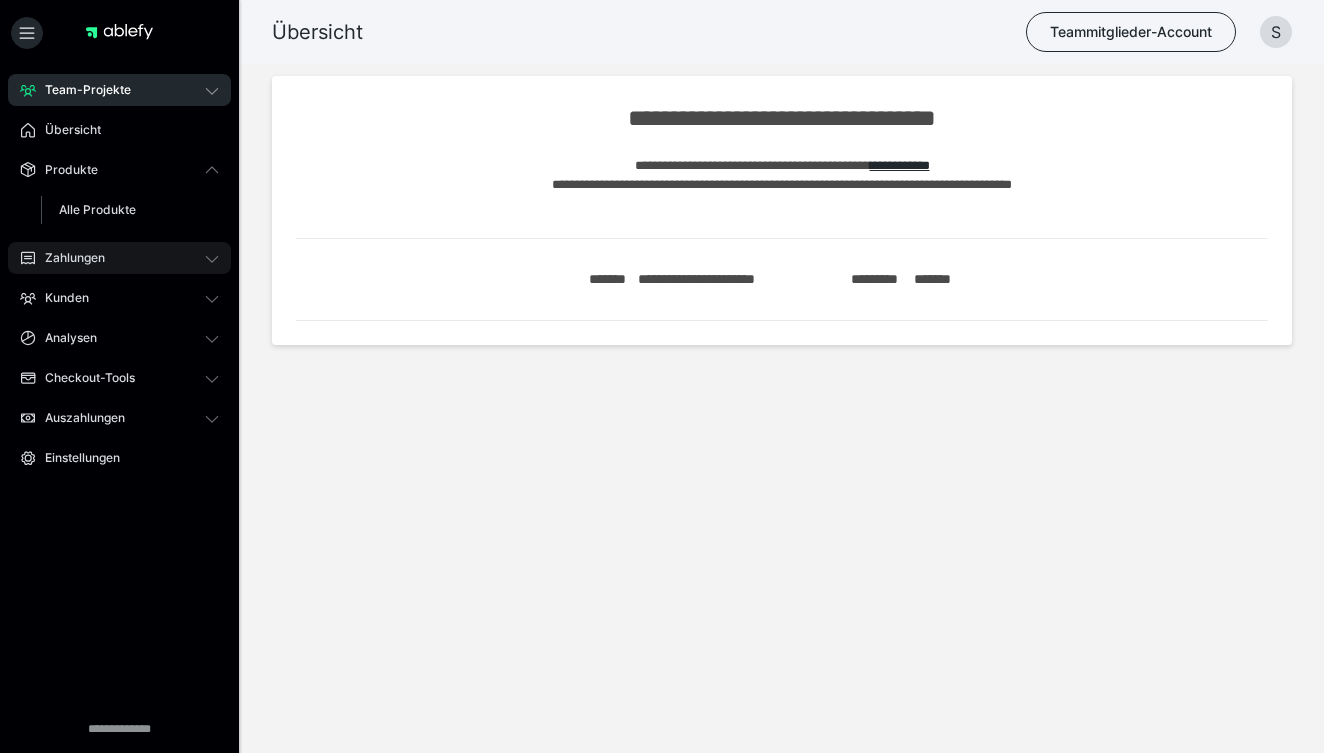 click on "Zahlungen" at bounding box center (68, 258) 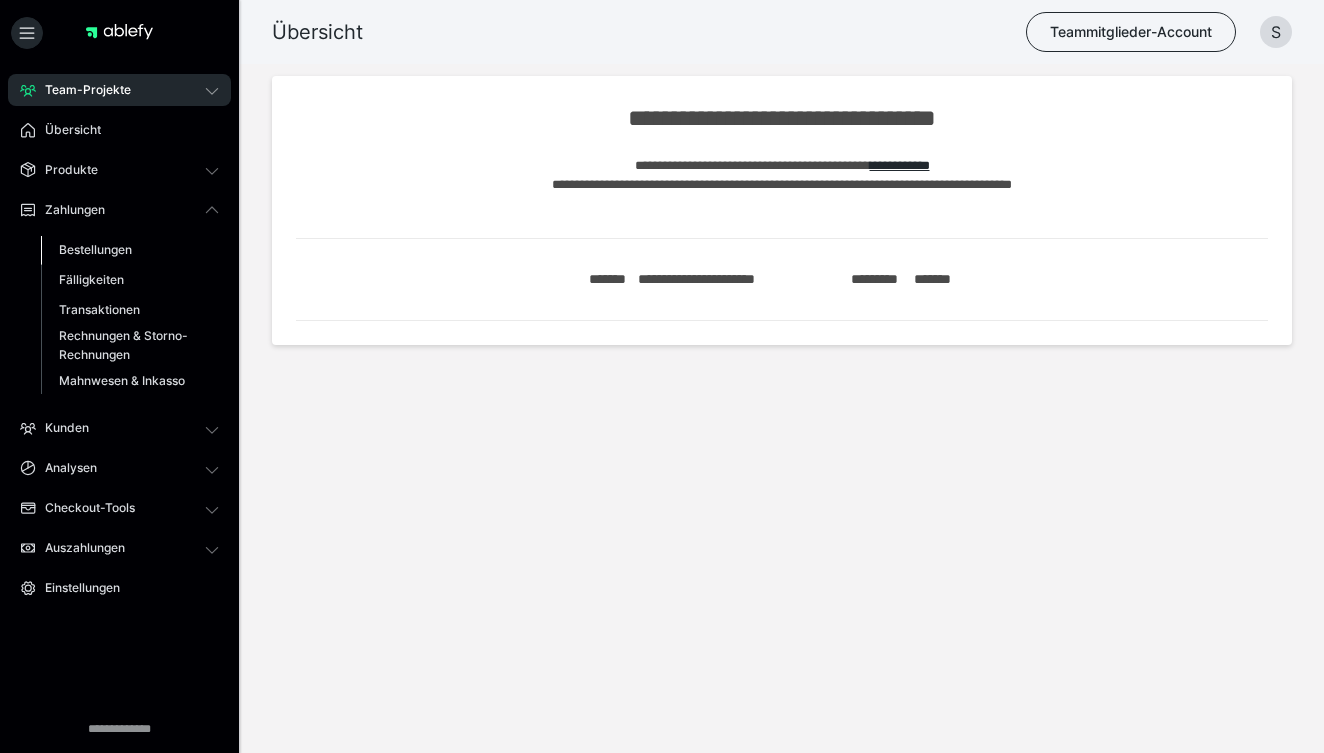 click on "Bestellungen" at bounding box center [95, 249] 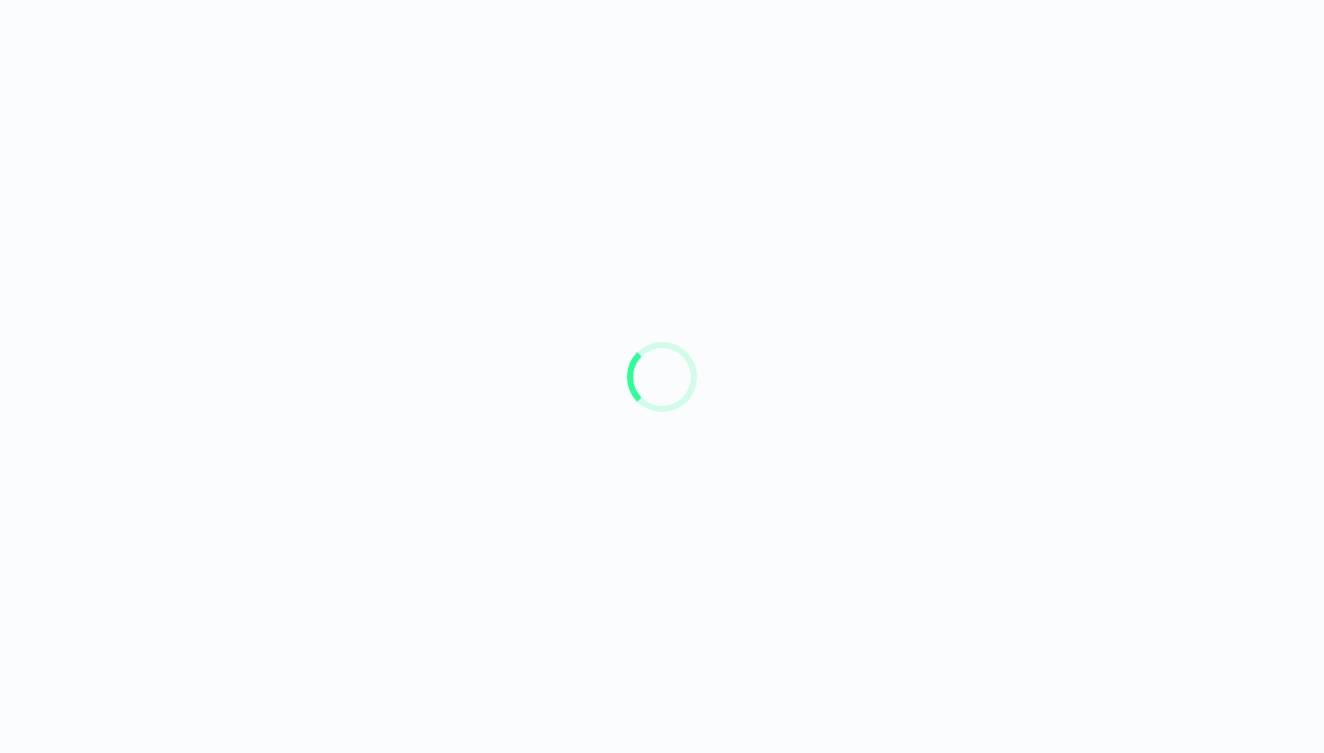 scroll, scrollTop: 0, scrollLeft: 0, axis: both 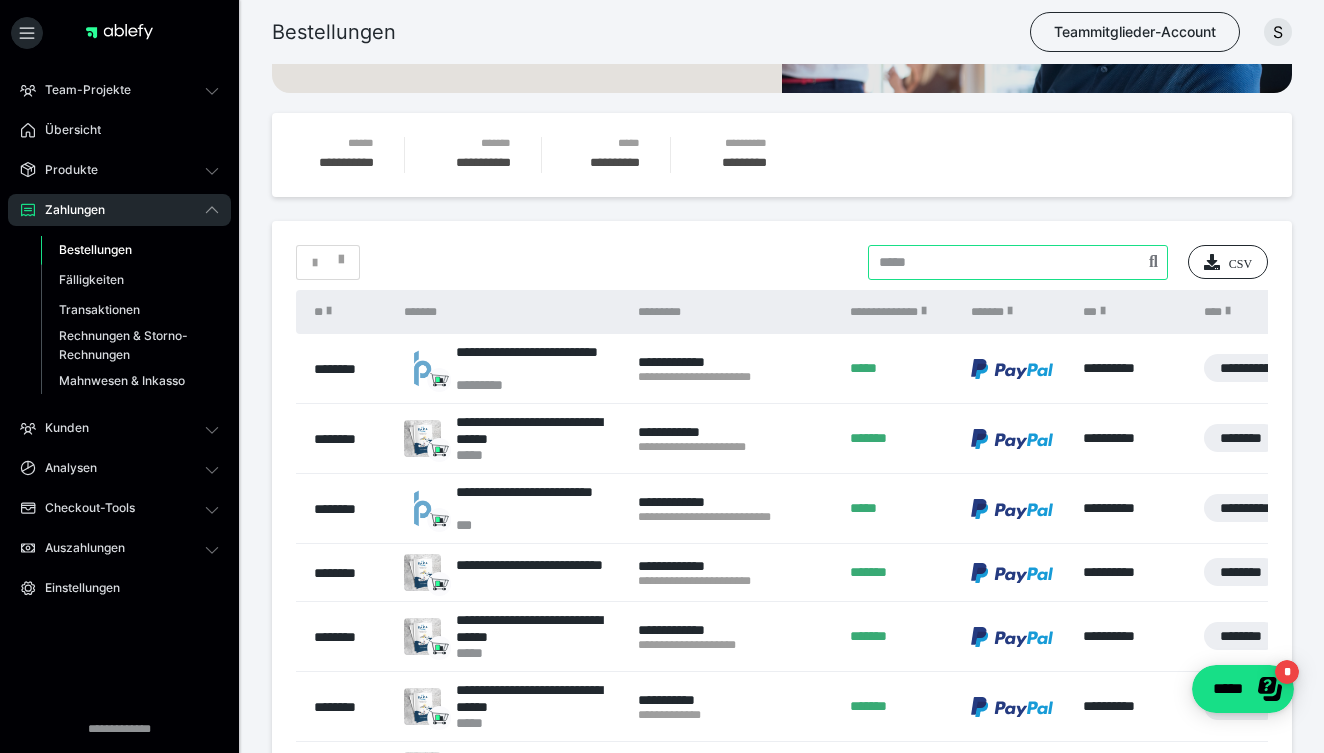 click at bounding box center [1018, 262] 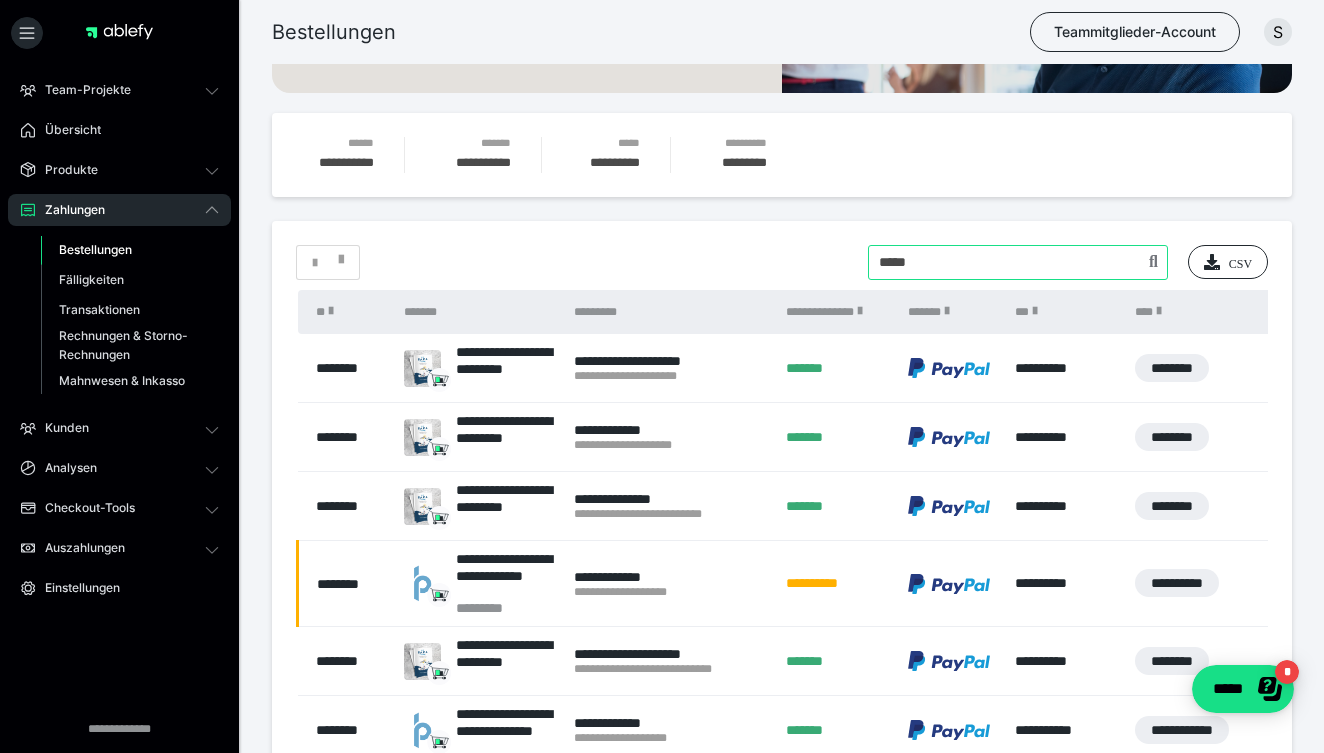 click at bounding box center (1018, 262) 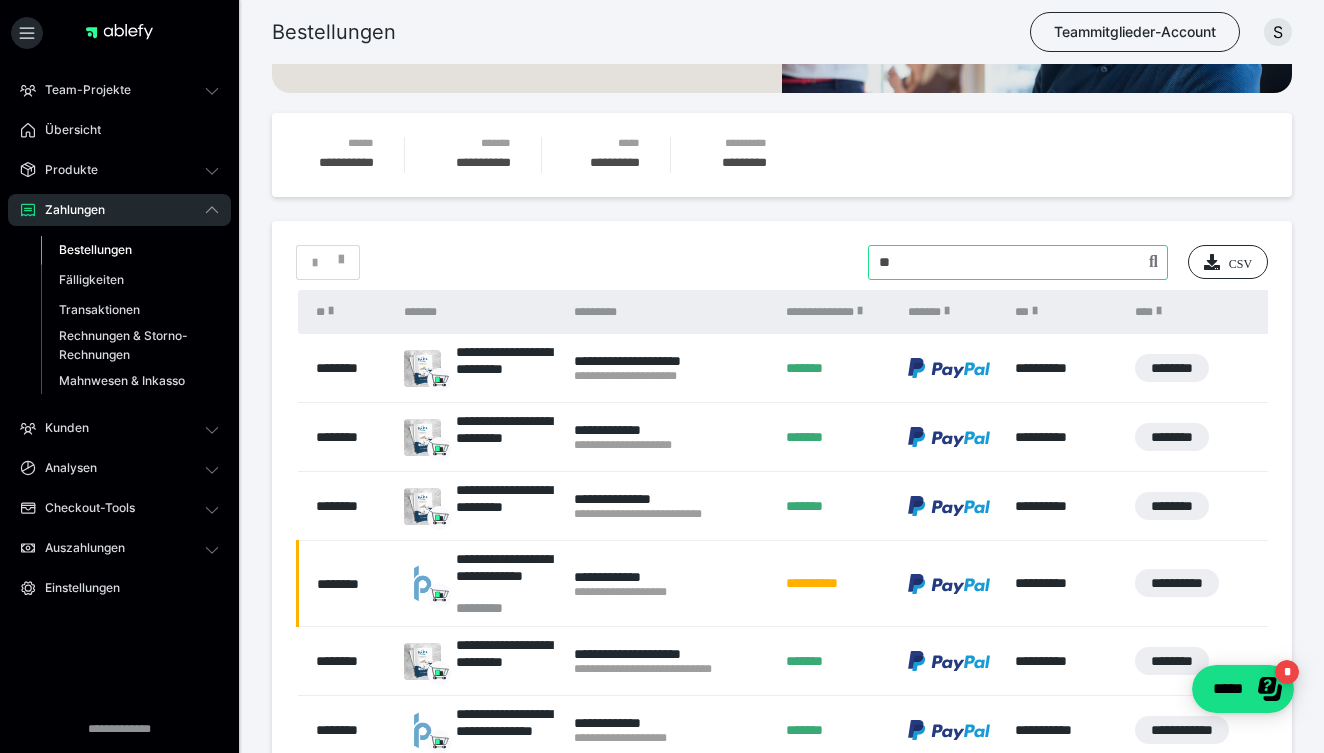 type on "*" 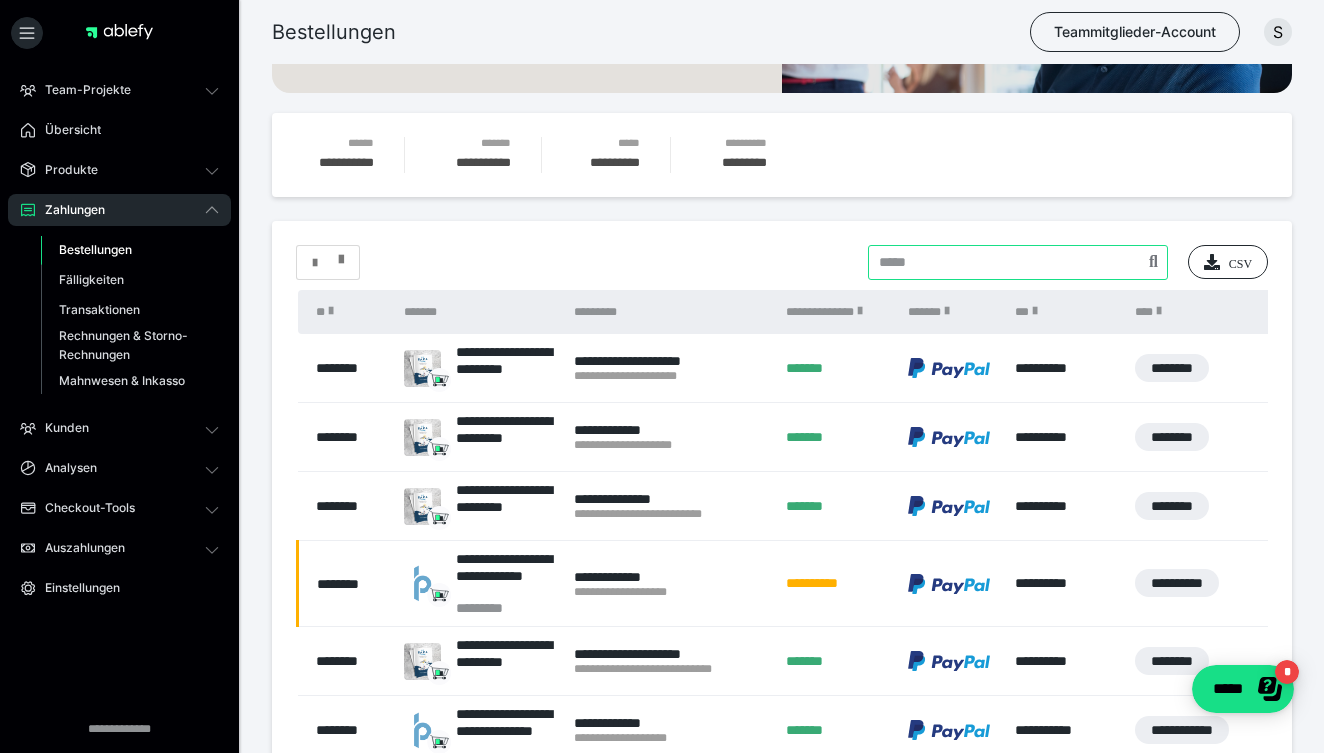 type 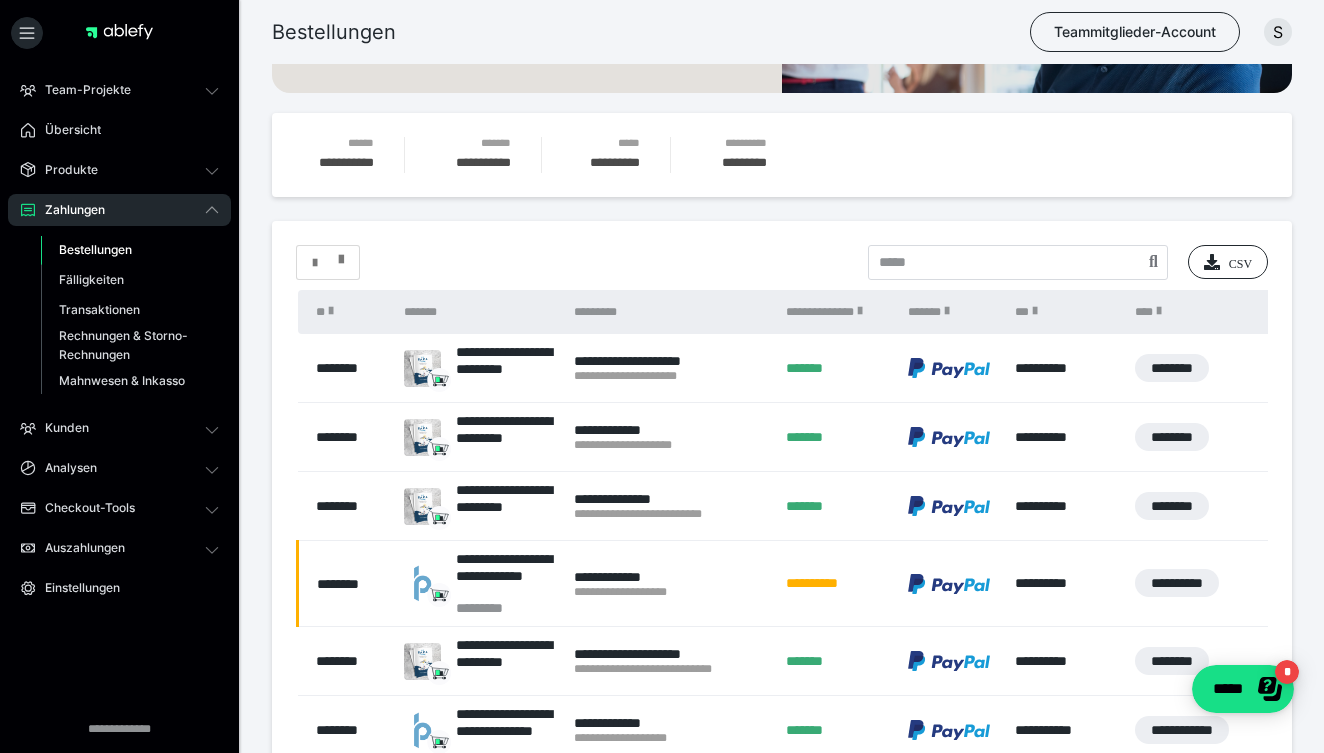 click on "**********" at bounding box center (782, 673) 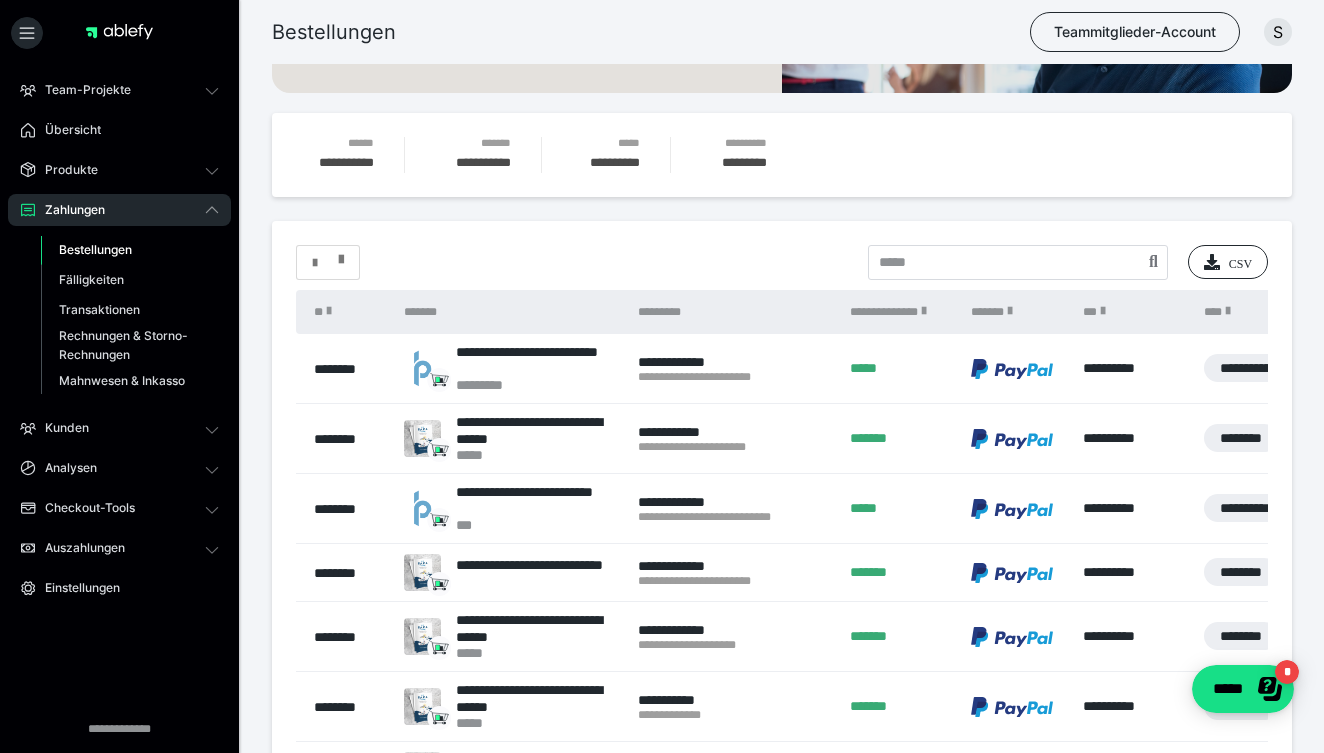 click at bounding box center [341, 255] 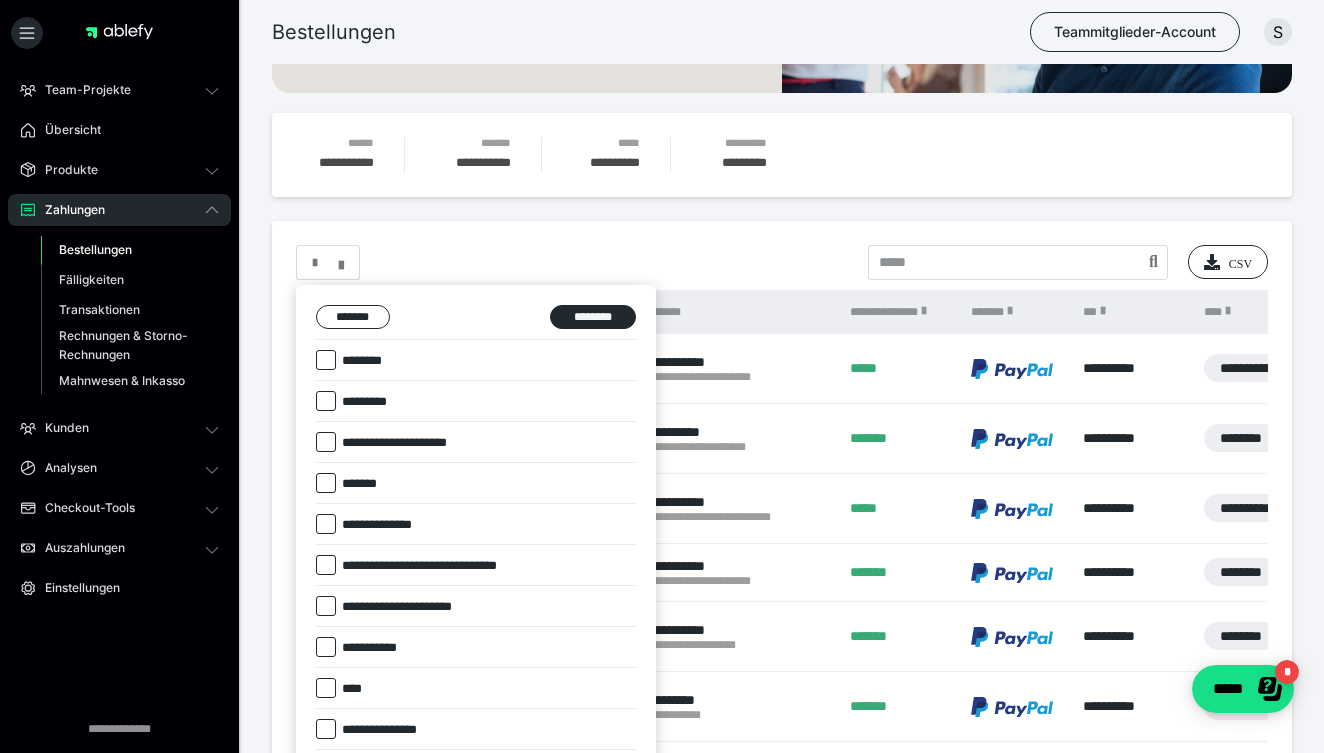click at bounding box center [662, 376] 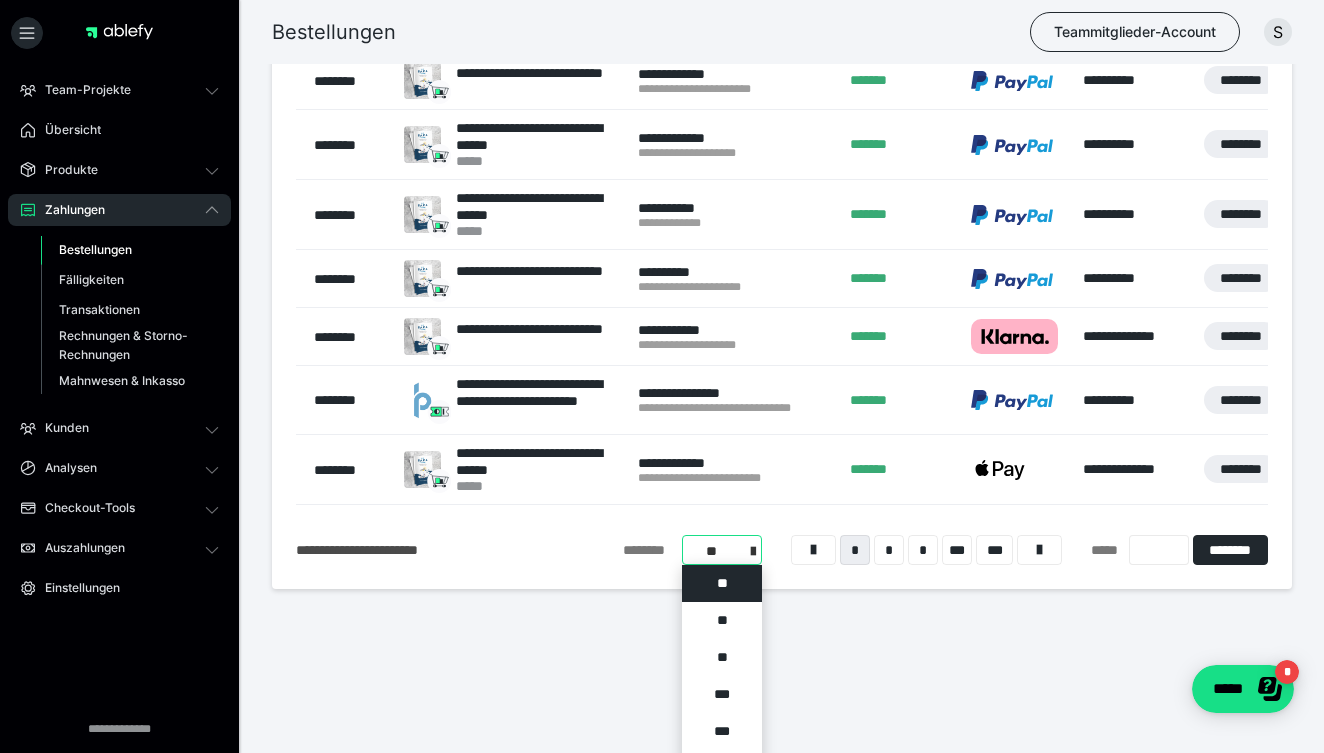 click on "**********" at bounding box center (722, 550) 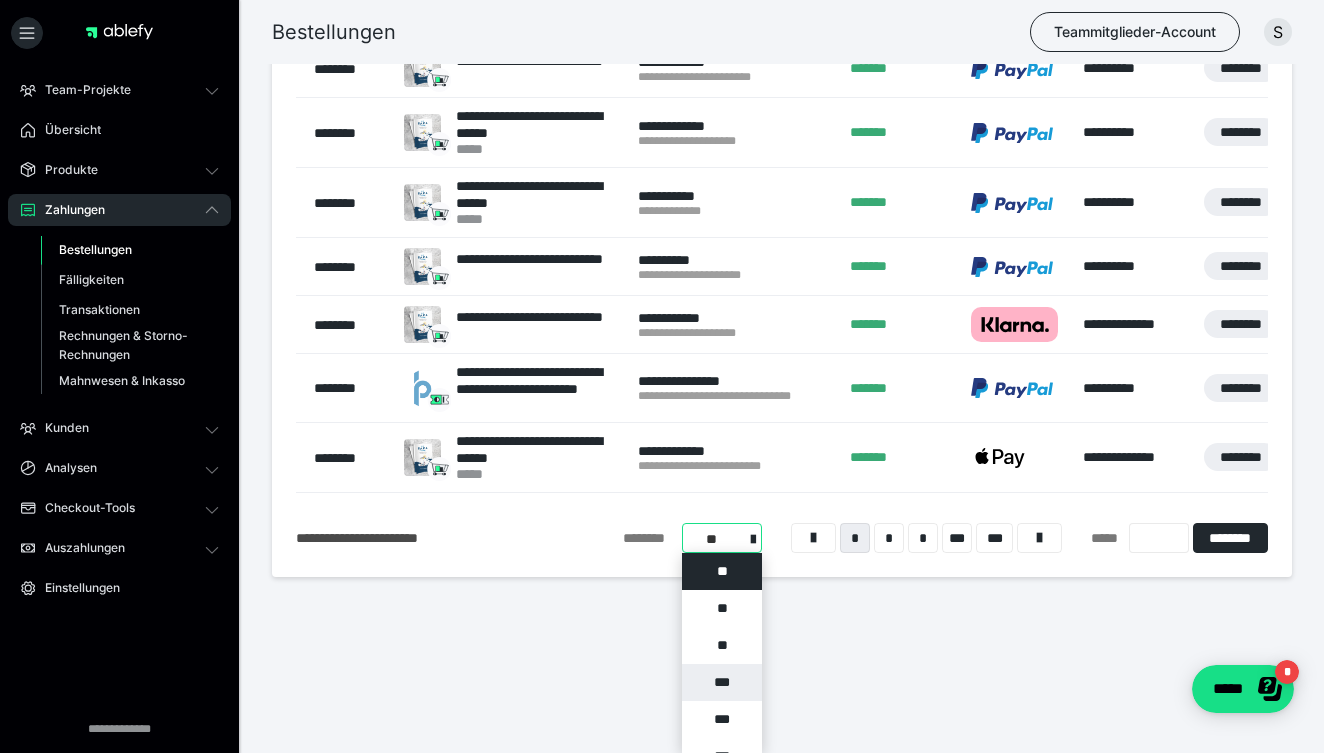 click on "***" at bounding box center [722, 682] 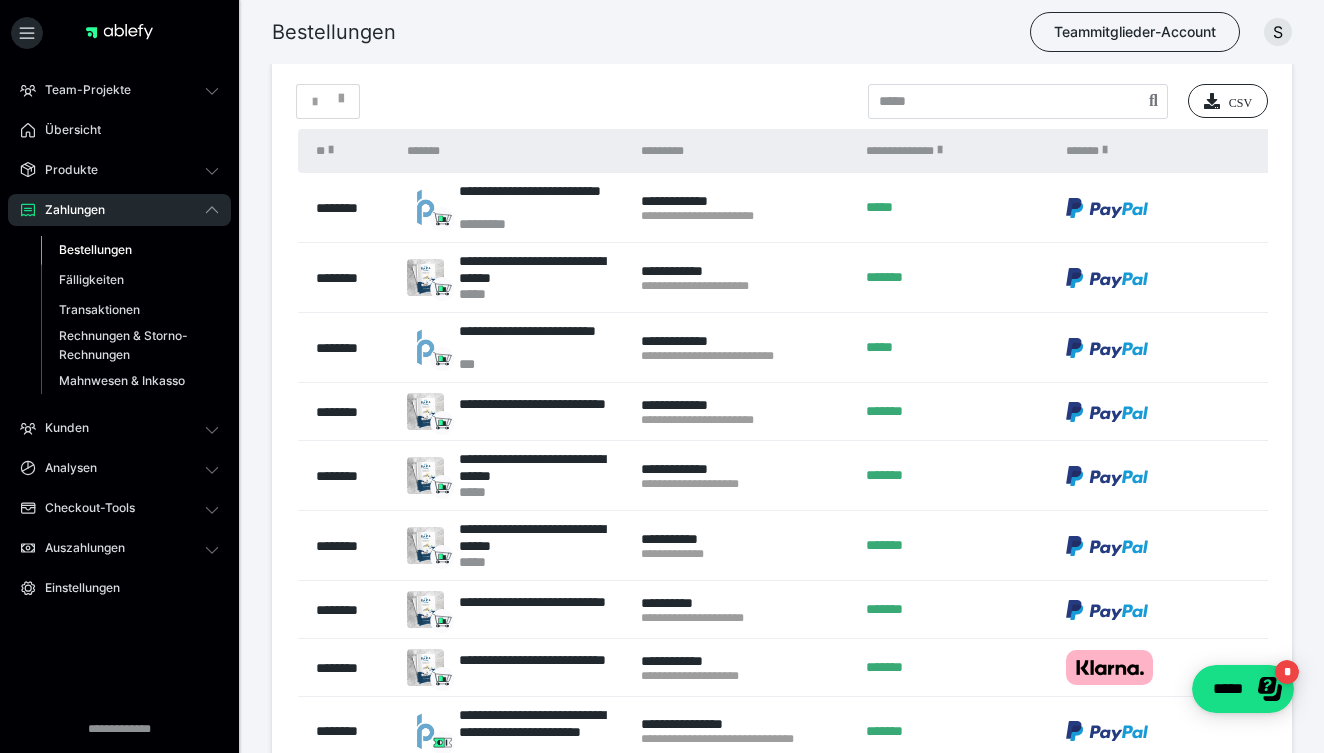 scroll, scrollTop: 6625, scrollLeft: 0, axis: vertical 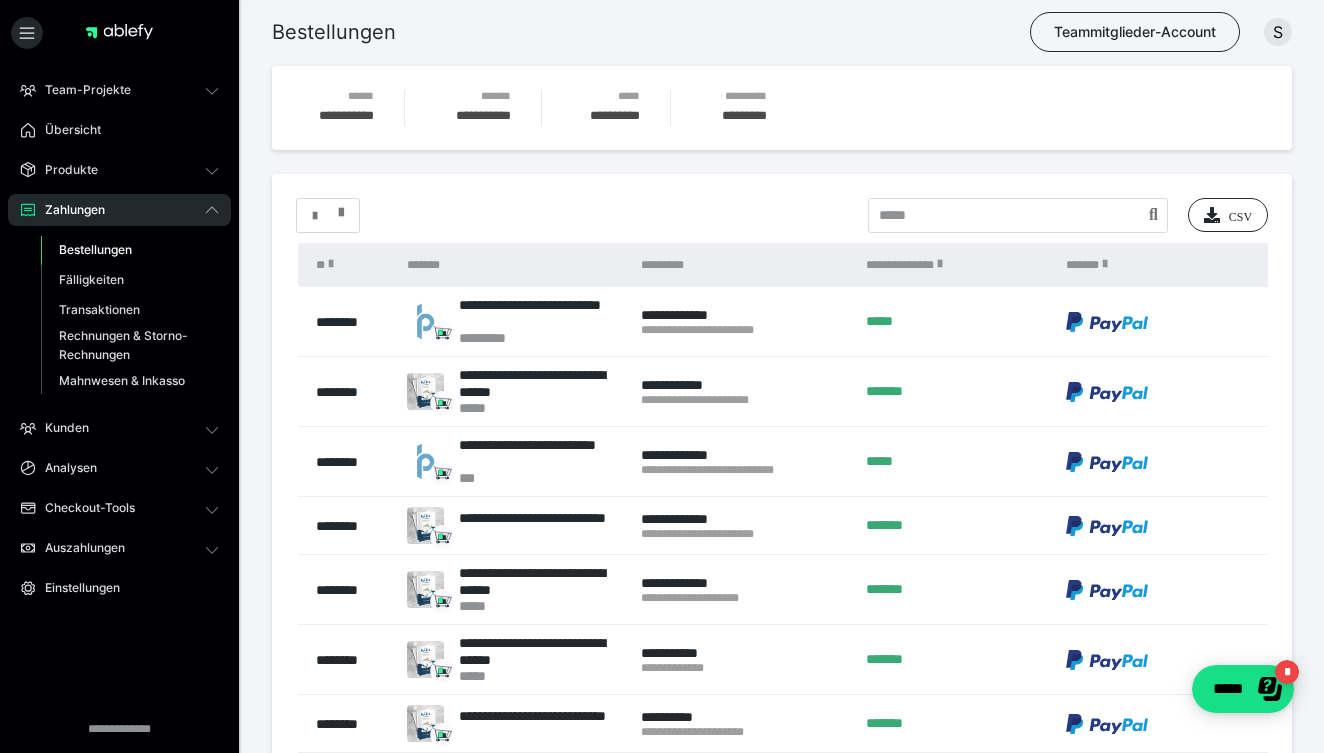 click at bounding box center (328, 216) 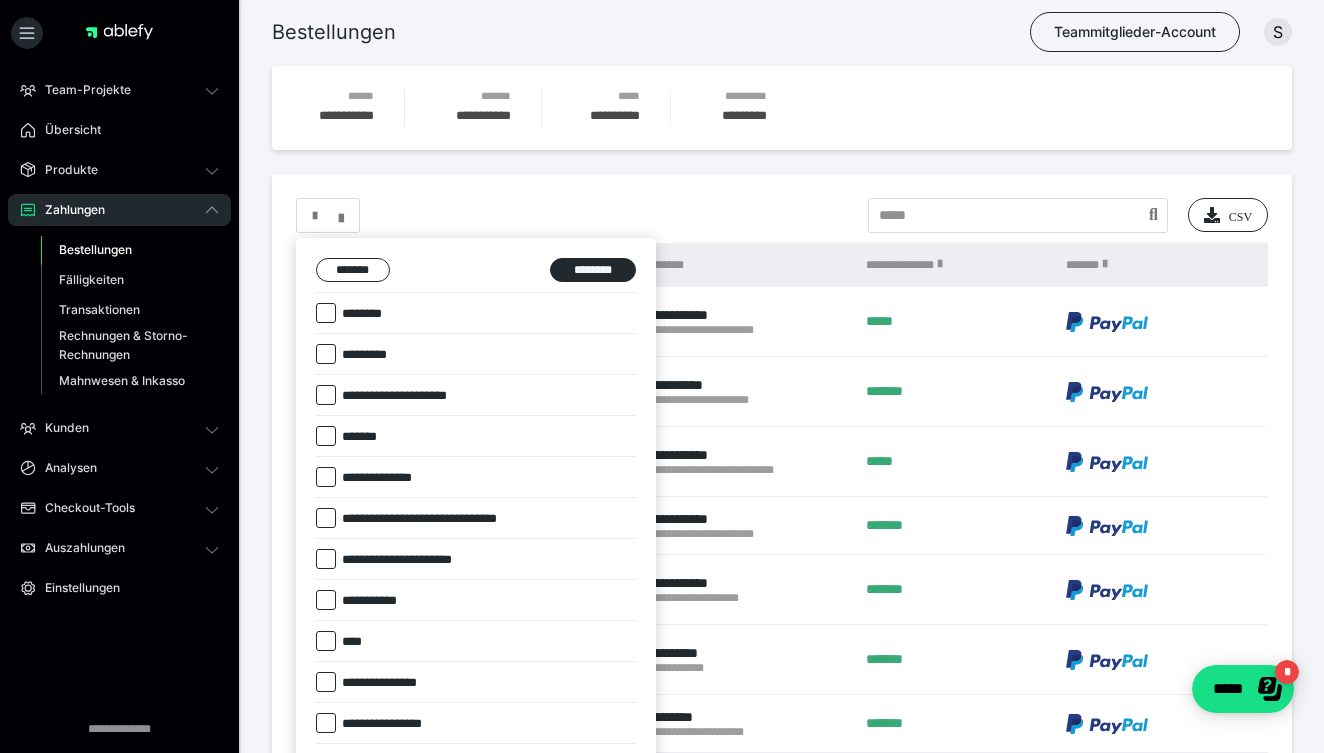 click on "**********" at bounding box center (390, 478) 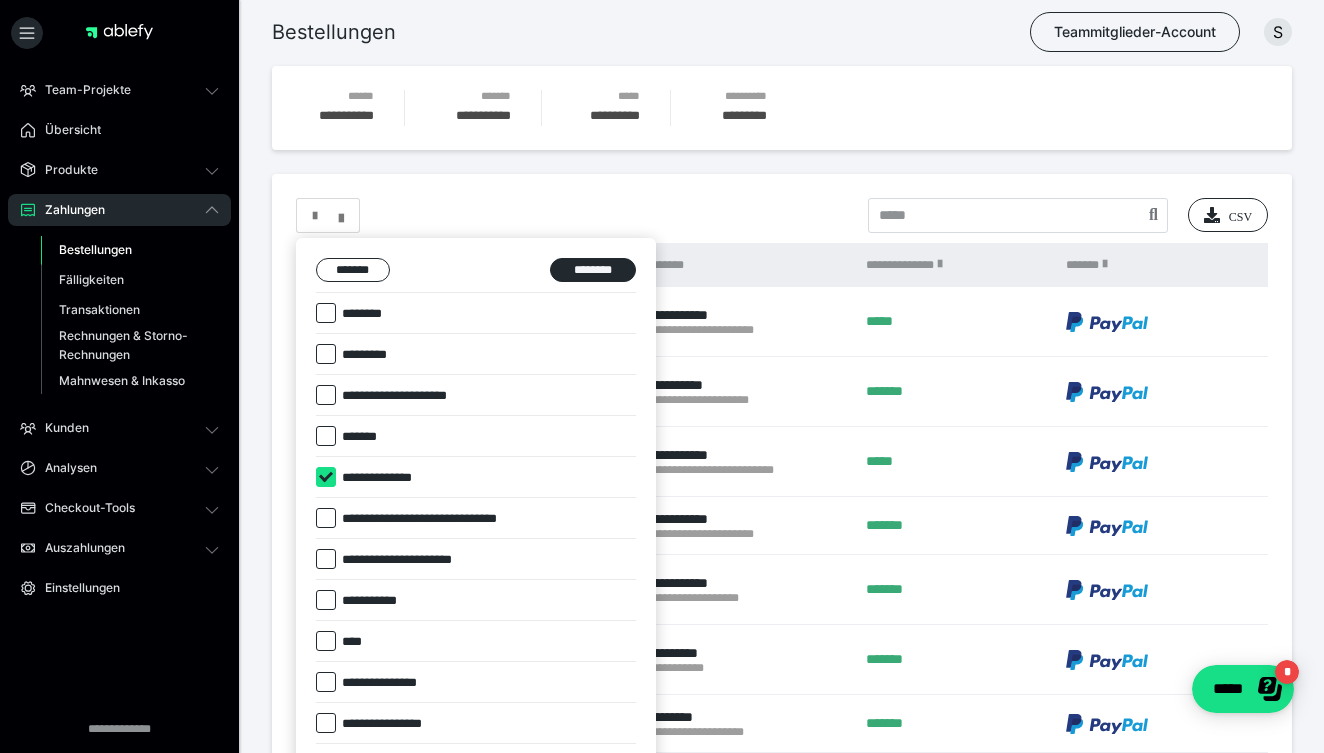 checkbox on "****" 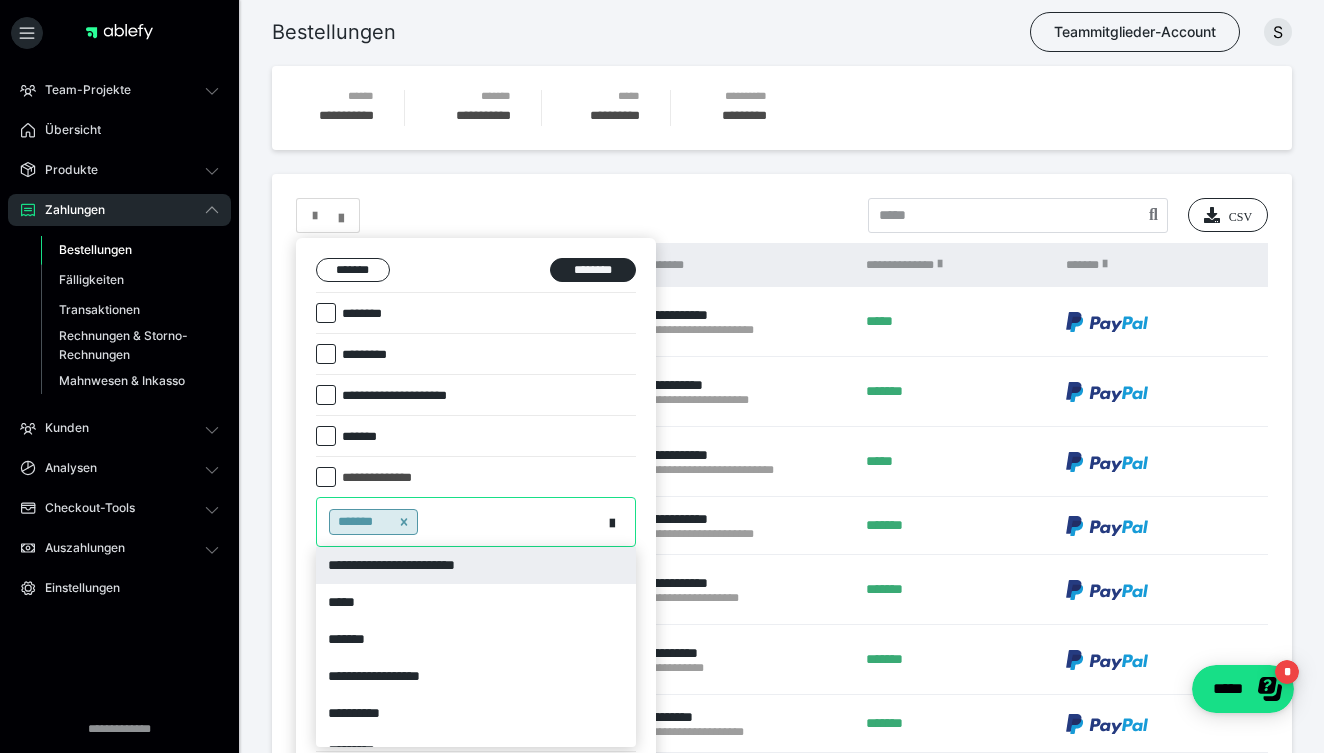 click on "*******" at bounding box center [459, 522] 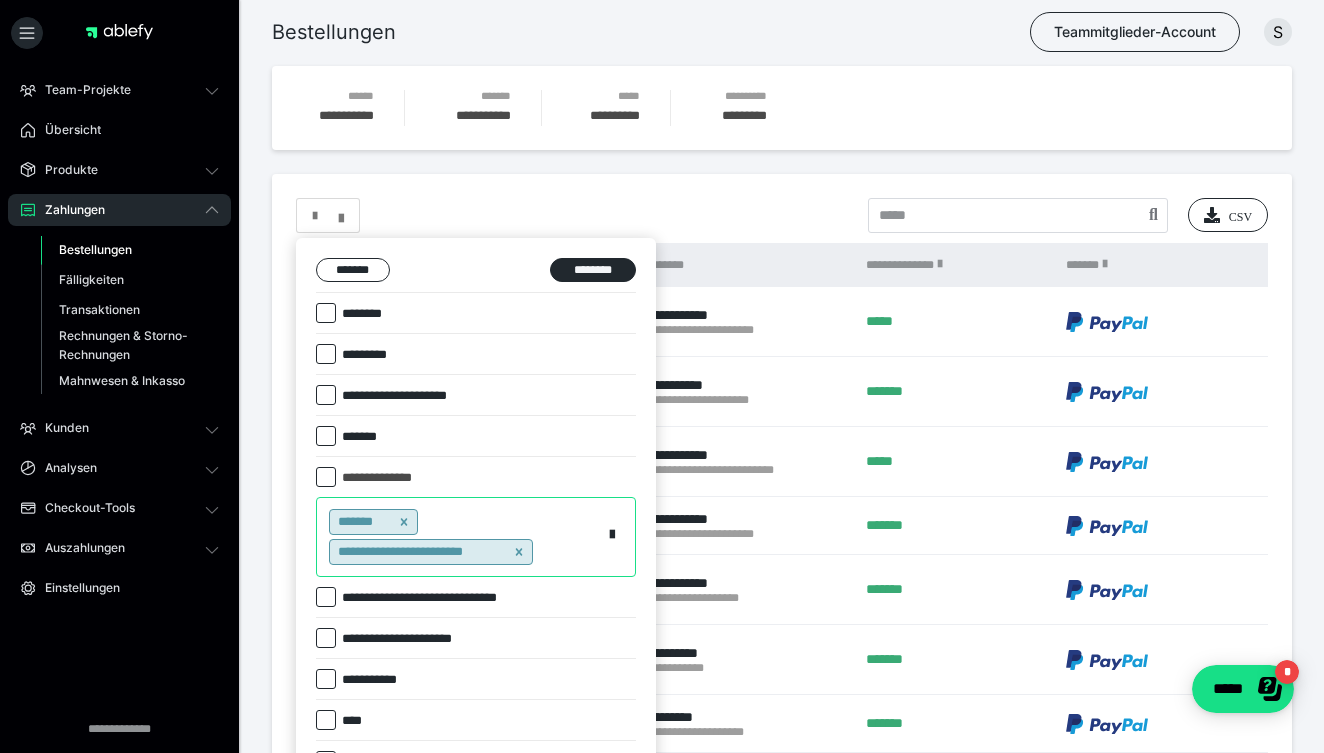 click on "**********" at bounding box center [459, 537] 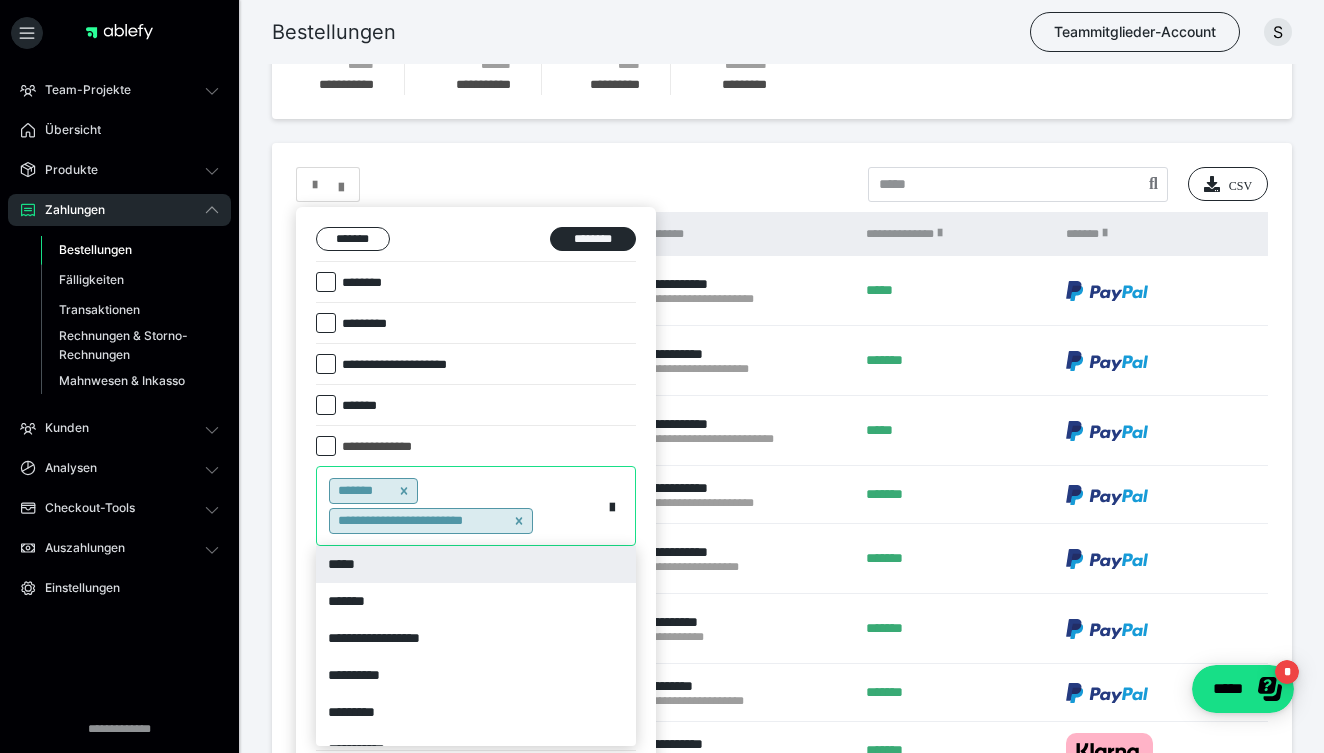 scroll, scrollTop: 543, scrollLeft: 0, axis: vertical 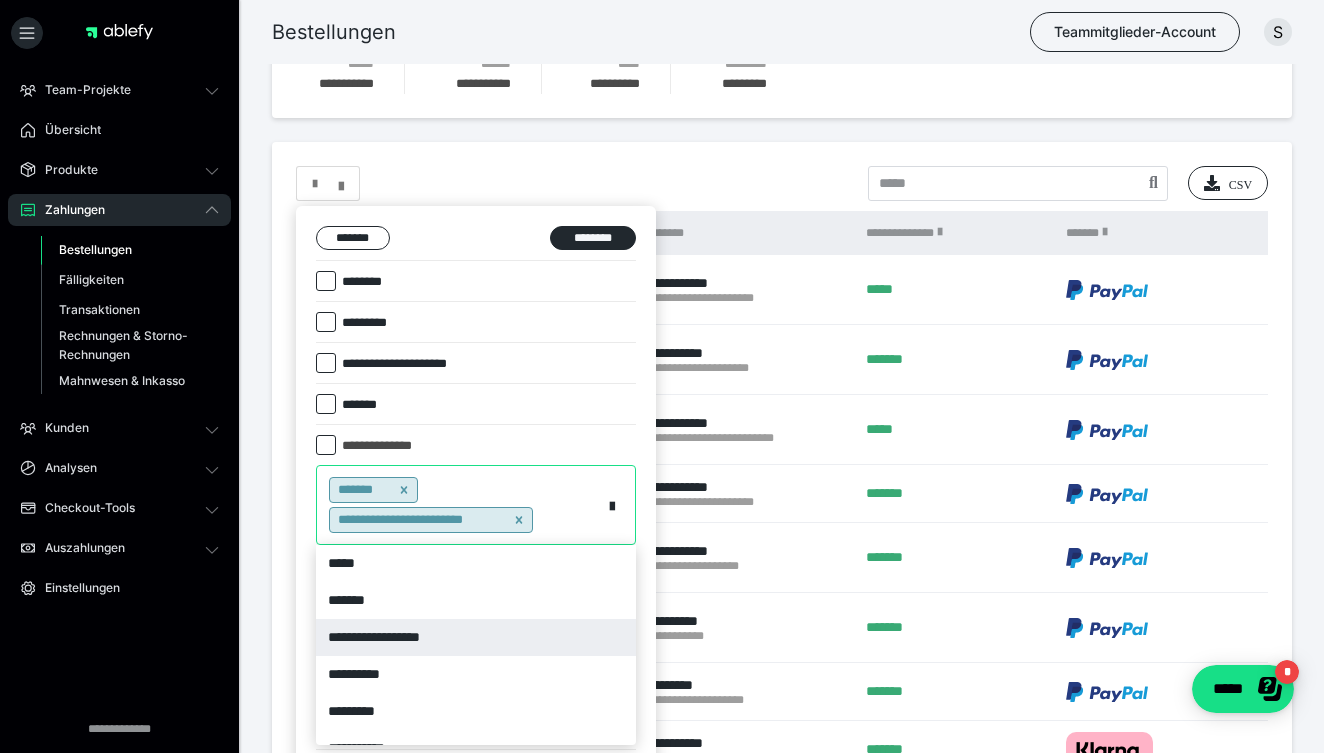 click on "**********" at bounding box center [476, 637] 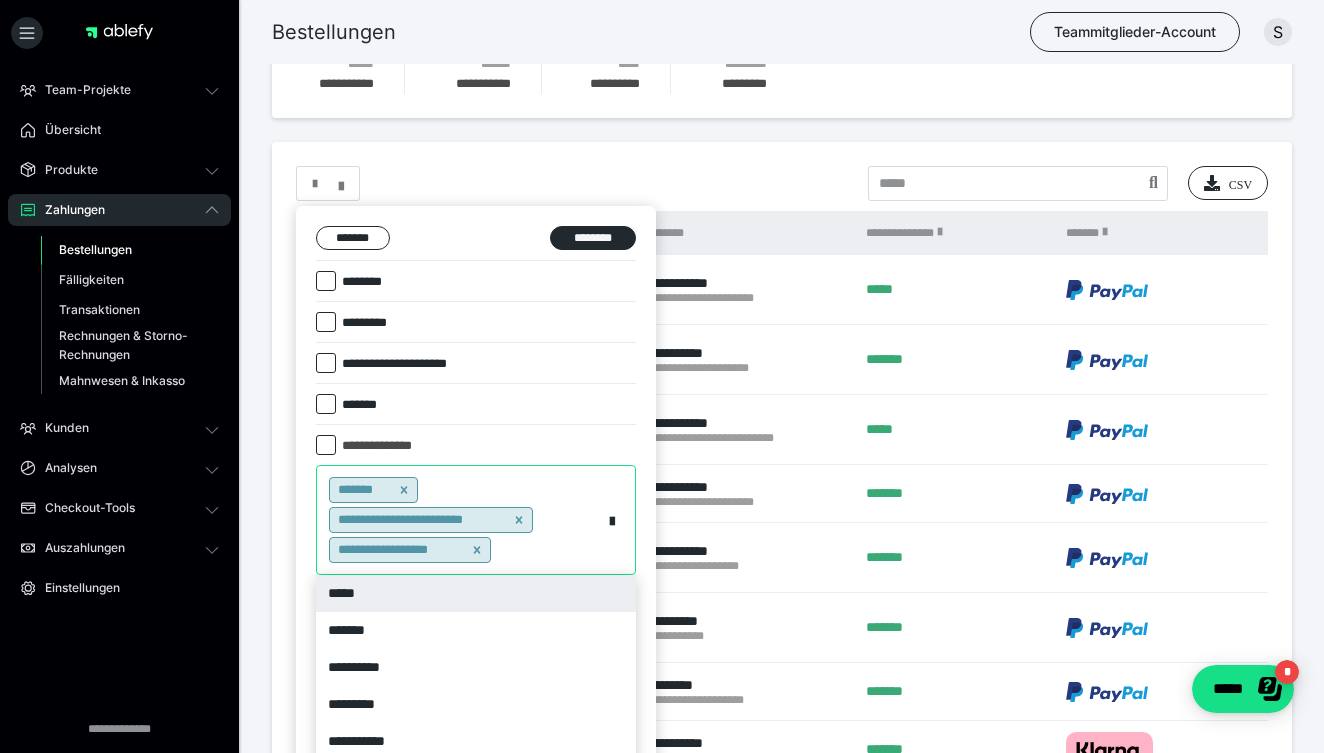 click on "**********" at bounding box center [459, 520] 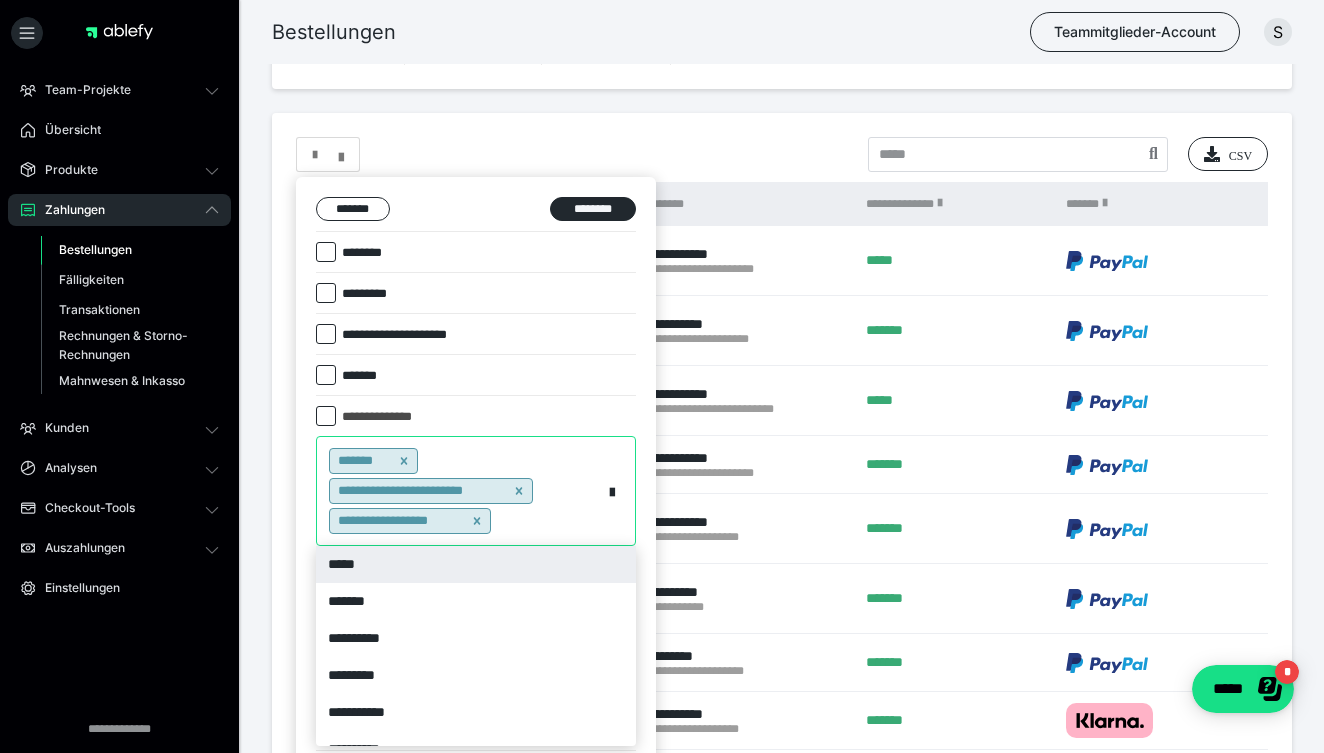 scroll, scrollTop: 573, scrollLeft: 0, axis: vertical 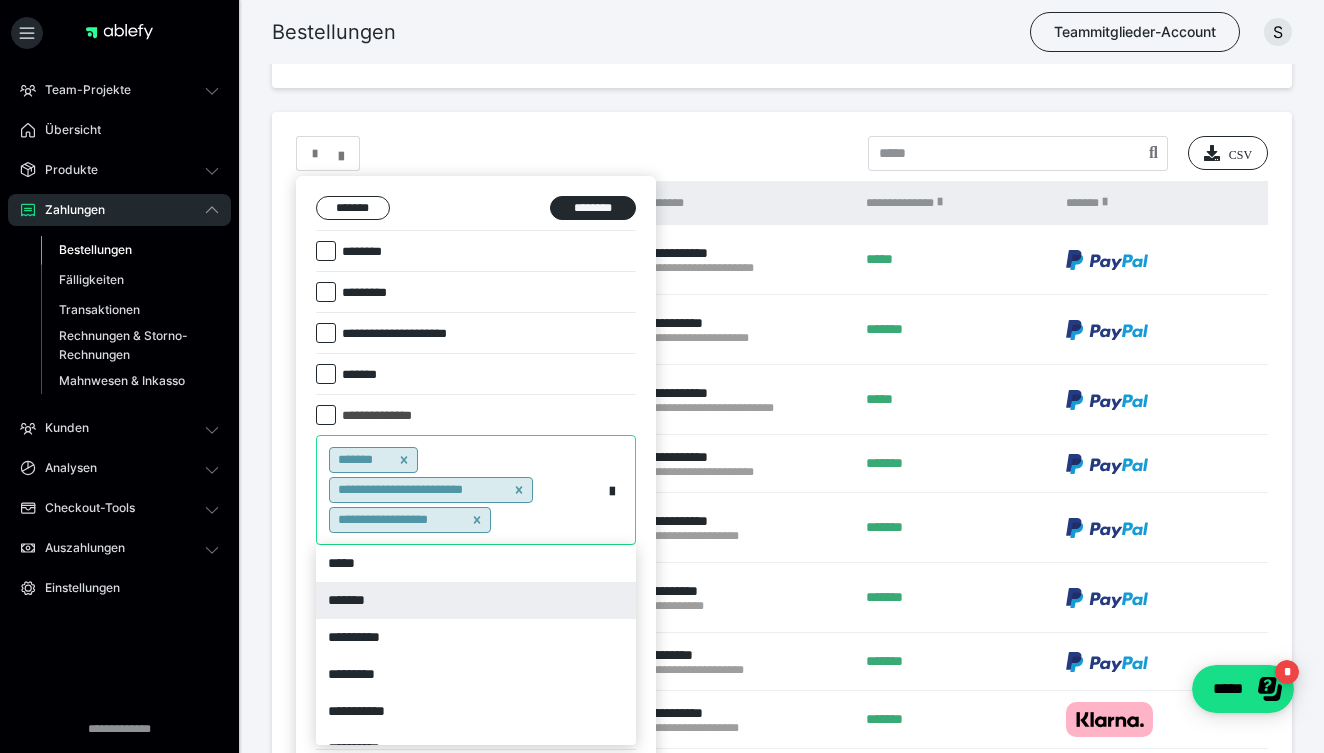 click on "*******" at bounding box center [476, 600] 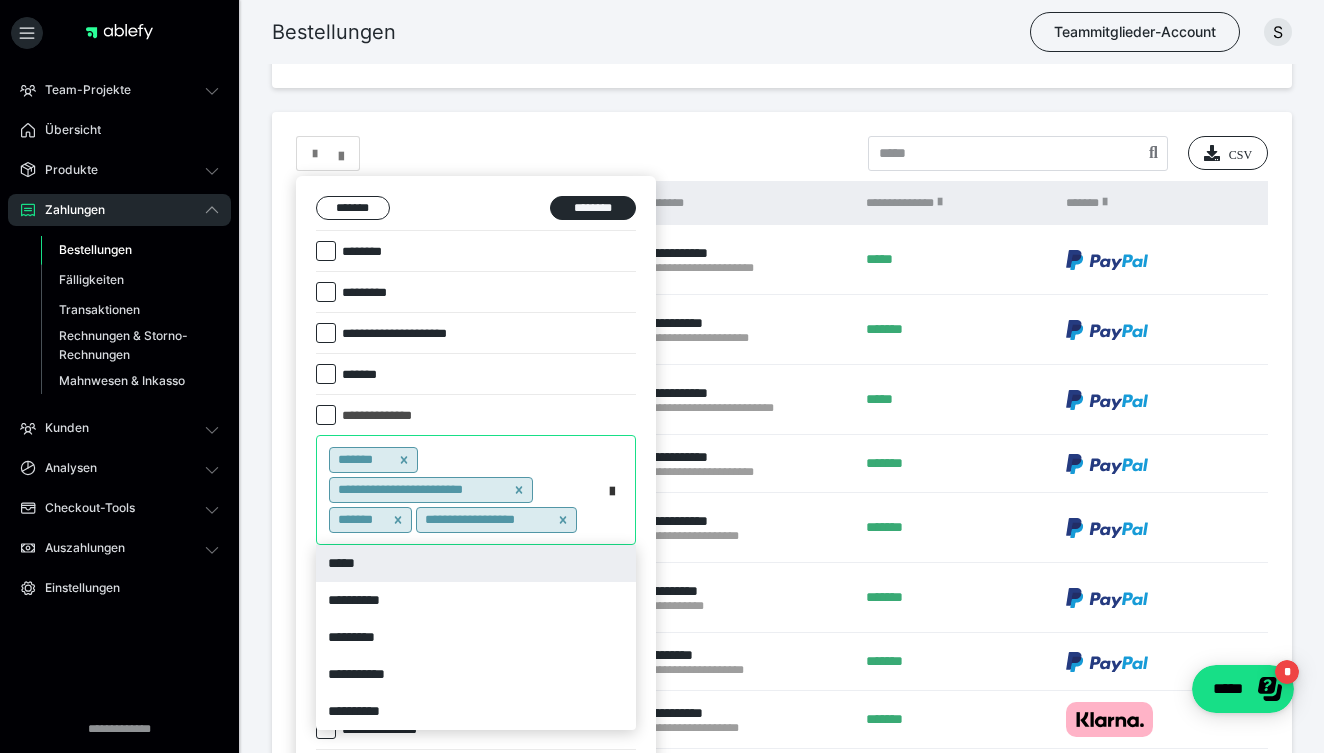 click at bounding box center [612, 488] 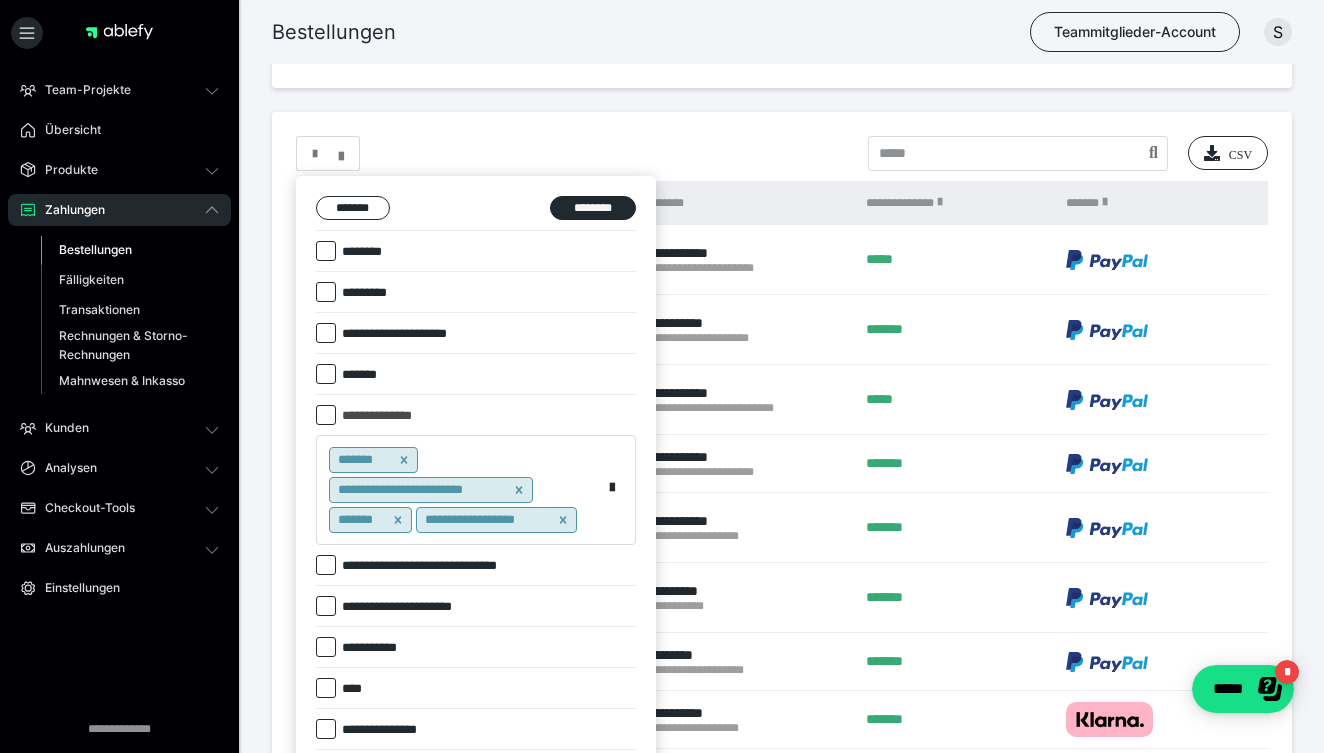 click on "**********" at bounding box center [476, 780] 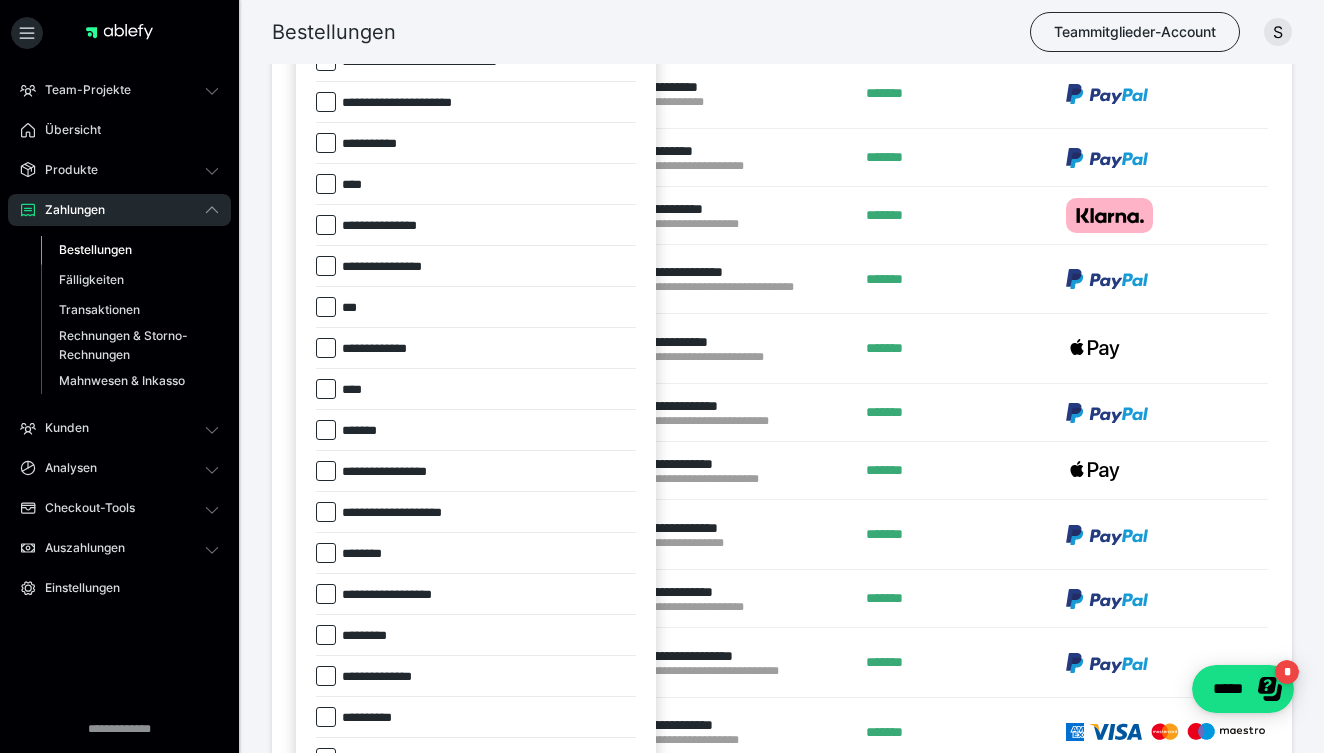 scroll, scrollTop: 1086, scrollLeft: 0, axis: vertical 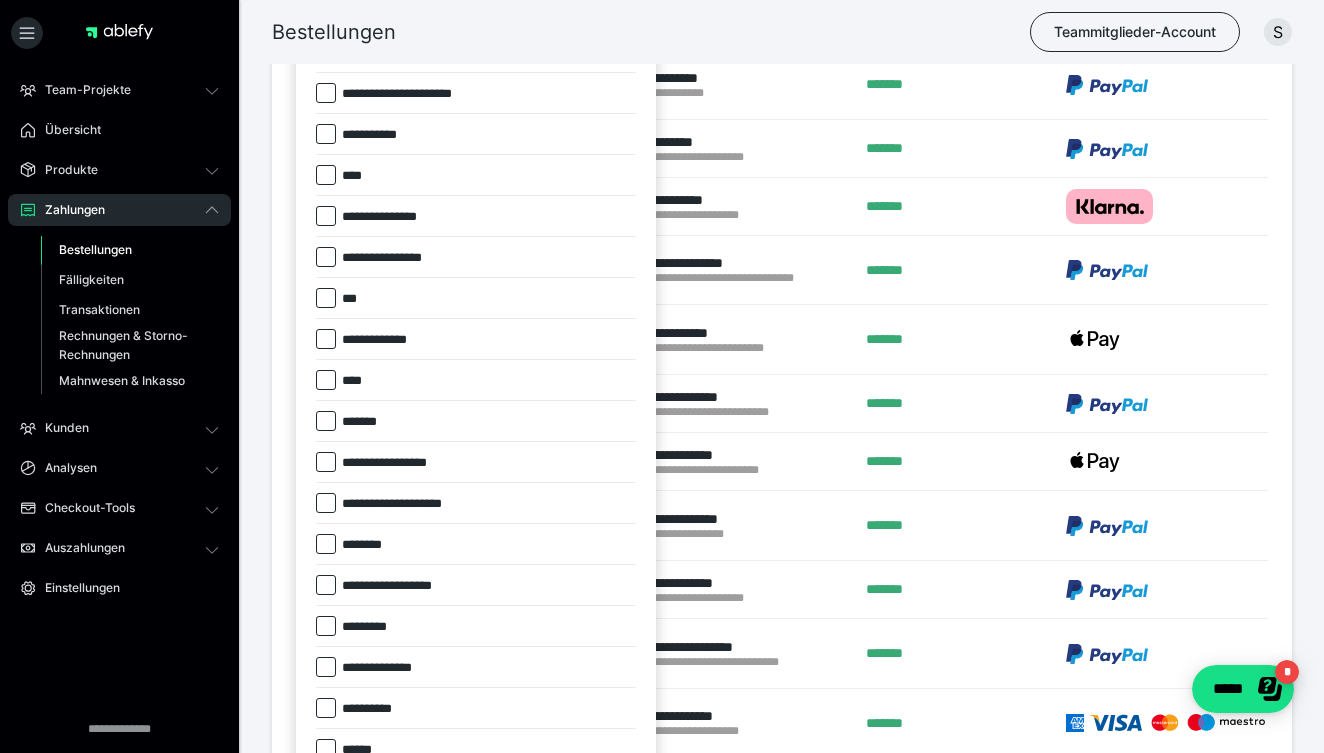 click at bounding box center [326, 421] 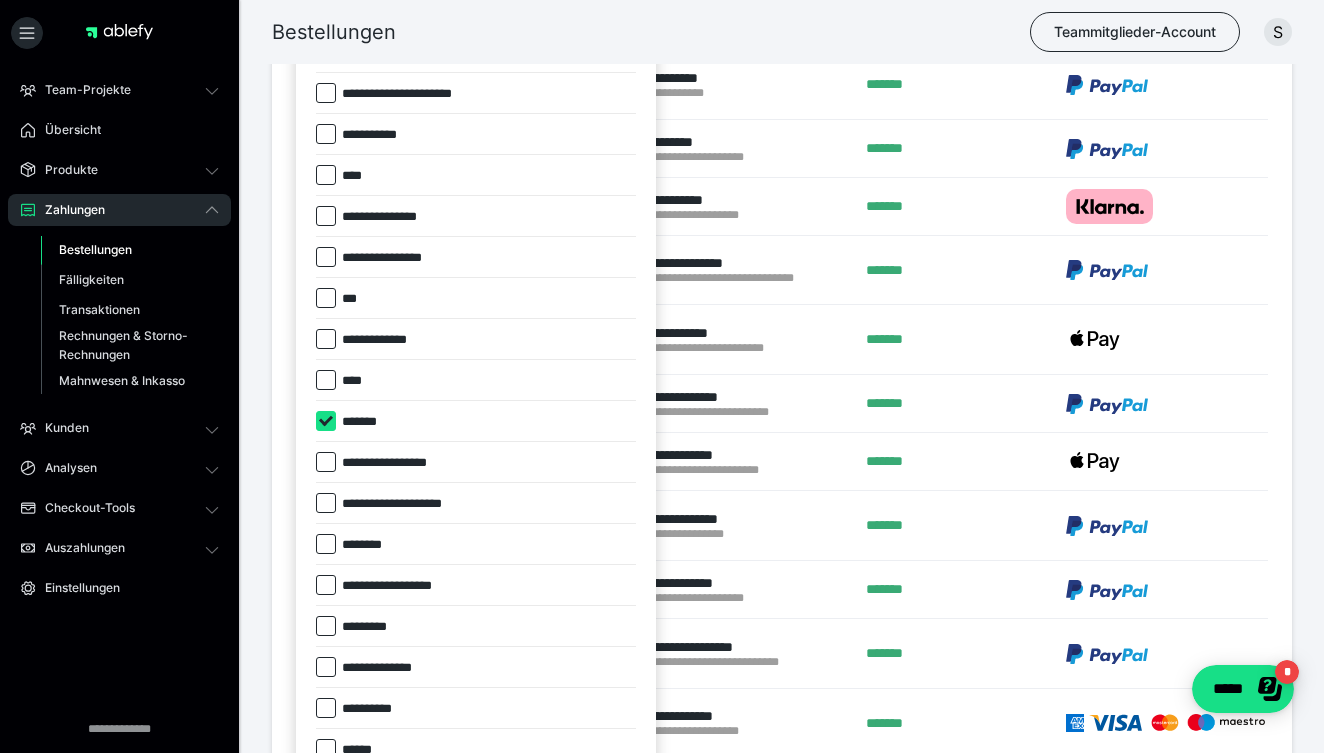 checkbox on "****" 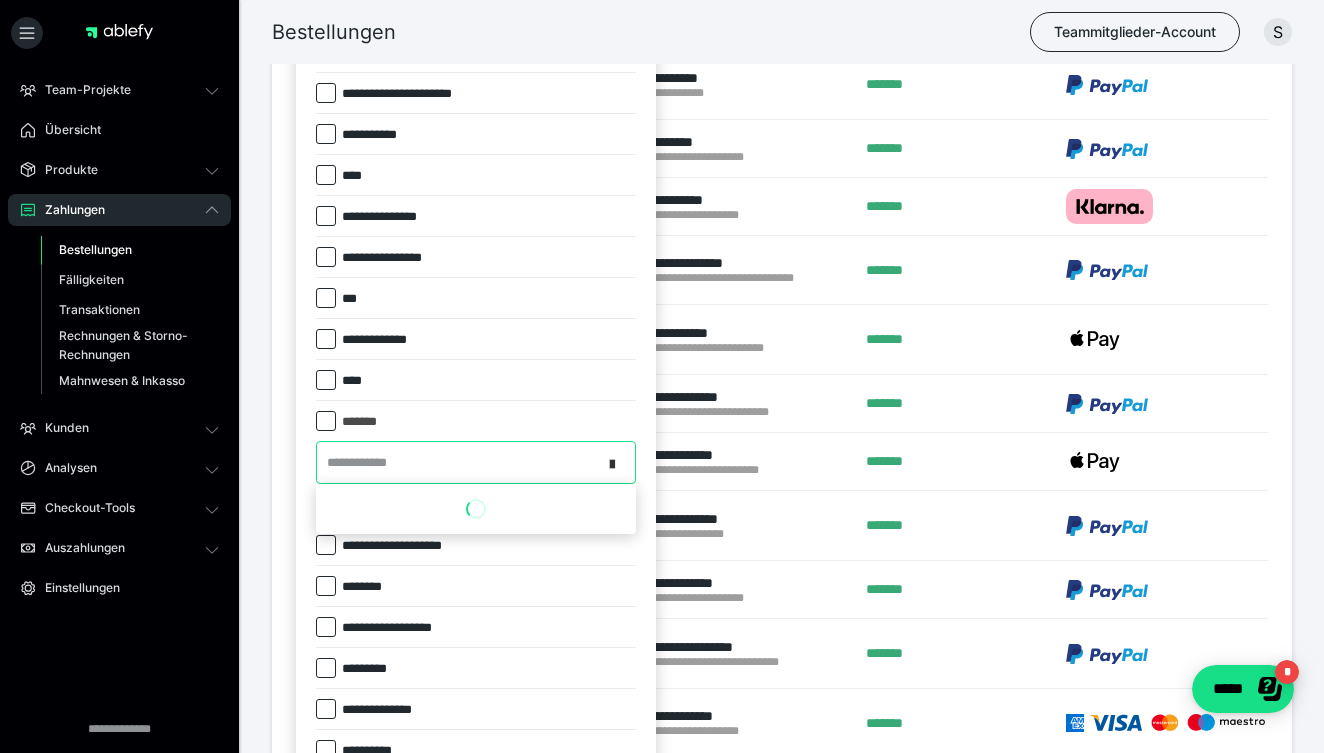 click at bounding box center [618, 463] 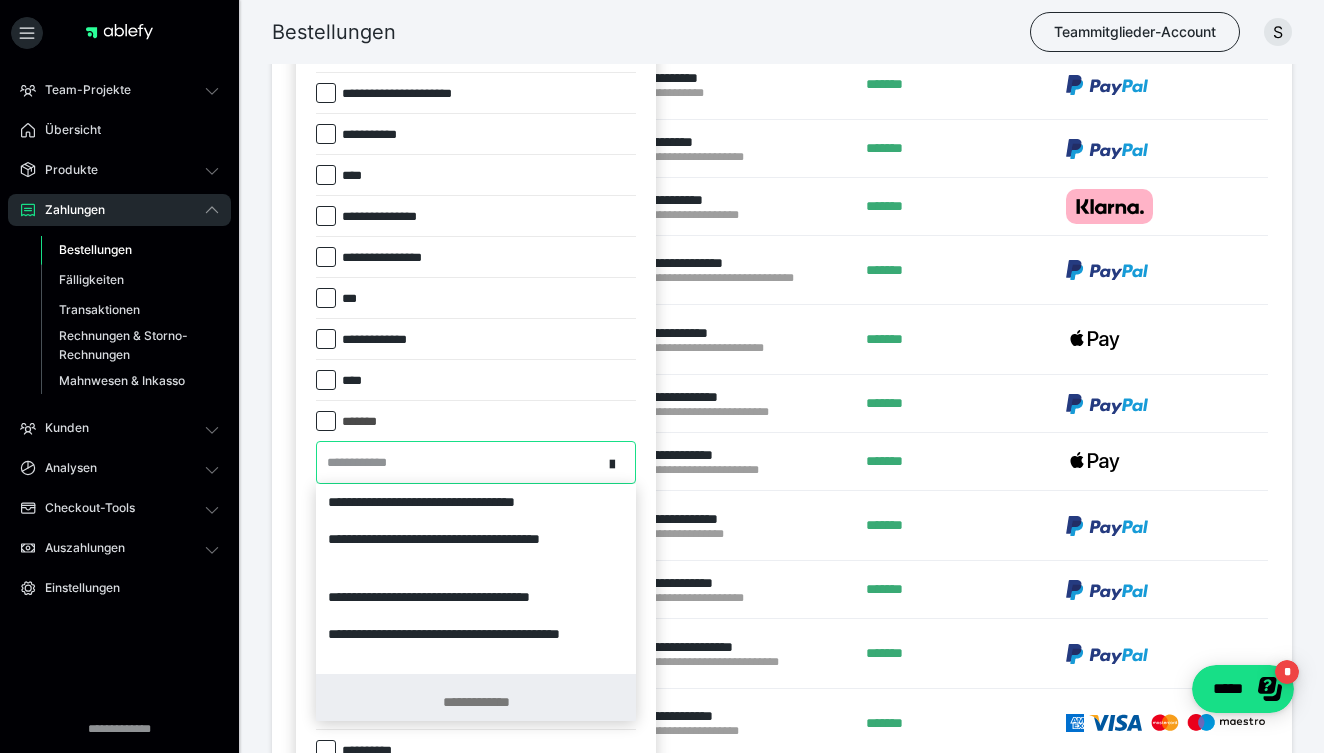 click on "**********" at bounding box center [476, 702] 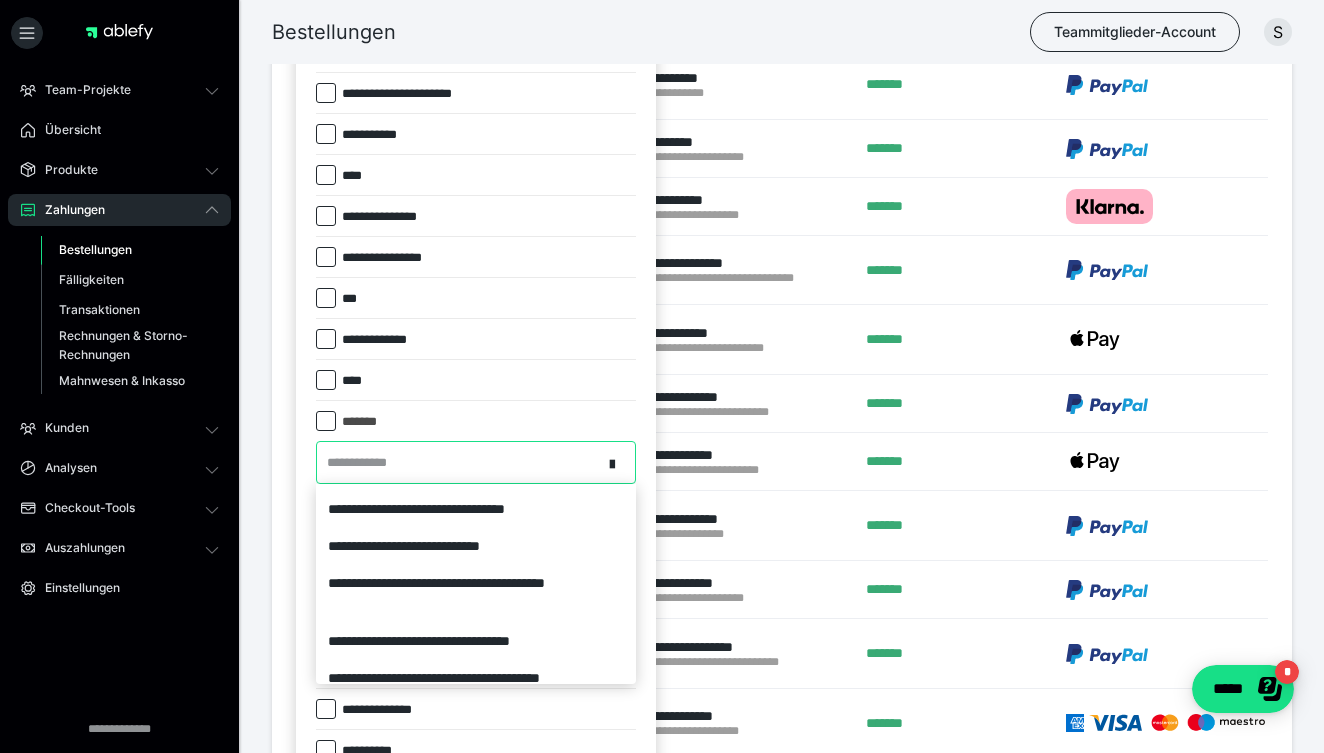 scroll, scrollTop: 629, scrollLeft: 0, axis: vertical 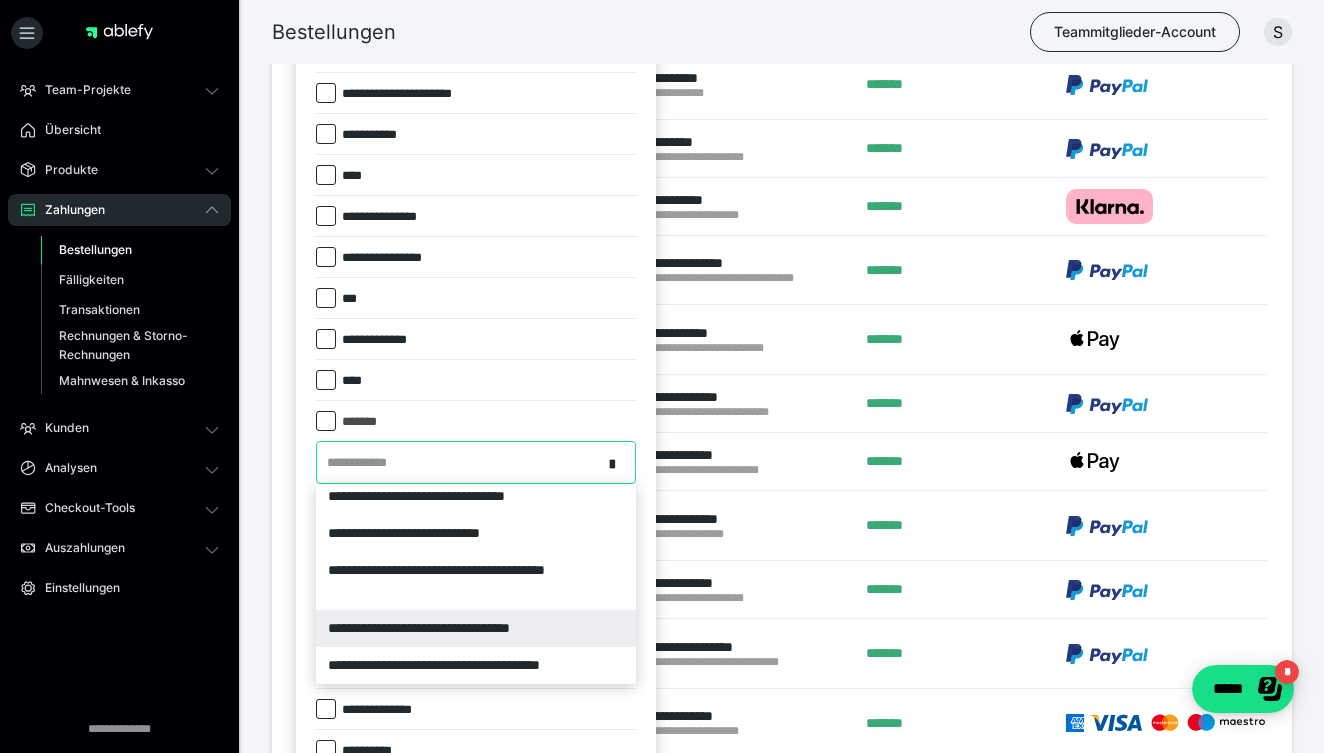 click on "**********" at bounding box center [476, 628] 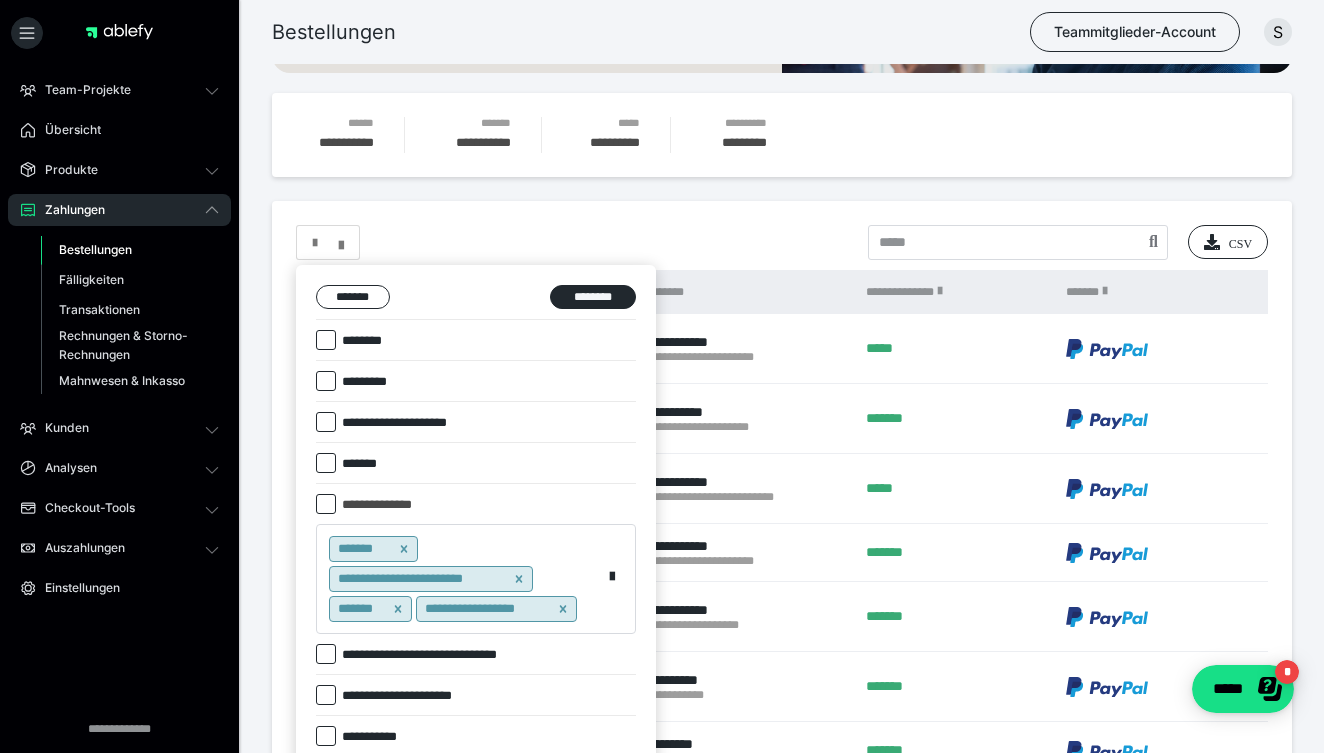 scroll, scrollTop: 482, scrollLeft: 0, axis: vertical 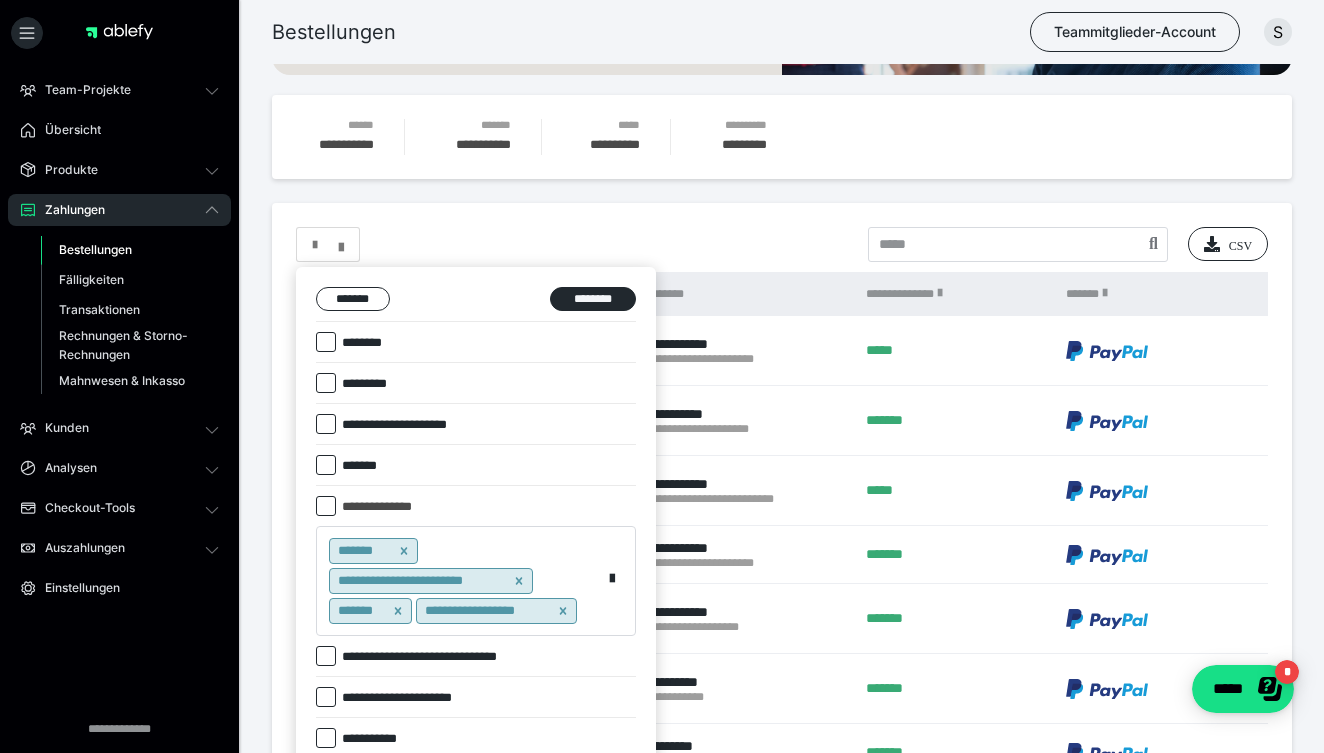 click on "********" at bounding box center (364, 343) 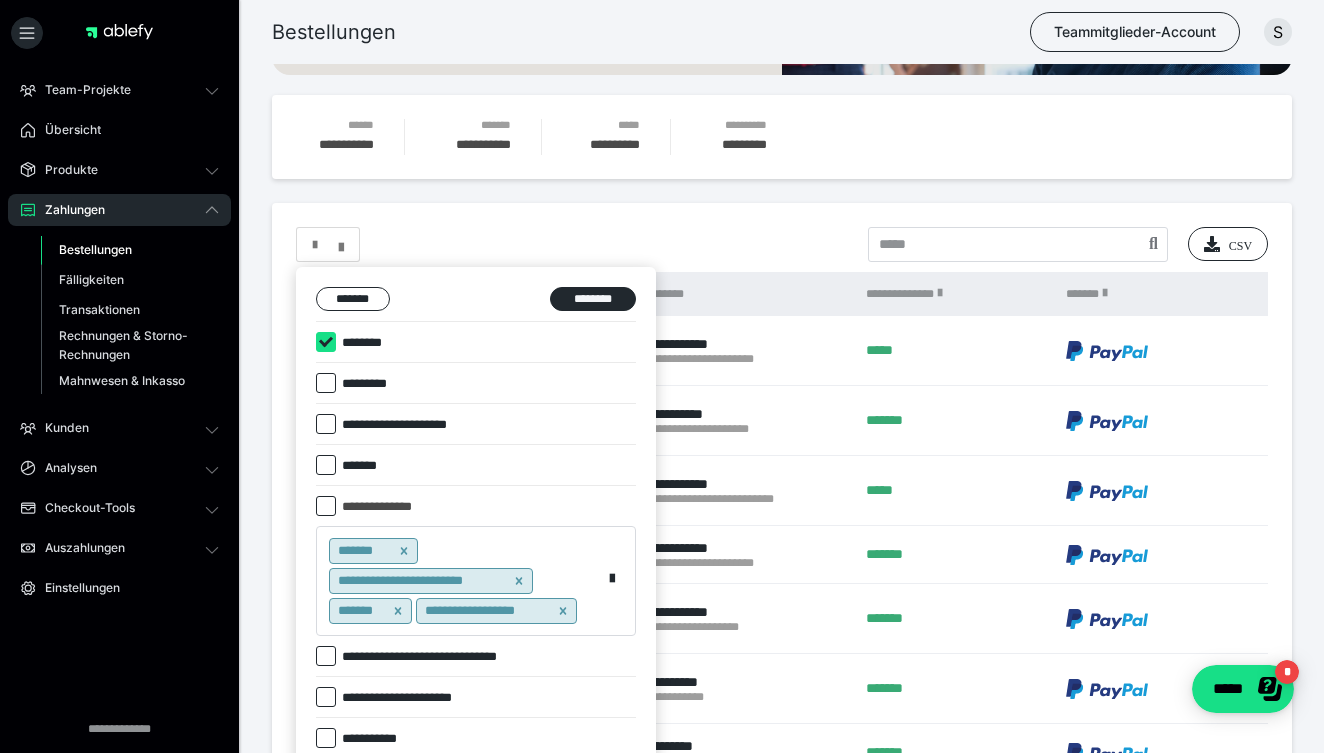 checkbox on "****" 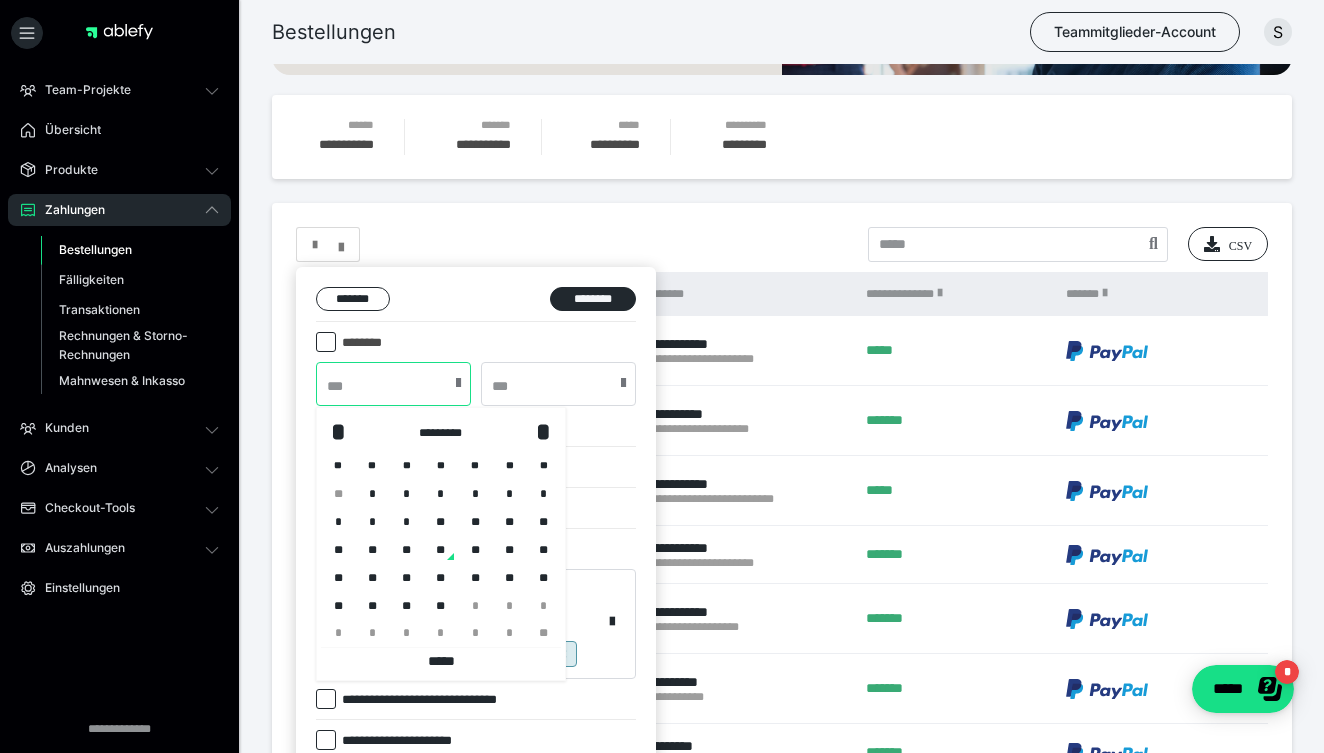 click at bounding box center (393, 384) 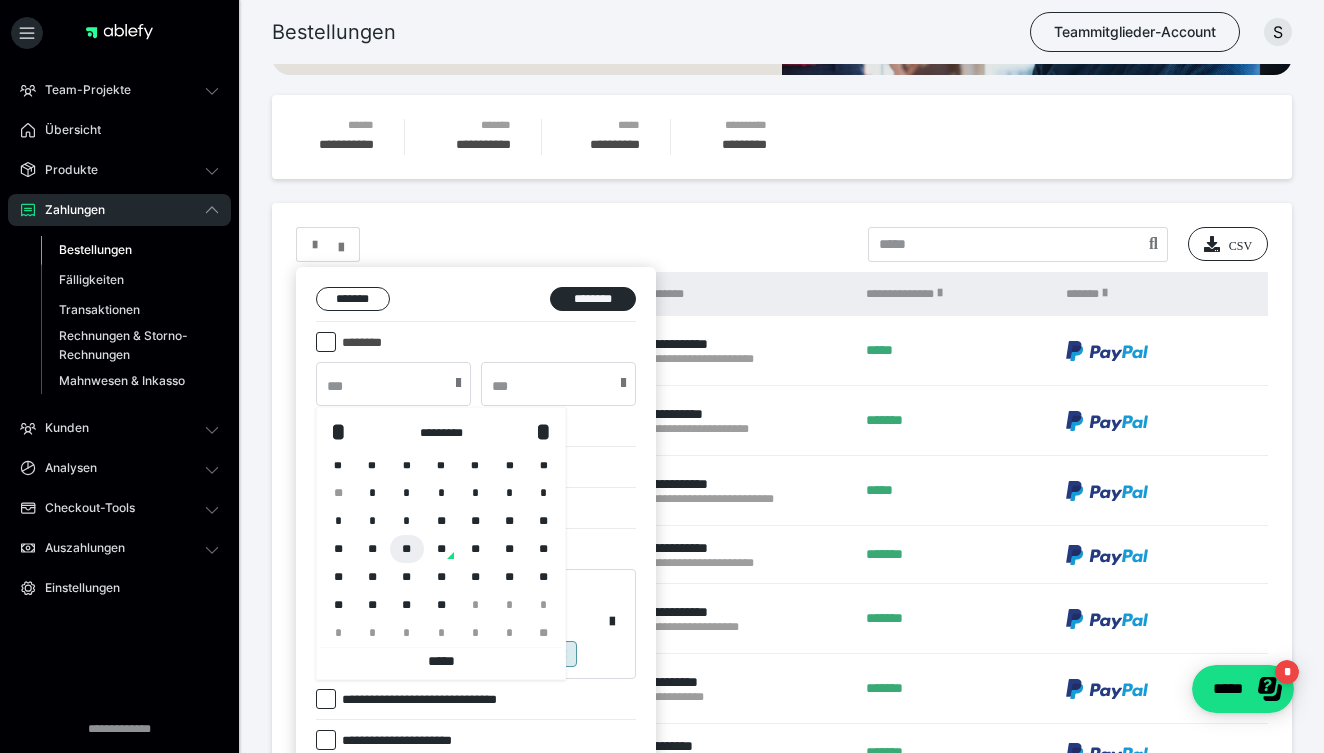 click on "**" at bounding box center [407, 549] 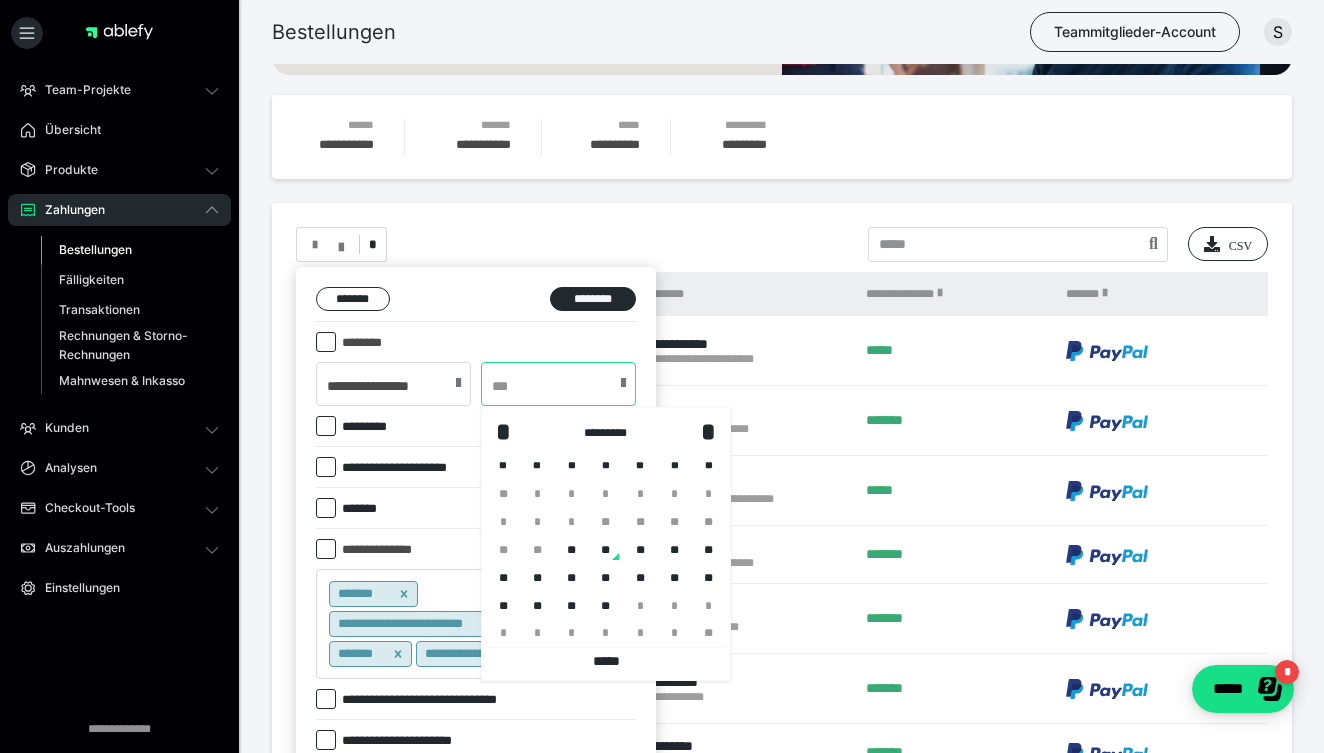 click at bounding box center (558, 384) 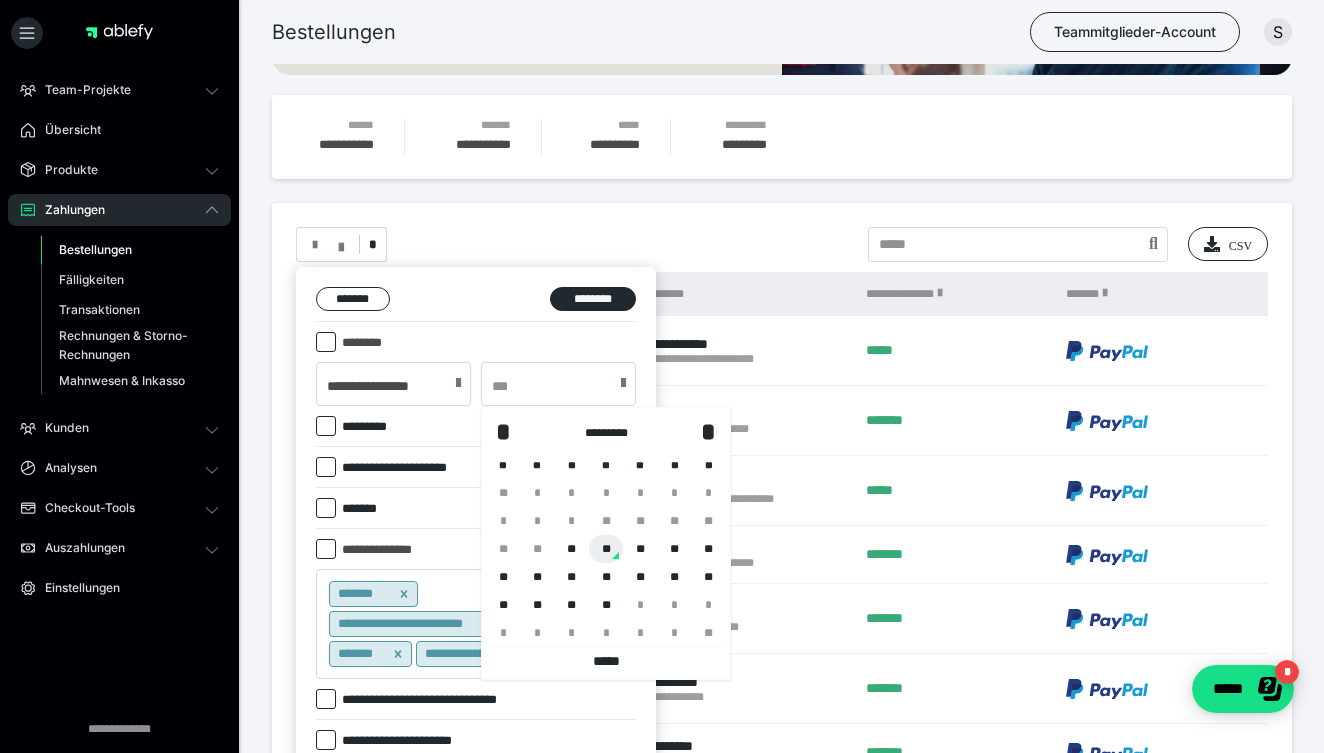 click on "**" at bounding box center [606, 549] 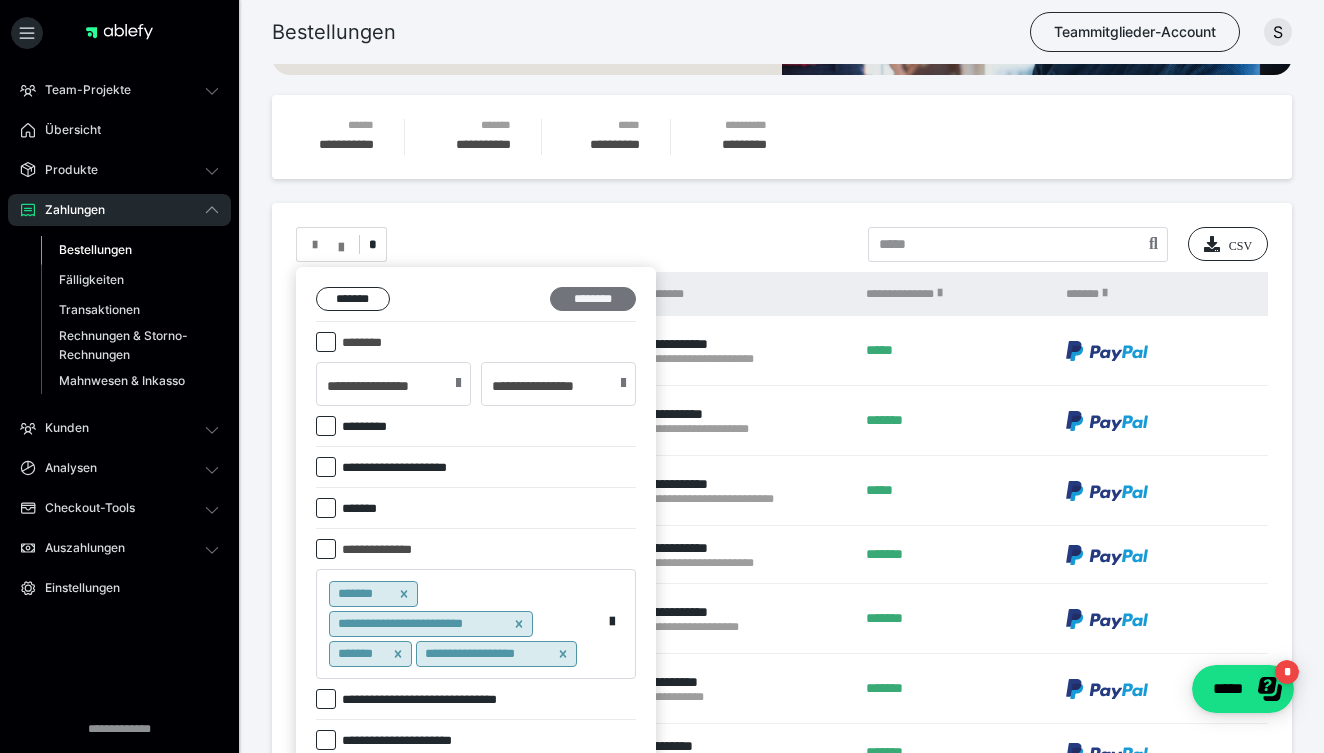 click on "********" at bounding box center (593, 299) 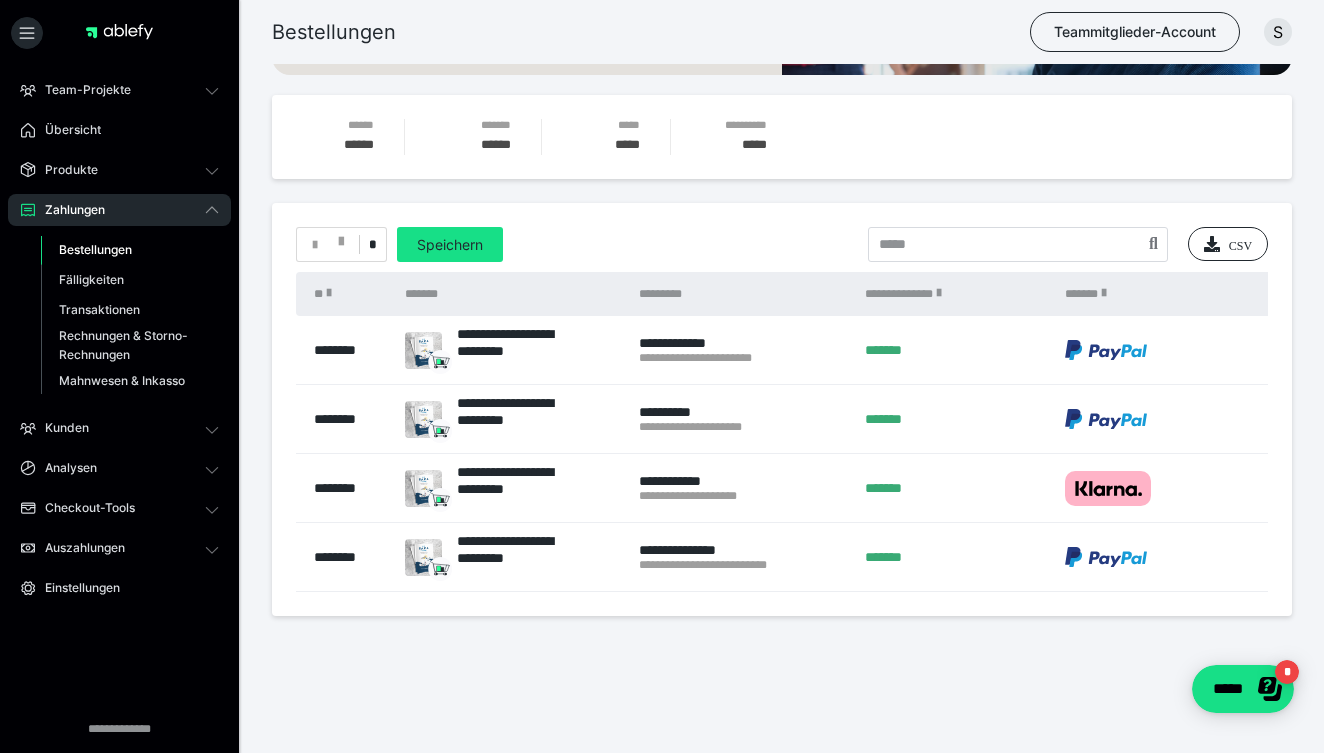 scroll, scrollTop: 469, scrollLeft: 0, axis: vertical 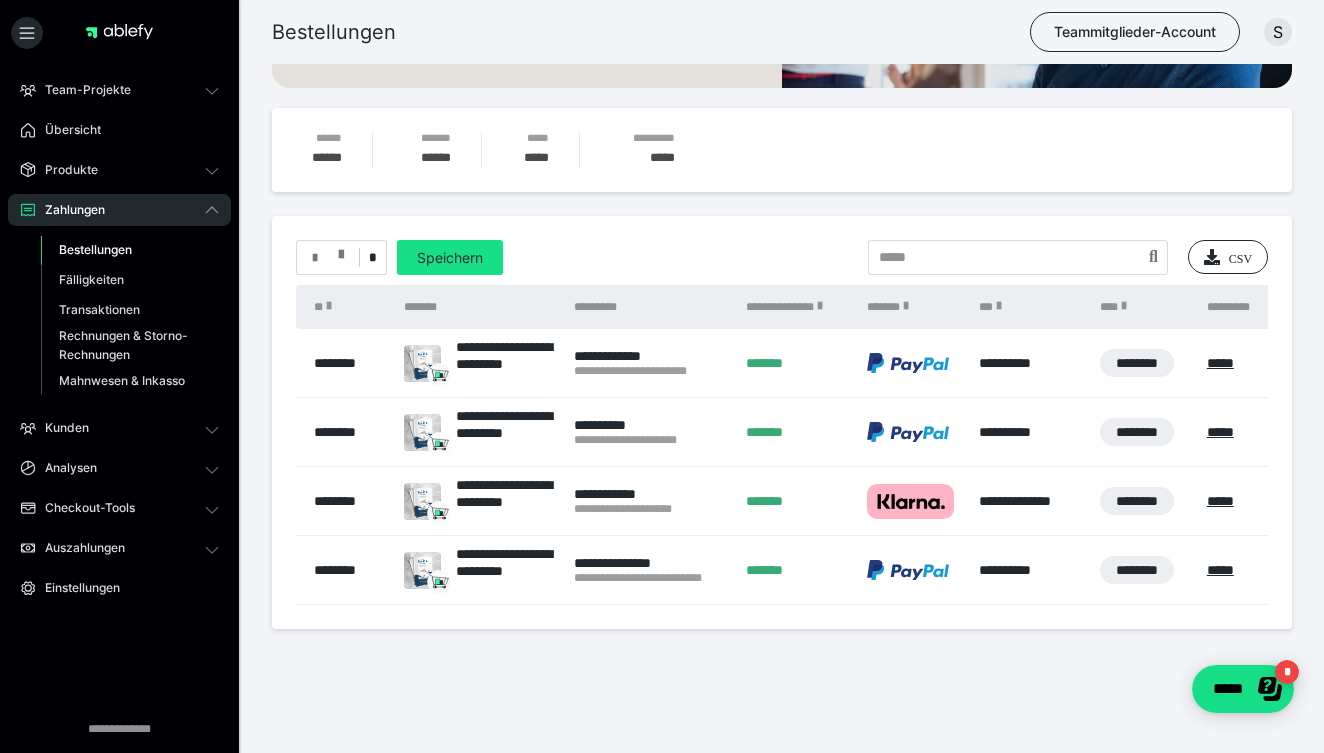 click at bounding box center (341, 250) 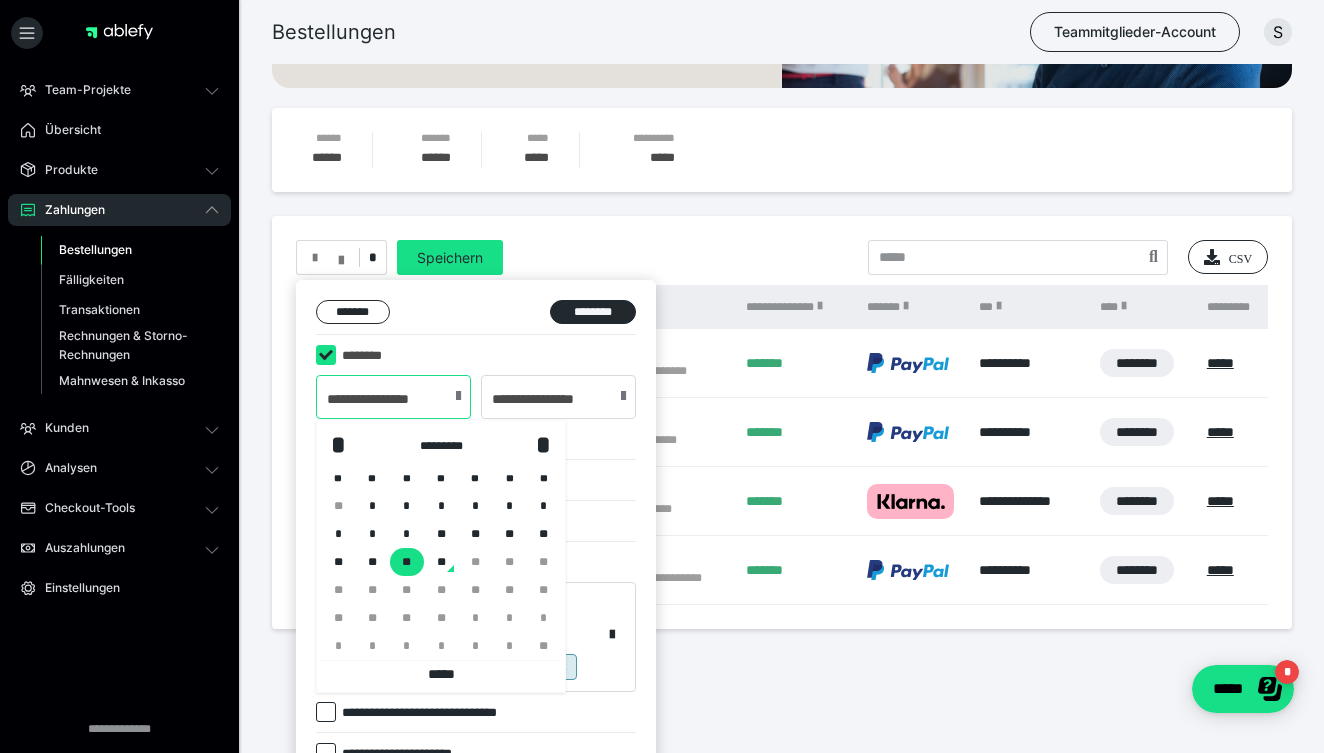 click on "**********" at bounding box center [393, 397] 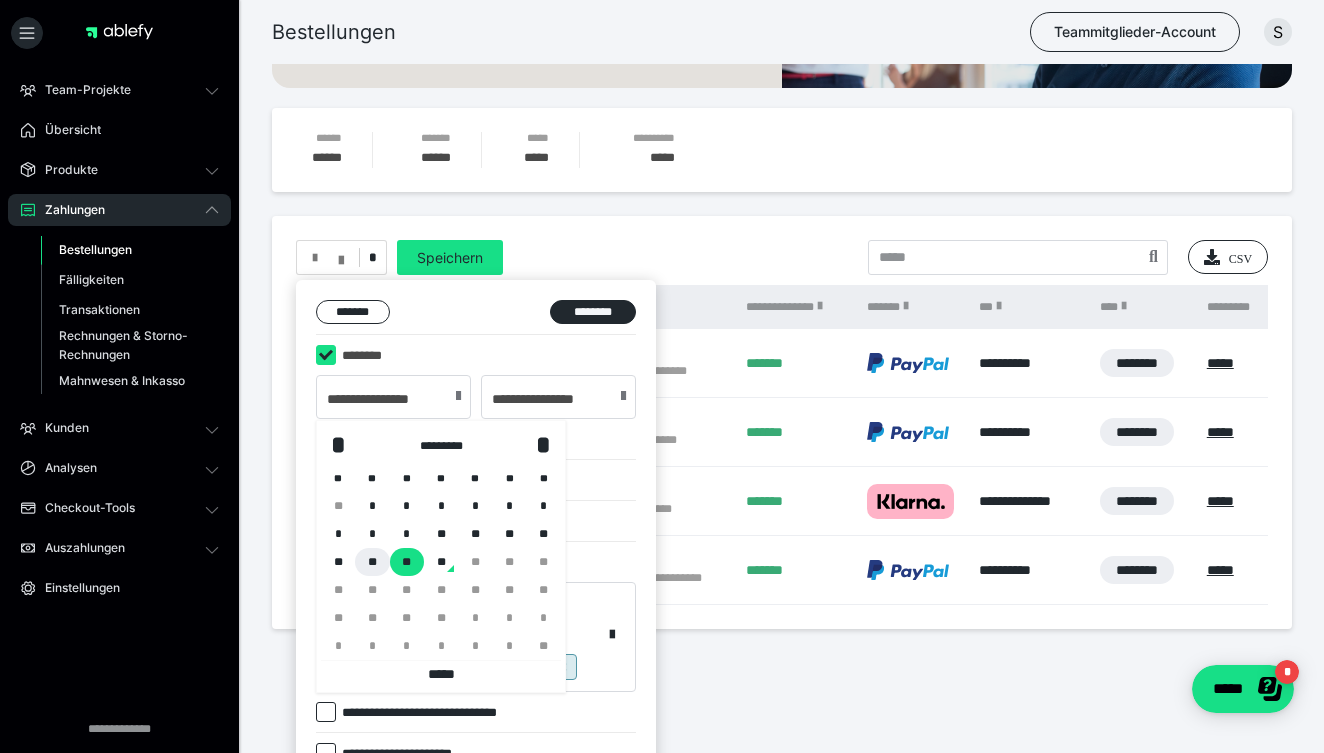 click on "**" at bounding box center (372, 562) 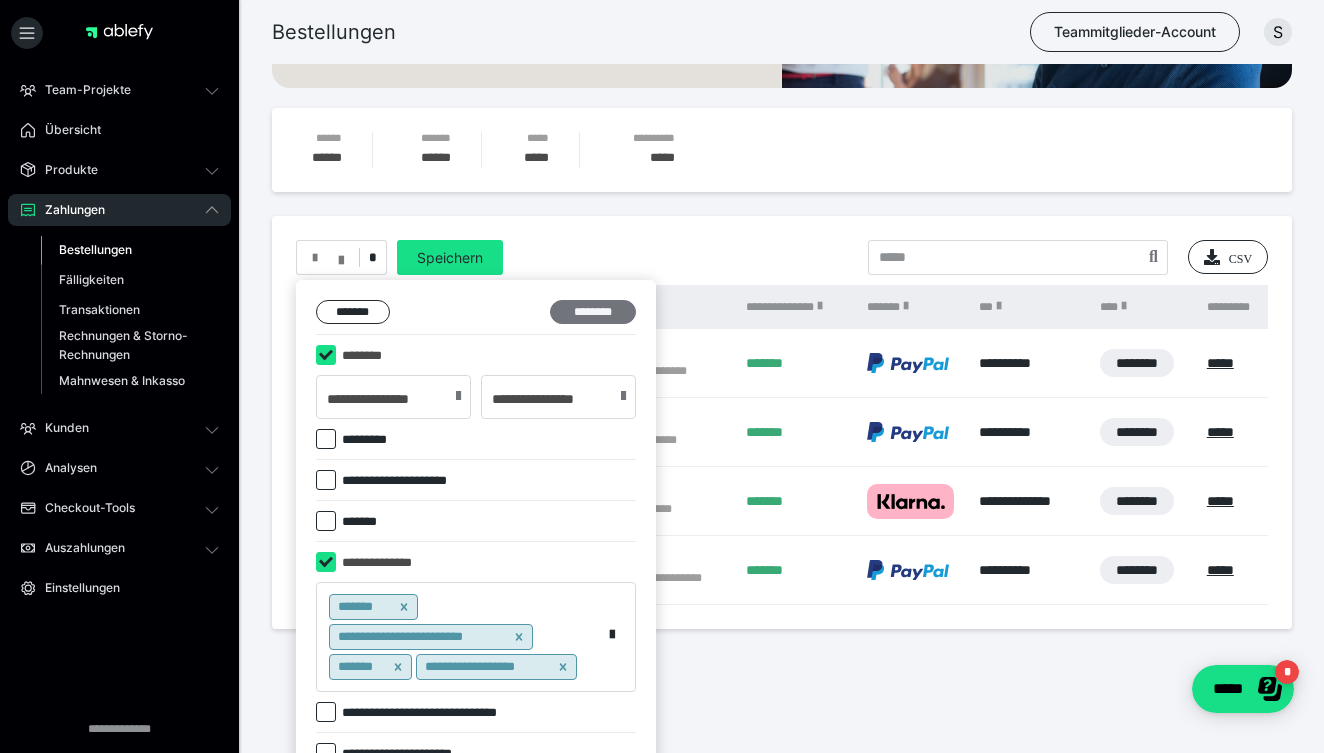 click on "********" at bounding box center (593, 312) 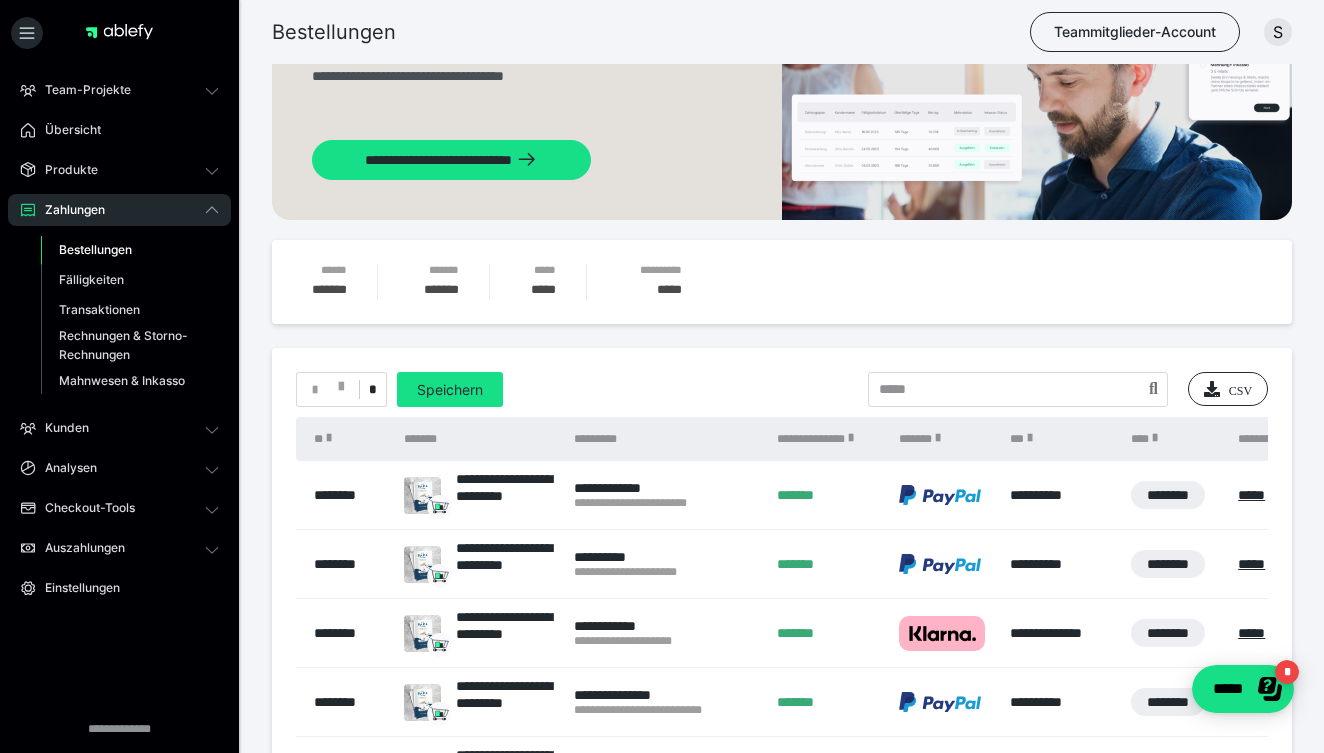 scroll, scrollTop: 335, scrollLeft: 0, axis: vertical 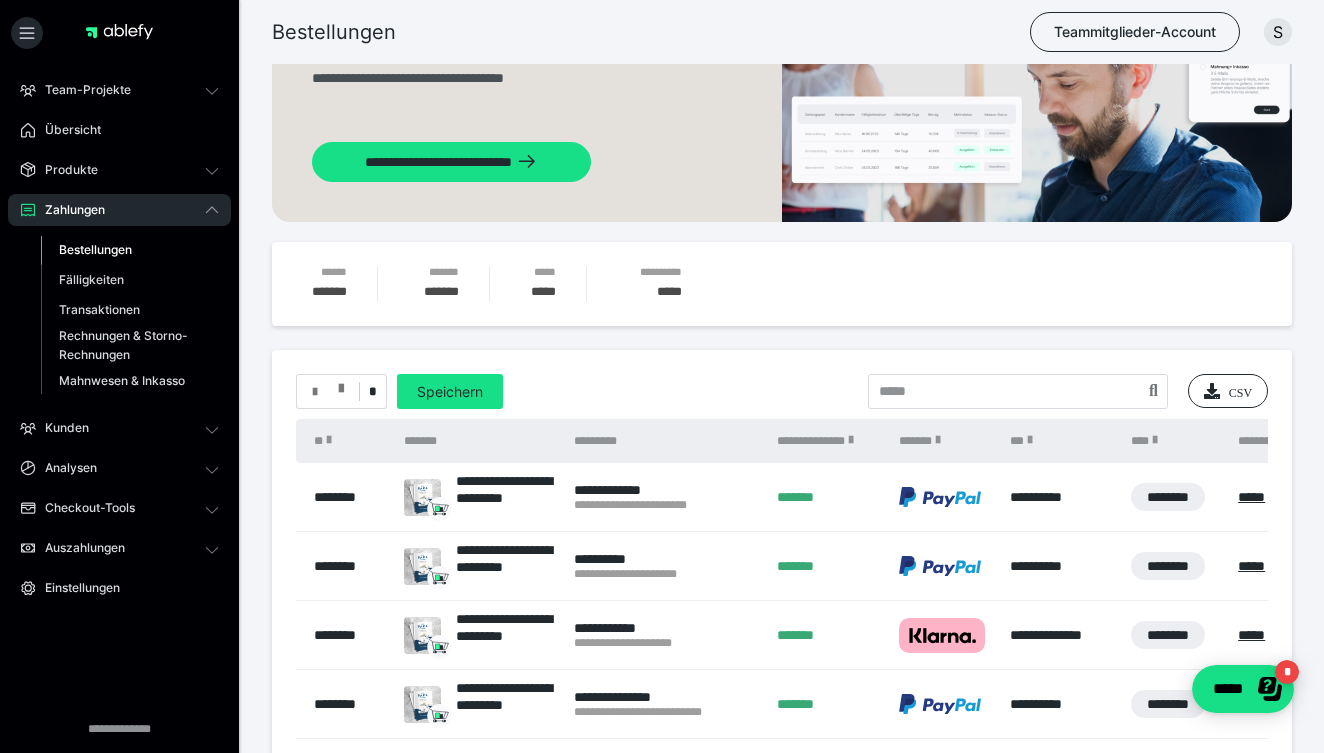 click at bounding box center (341, 384) 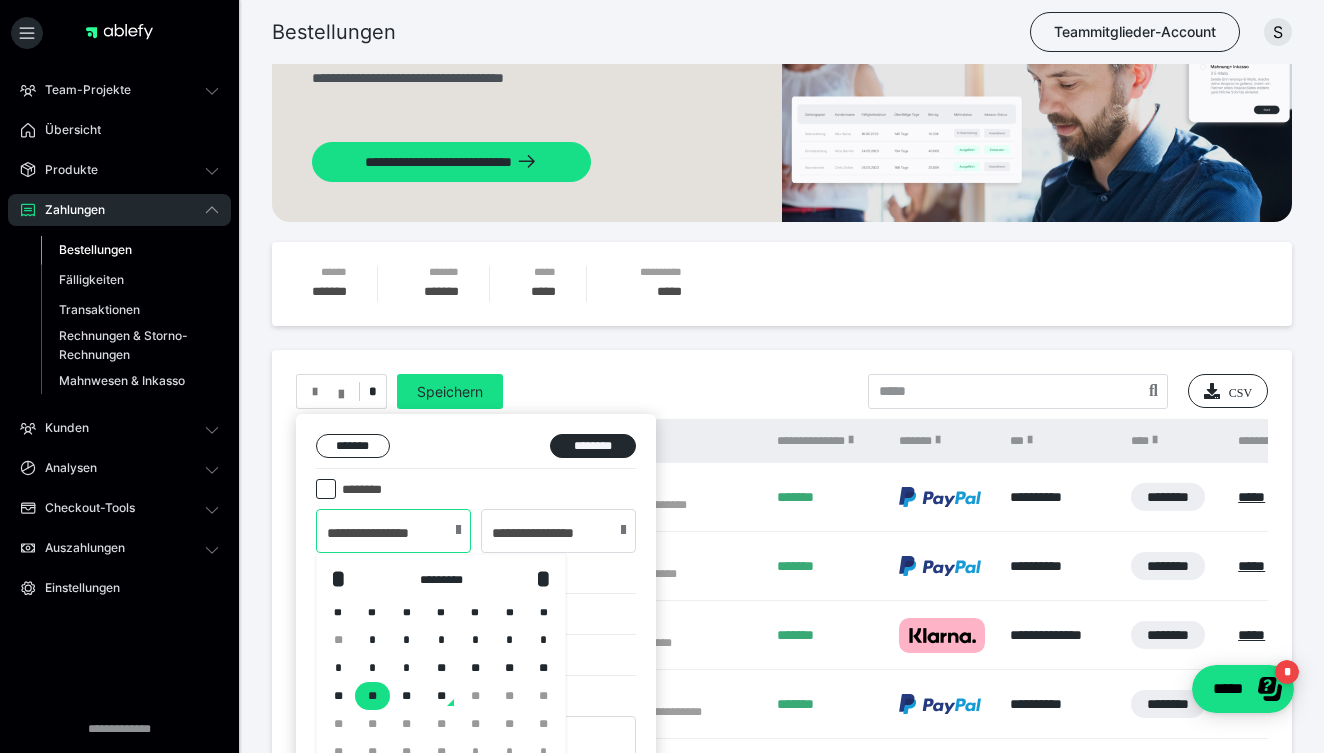 click on "**********" at bounding box center [393, 531] 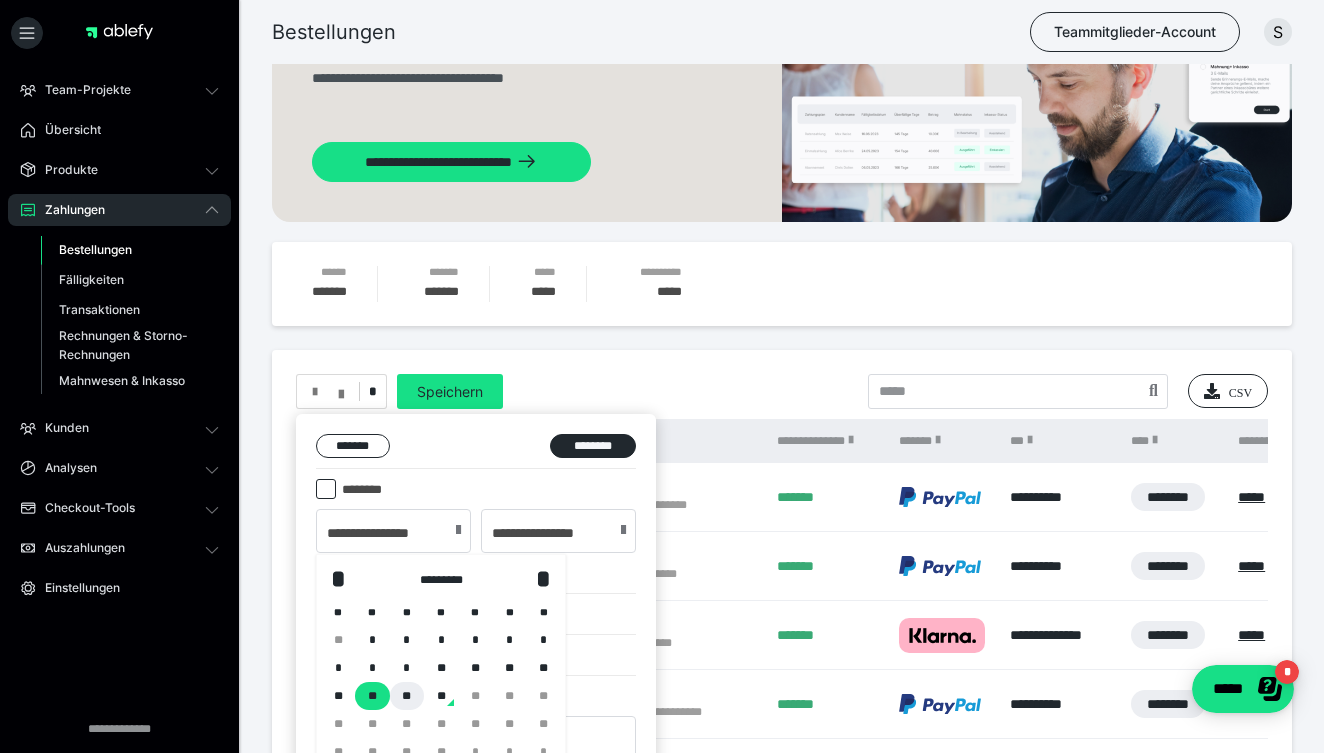 click on "**" at bounding box center (407, 696) 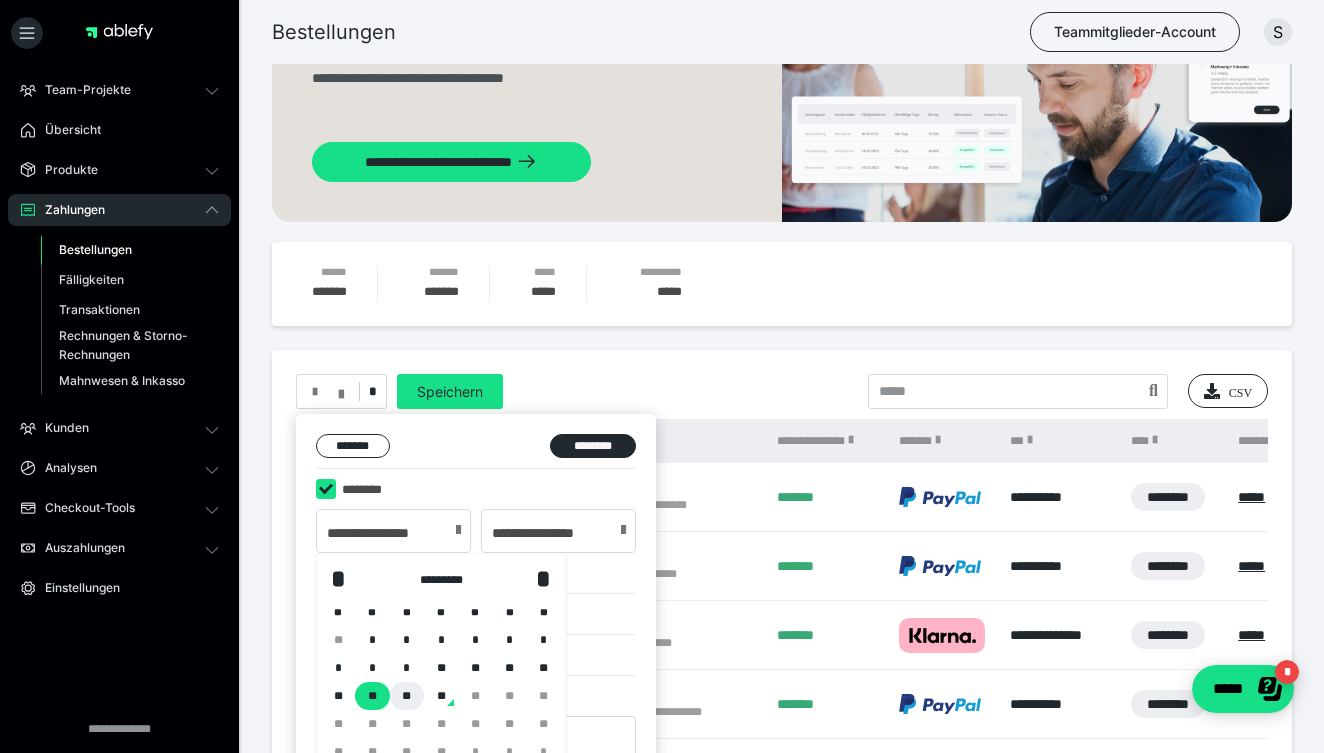 type on "**********" 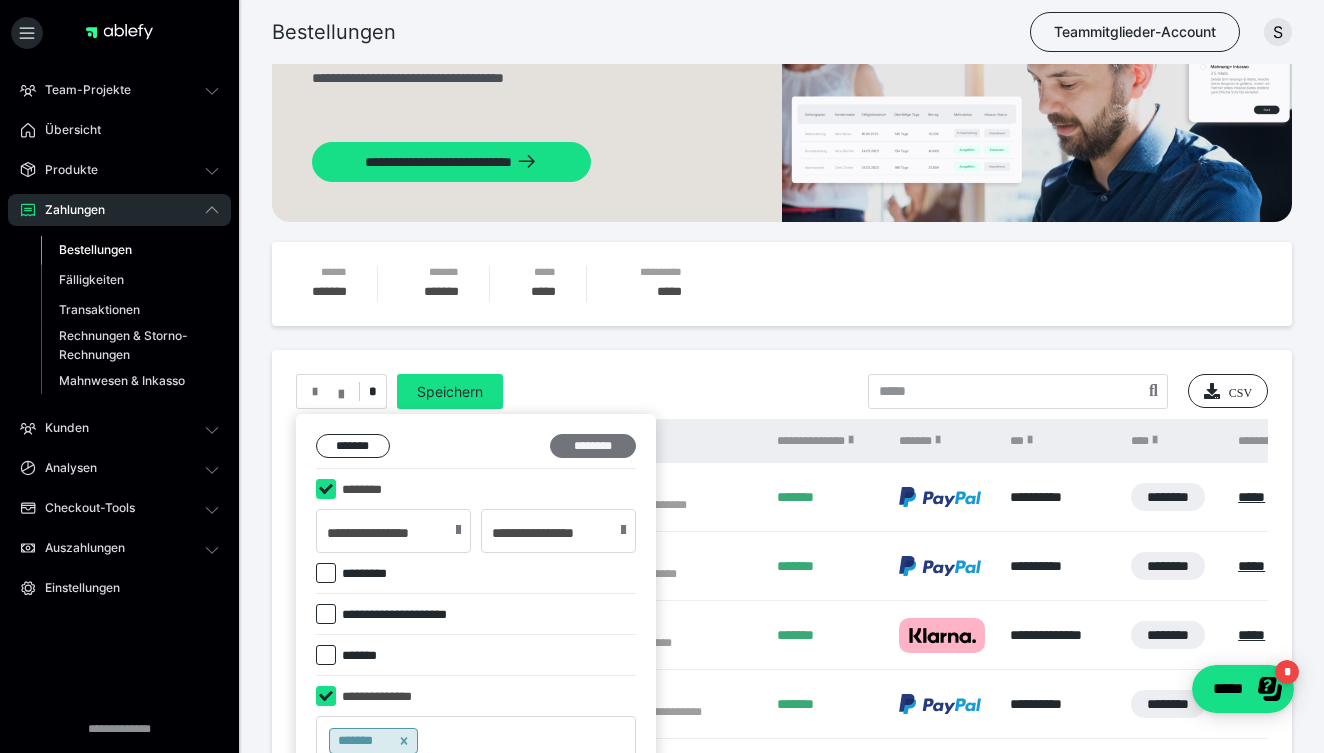 click on "********" at bounding box center (593, 446) 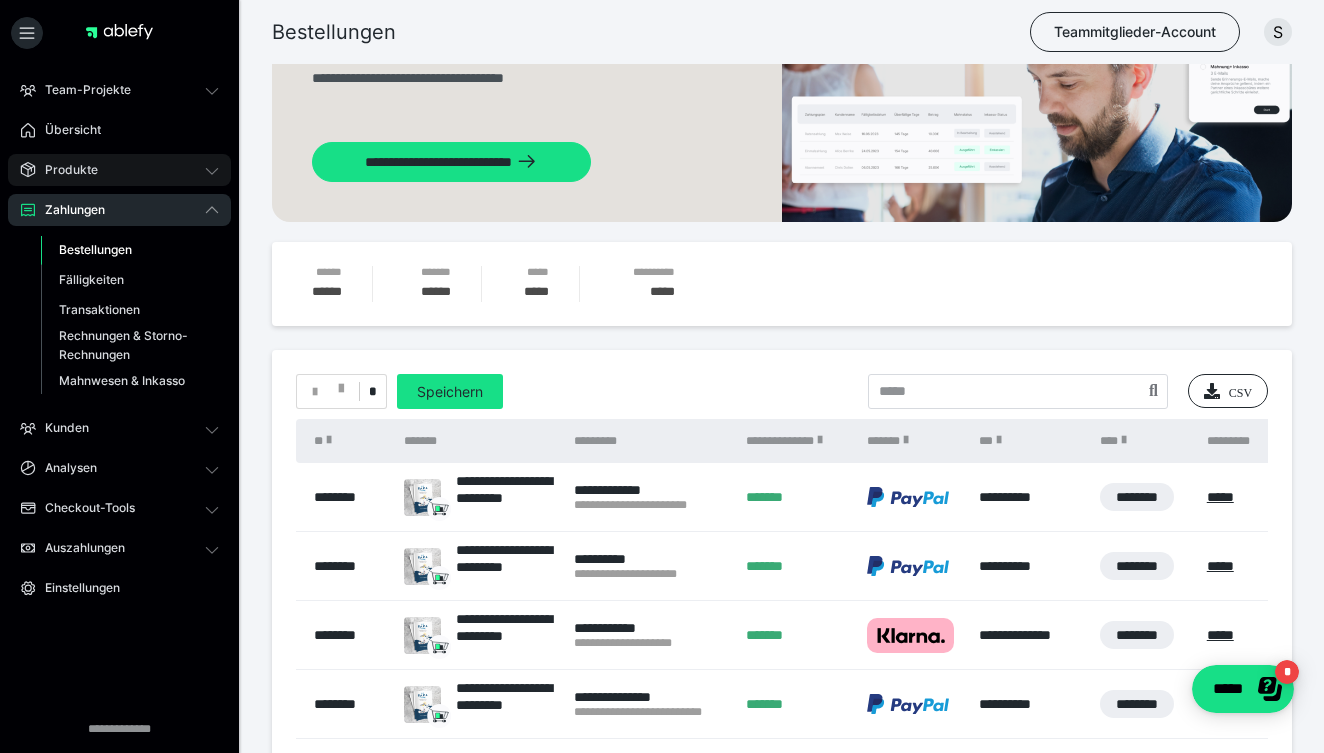 click on "Produkte" at bounding box center [64, 170] 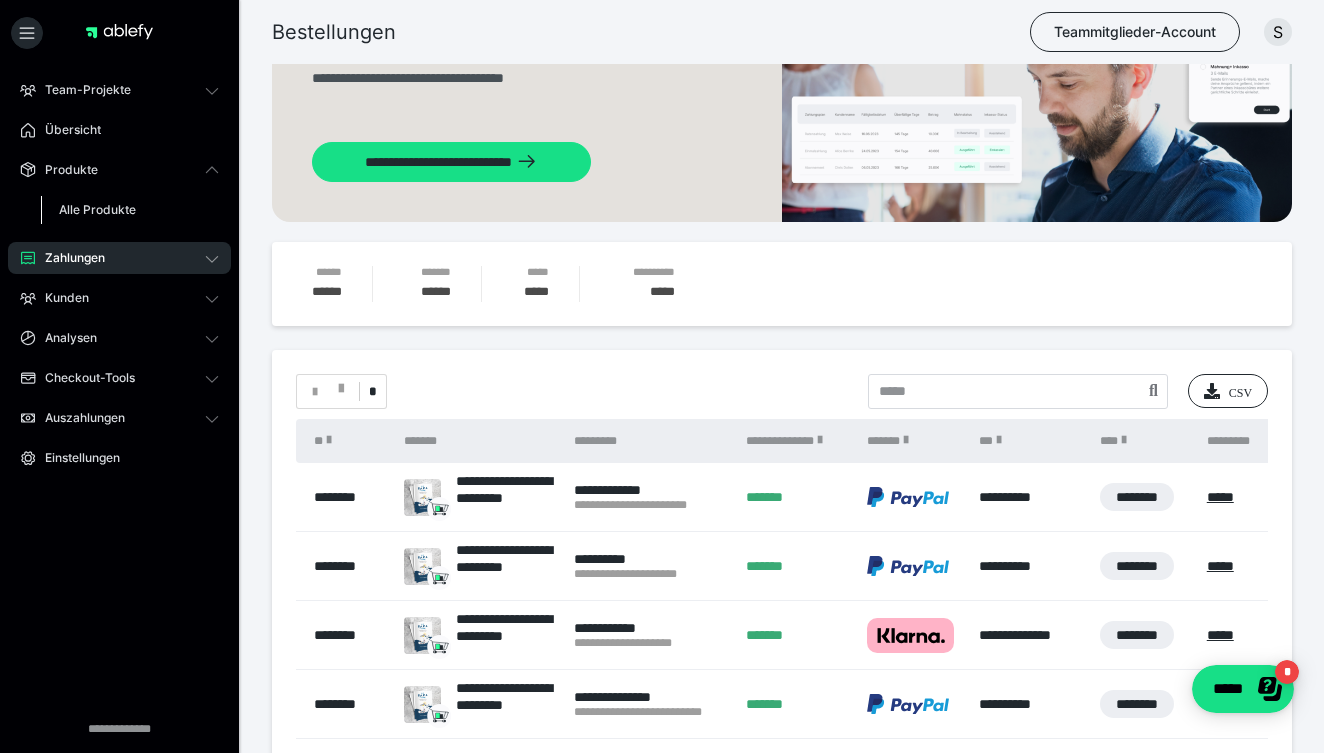 click on "Alle Produkte" at bounding box center [97, 209] 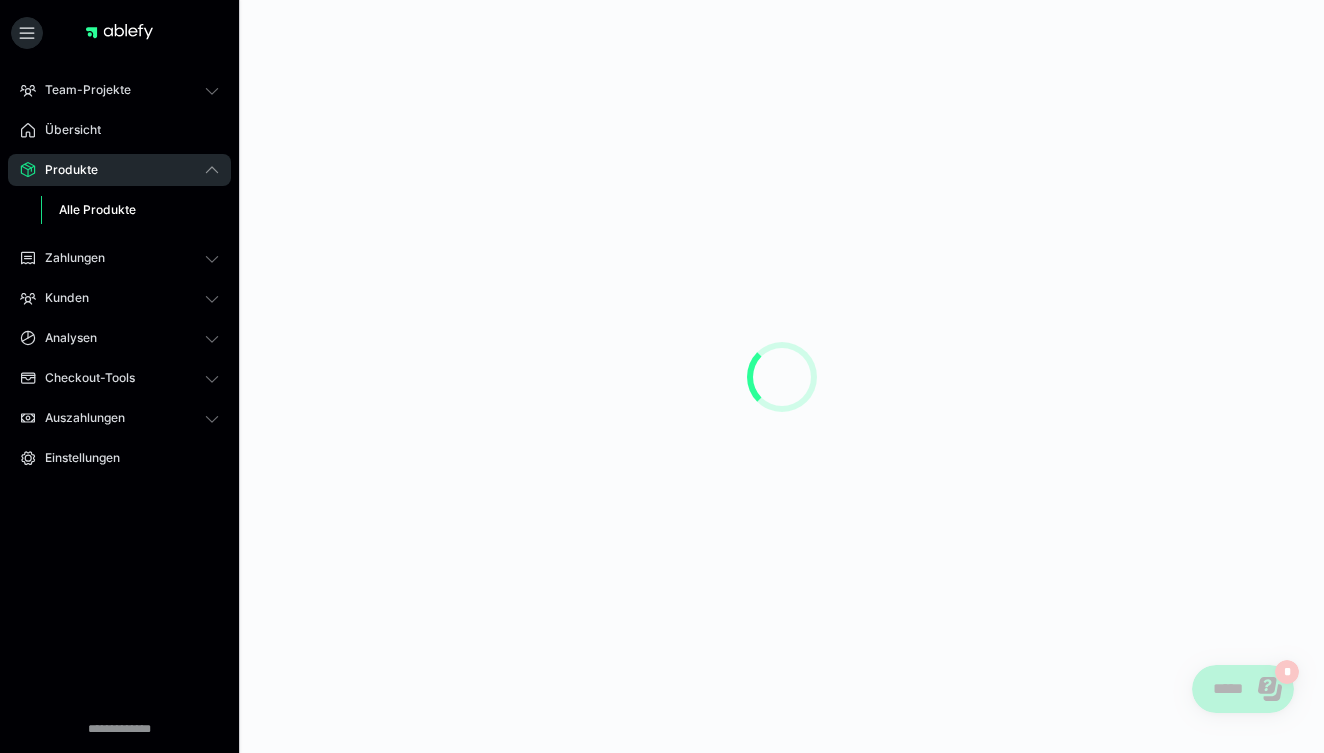 scroll, scrollTop: 0, scrollLeft: 0, axis: both 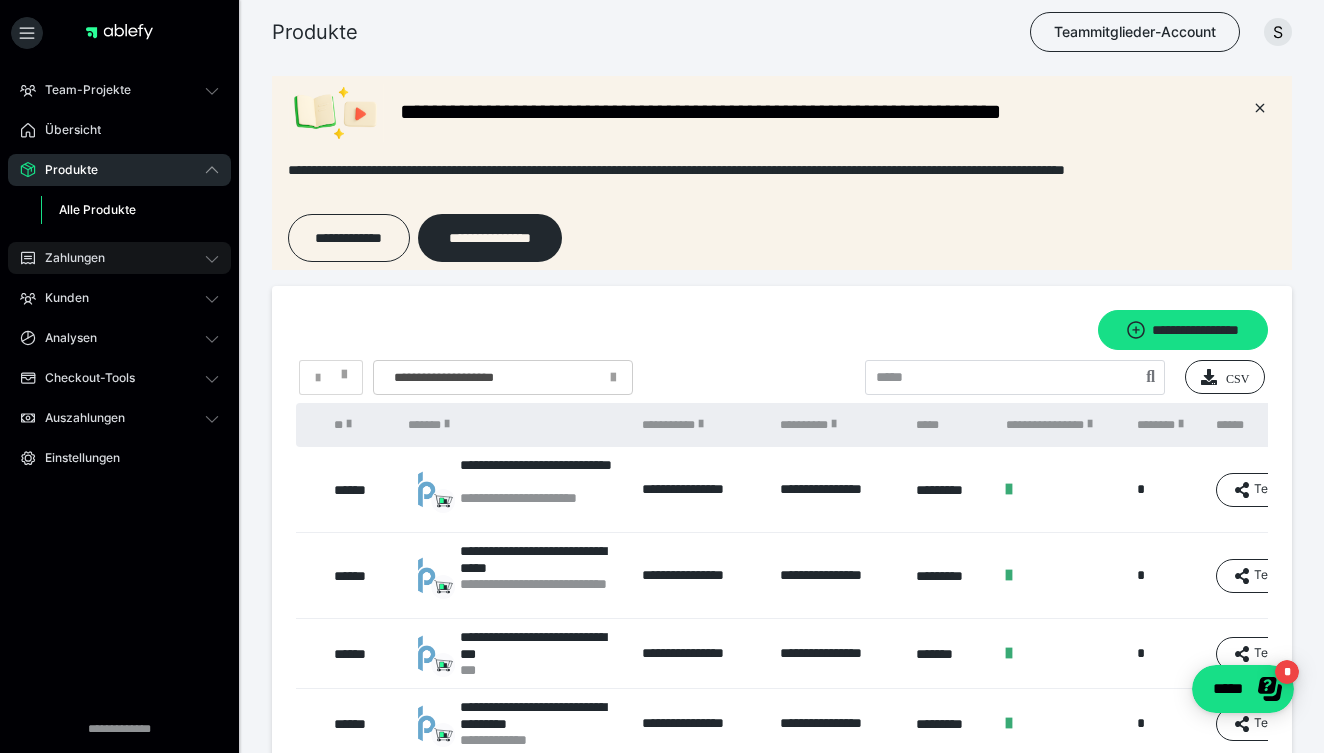 click on "Zahlungen" at bounding box center [68, 258] 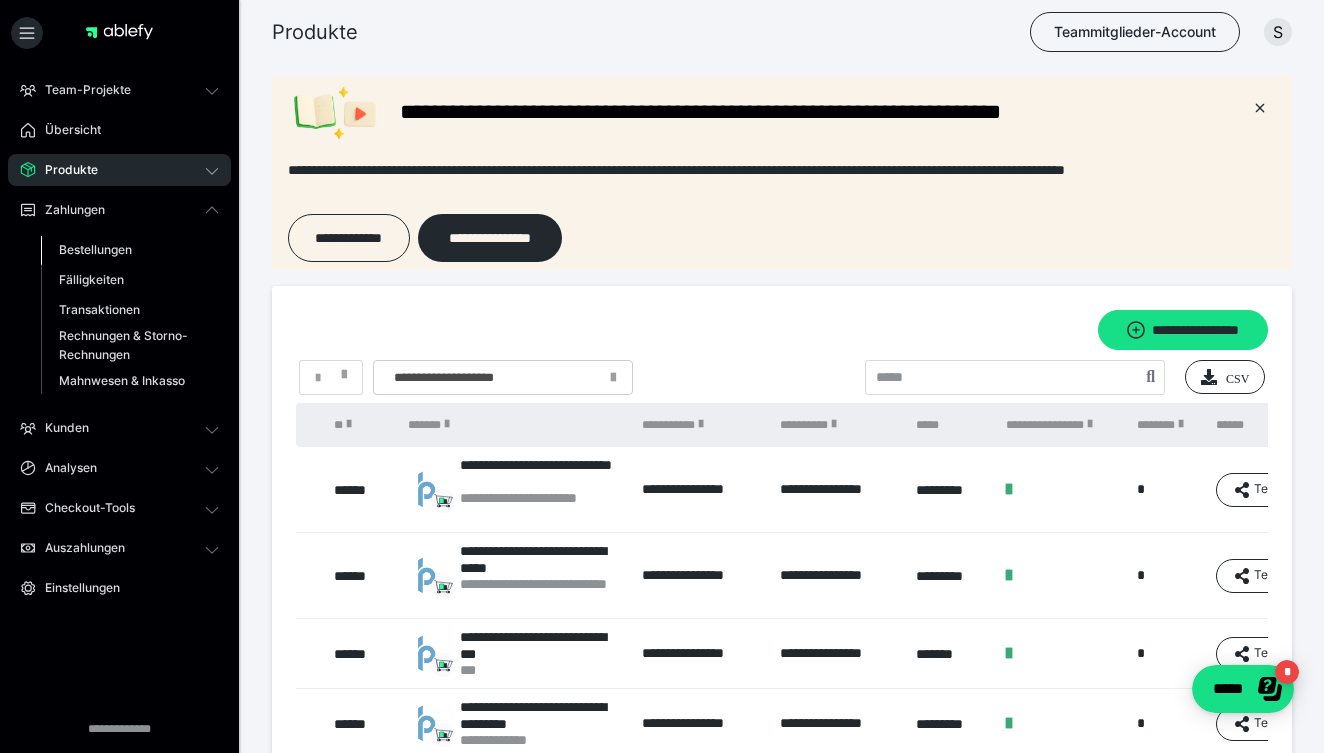 click on "Bestellungen" at bounding box center [95, 249] 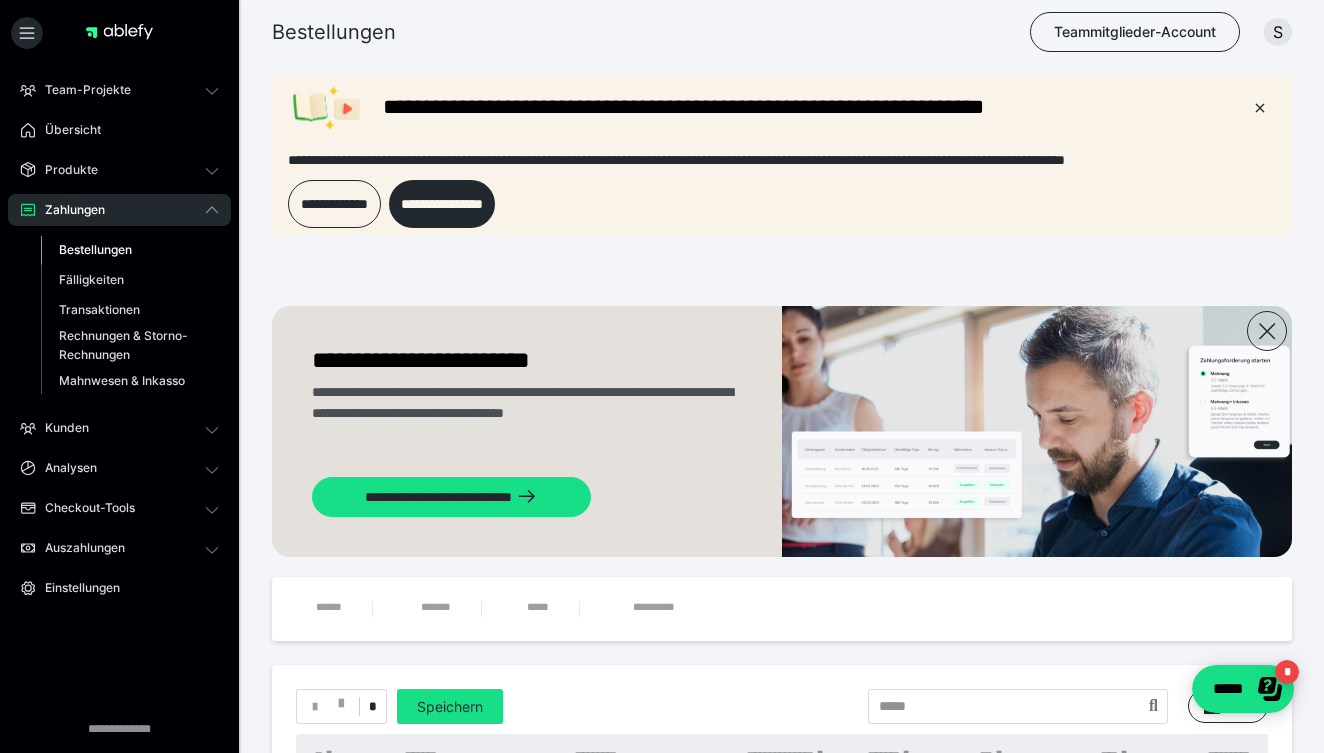 scroll, scrollTop: 0, scrollLeft: 0, axis: both 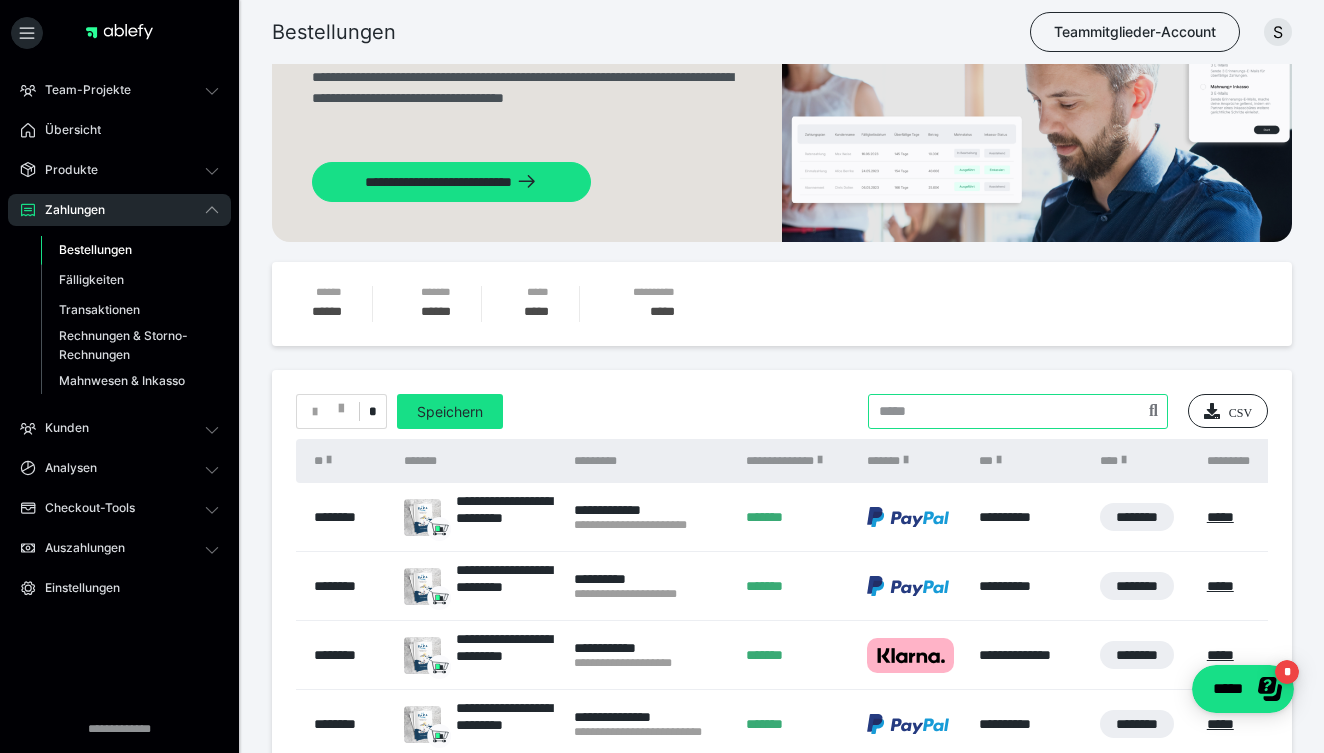 click at bounding box center (1018, 411) 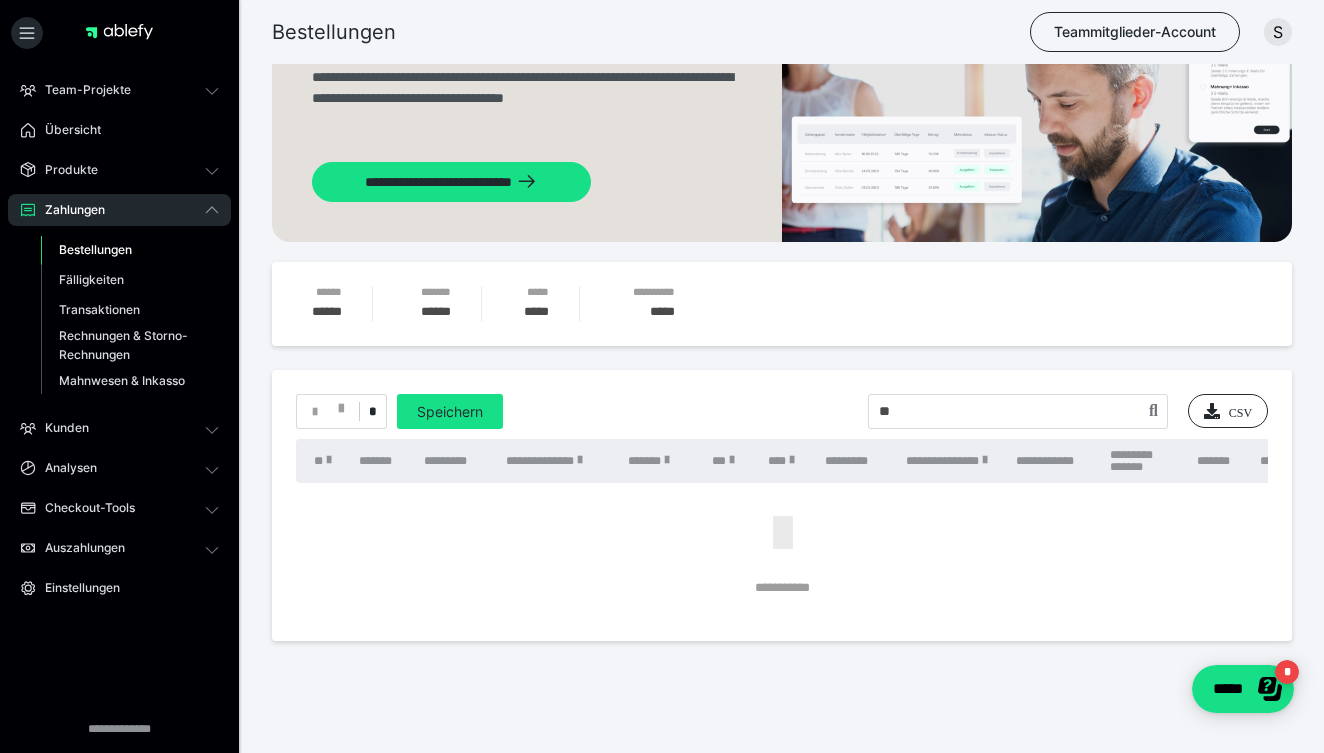type on "*" 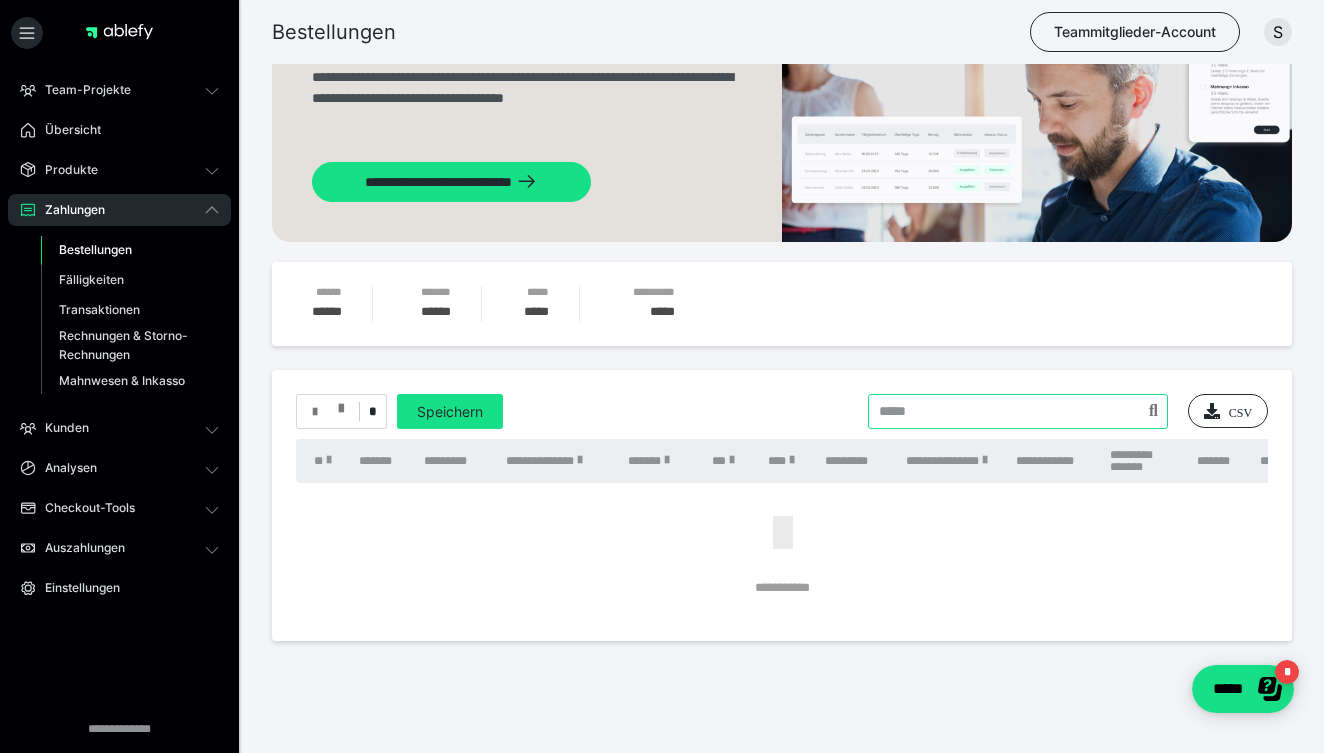 type 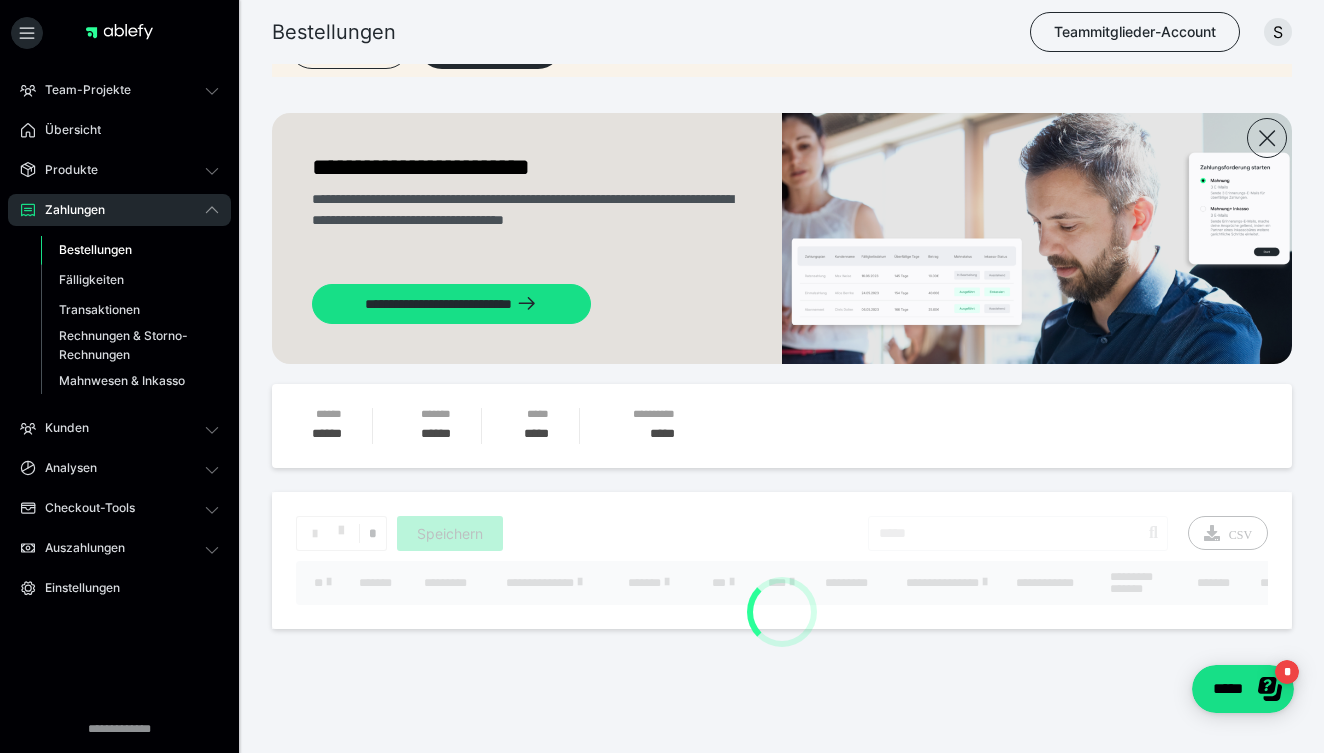 scroll, scrollTop: 193, scrollLeft: 0, axis: vertical 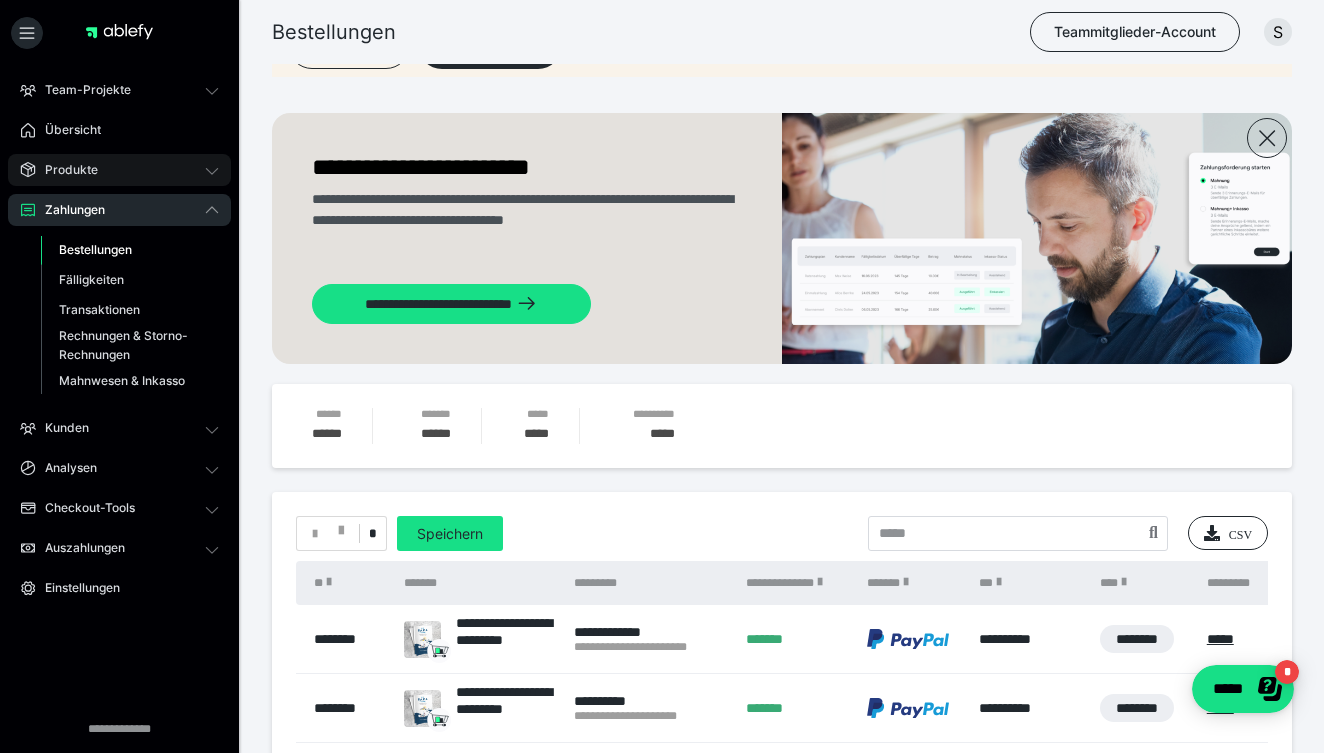 click on "Produkte" at bounding box center [119, 170] 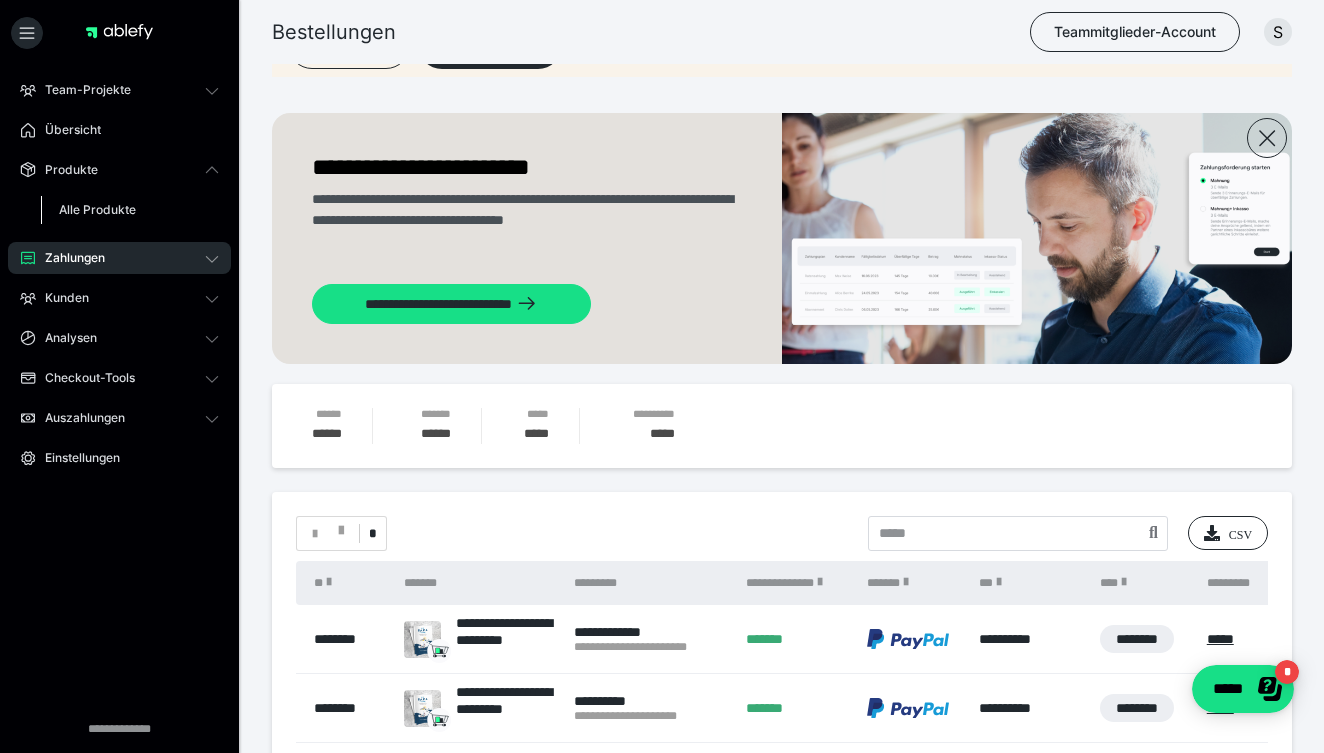 click on "Alle Produkte" at bounding box center [97, 209] 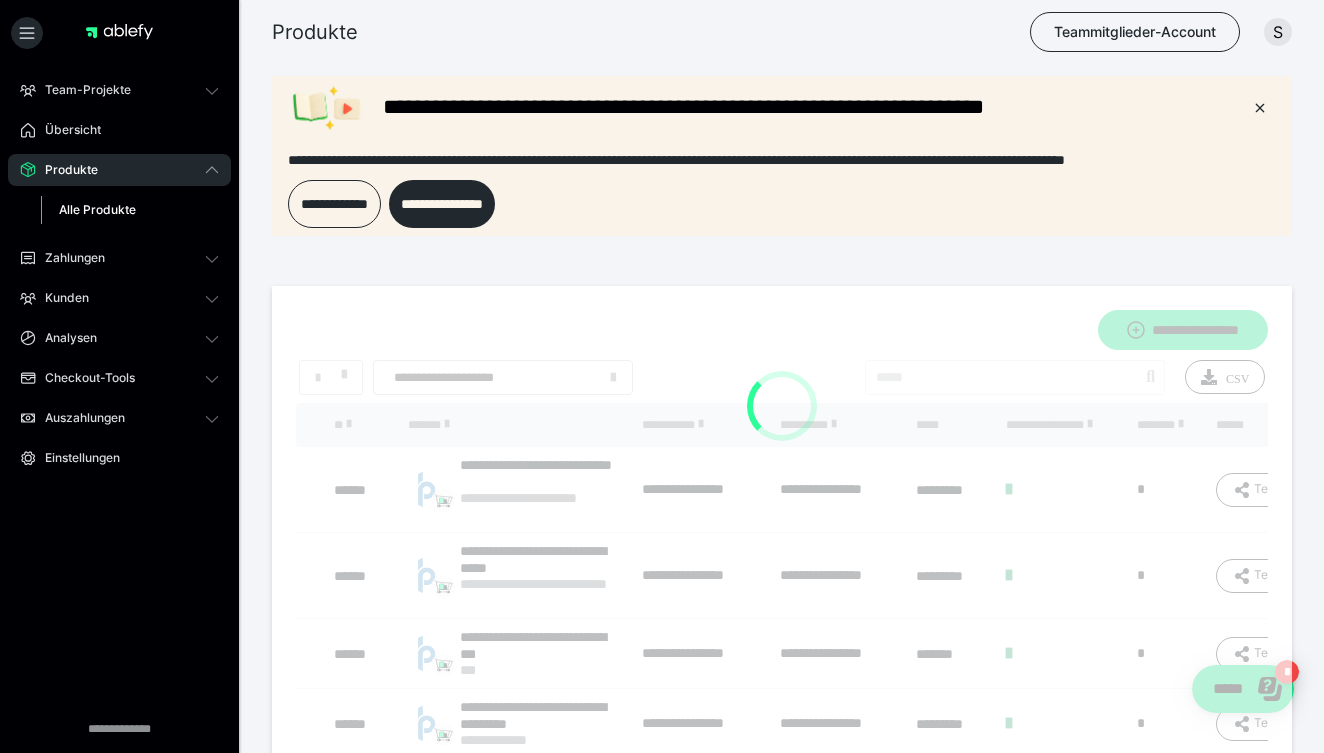 scroll, scrollTop: 0, scrollLeft: 0, axis: both 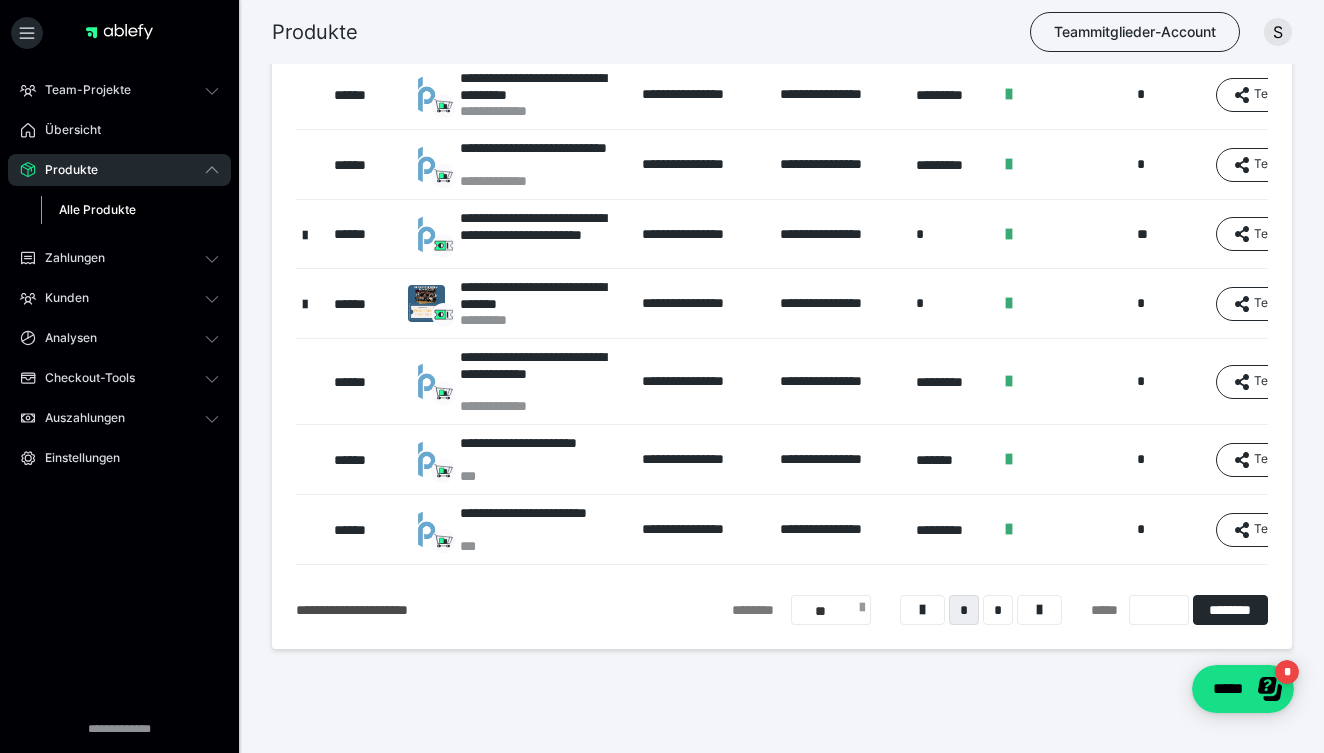 click on "**" at bounding box center (831, 610) 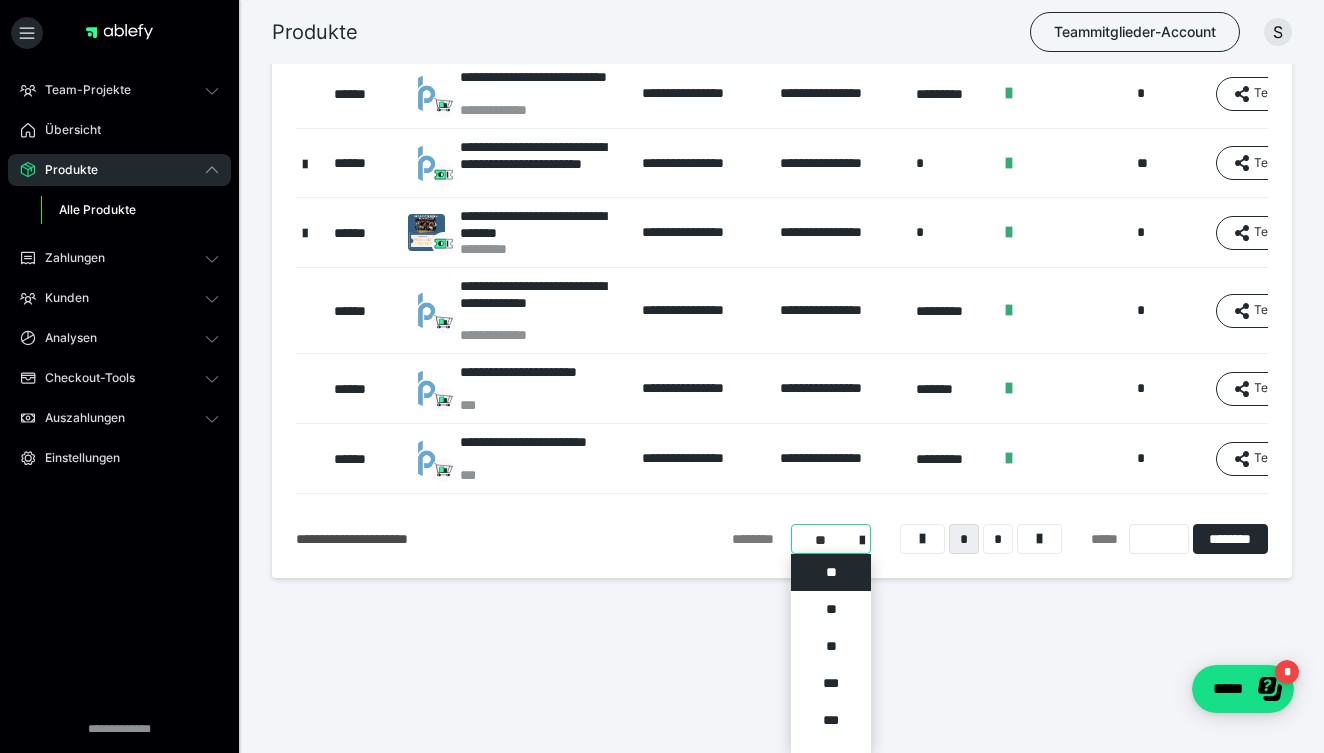 scroll, scrollTop: 701, scrollLeft: 0, axis: vertical 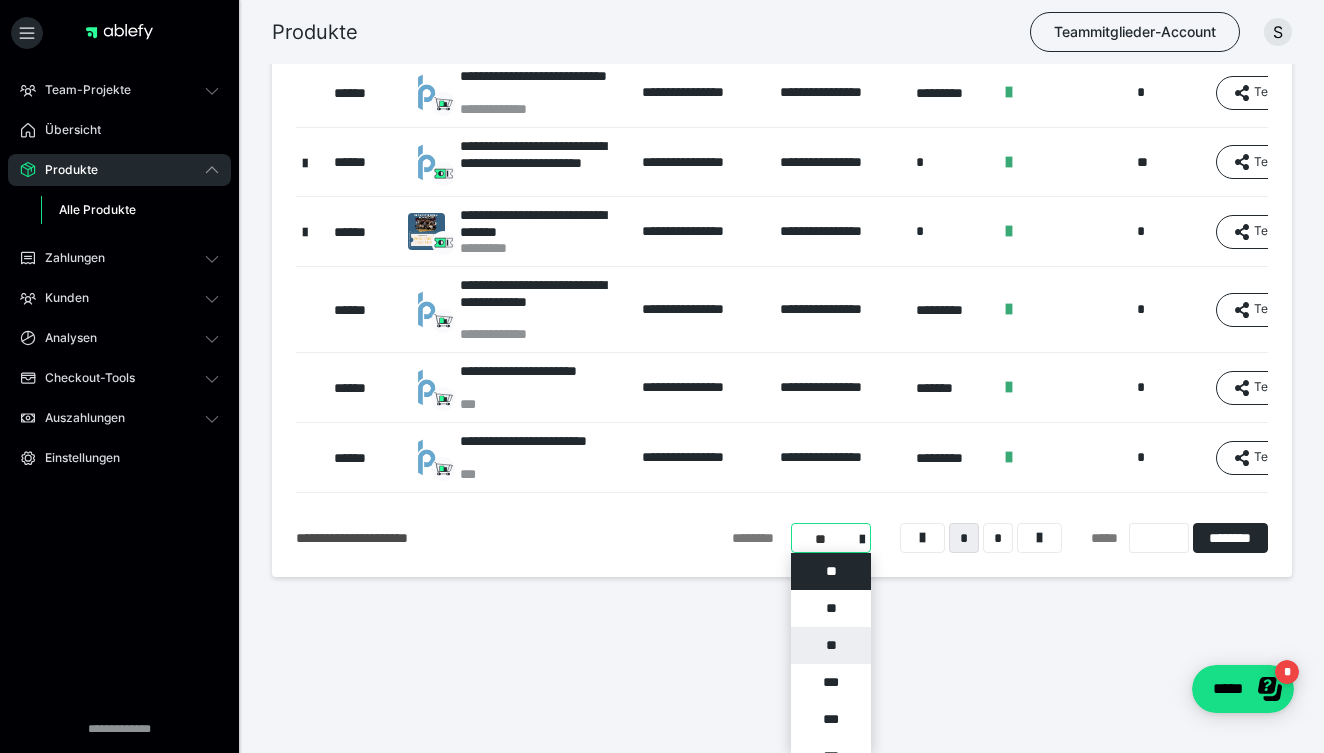 click on "**" at bounding box center [831, 645] 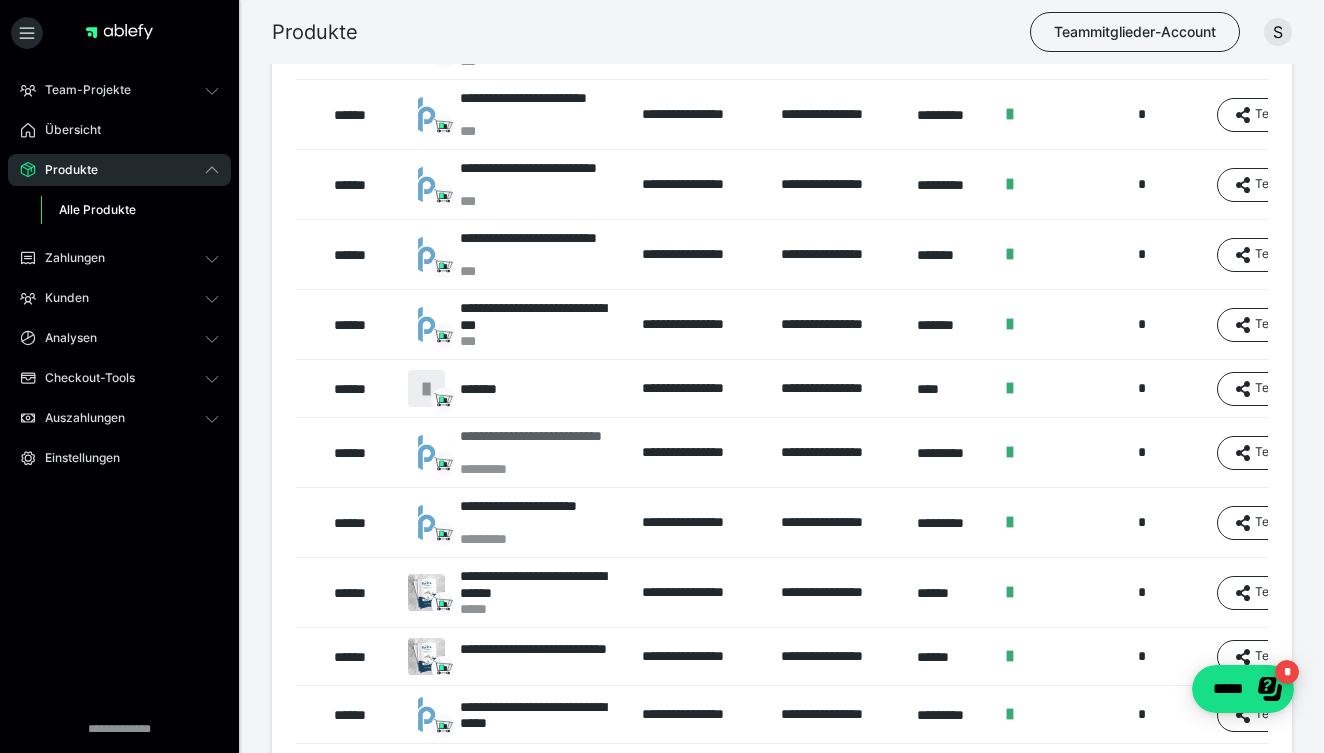 scroll, scrollTop: 1053, scrollLeft: 0, axis: vertical 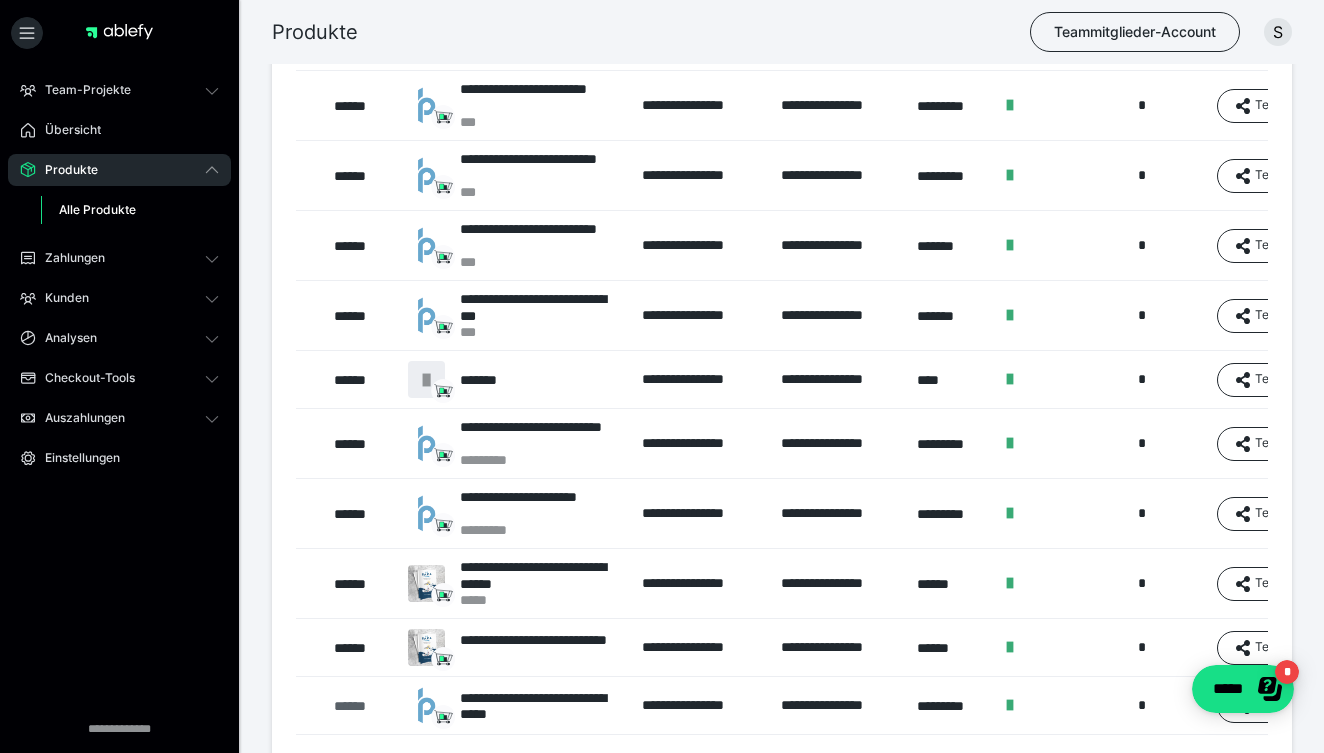 click on "******" at bounding box center (361, 706) 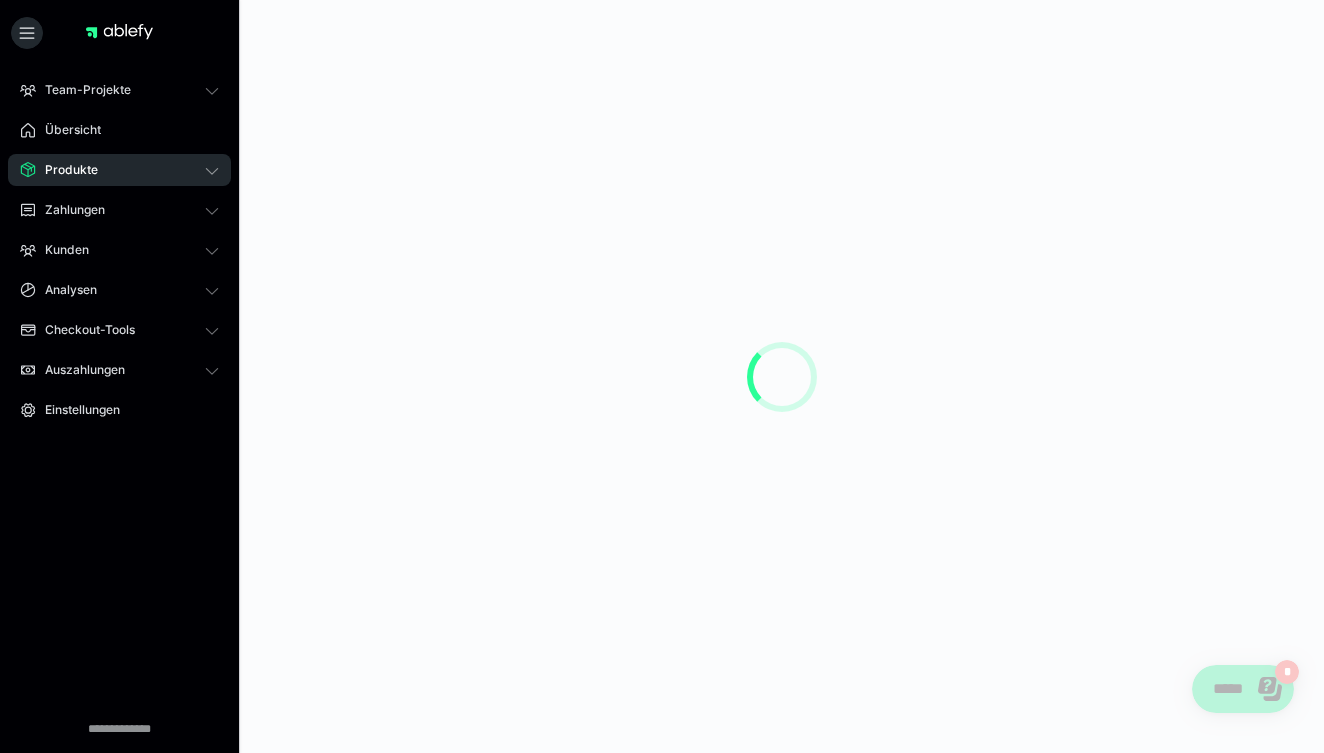 scroll, scrollTop: 0, scrollLeft: 0, axis: both 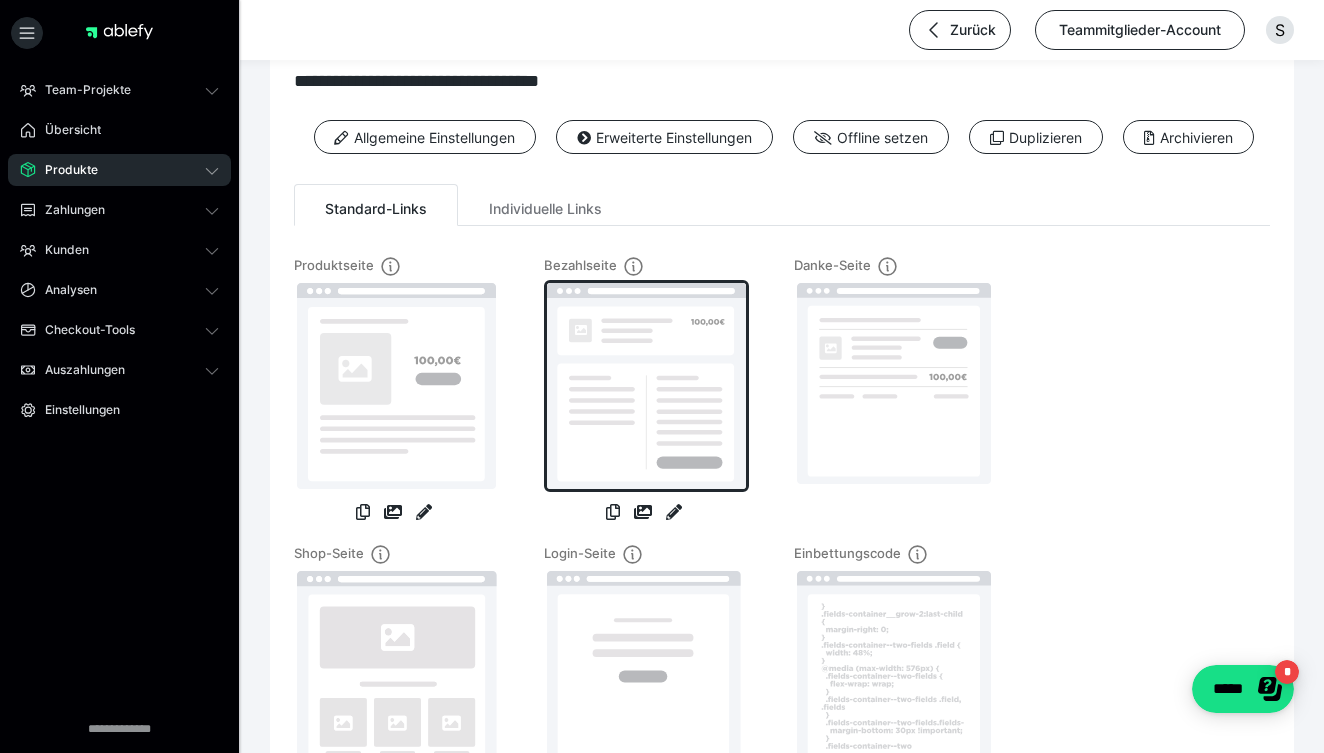 click at bounding box center [646, 386] 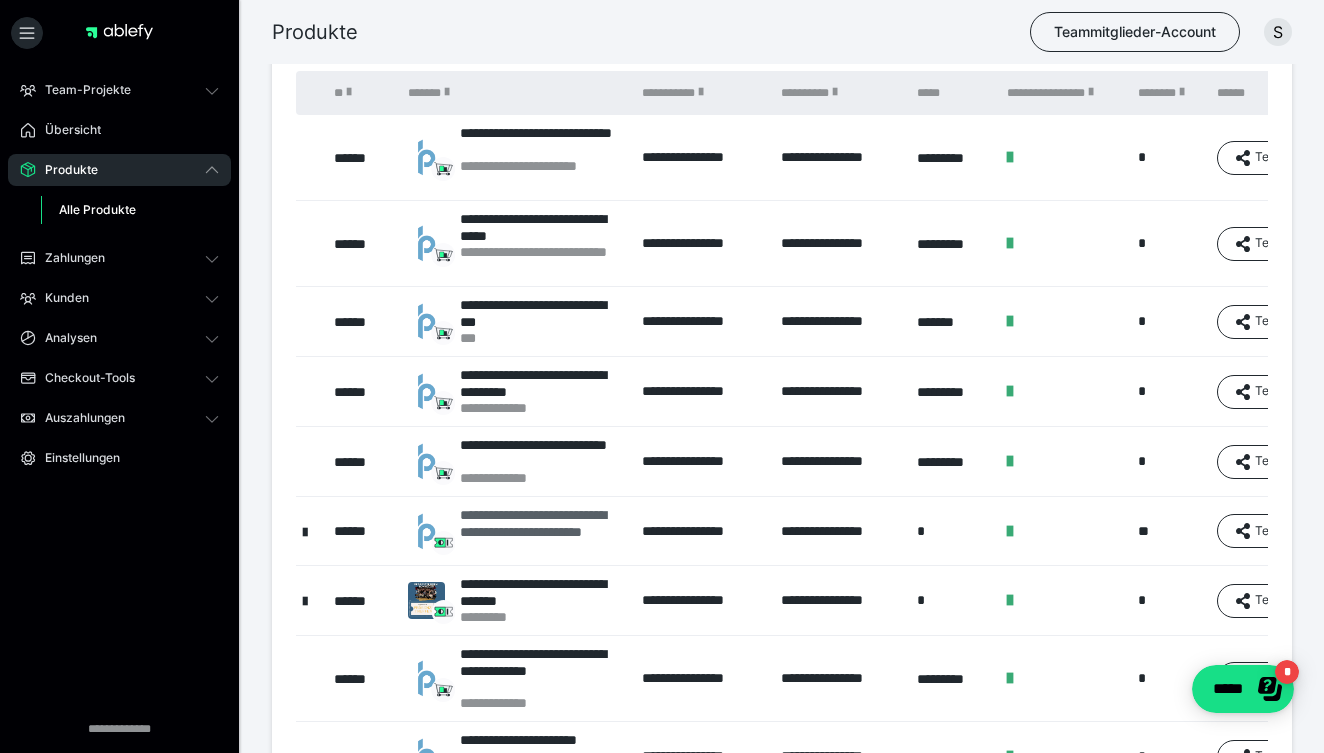 scroll, scrollTop: 160, scrollLeft: 0, axis: vertical 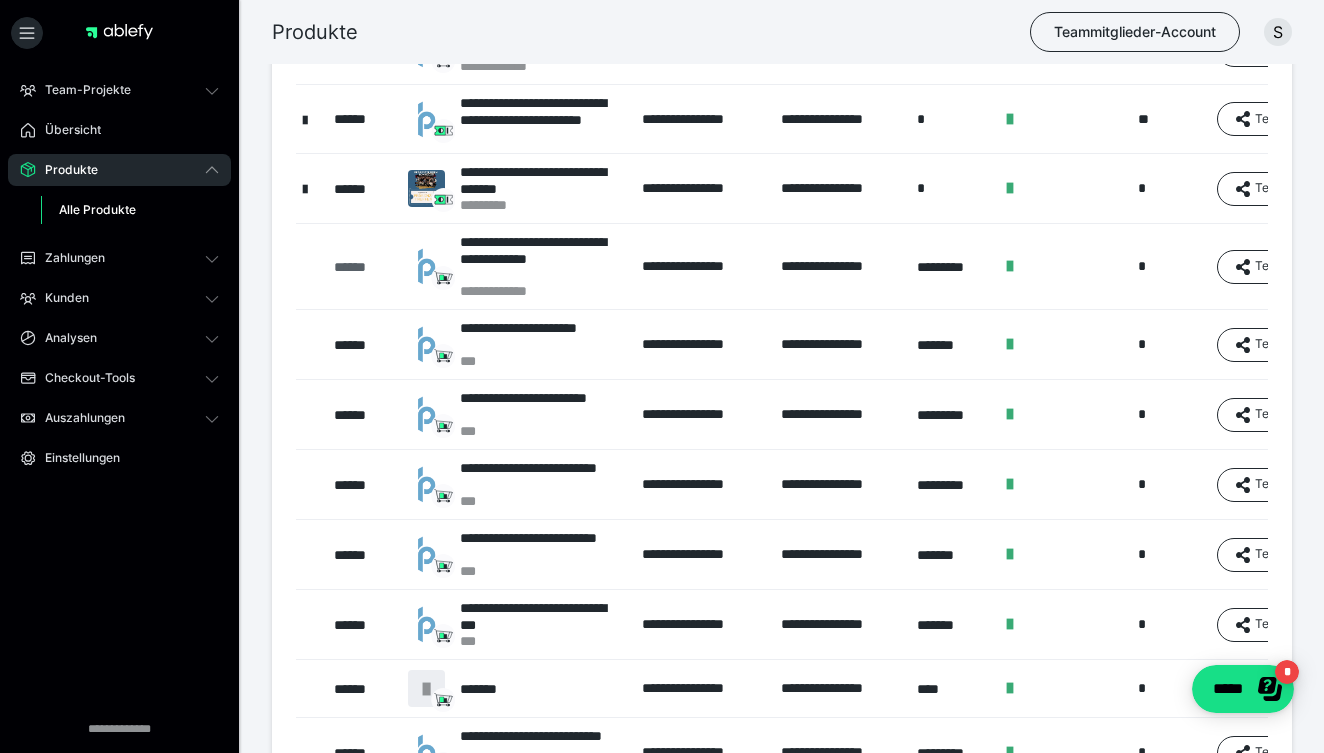 click on "******" at bounding box center (361, 267) 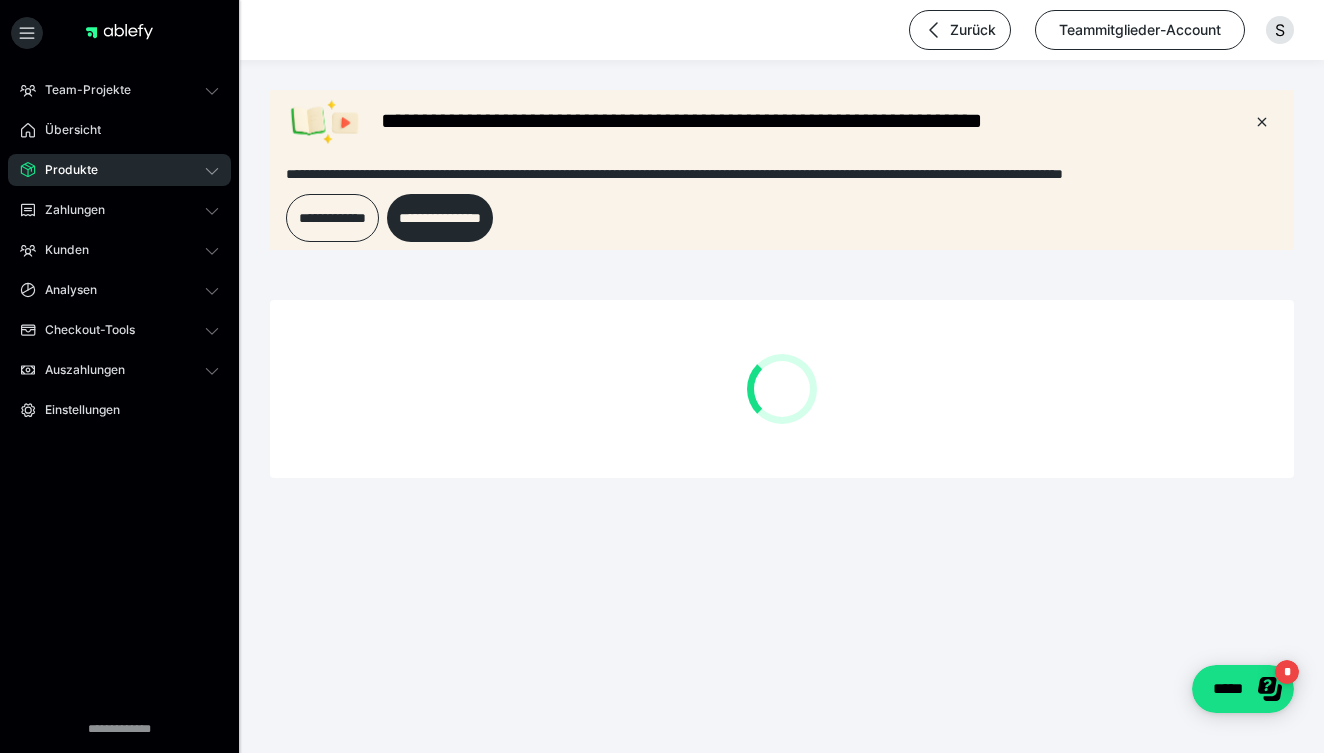 scroll, scrollTop: 0, scrollLeft: 0, axis: both 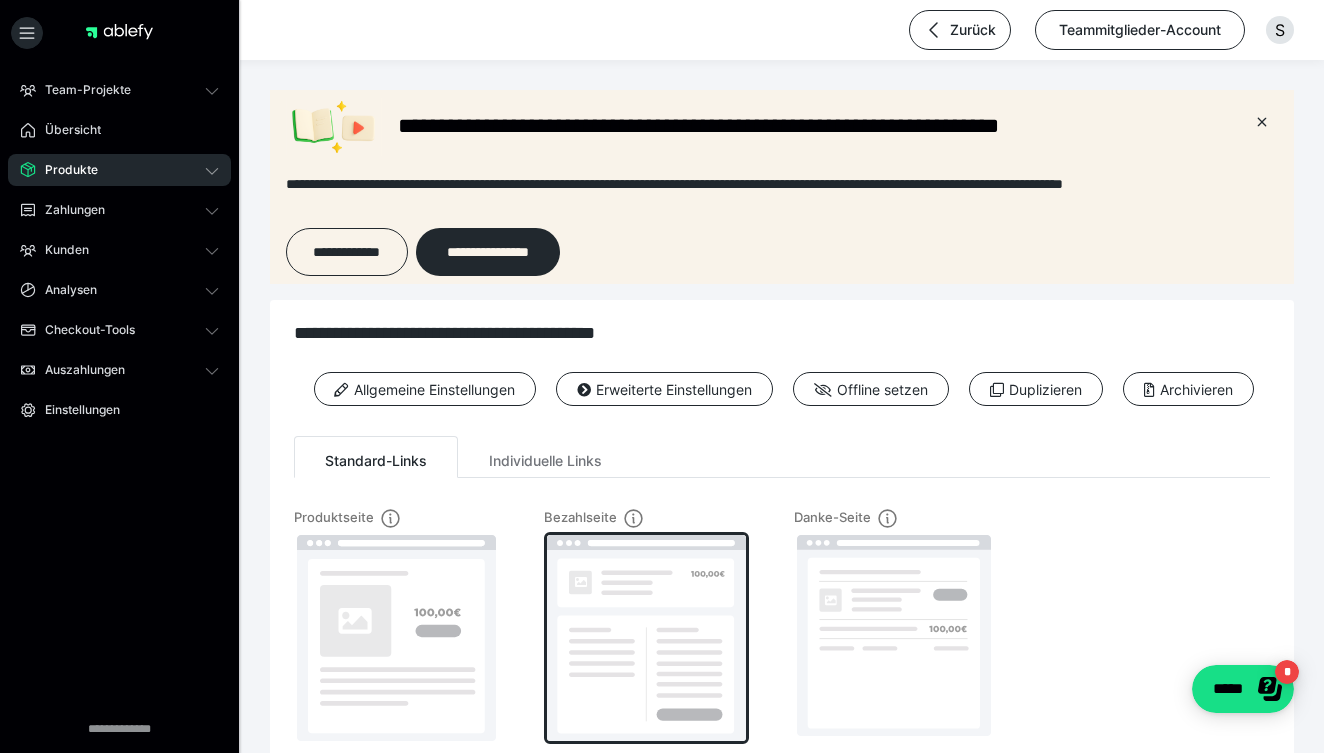 click at bounding box center (646, 638) 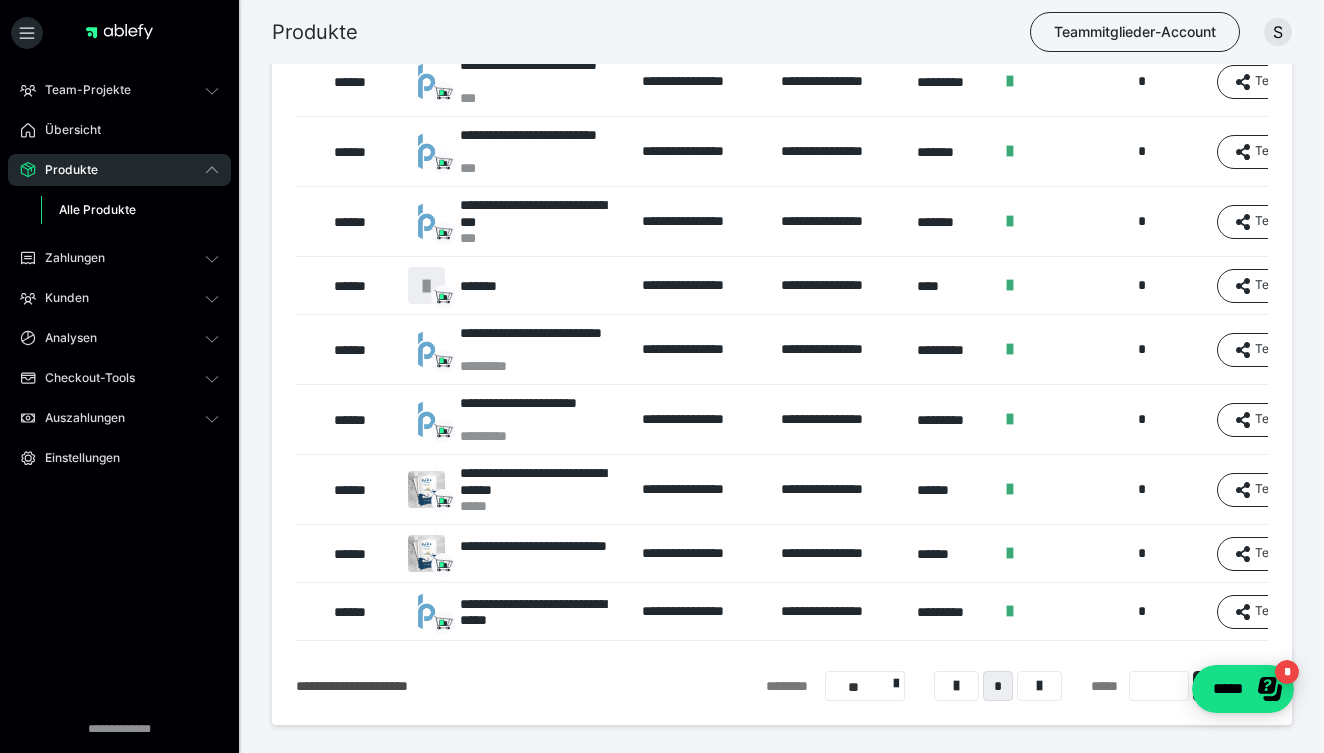 scroll, scrollTop: 1149, scrollLeft: 0, axis: vertical 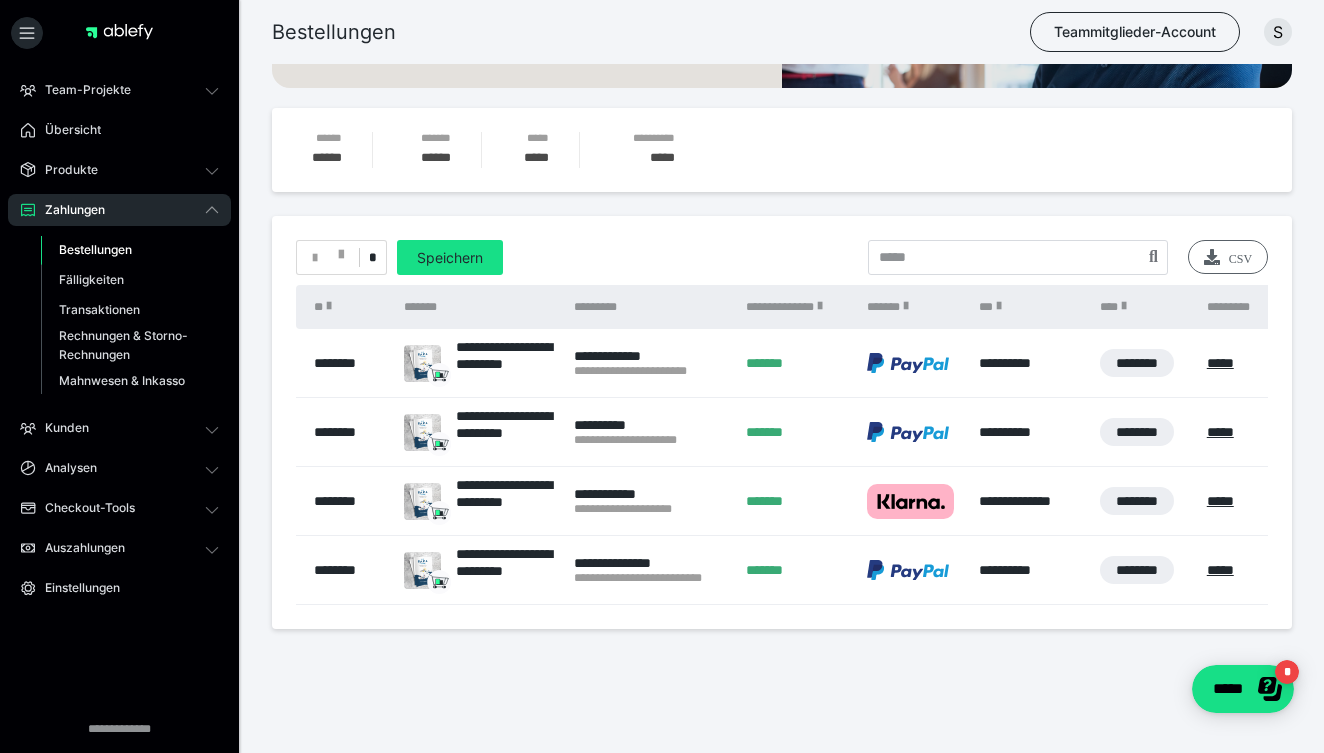 click on "CSV" at bounding box center (1228, 257) 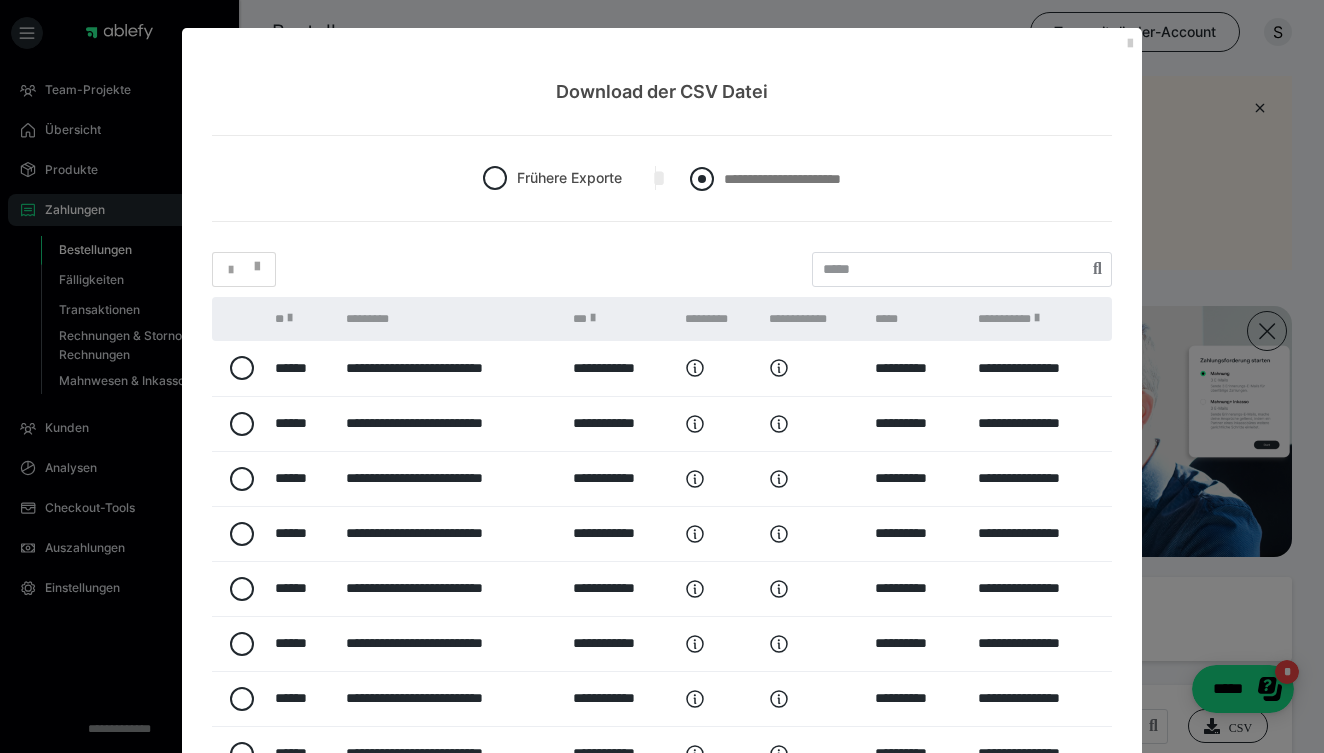 click at bounding box center (702, 179) 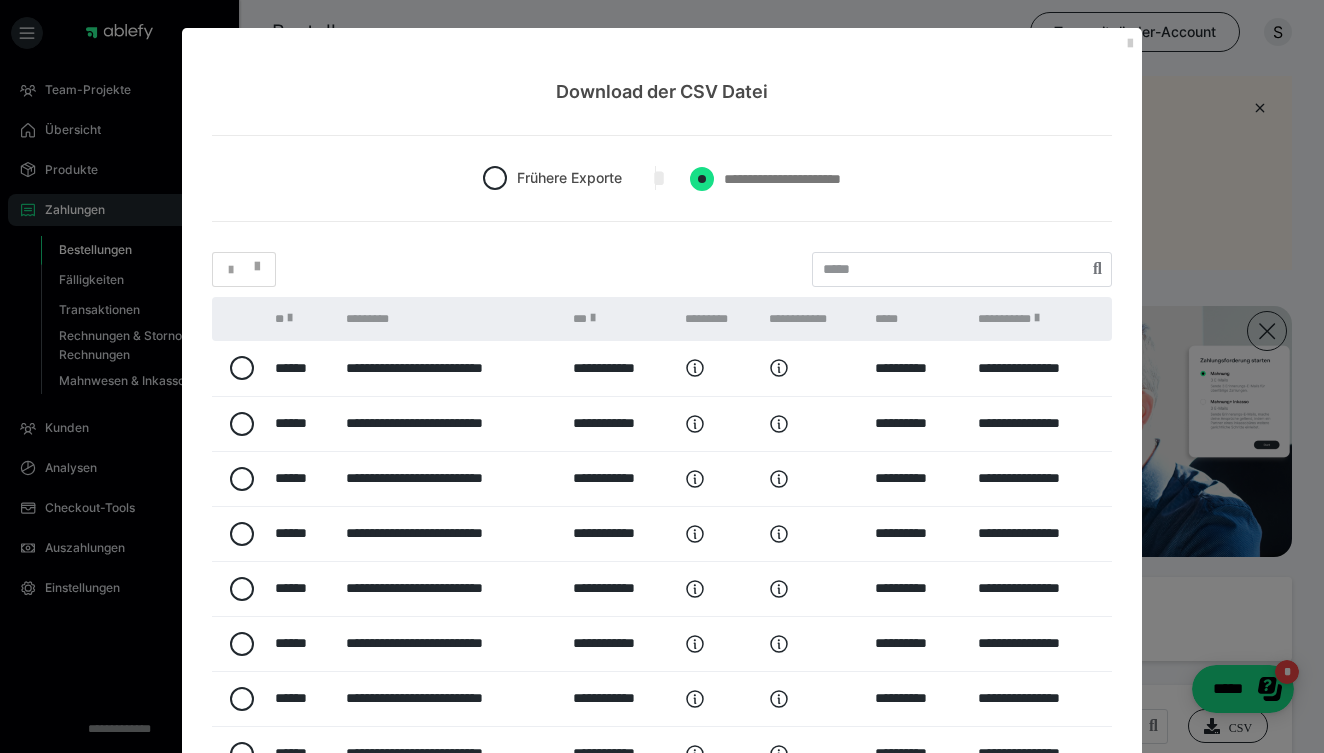 radio on "****" 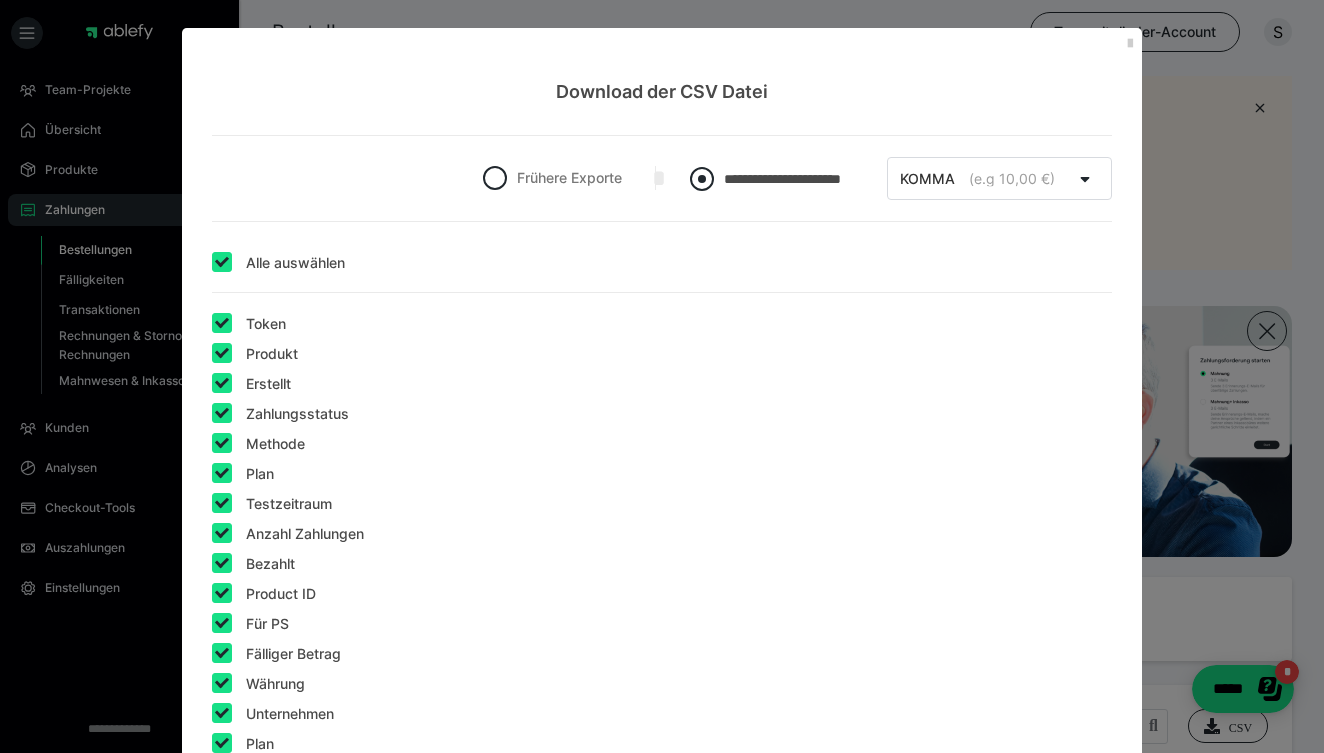 radio on "*****" 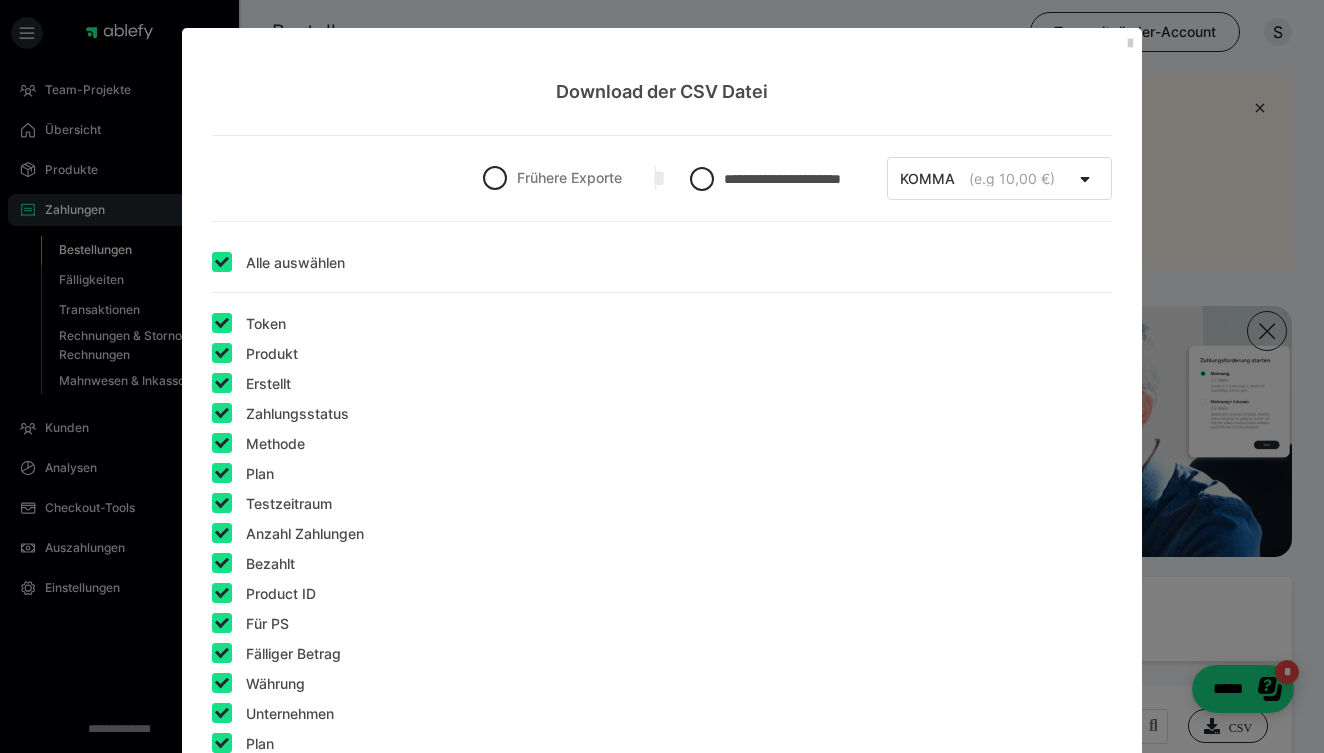 click at bounding box center (222, 262) 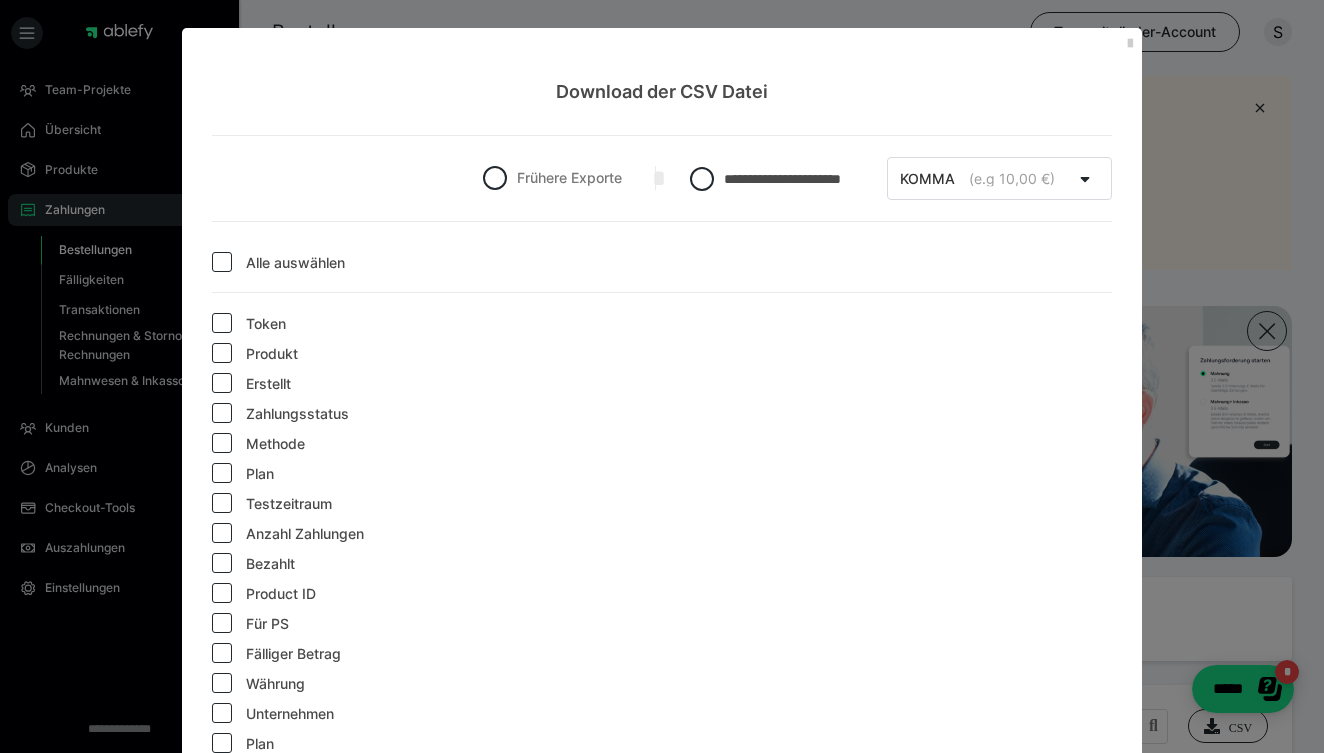 checkbox on "false" 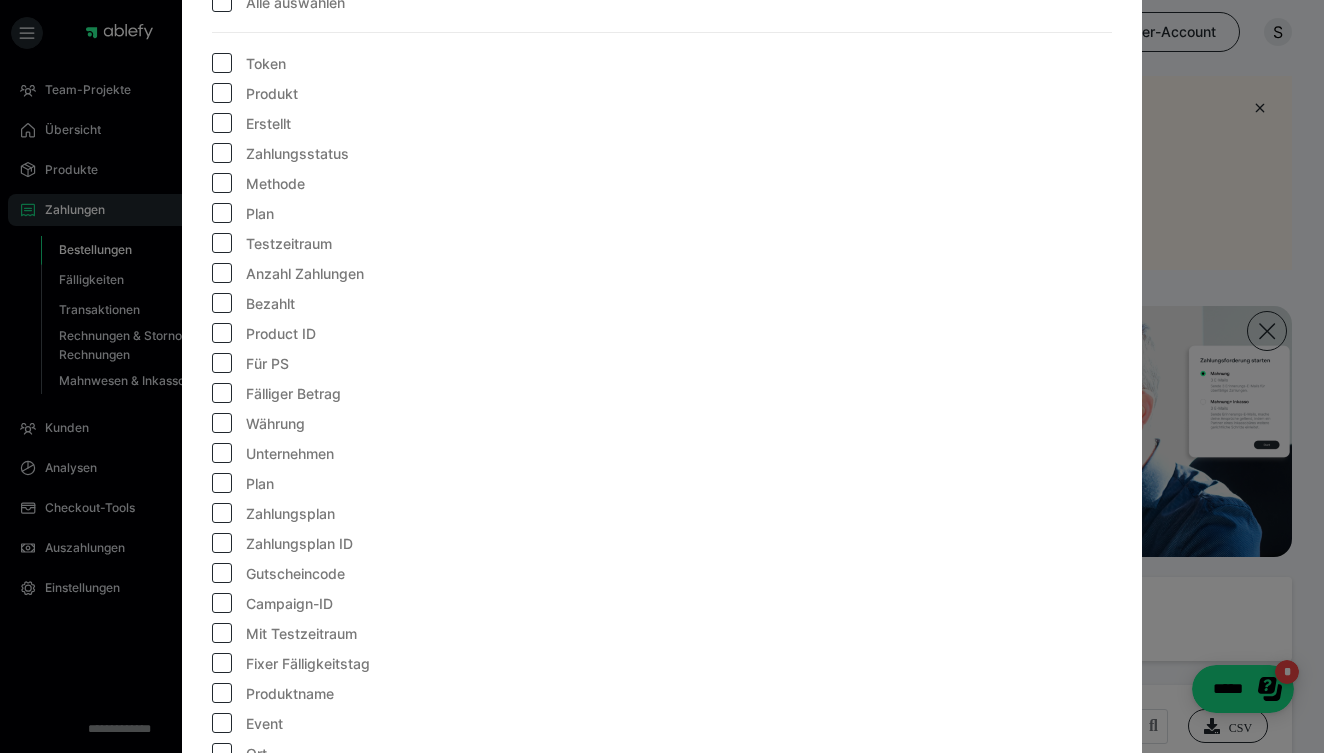 scroll, scrollTop: 262, scrollLeft: 0, axis: vertical 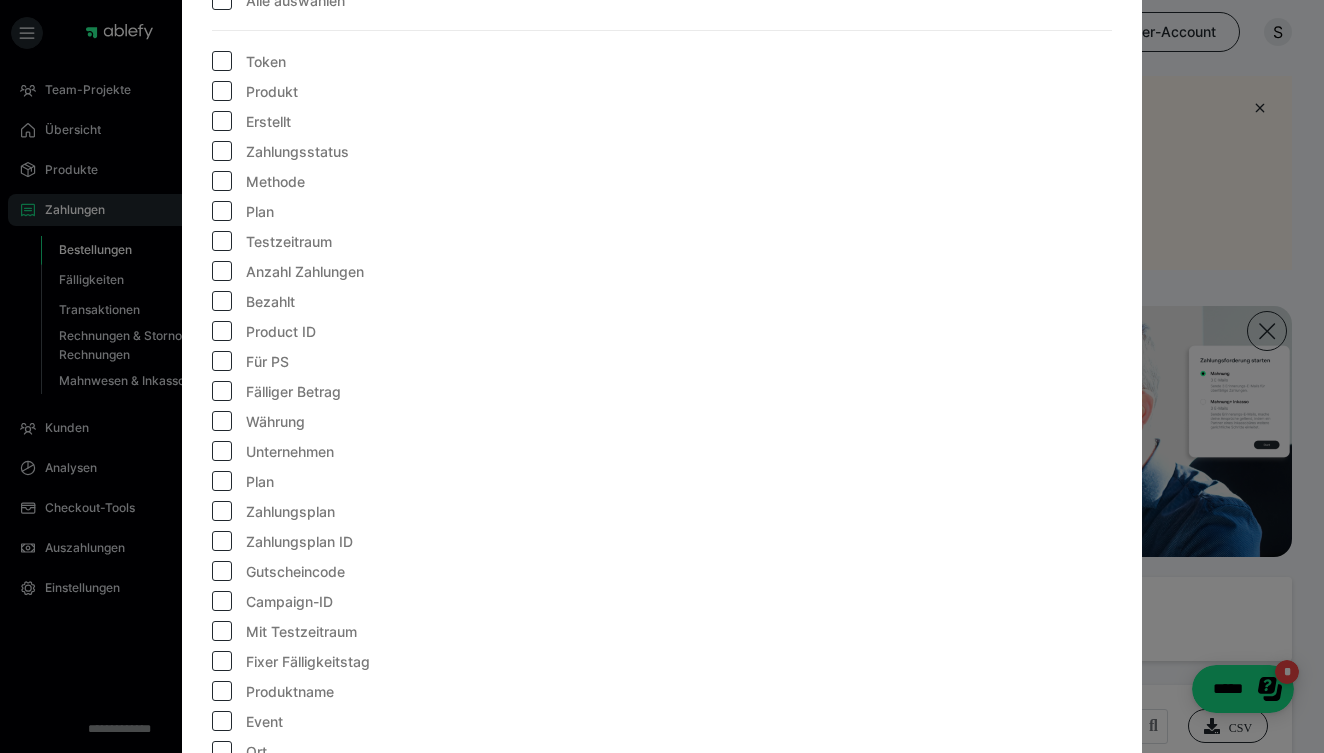 click at bounding box center [222, 121] 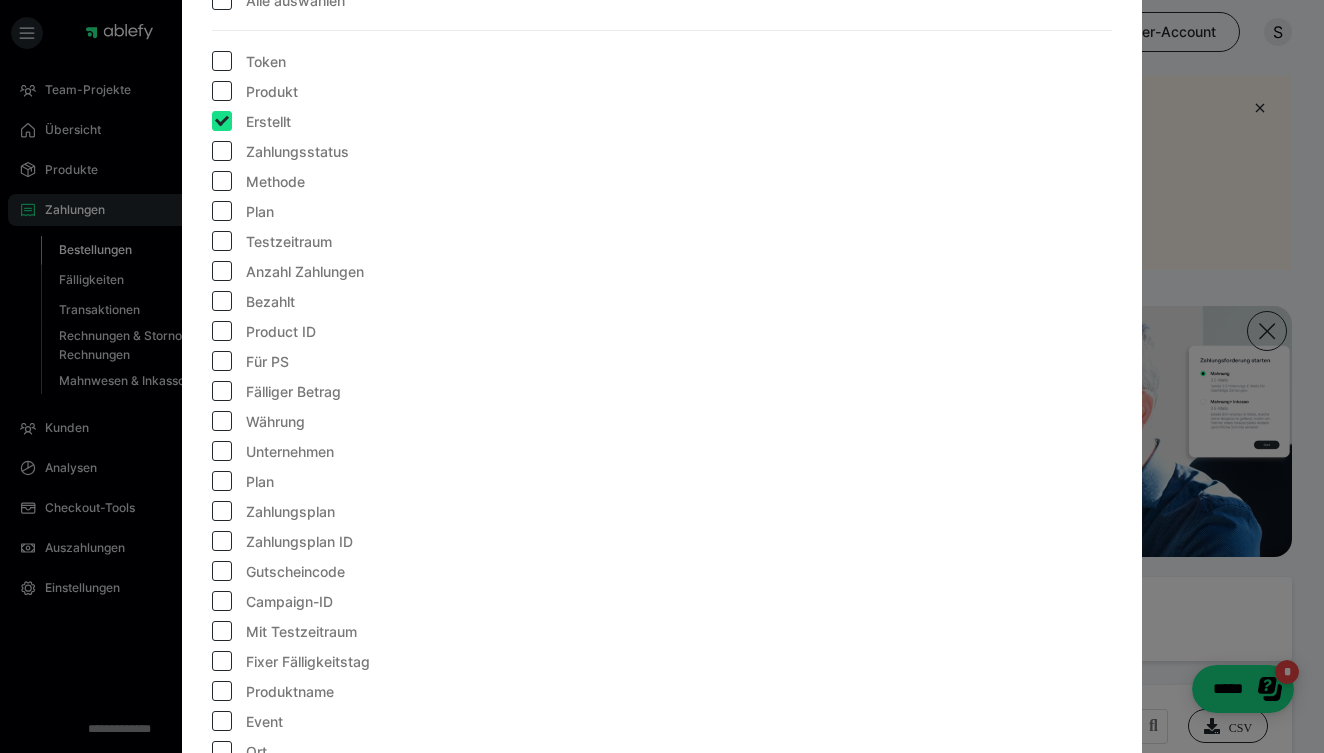 checkbox on "true" 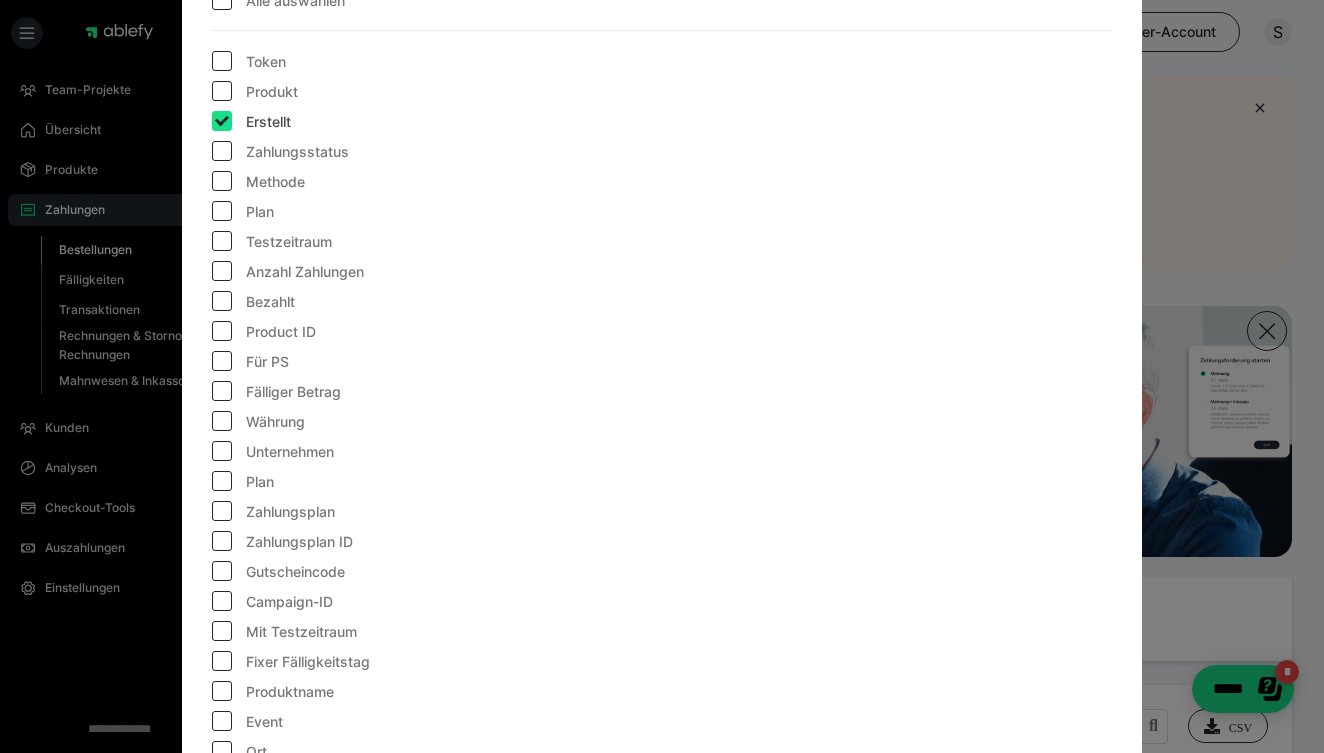 click at bounding box center (222, 91) 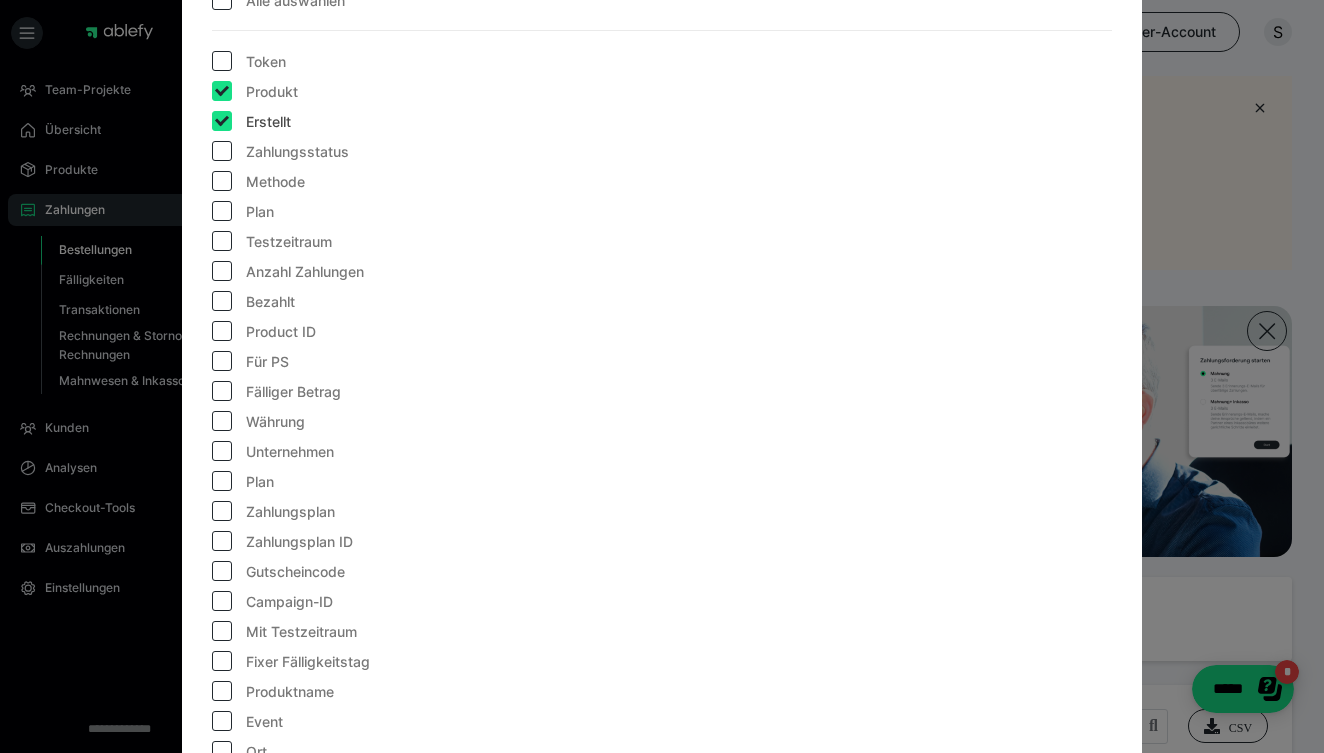 checkbox on "true" 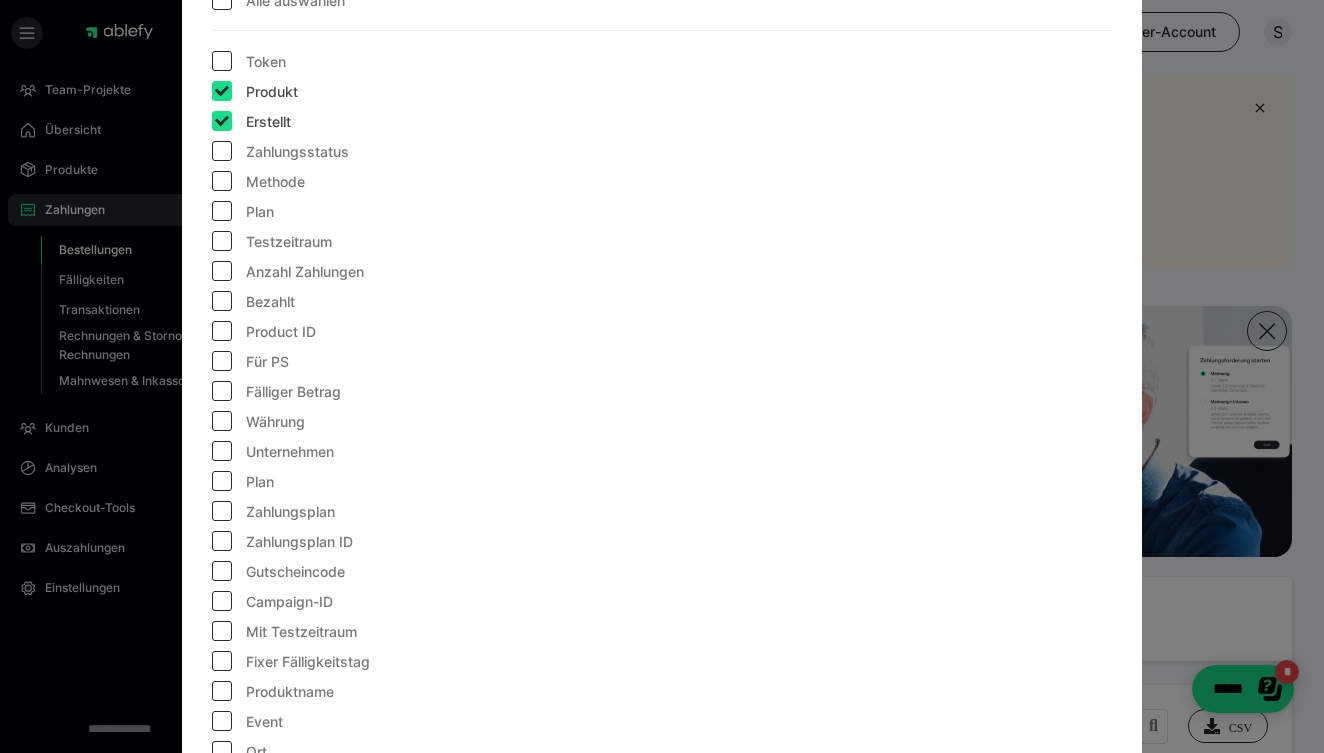 click at bounding box center (222, 301) 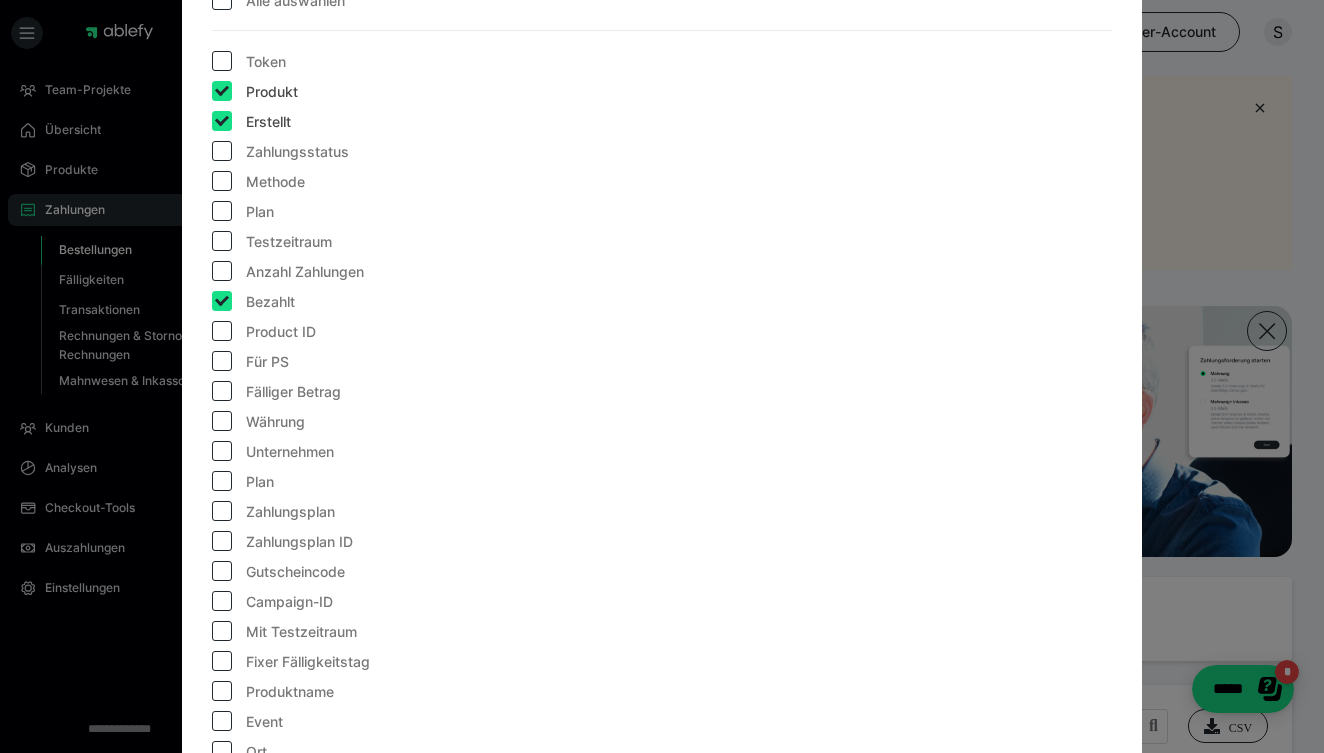 checkbox on "true" 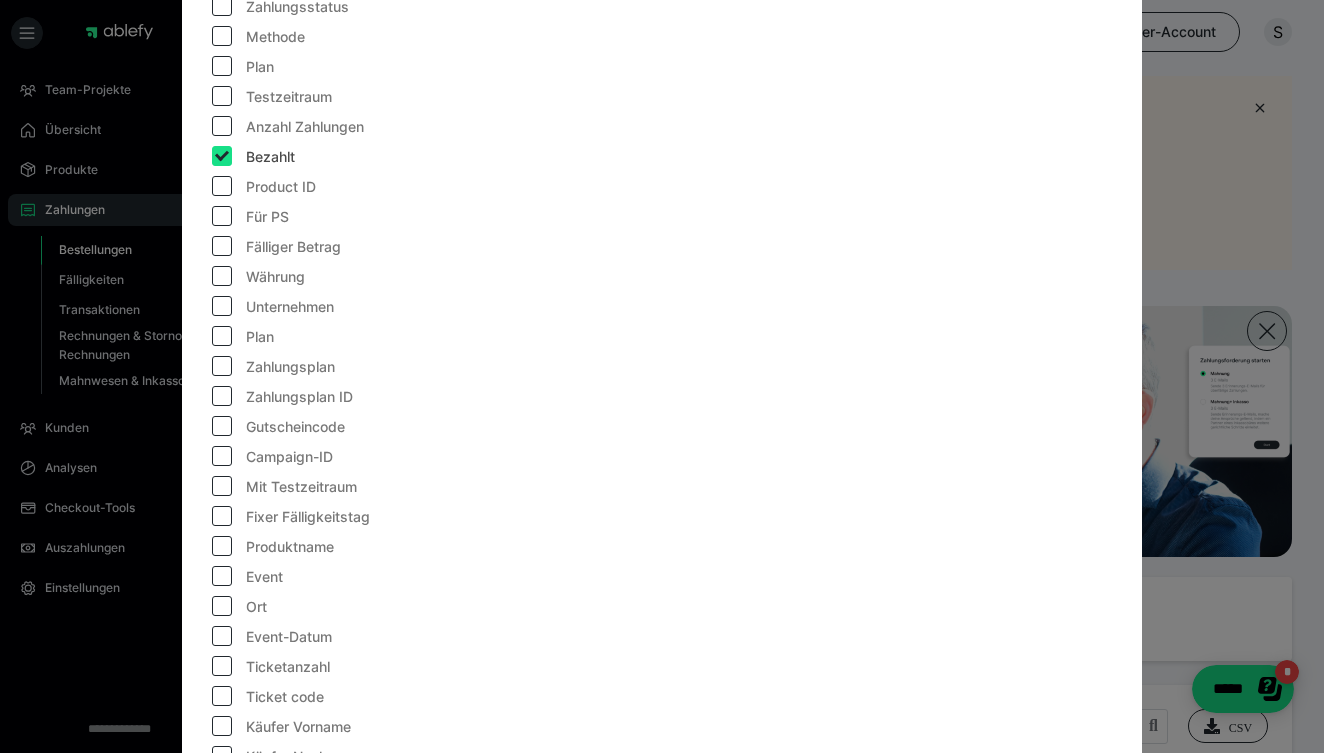 scroll, scrollTop: 432, scrollLeft: 0, axis: vertical 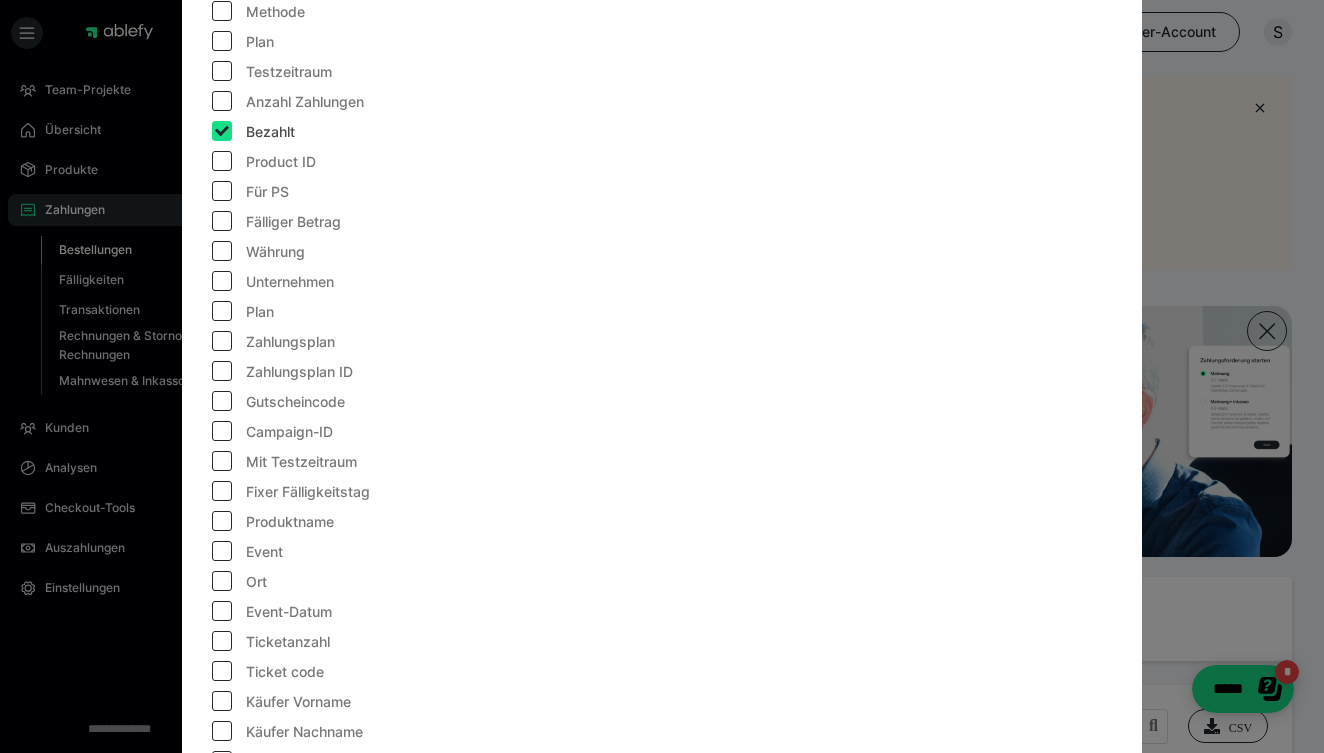 click at bounding box center [222, 521] 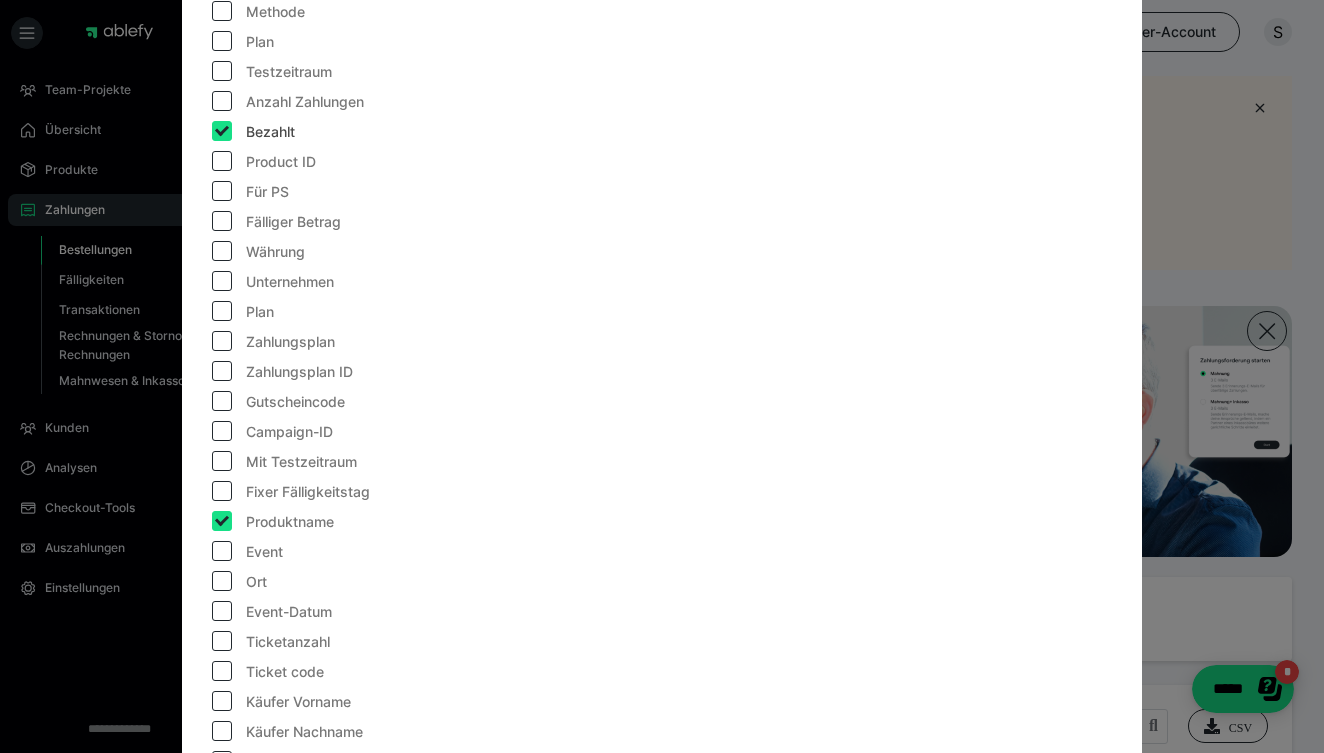checkbox on "true" 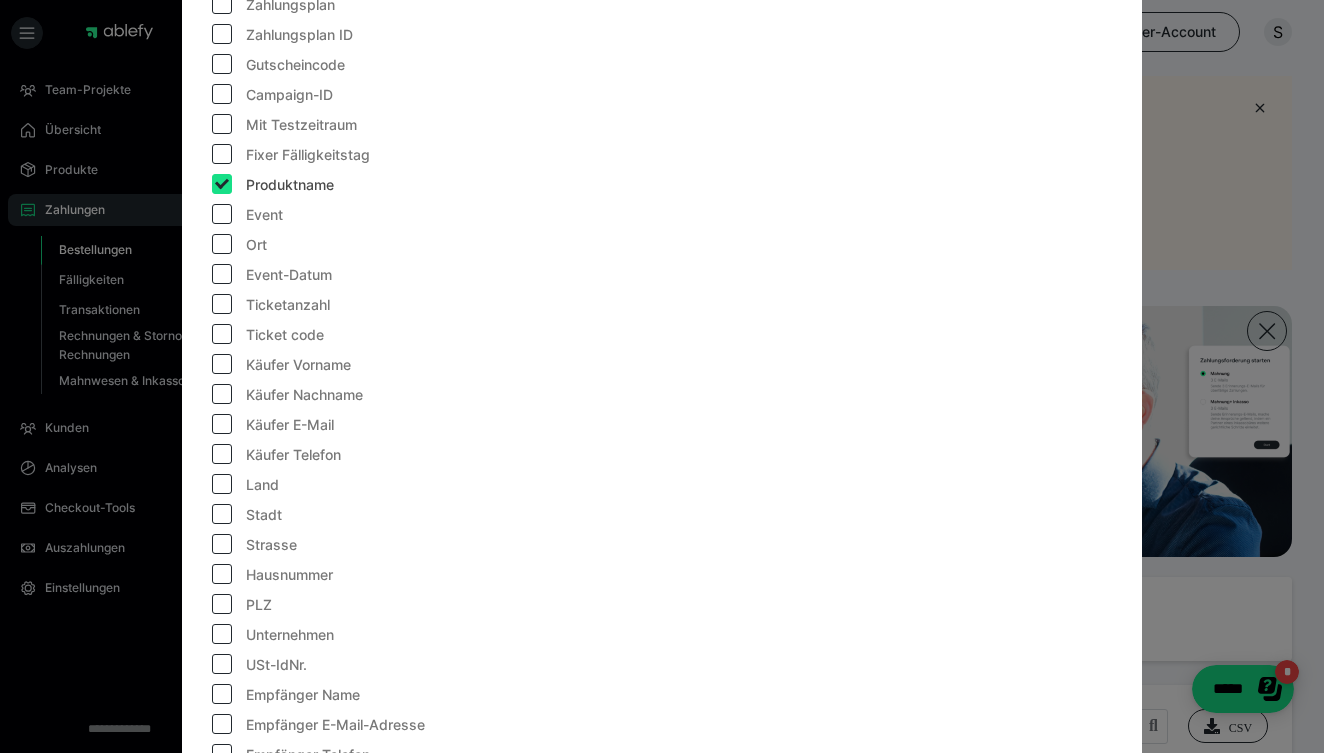 scroll, scrollTop: 789, scrollLeft: 0, axis: vertical 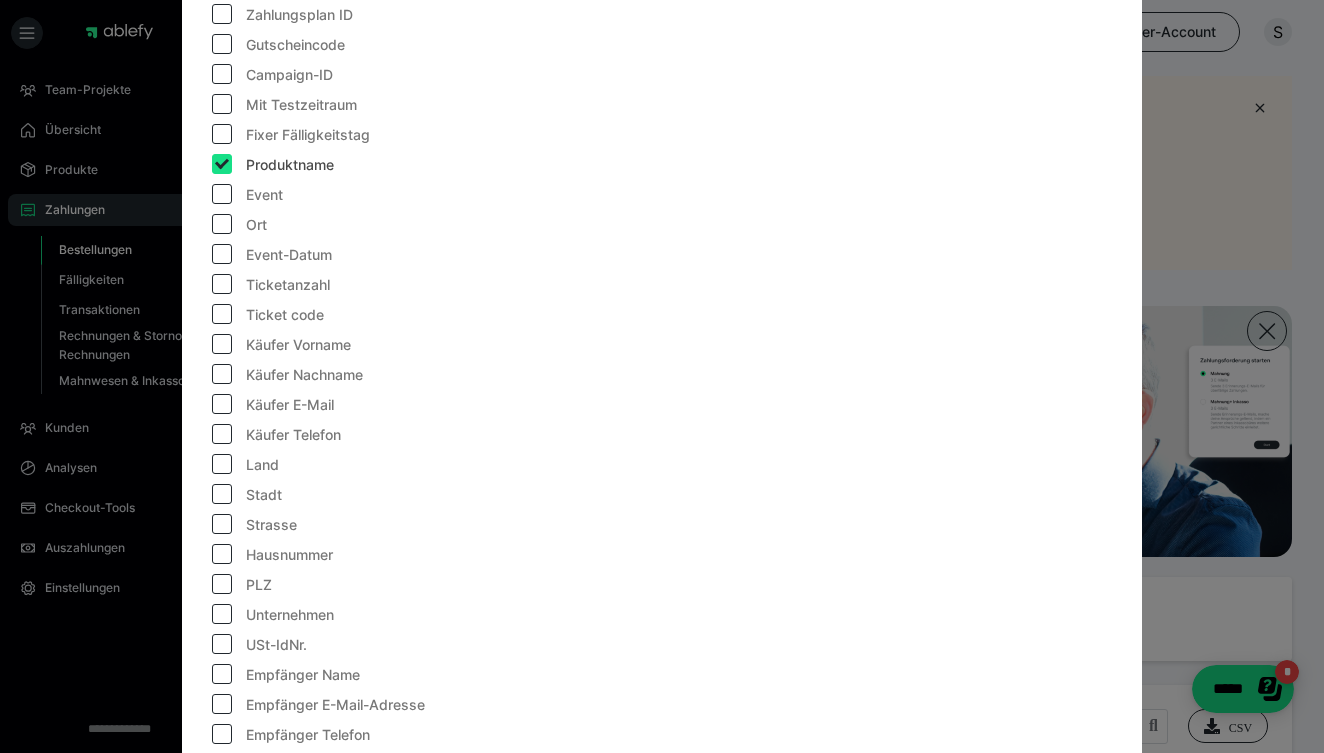 click at bounding box center (222, 344) 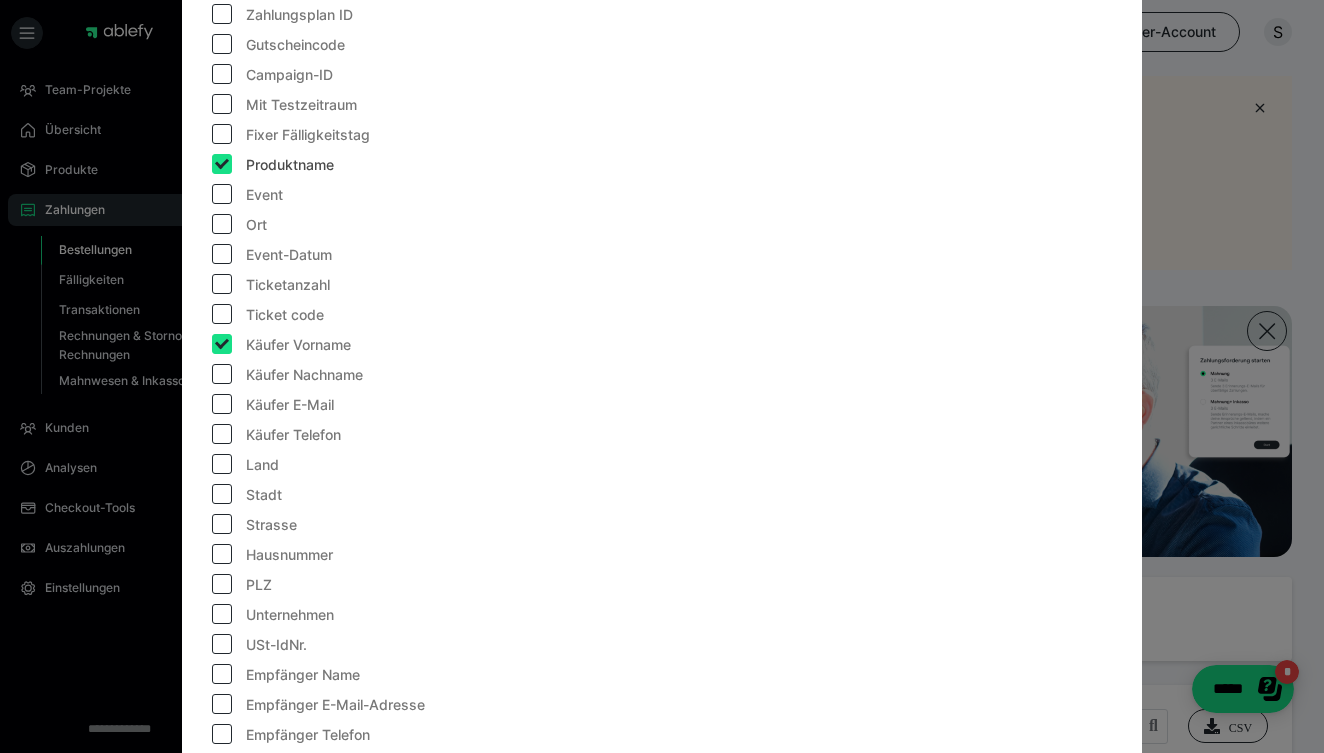 checkbox on "true" 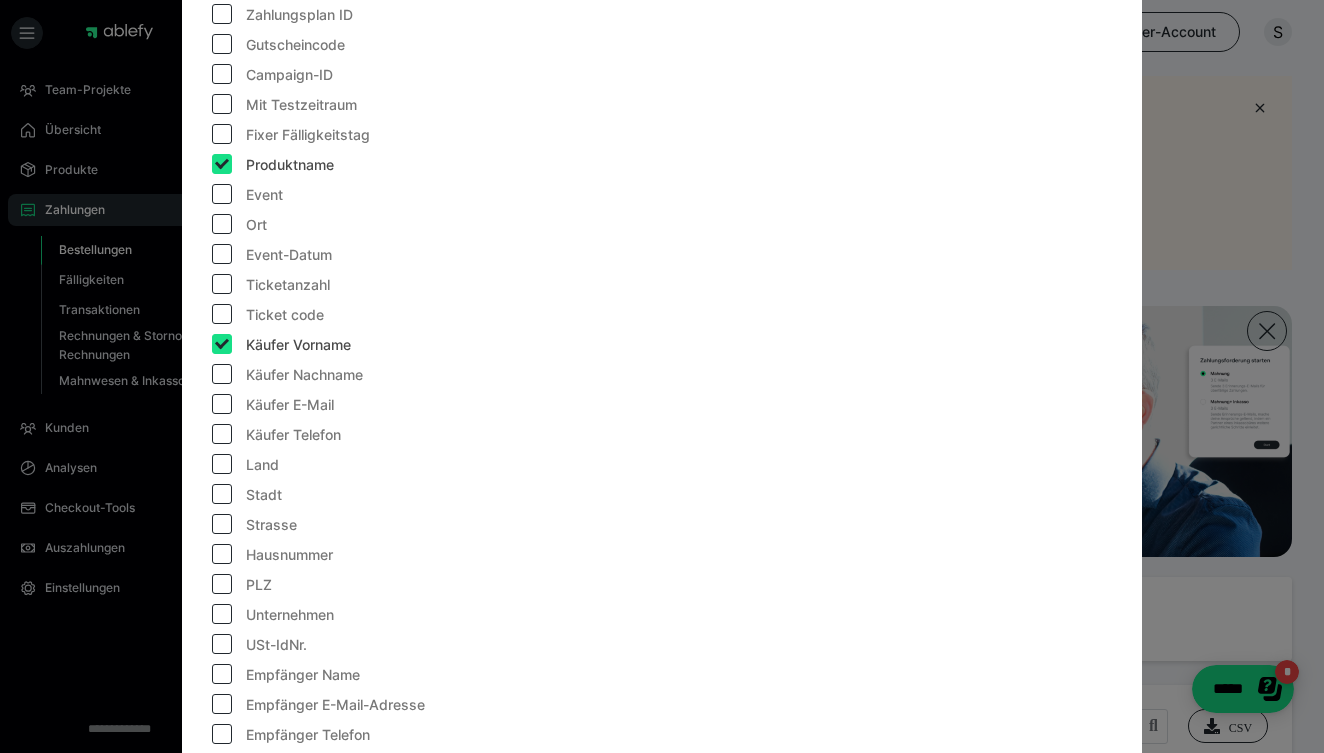 click on "Käufer Nachname" at bounding box center [287, 379] 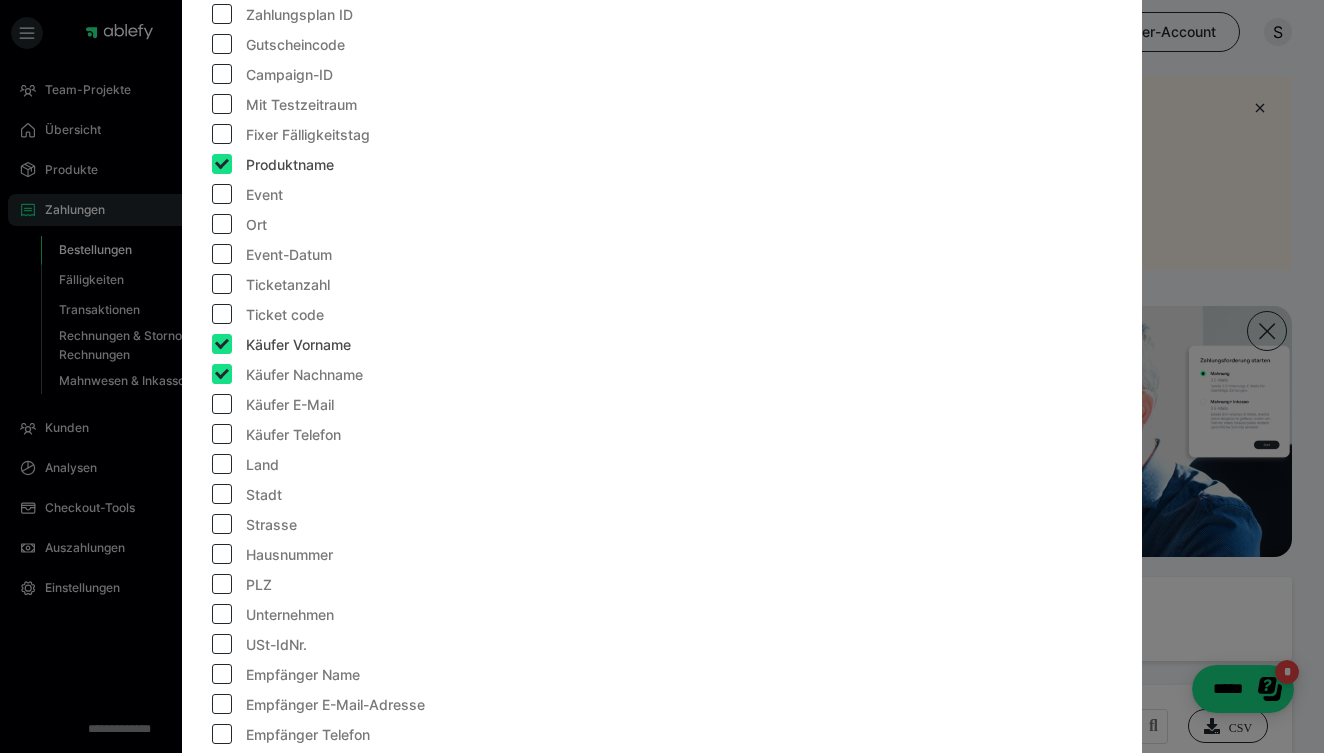 checkbox on "true" 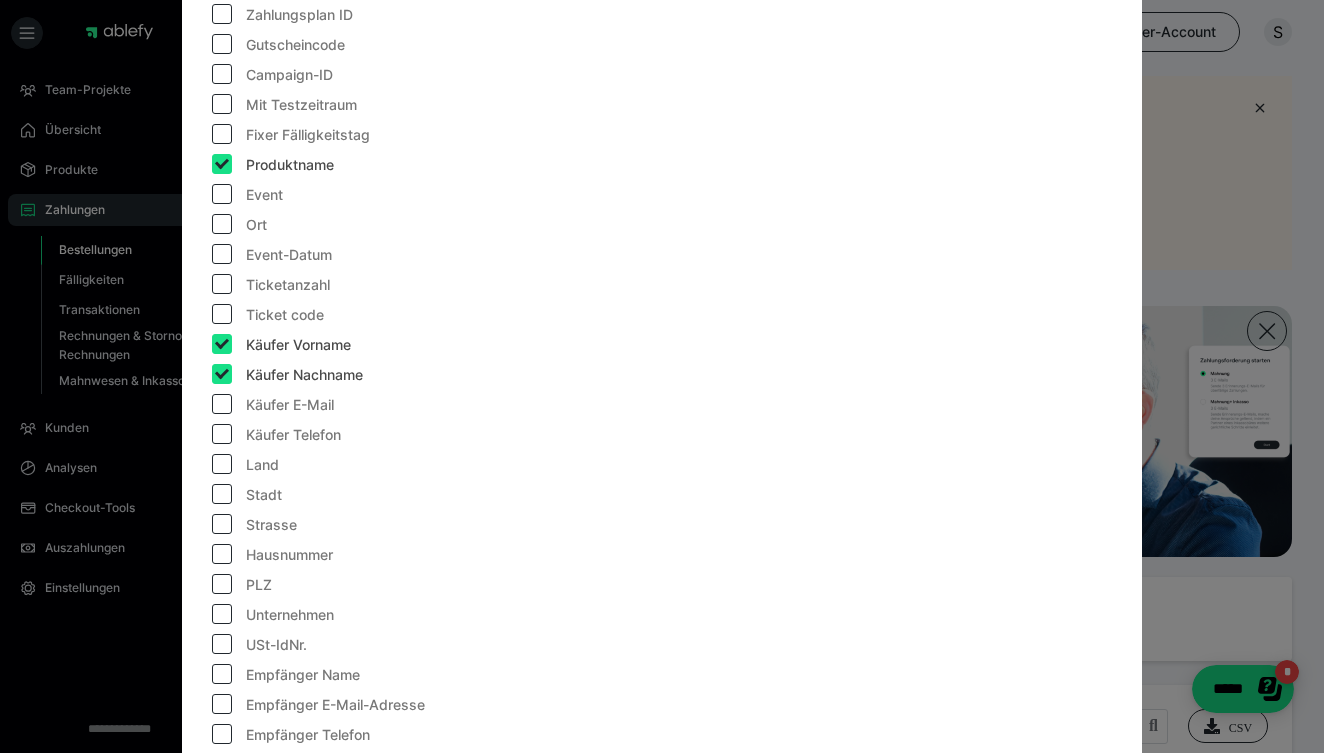 click on "Käufer E-Mail" at bounding box center [273, 409] 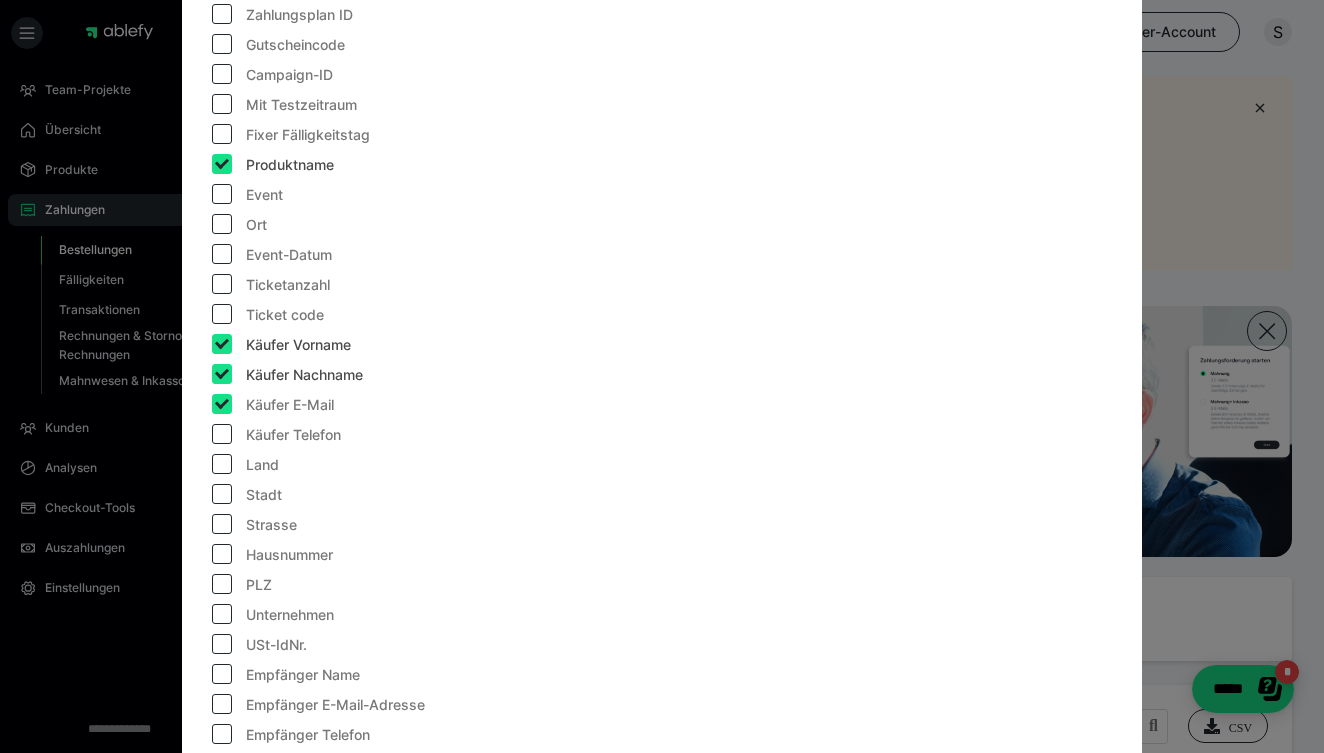 checkbox on "true" 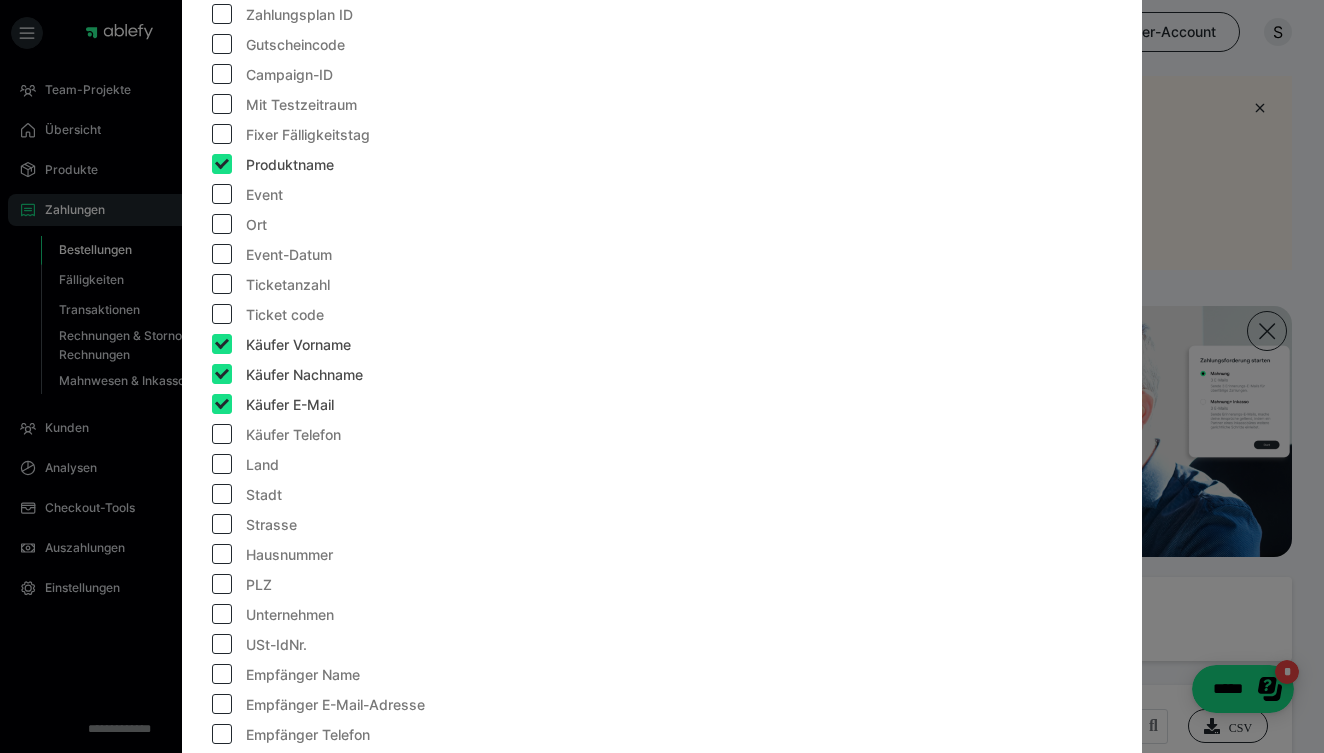 click at bounding box center (222, 434) 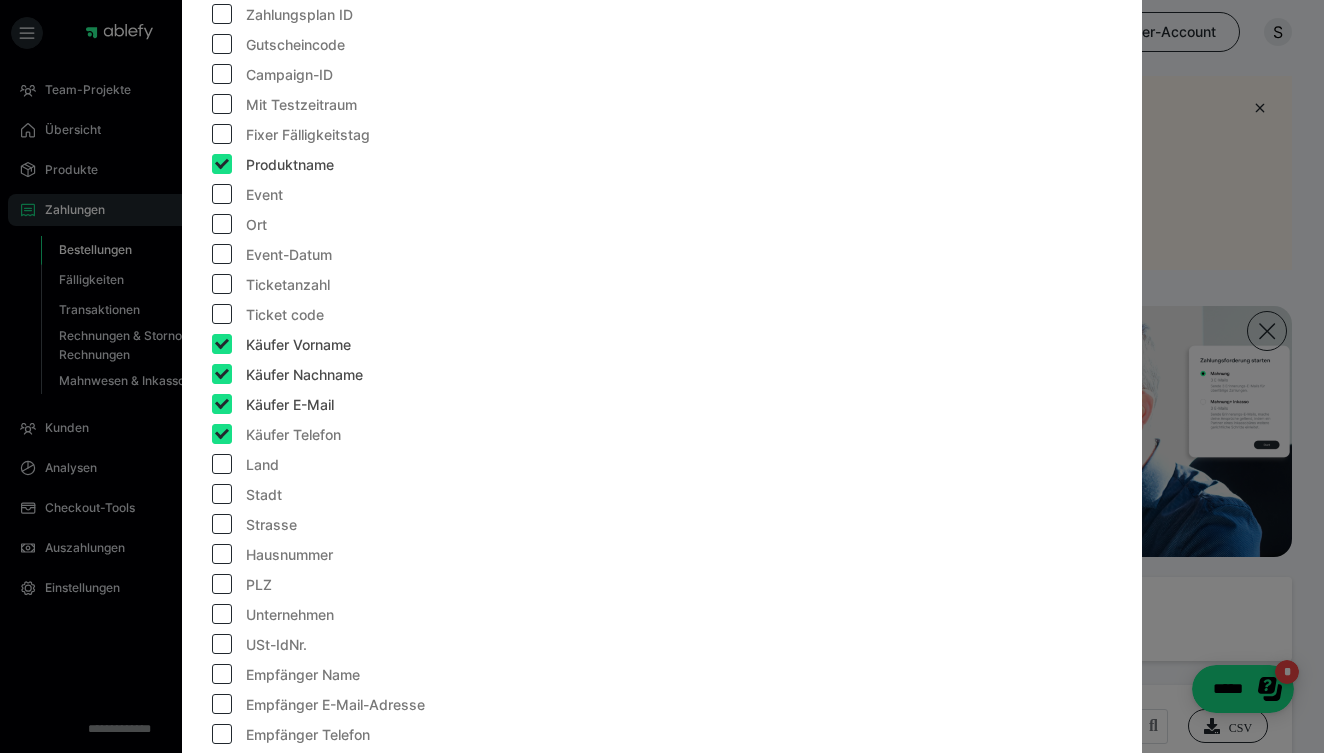 checkbox on "true" 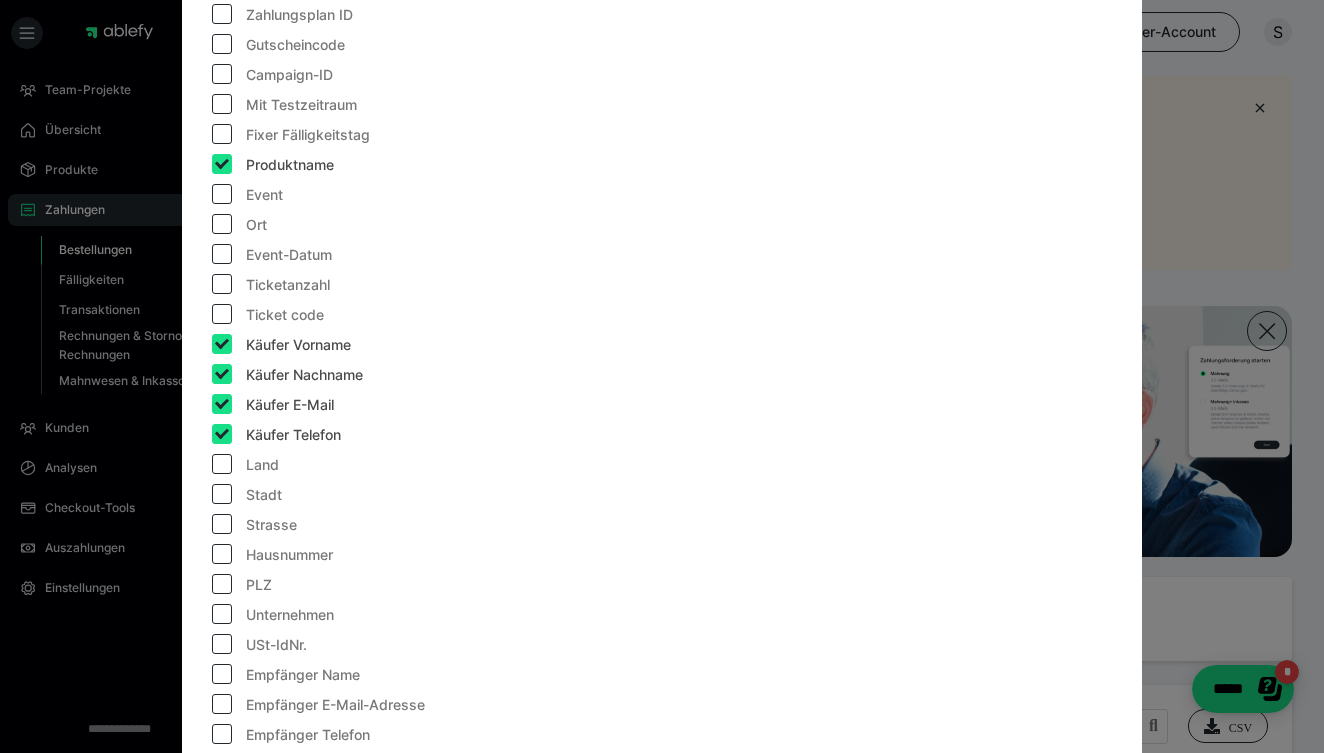 click at bounding box center (222, 464) 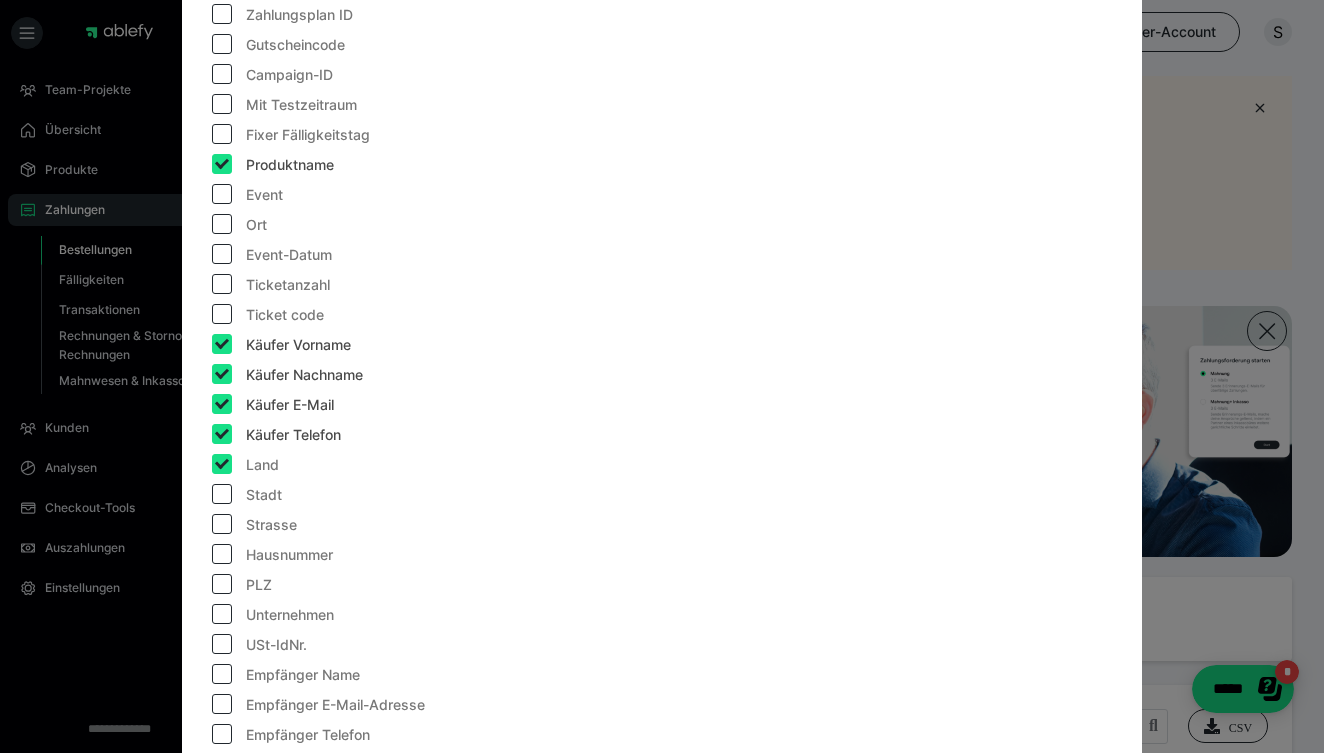 checkbox on "true" 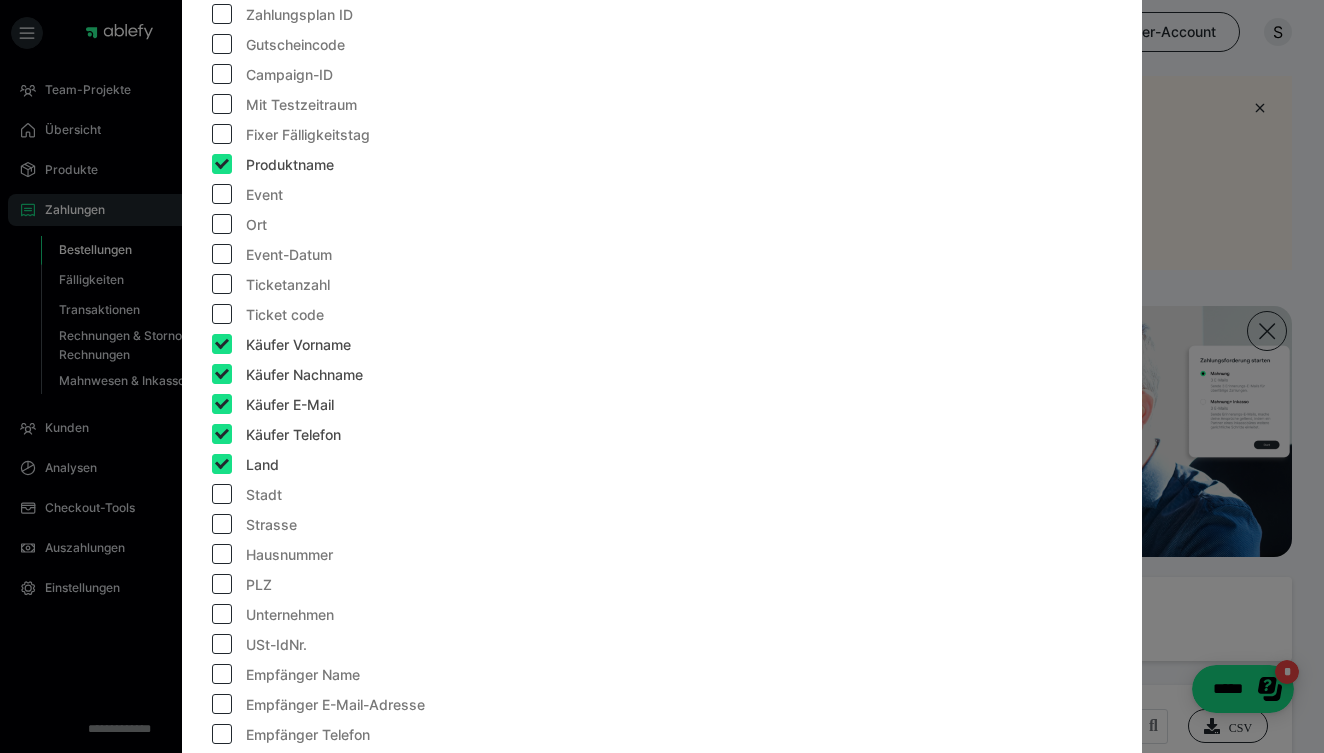 click at bounding box center (222, 494) 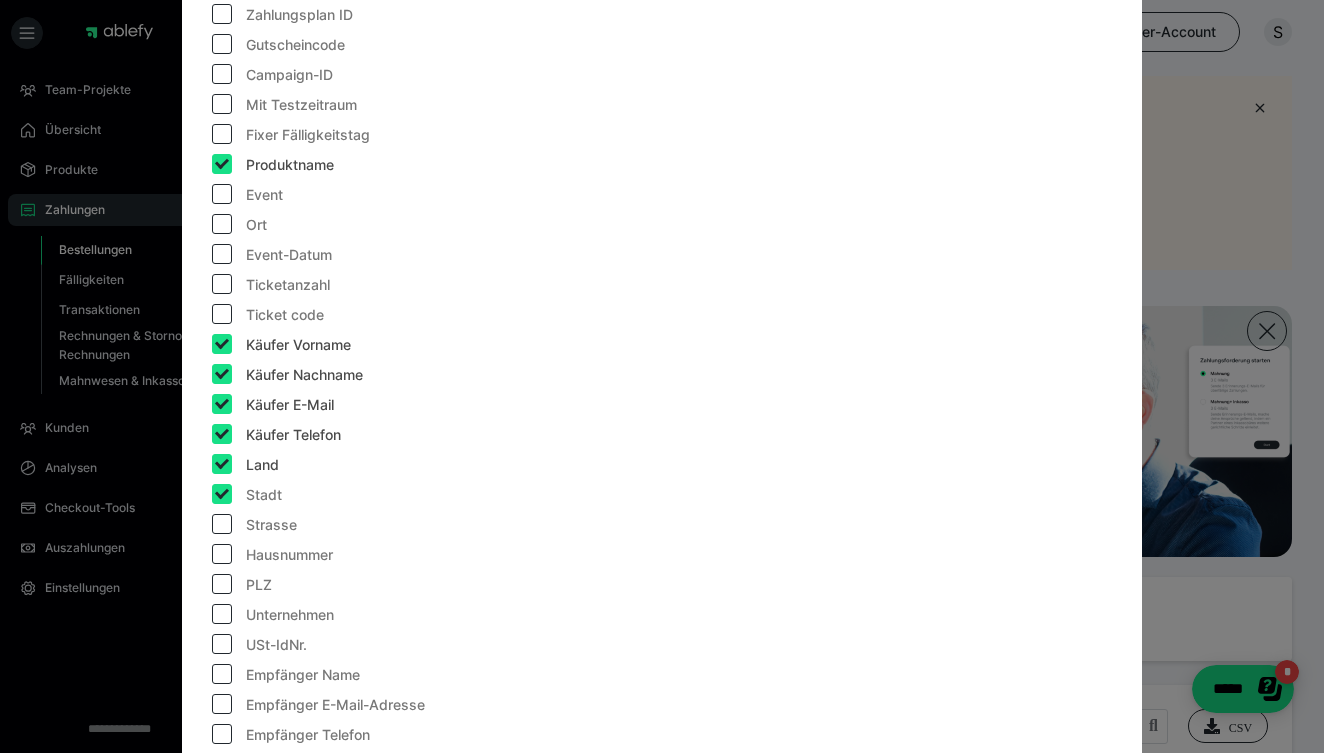 checkbox on "true" 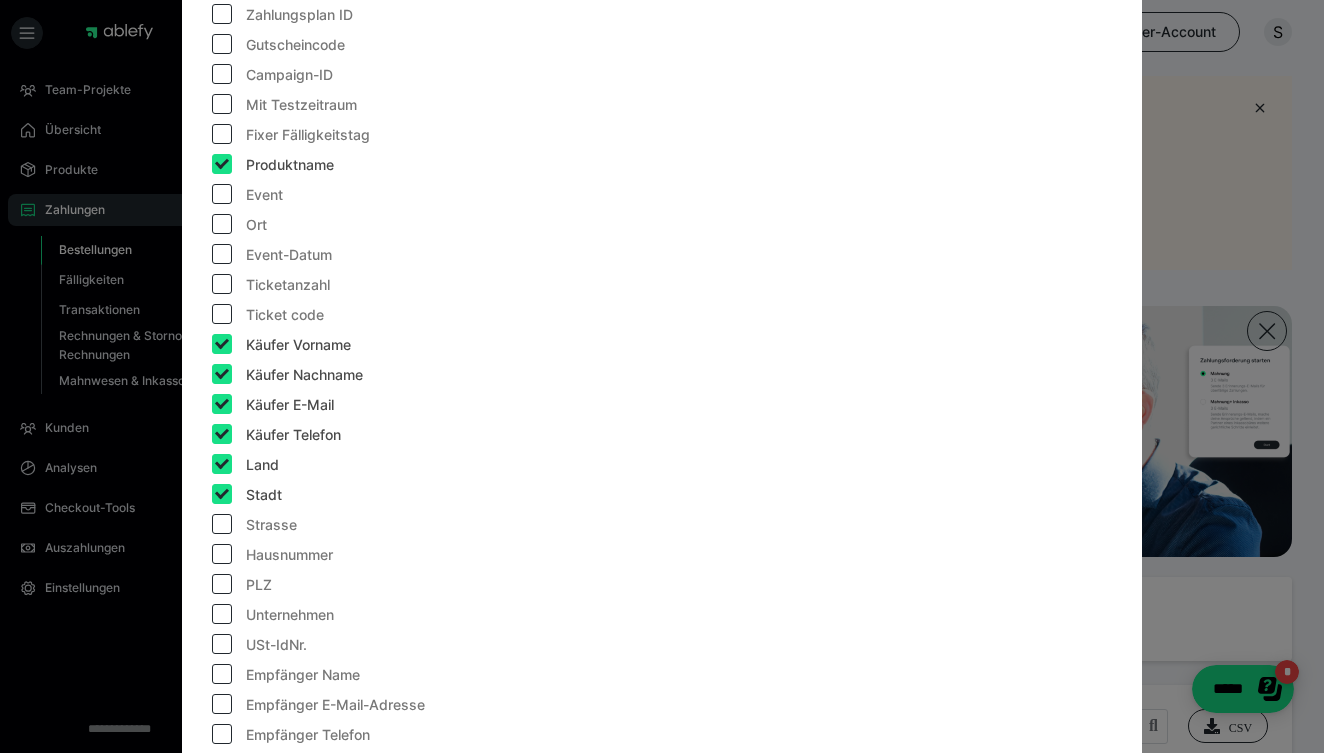 click at bounding box center [222, 524] 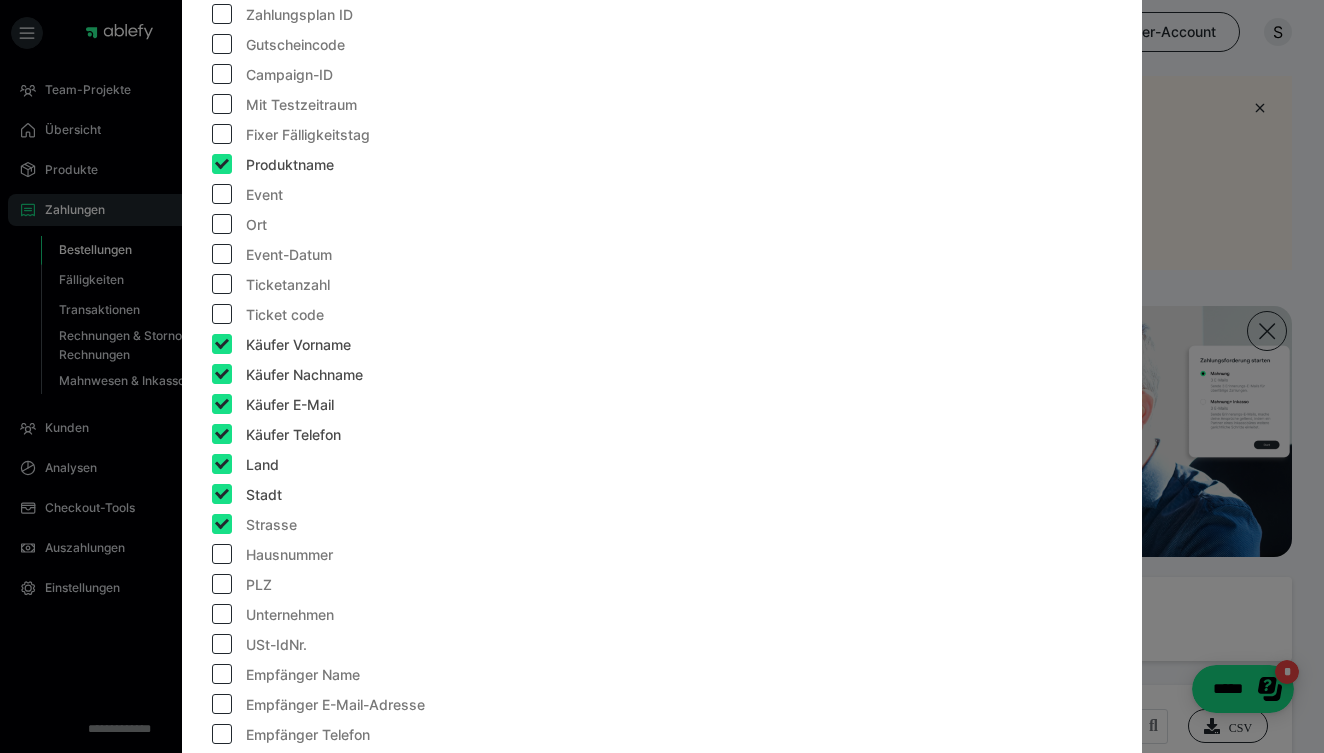 checkbox on "true" 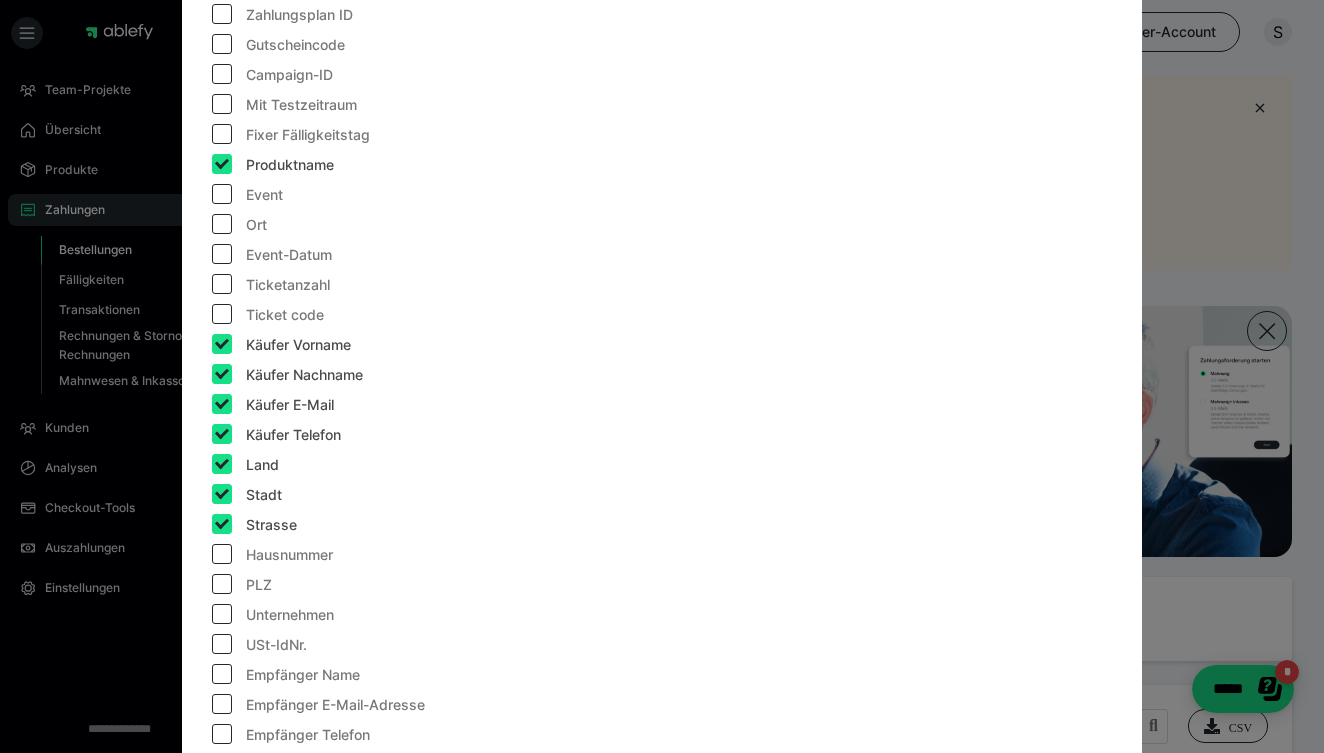 click at bounding box center (222, 554) 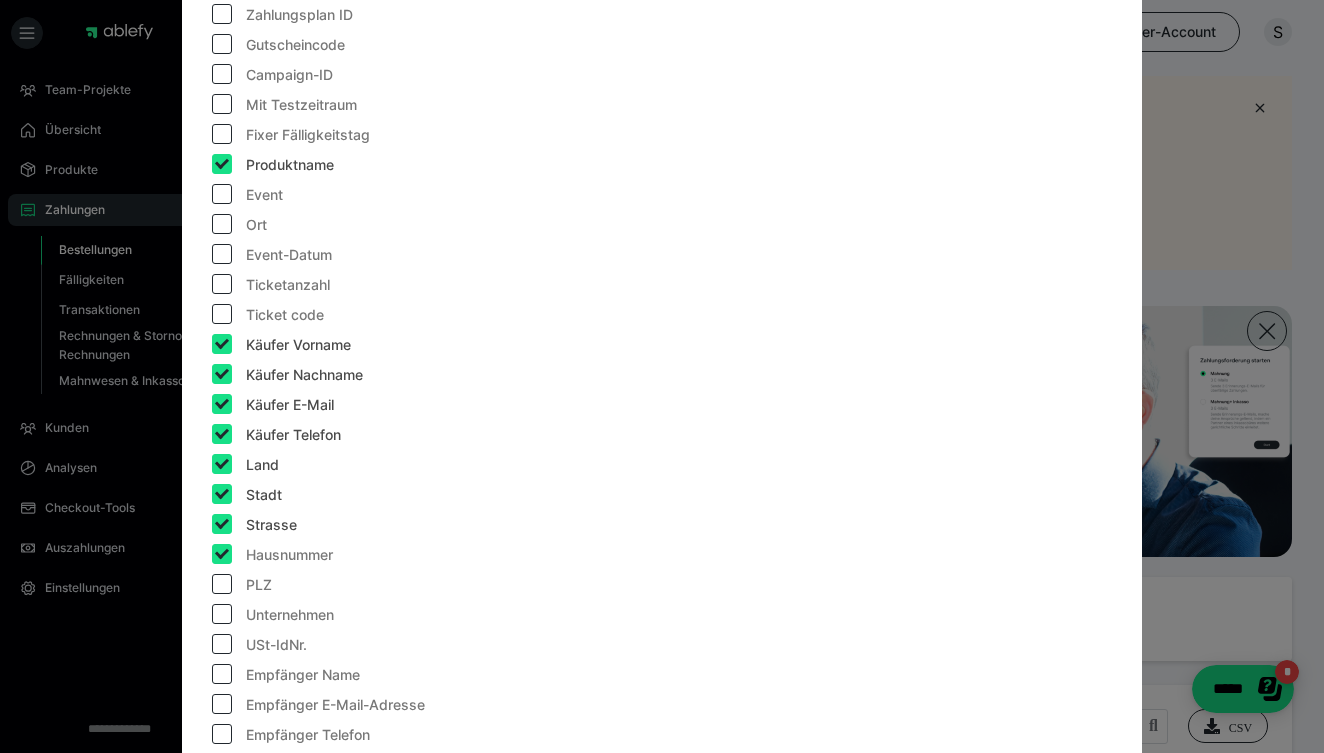 checkbox on "true" 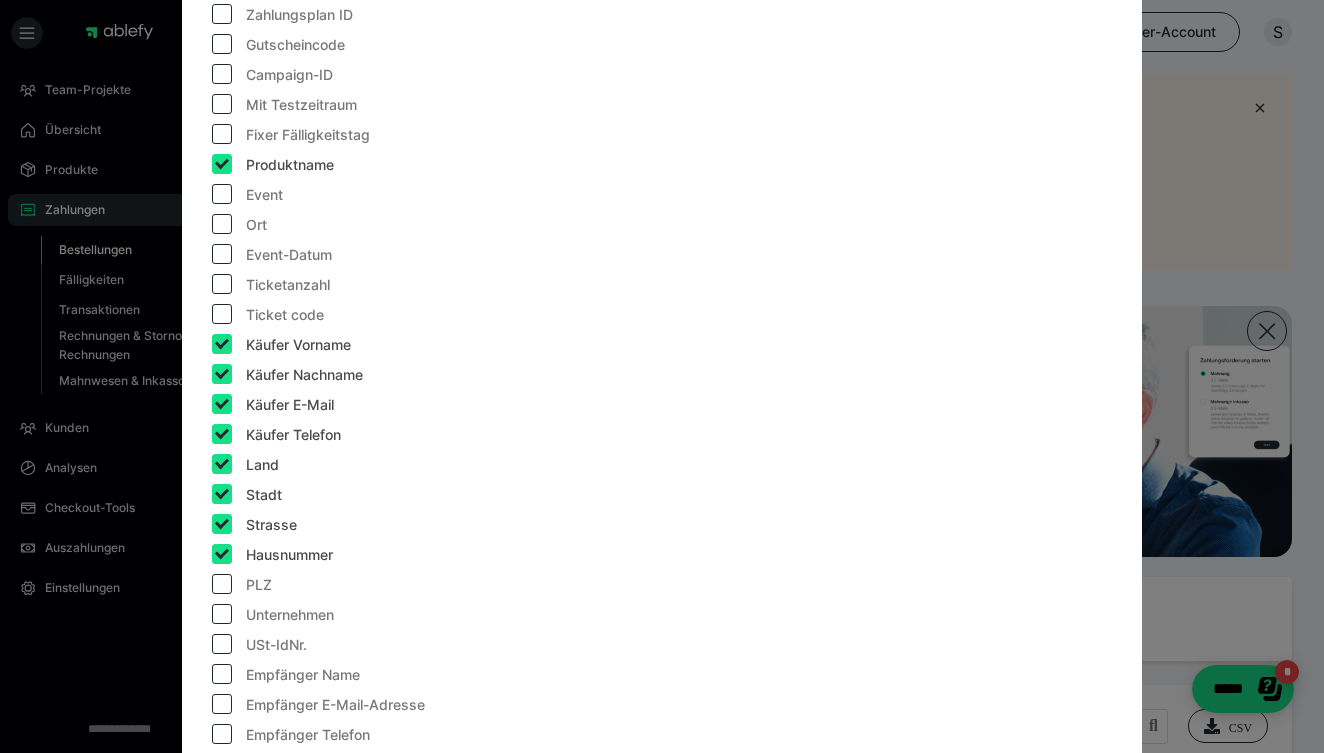 click at bounding box center [222, 584] 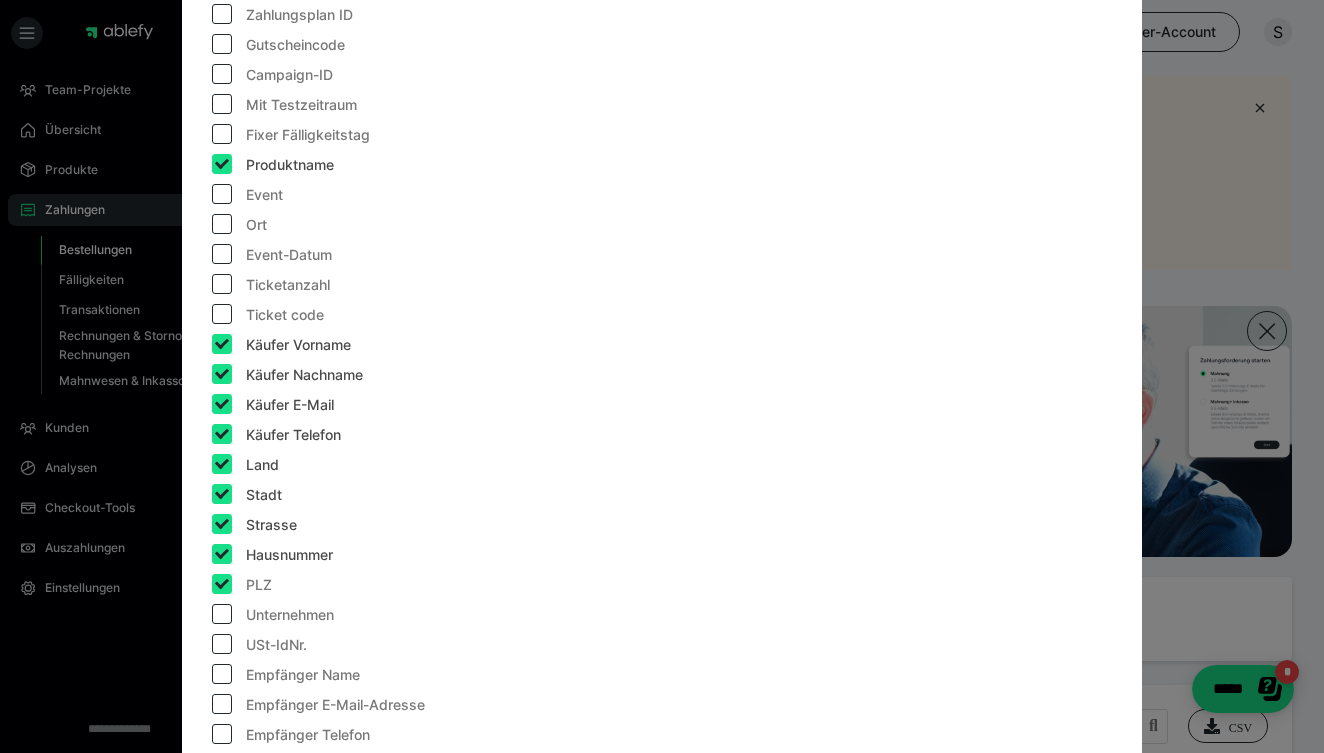 checkbox on "true" 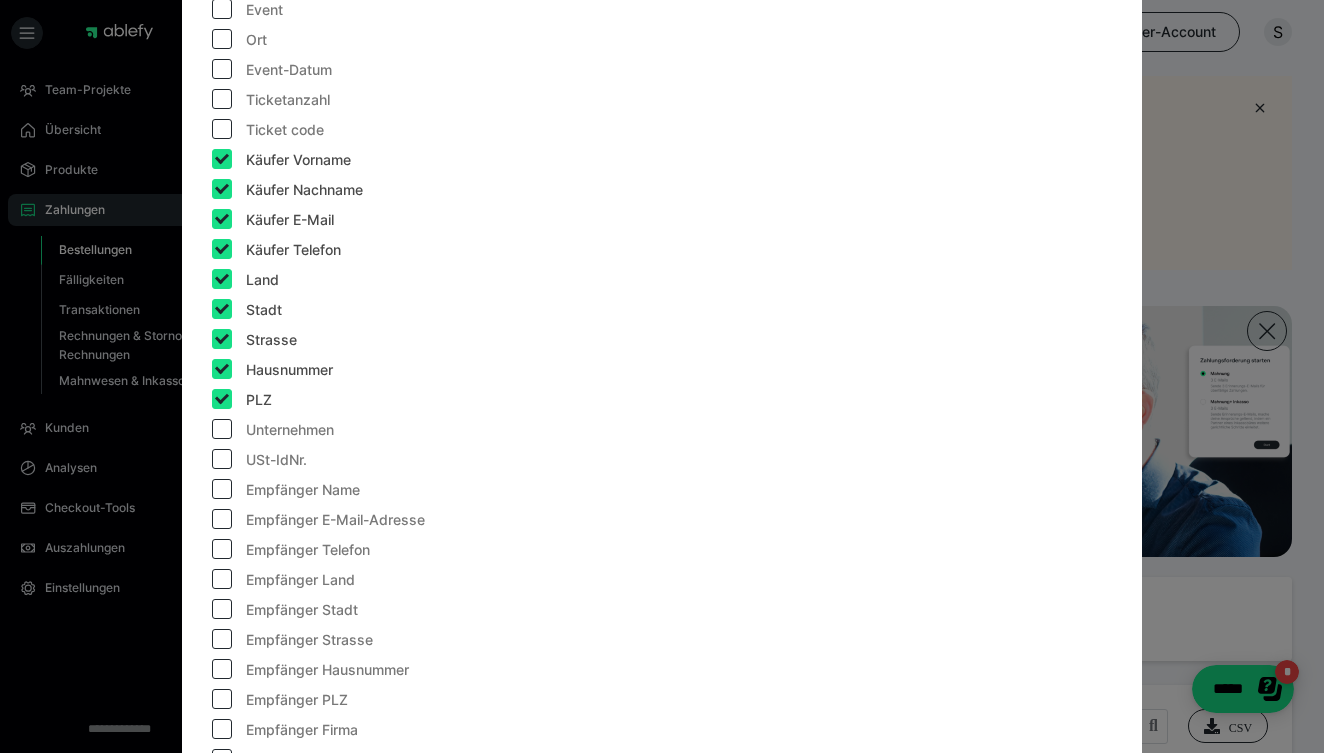 scroll, scrollTop: 994, scrollLeft: 0, axis: vertical 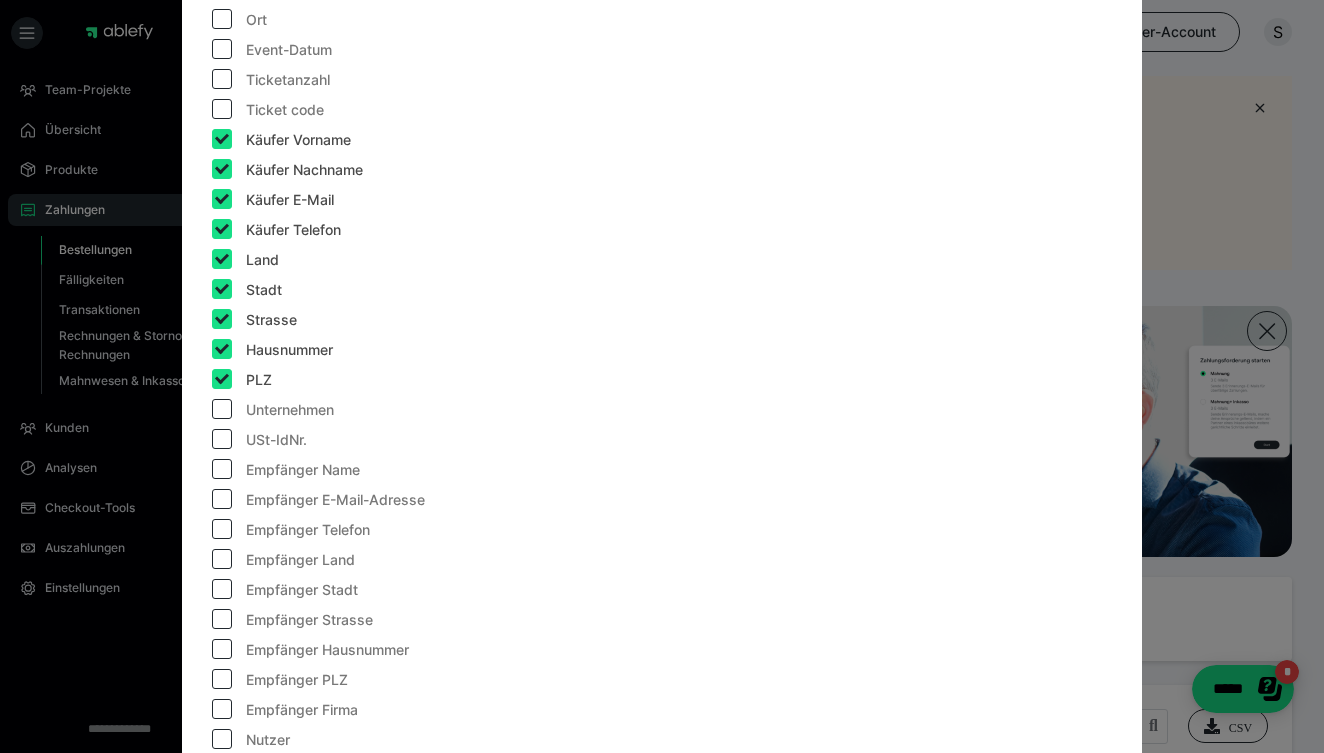 click at bounding box center (222, 469) 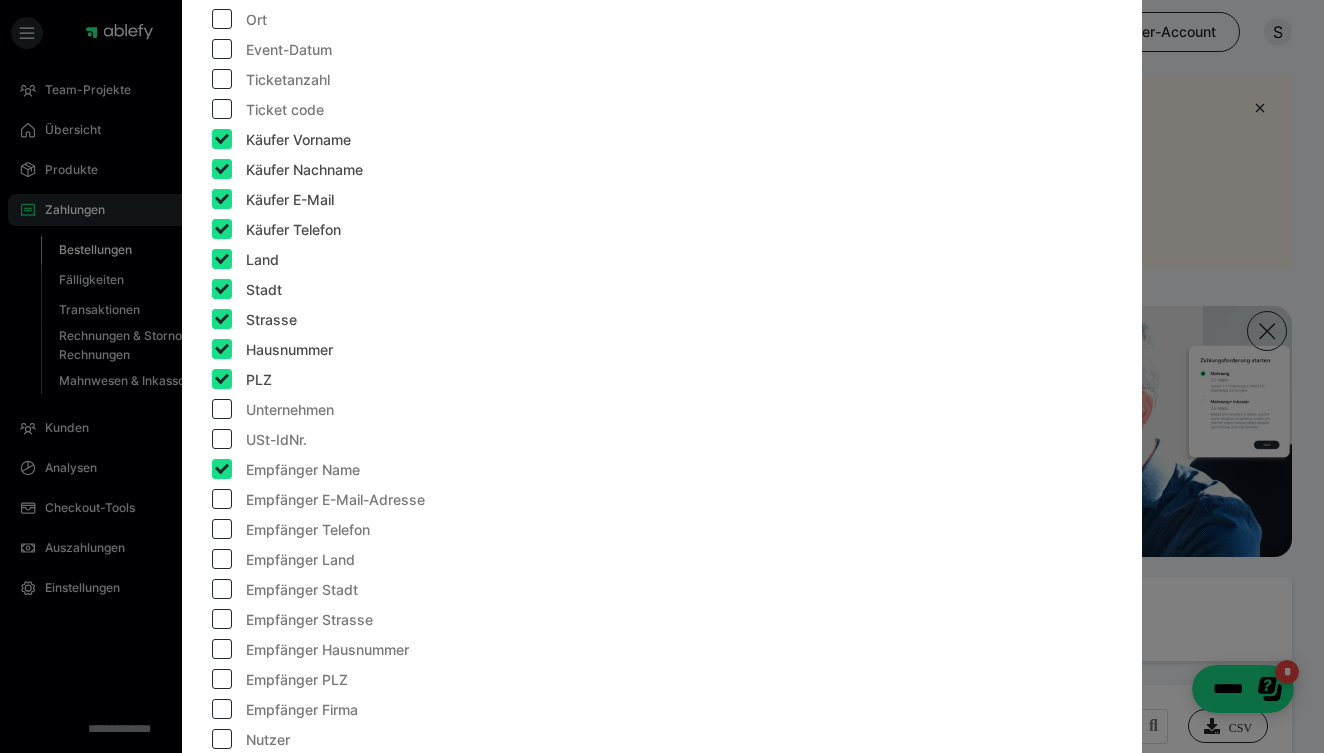 checkbox on "true" 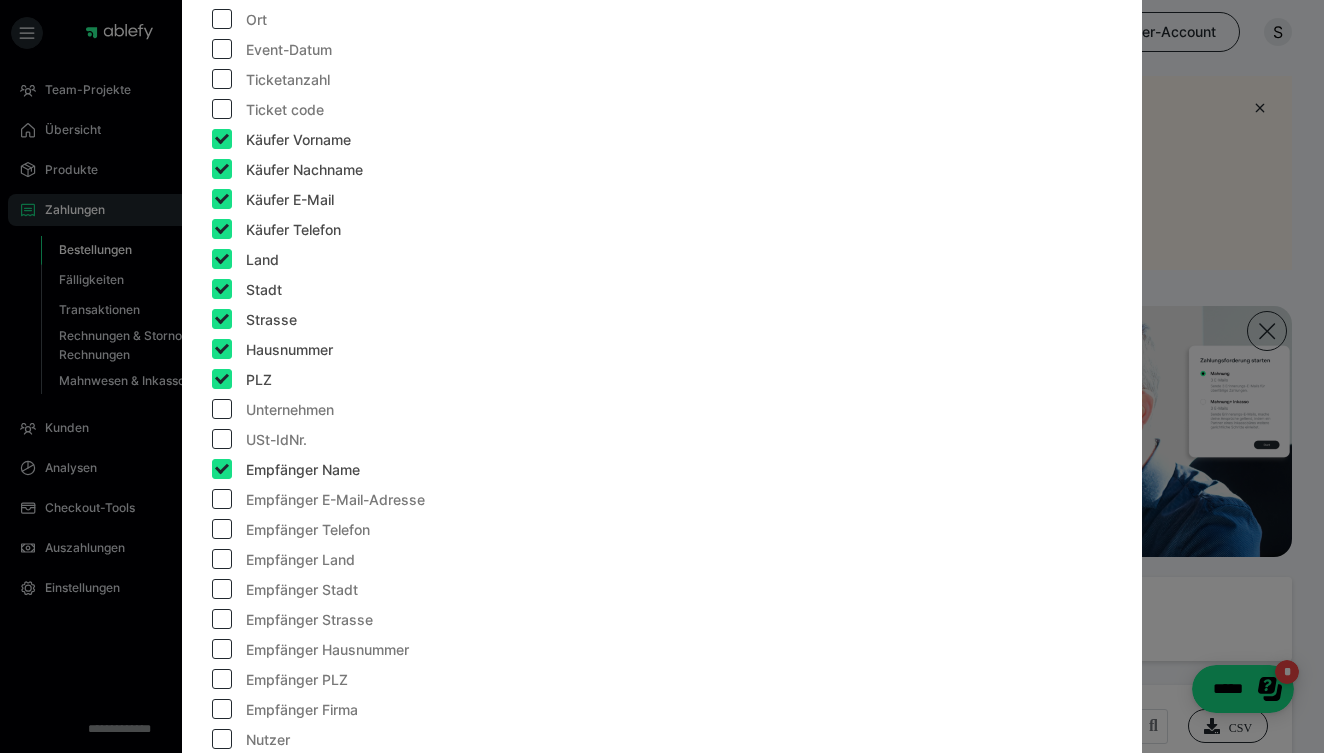 click at bounding box center [222, 499] 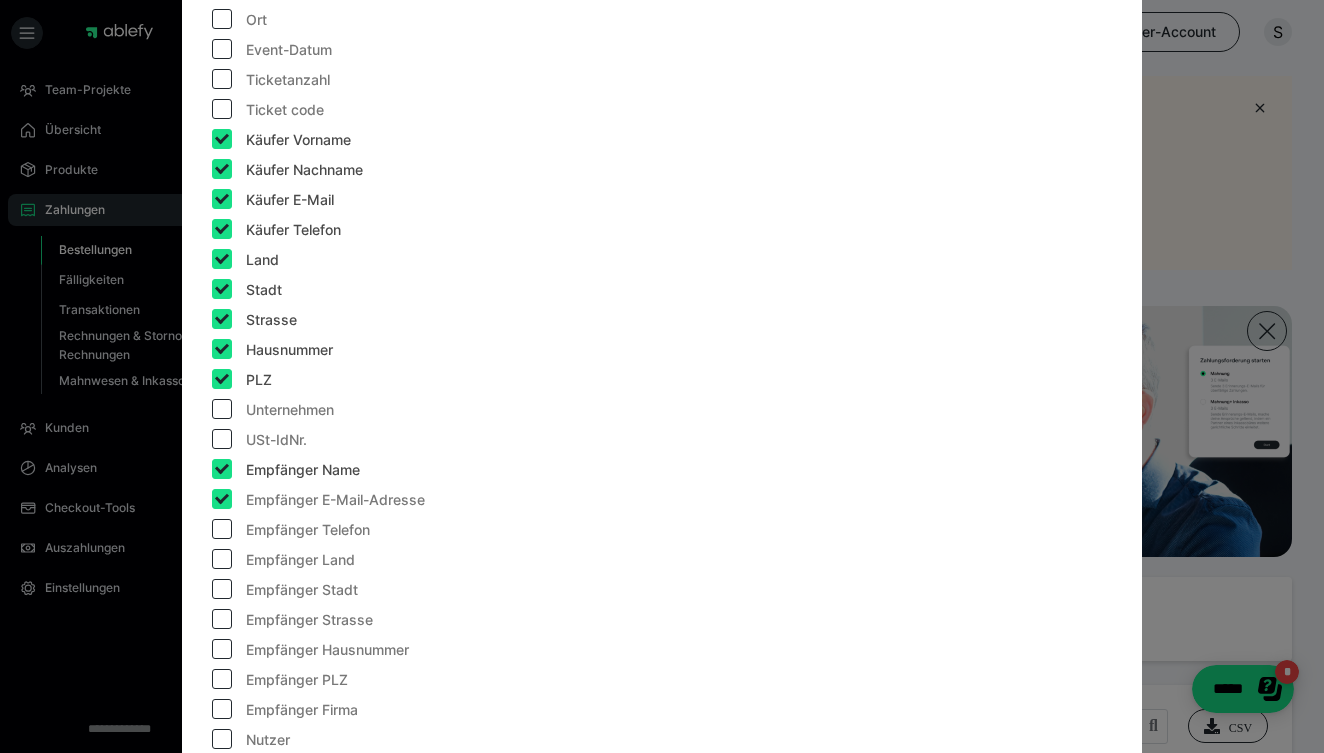 checkbox on "true" 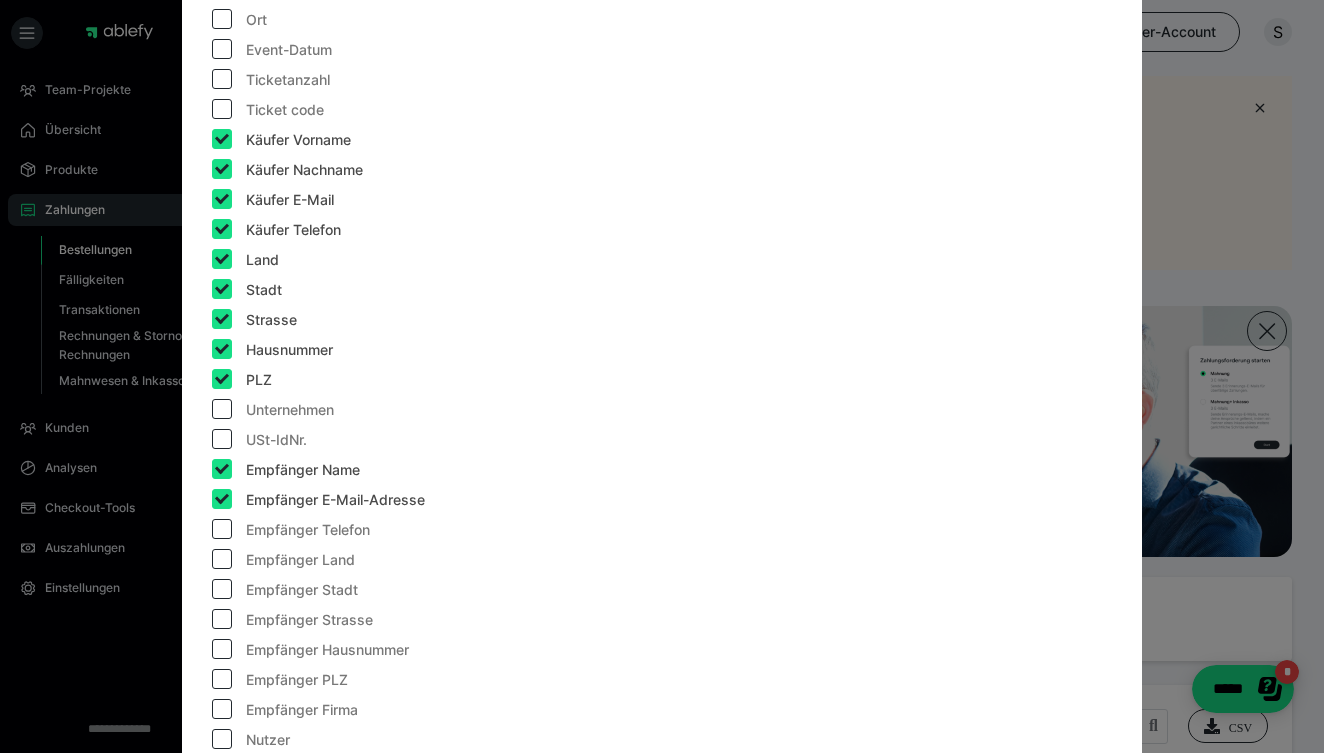 click at bounding box center (222, 529) 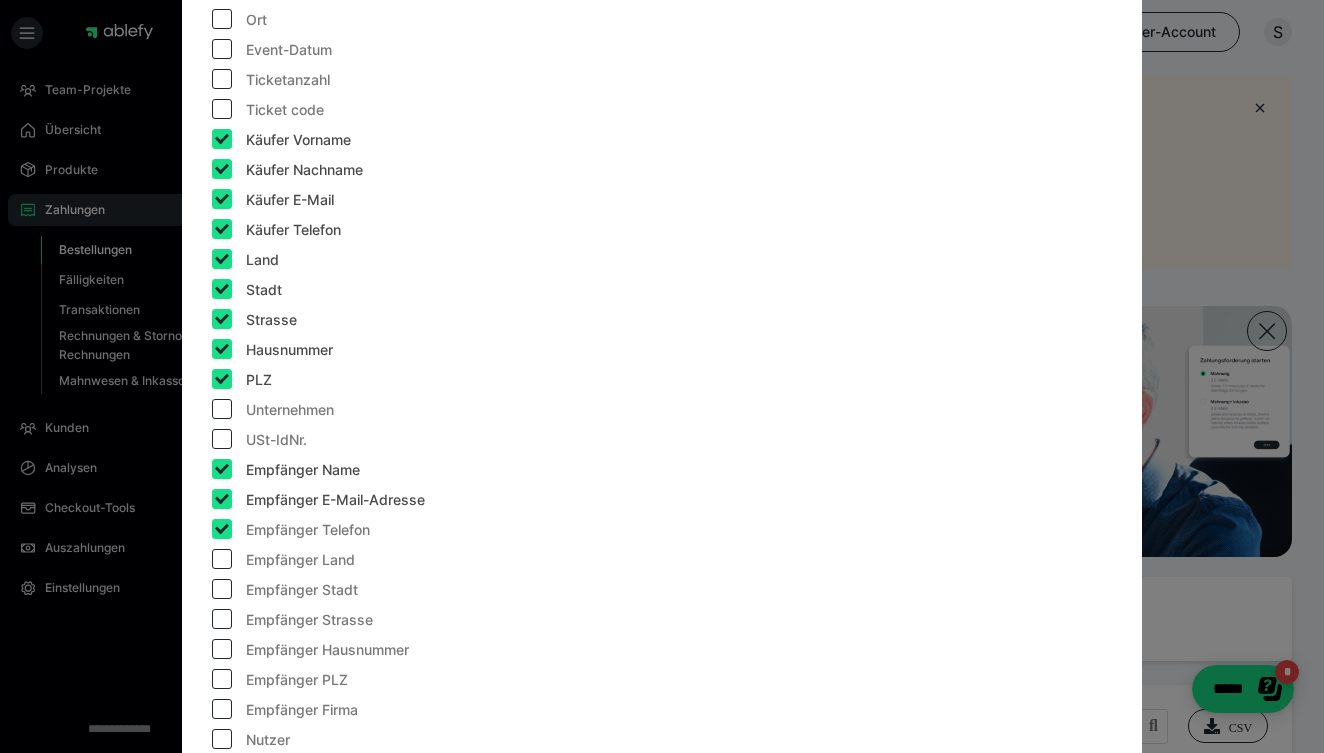 checkbox on "true" 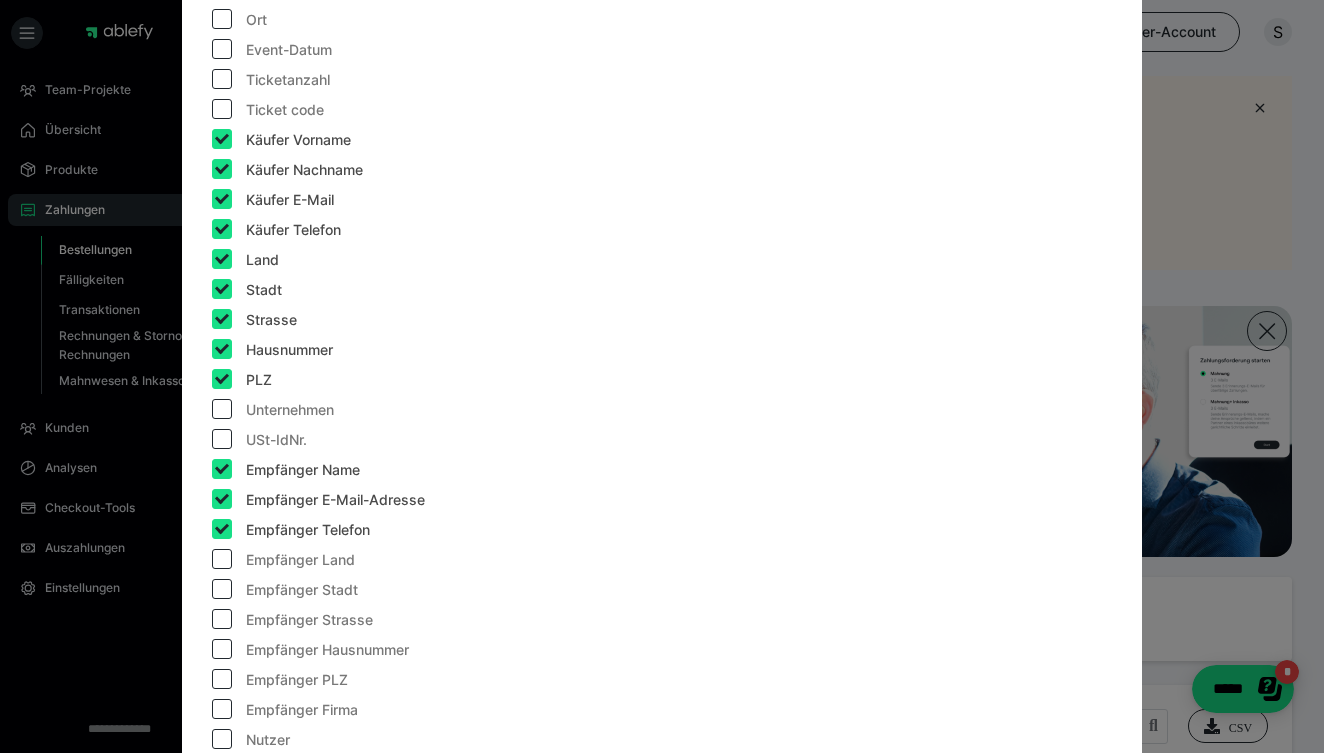 click at bounding box center [222, 559] 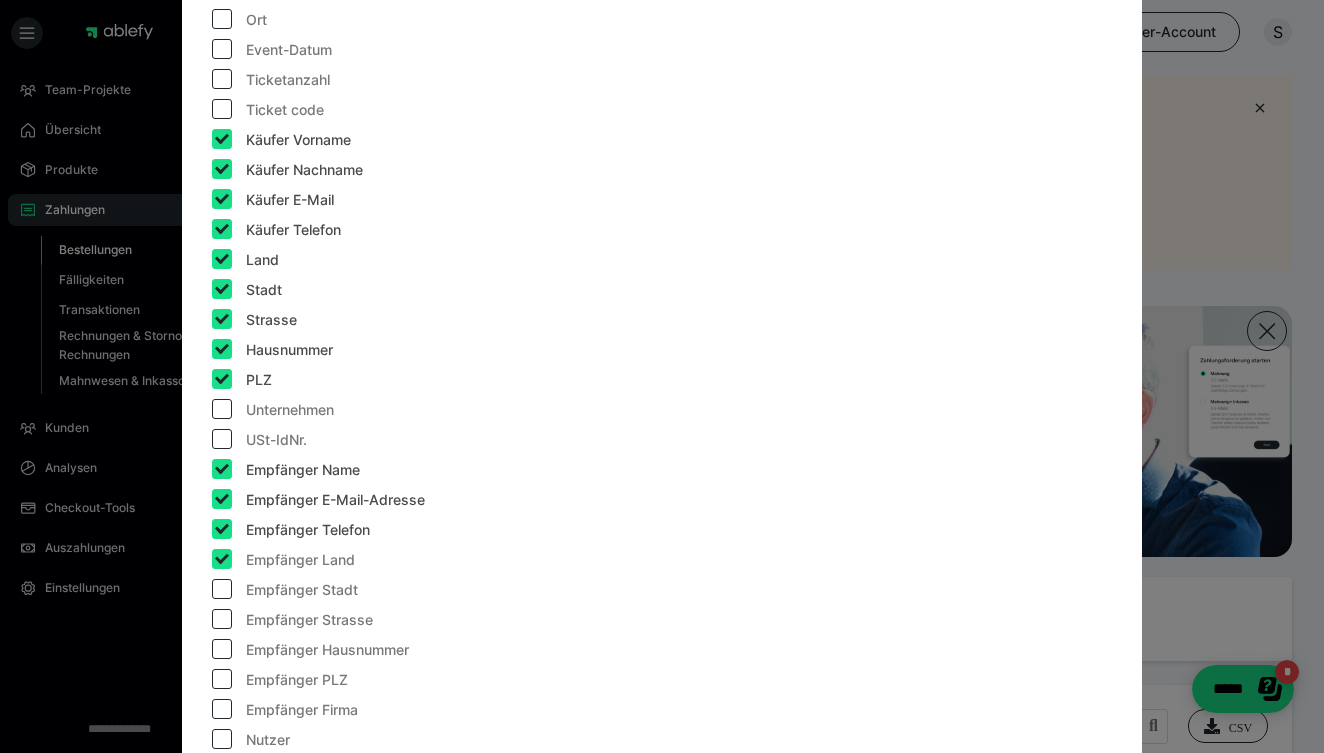 checkbox on "true" 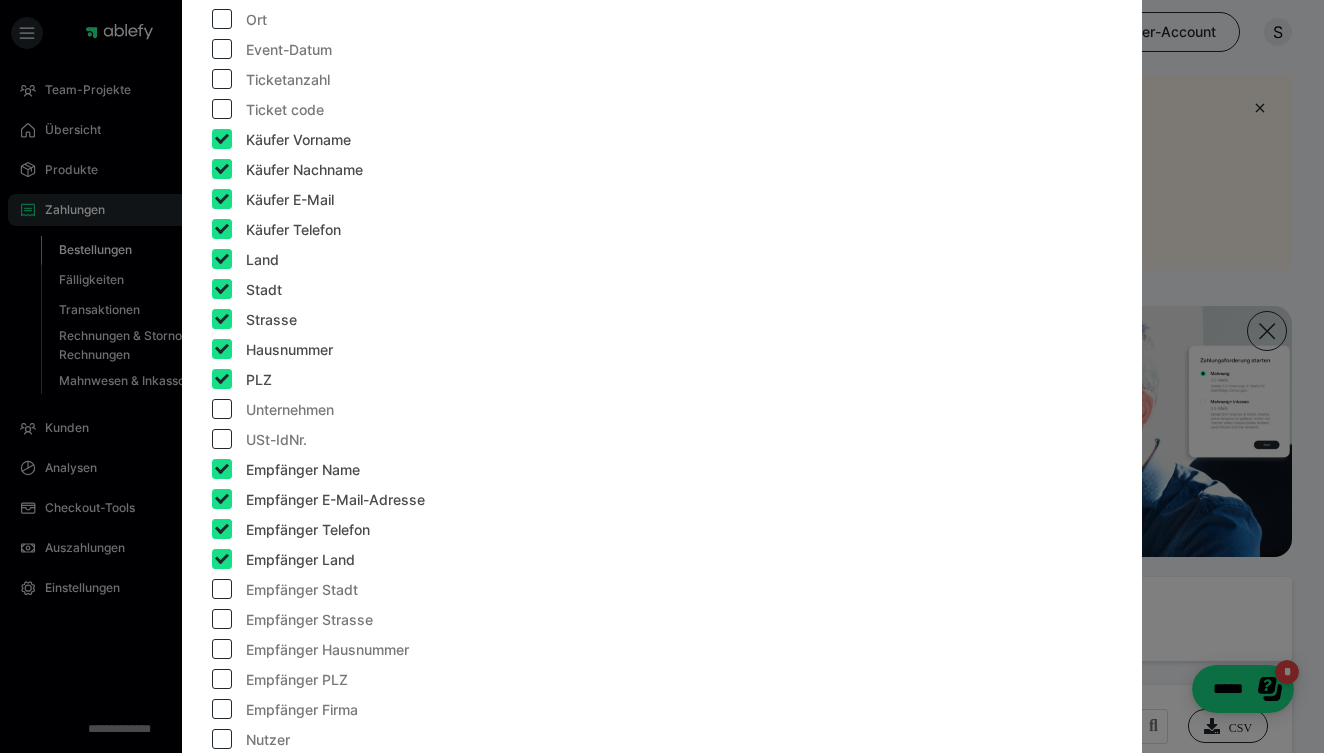click at bounding box center (222, 589) 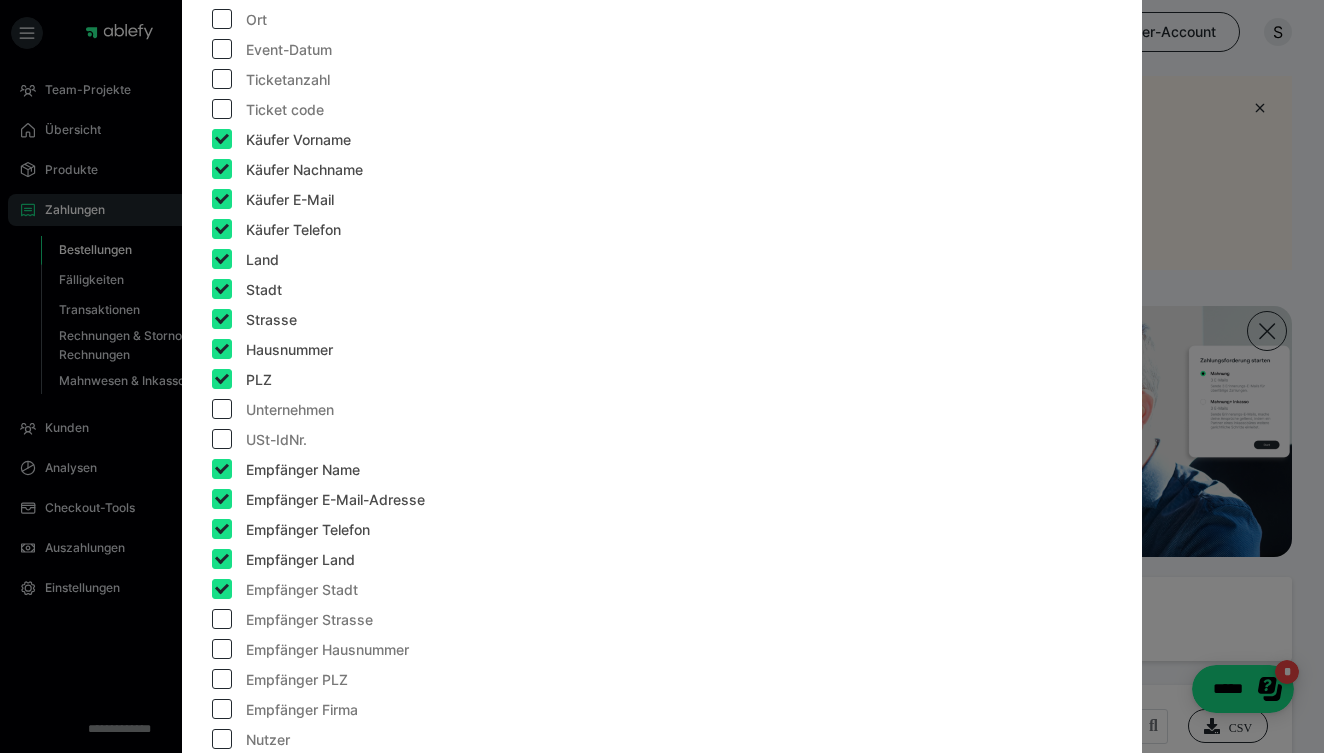 checkbox on "true" 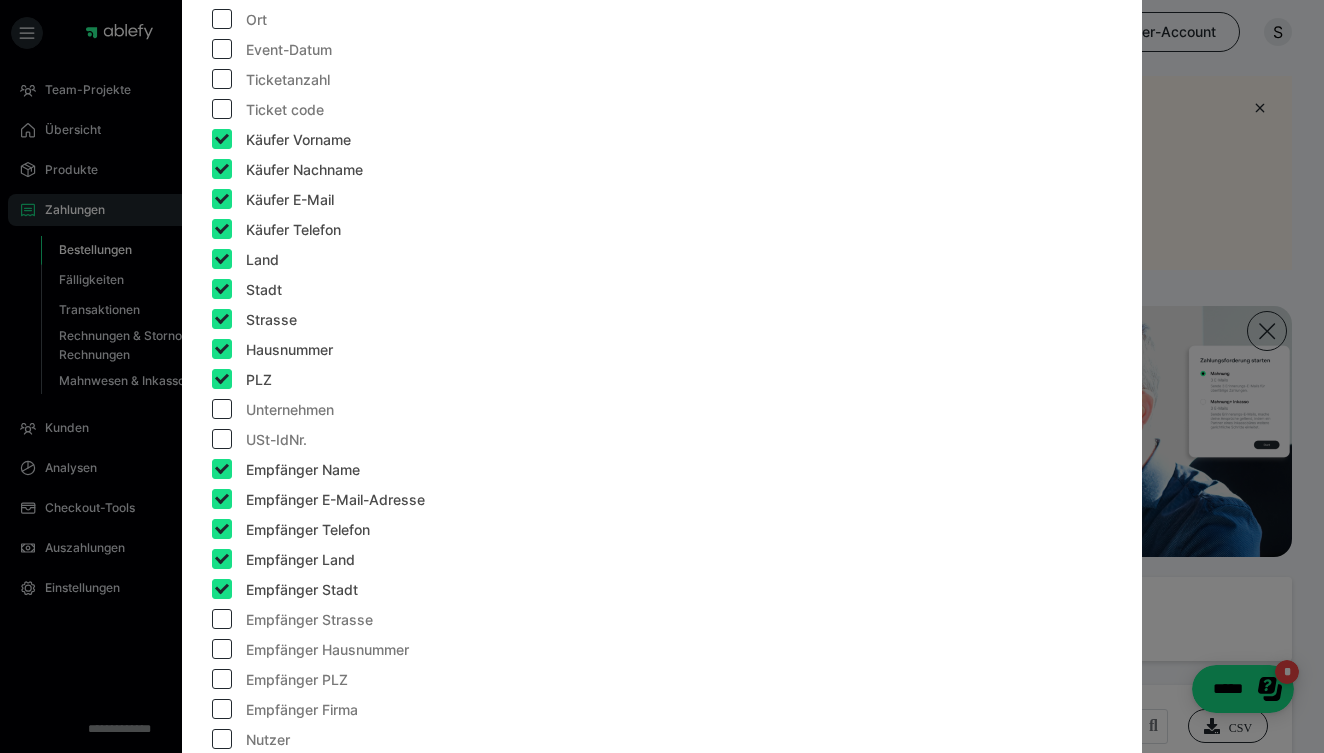 click at bounding box center (222, 619) 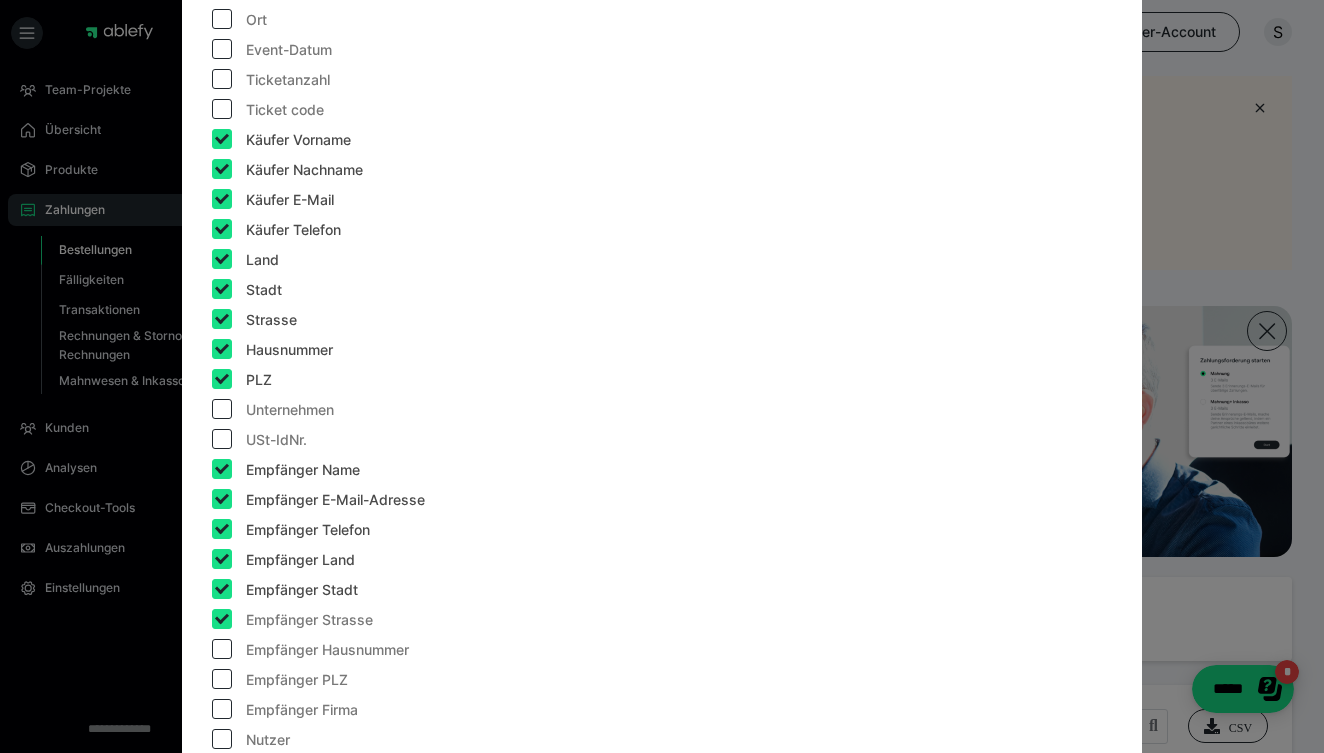 checkbox on "true" 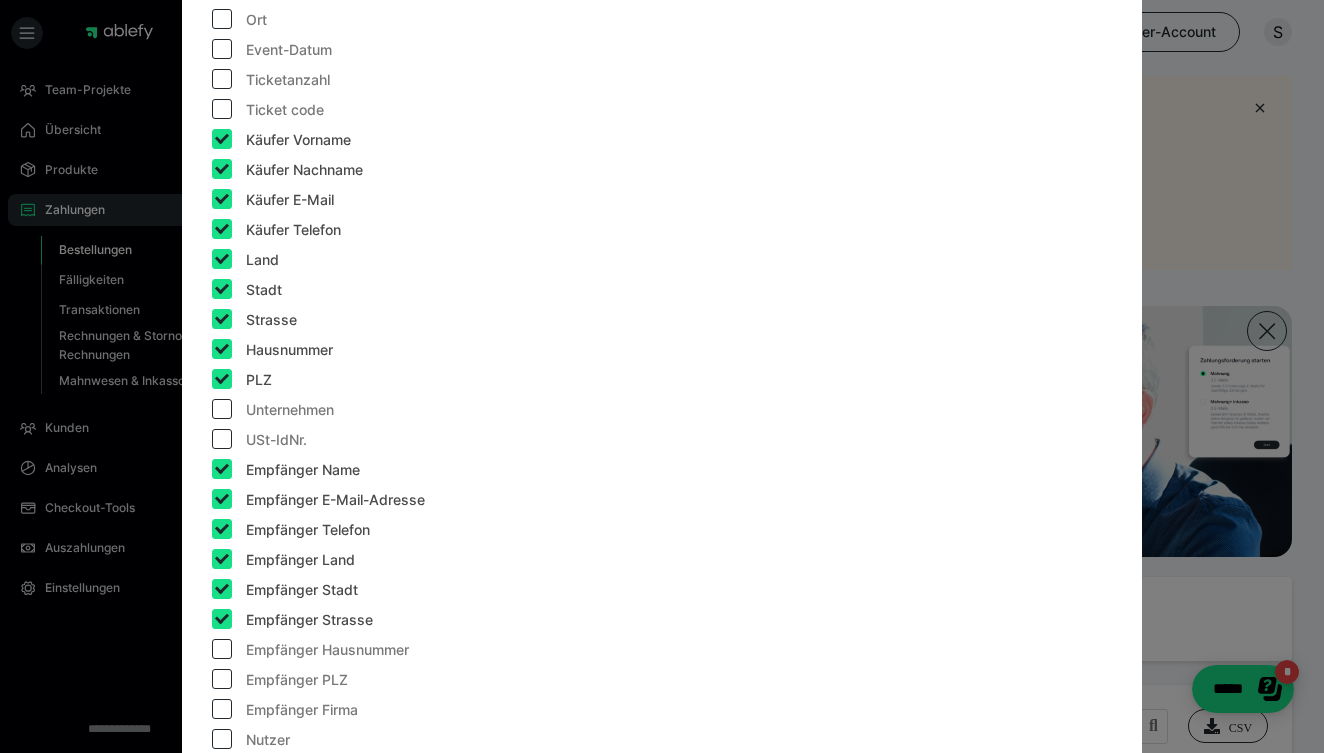 click at bounding box center [222, 649] 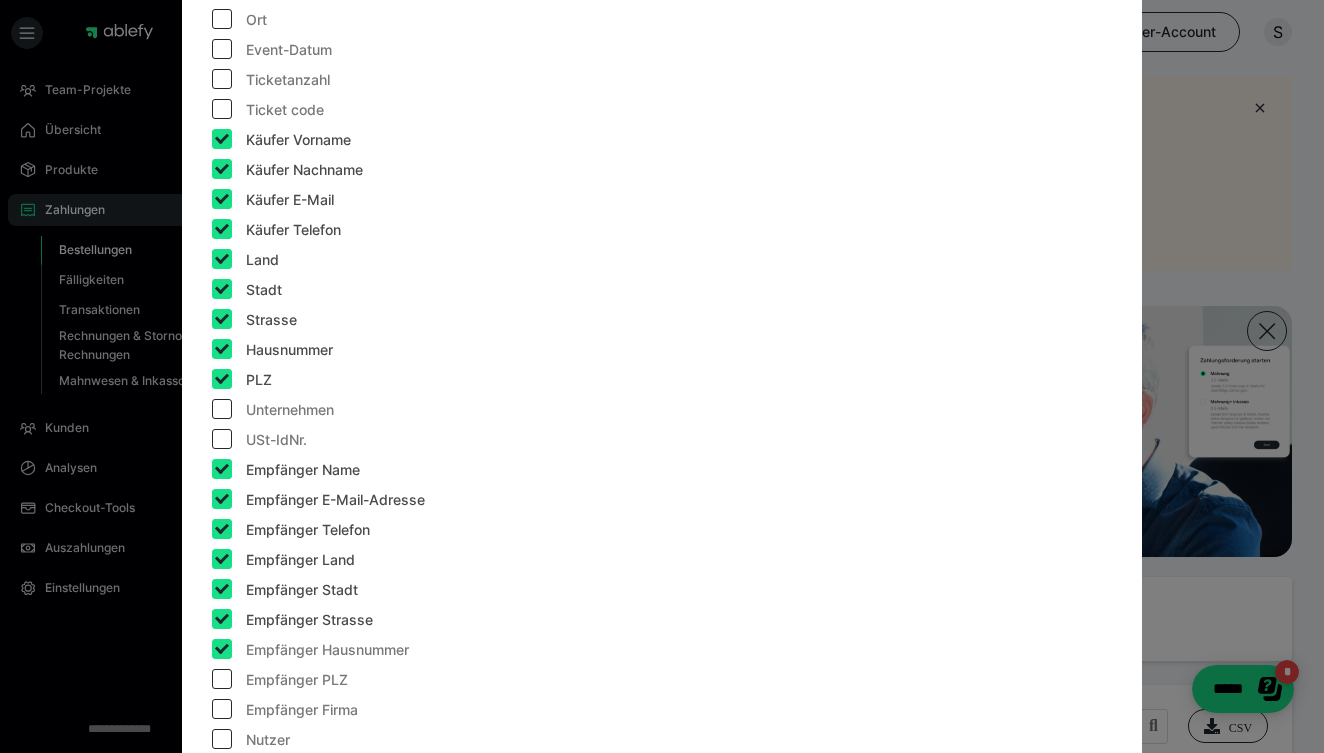 checkbox on "true" 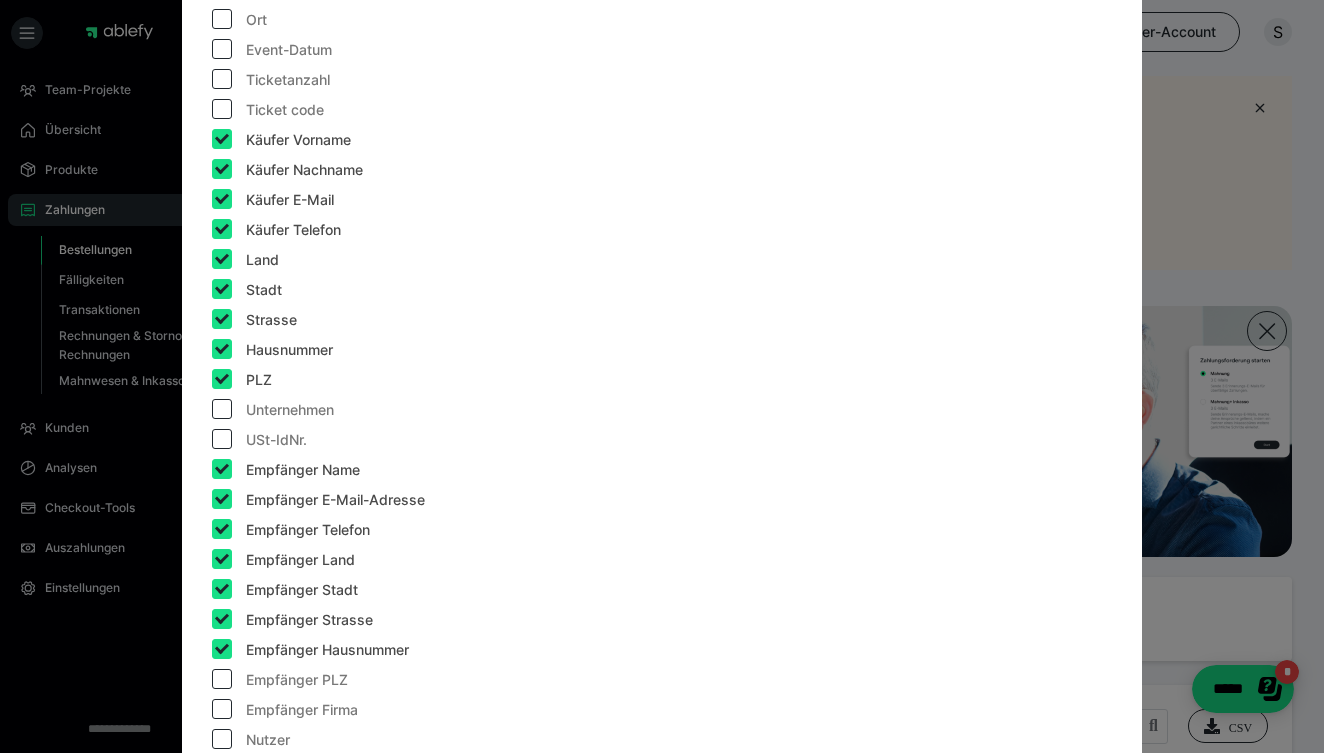 click at bounding box center [222, 679] 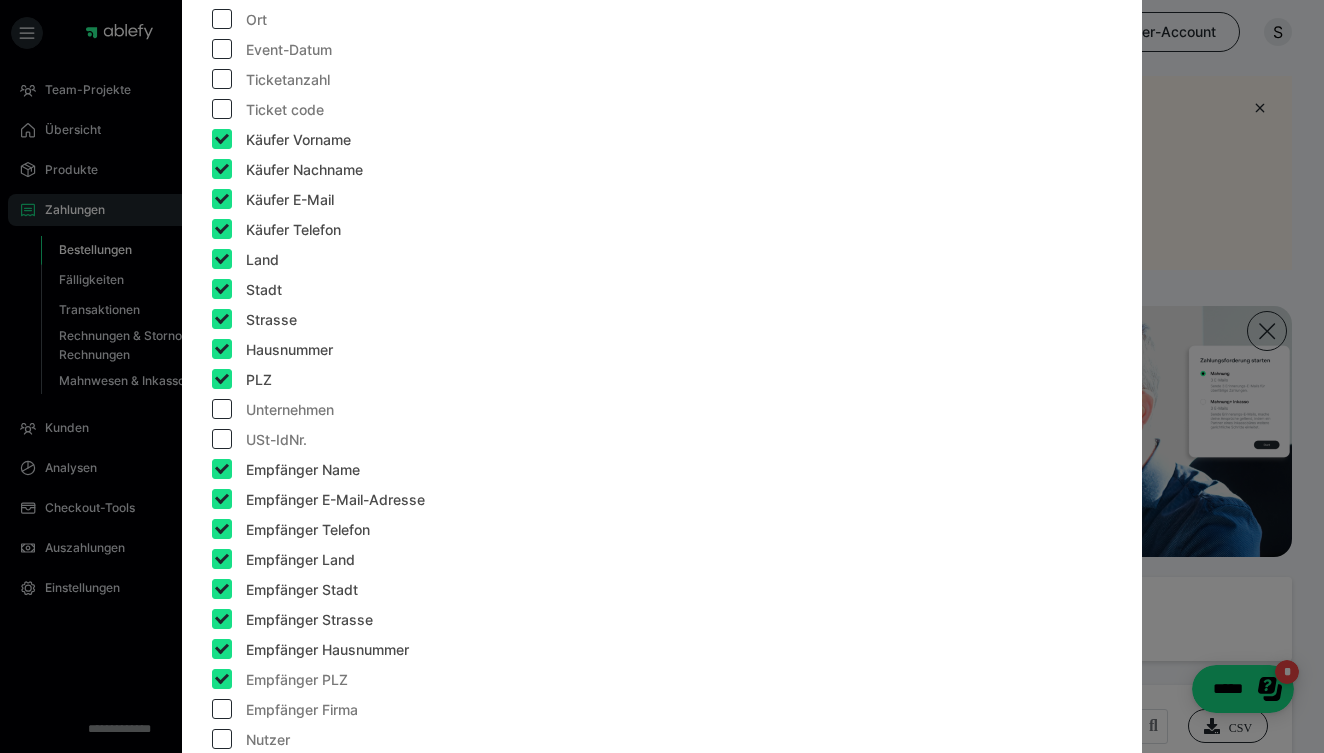 checkbox on "true" 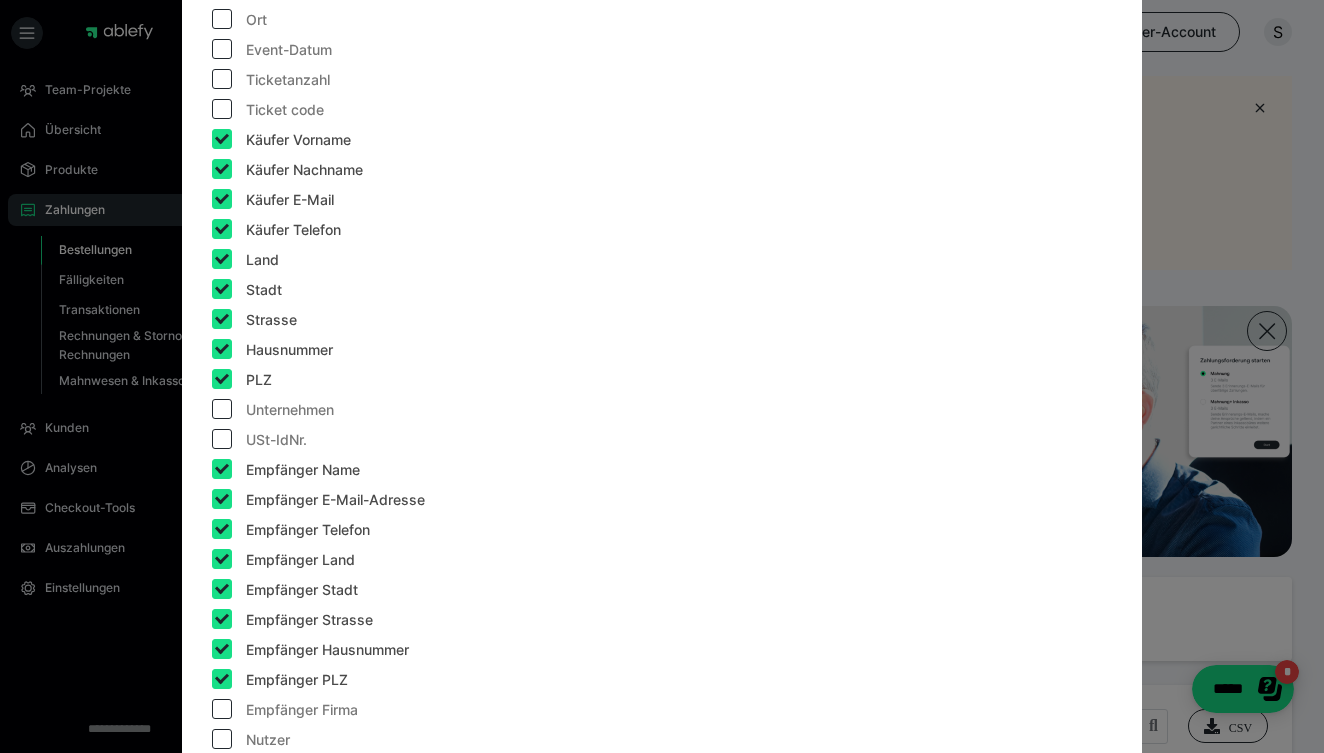 click at bounding box center (222, 709) 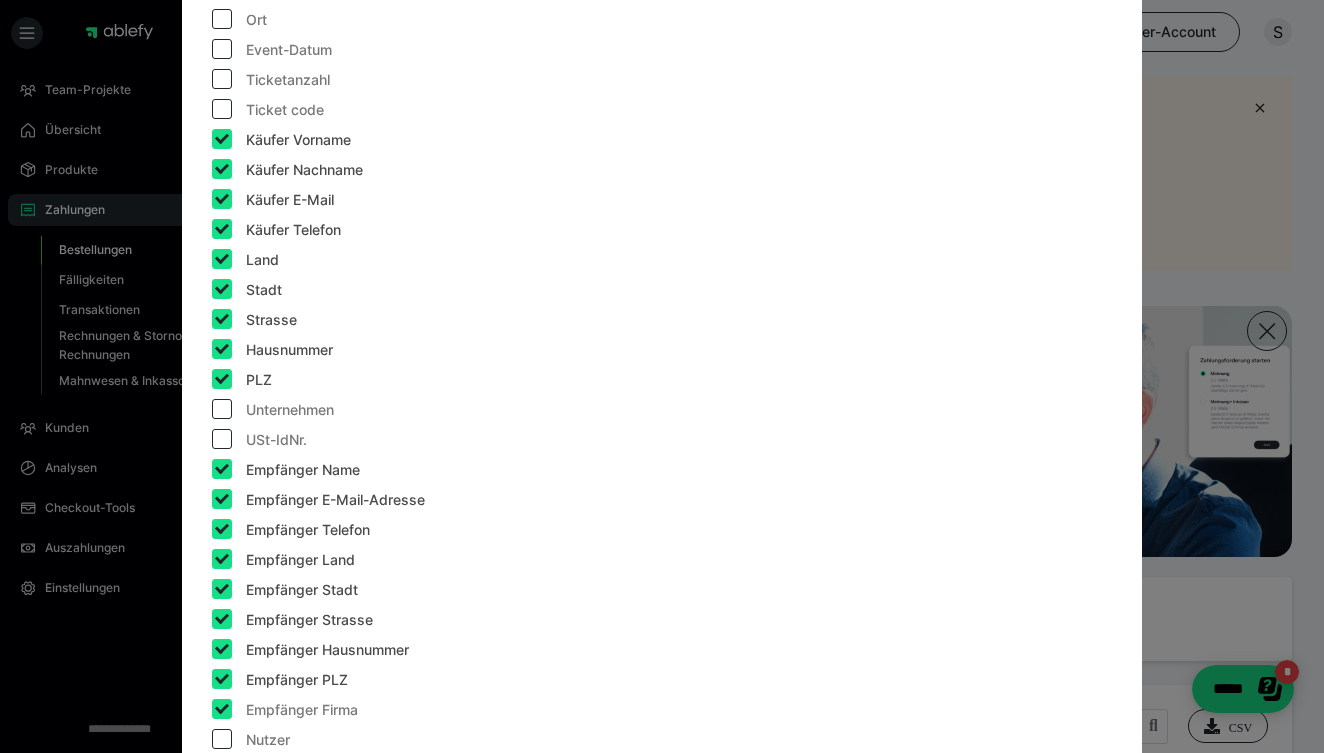 checkbox on "true" 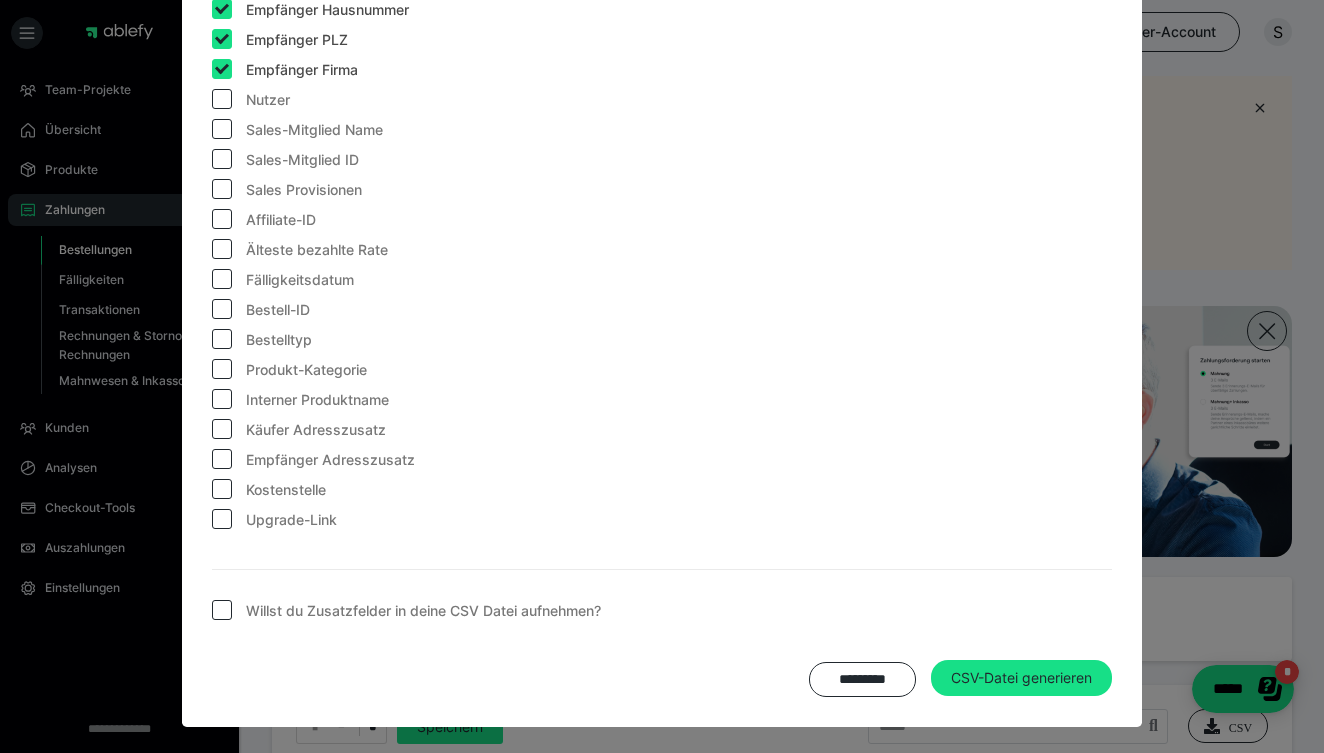 scroll, scrollTop: 1633, scrollLeft: 0, axis: vertical 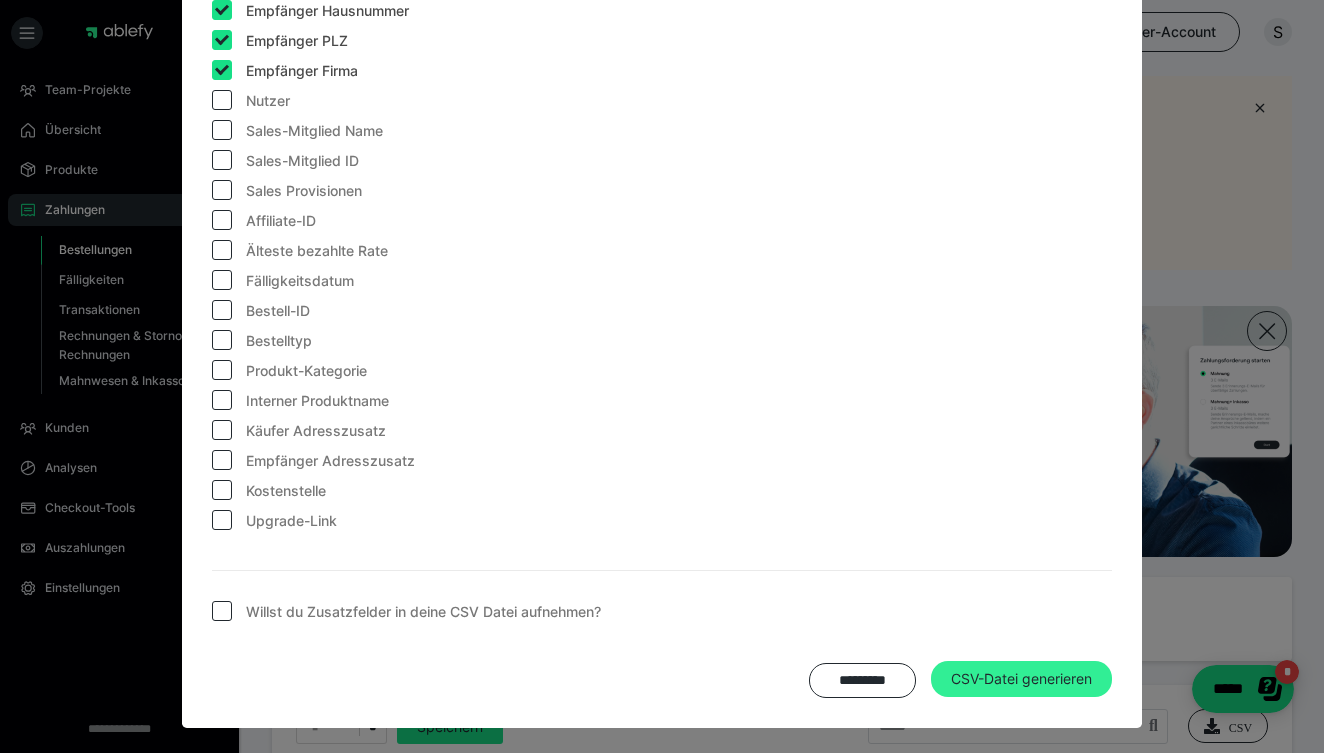 click on "CSV-Datei generieren" at bounding box center [1021, 679] 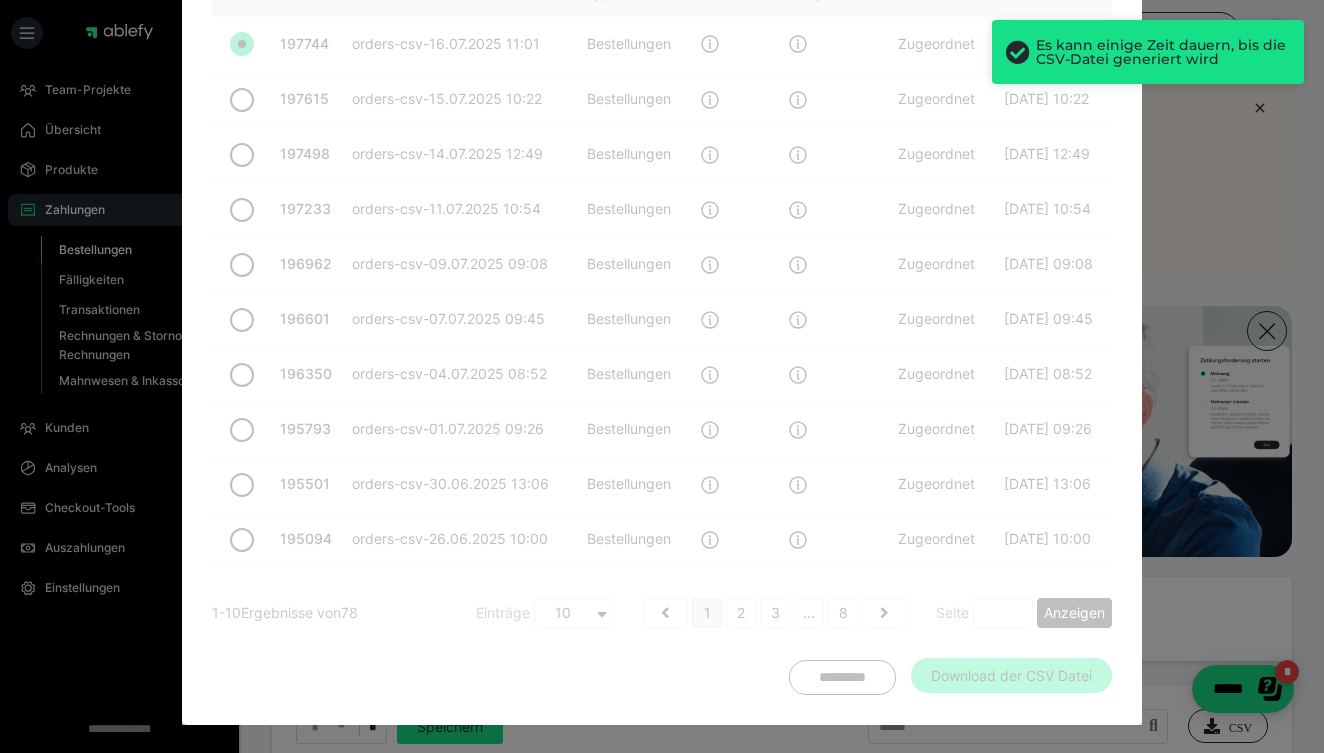 radio on "false" 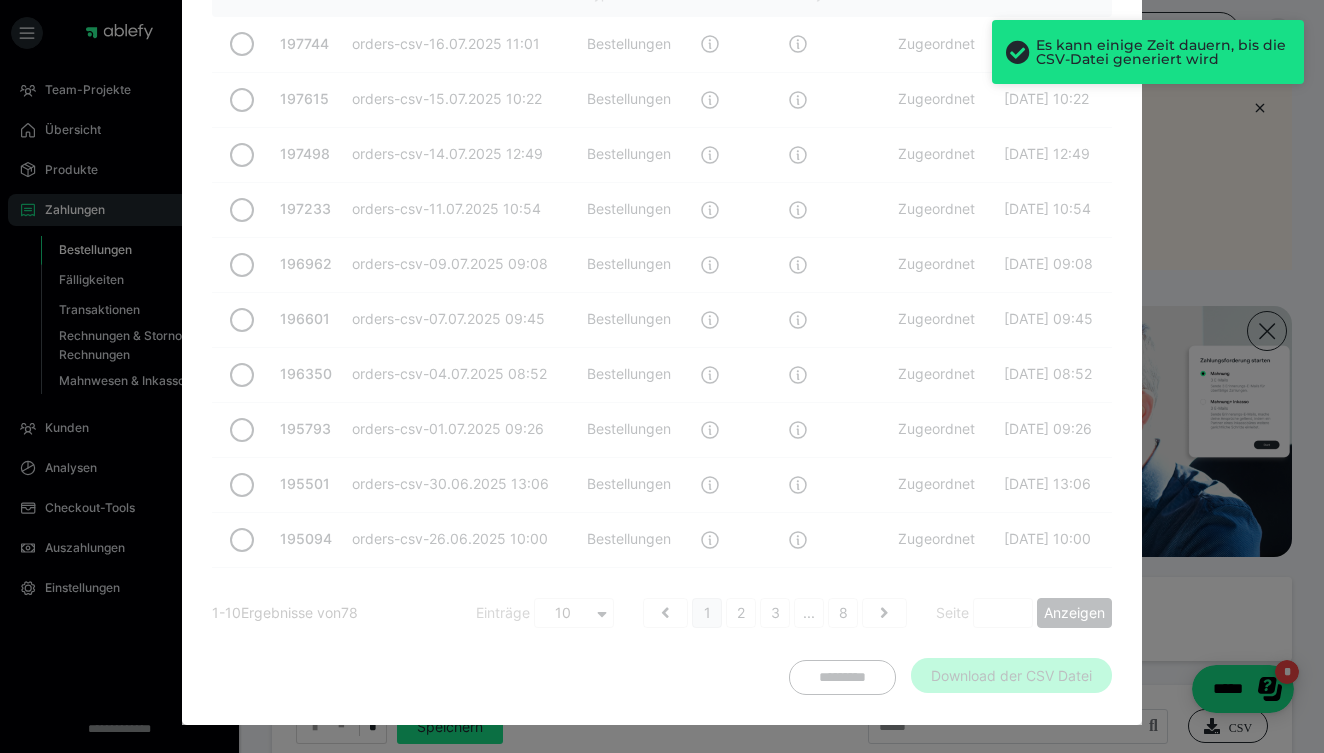 scroll, scrollTop: 321, scrollLeft: 0, axis: vertical 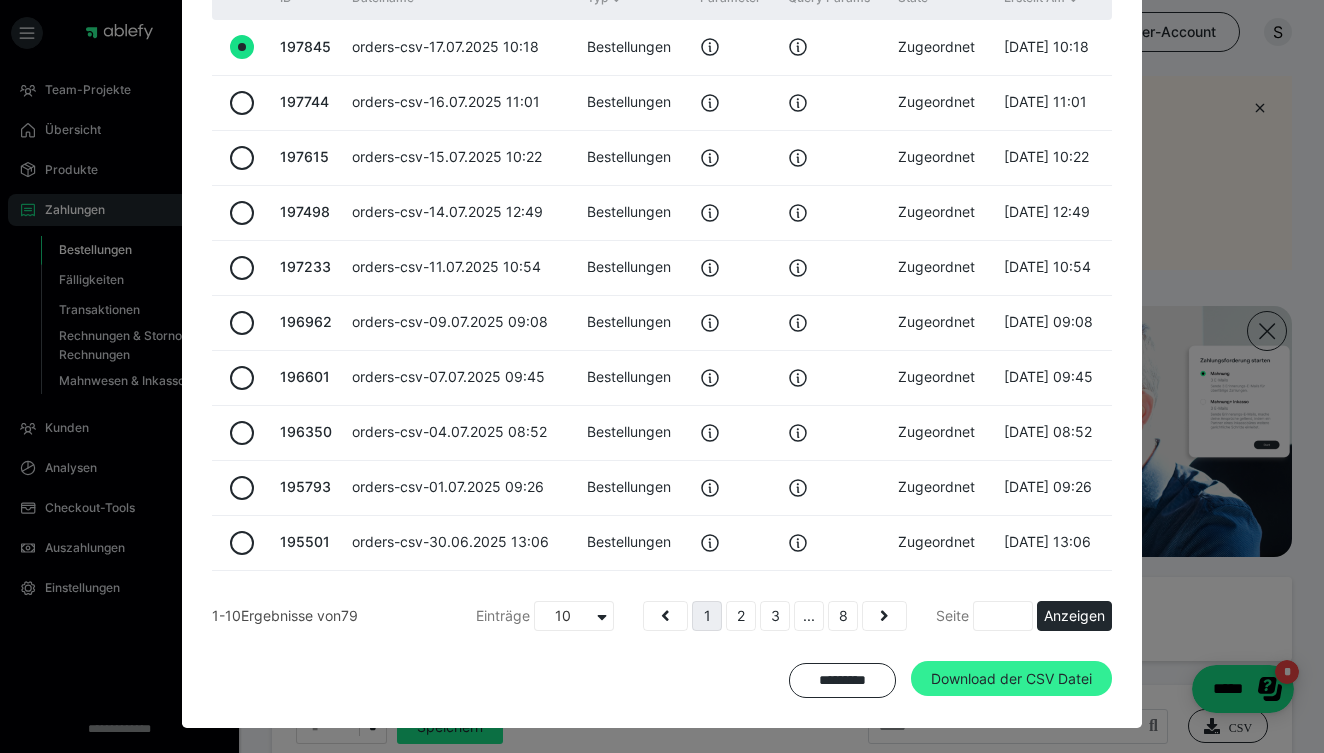click on "Download der CSV Datei" at bounding box center [1011, 679] 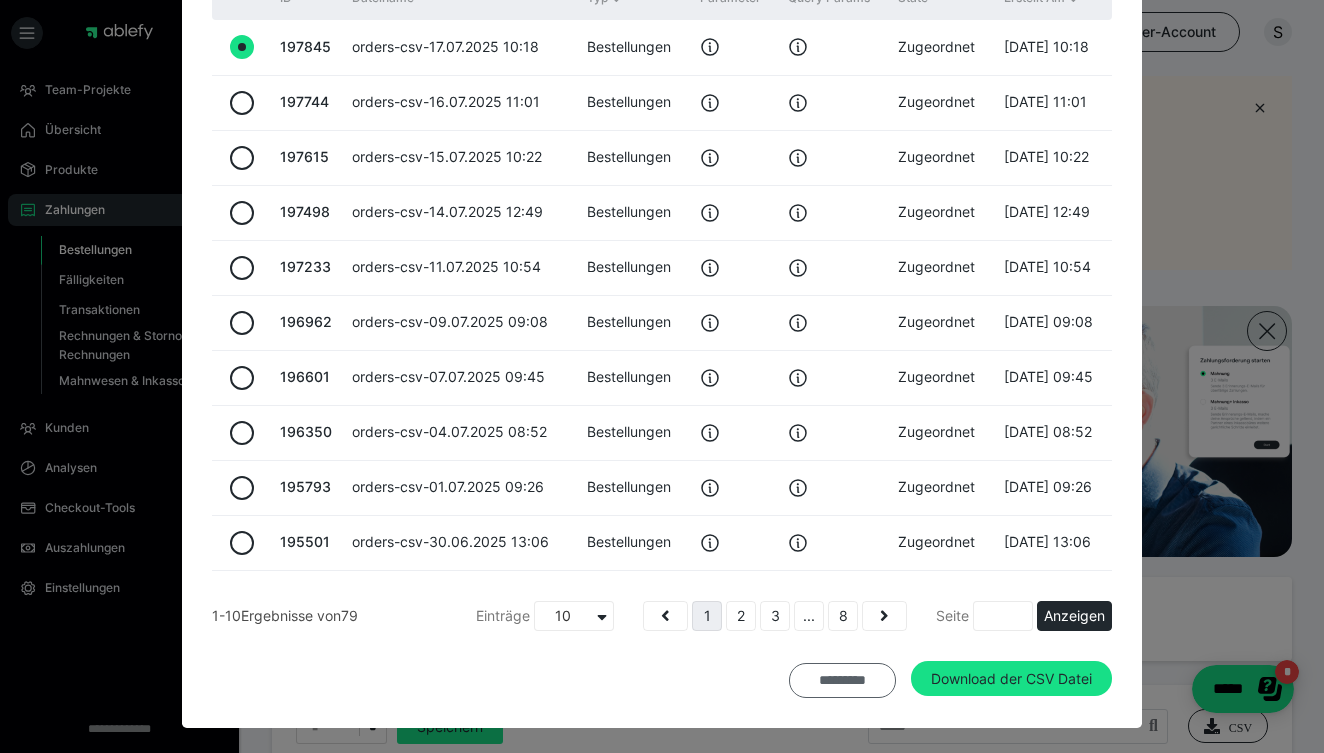 click on "*********" at bounding box center (842, 680) 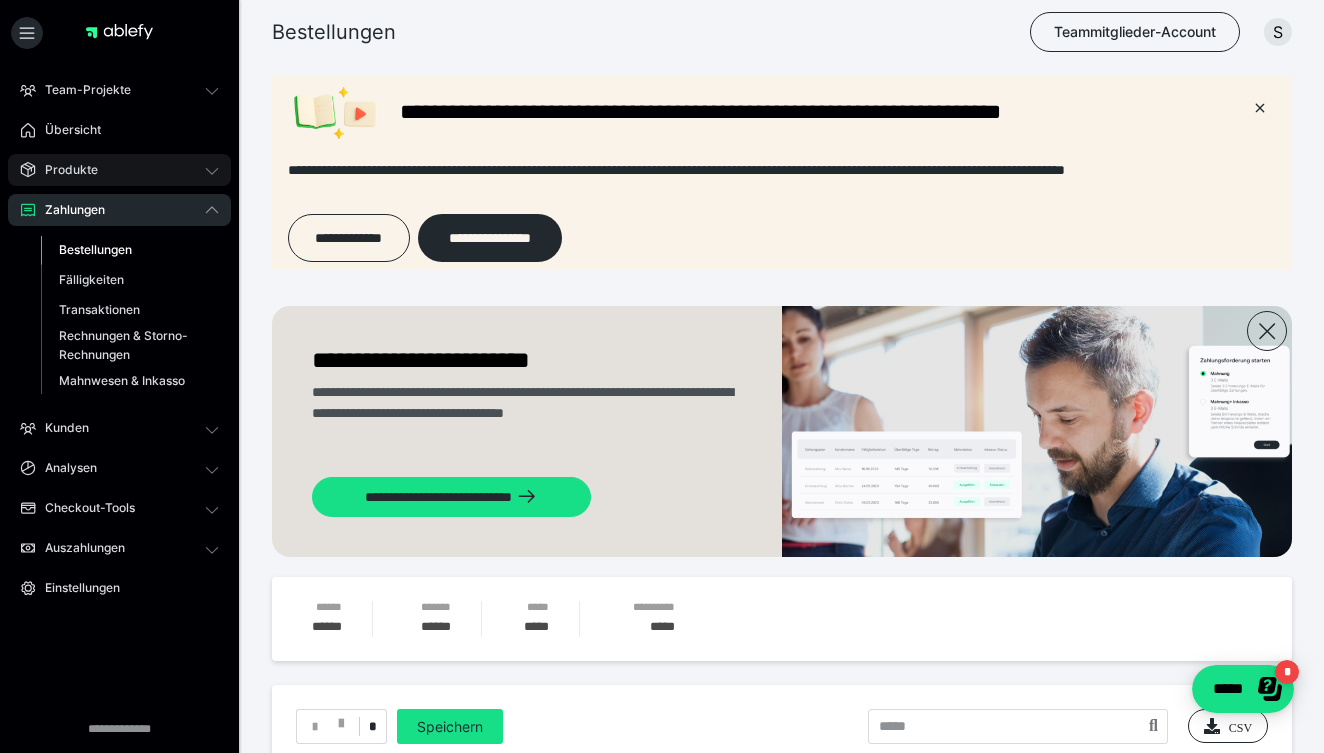 click on "Produkte" at bounding box center [119, 170] 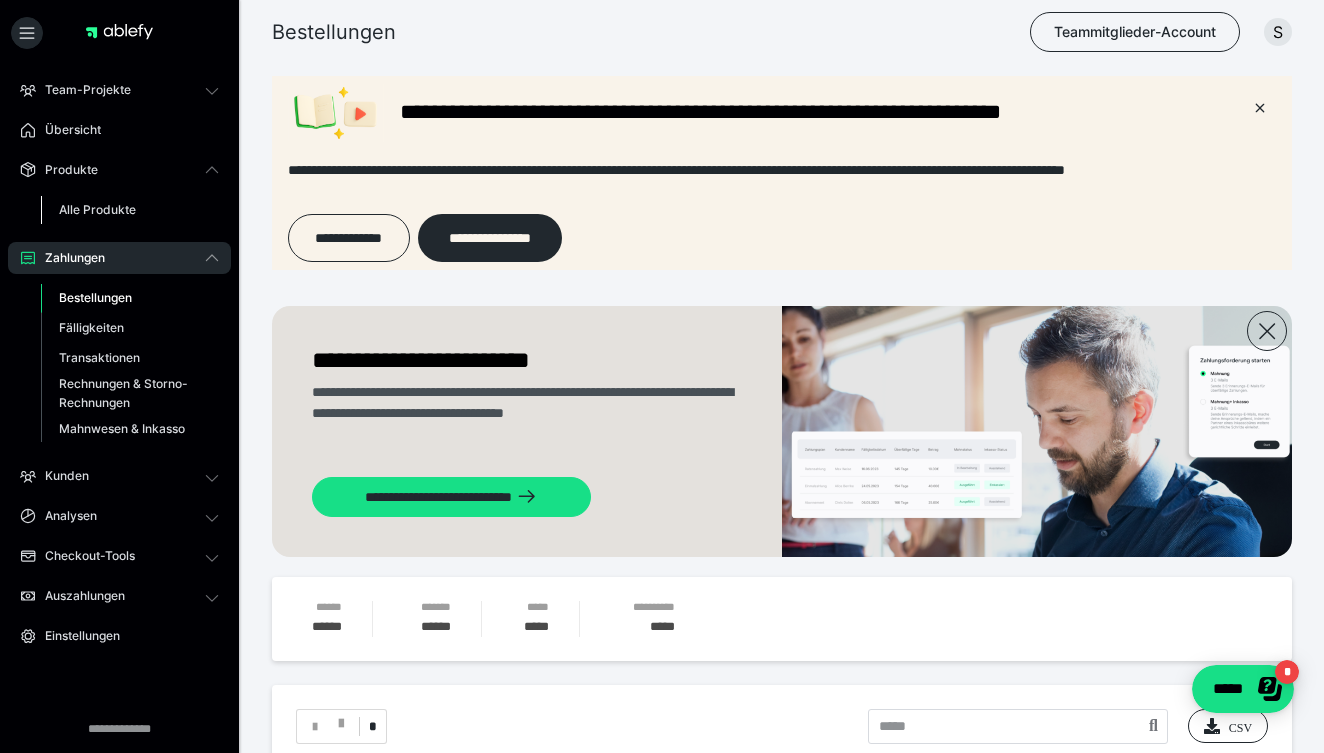 click on "Alle Produkte" at bounding box center [97, 209] 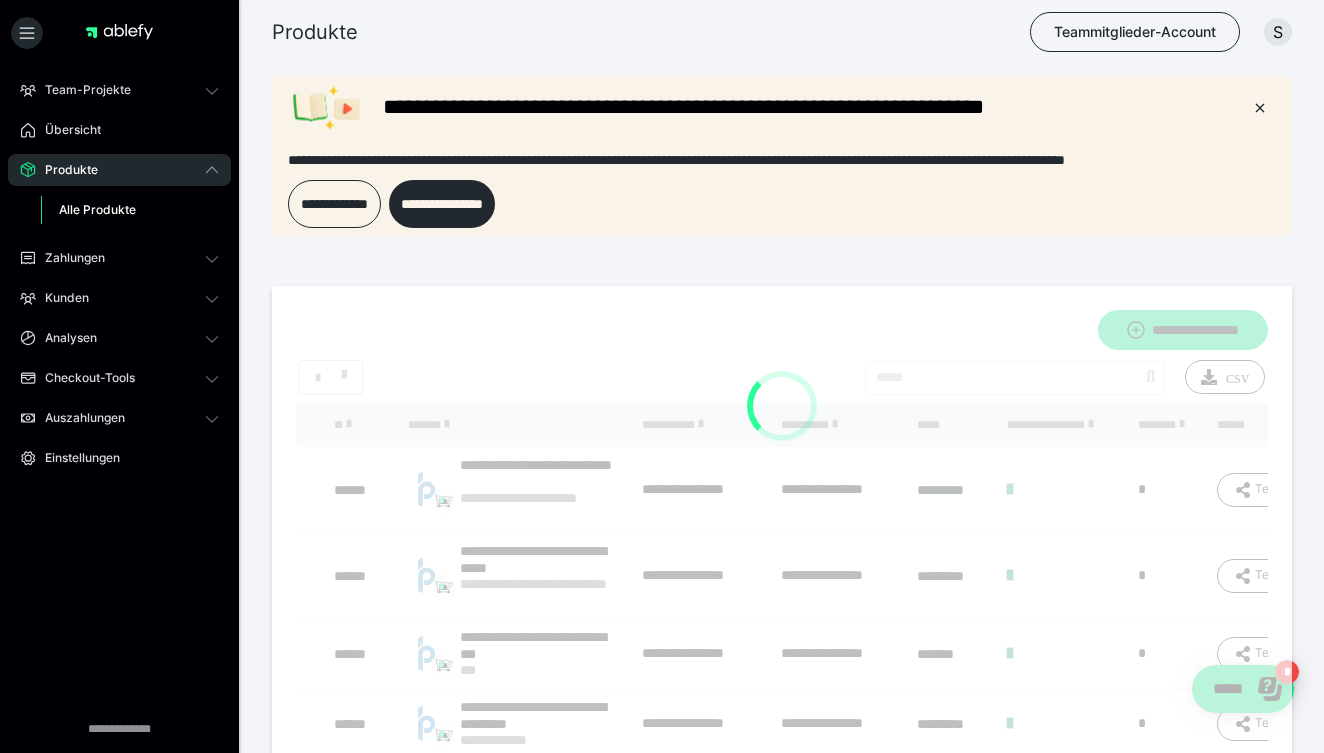 scroll, scrollTop: 0, scrollLeft: 0, axis: both 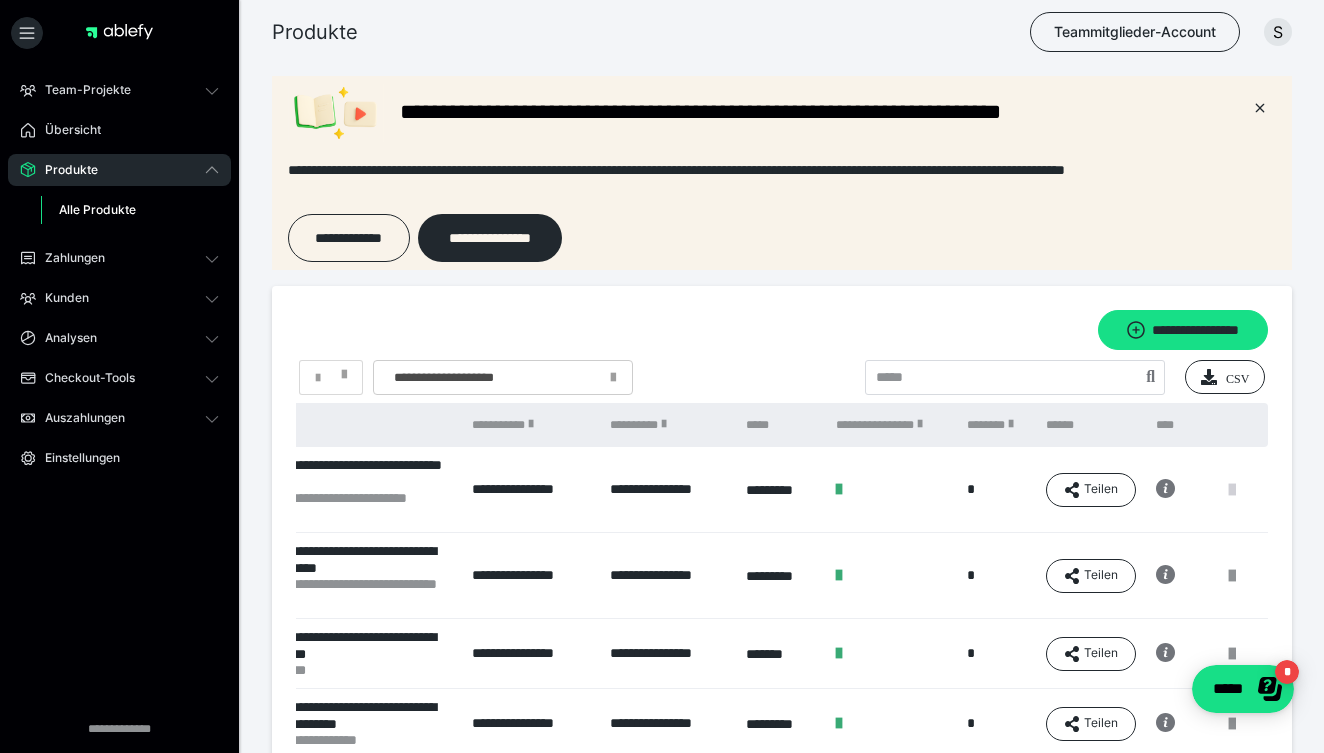 click at bounding box center (1232, 490) 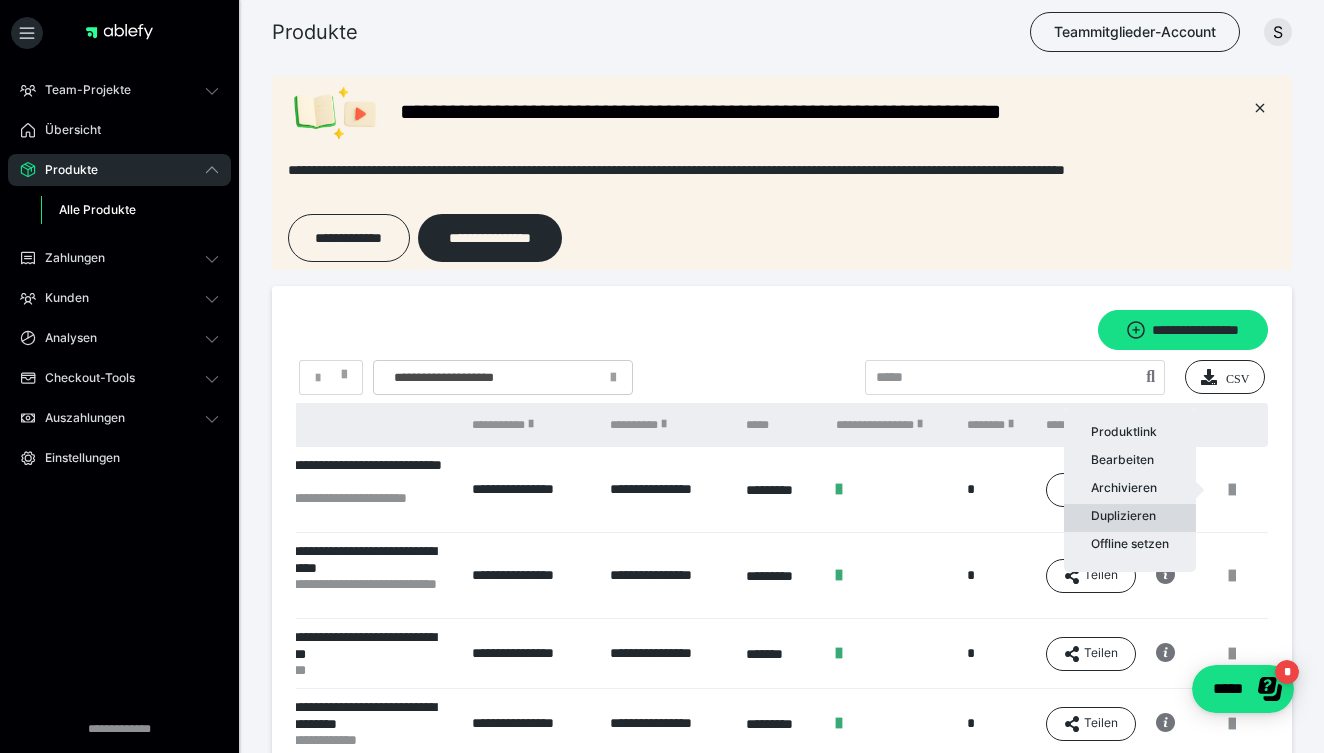 click on "Duplizieren" at bounding box center [1130, 518] 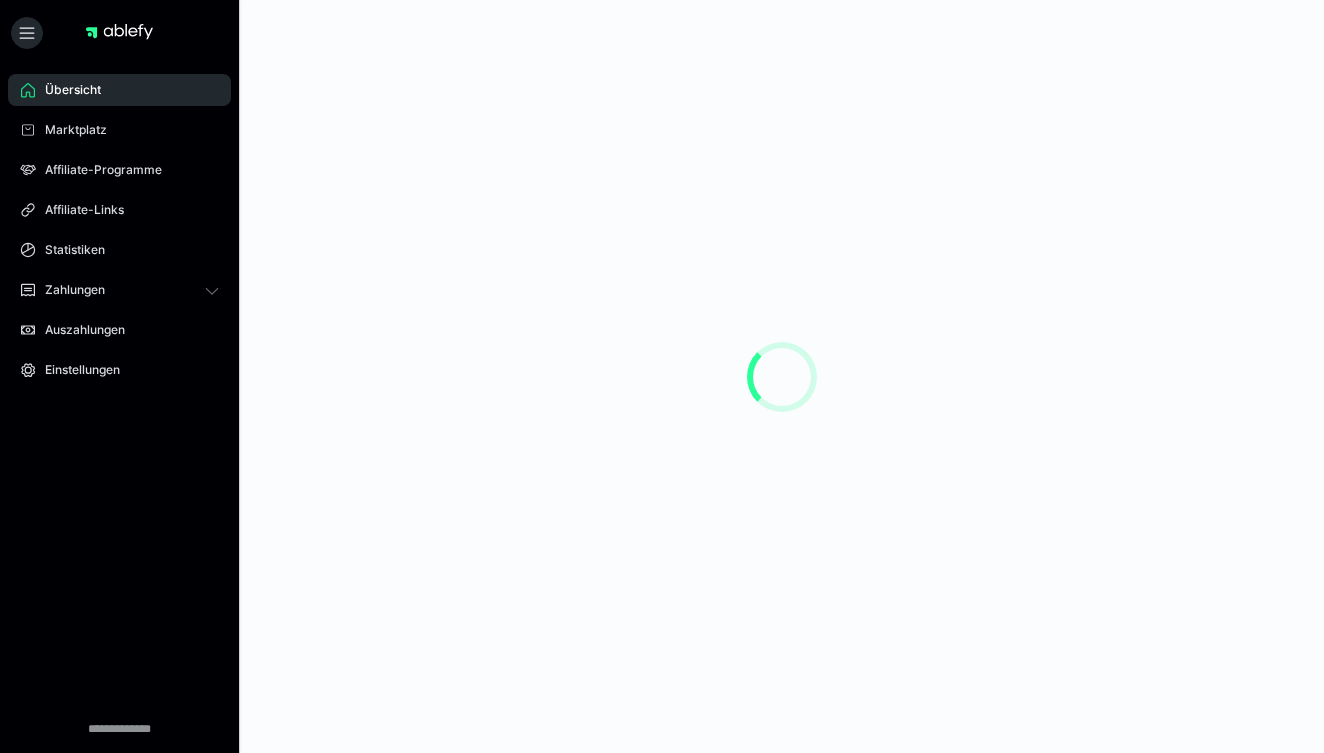 scroll, scrollTop: 0, scrollLeft: 0, axis: both 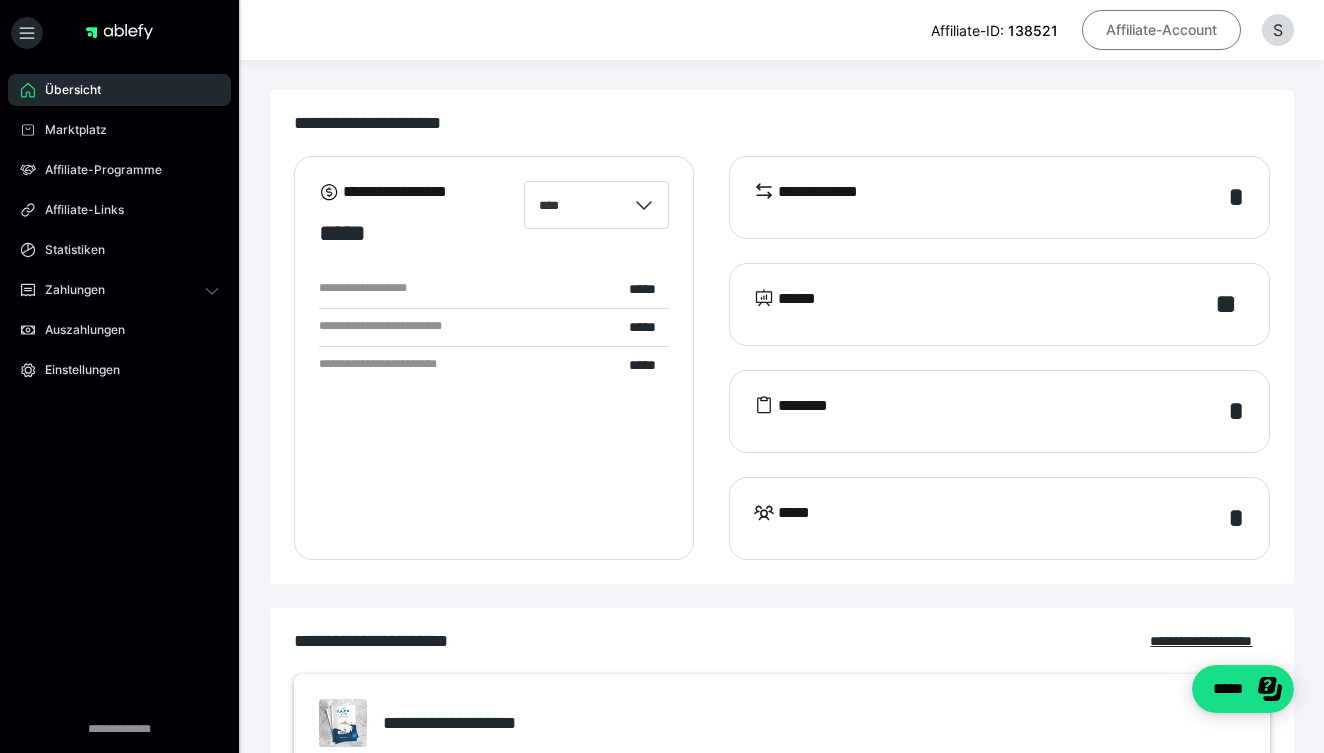 click on "Affiliate-Account" at bounding box center [1161, 30] 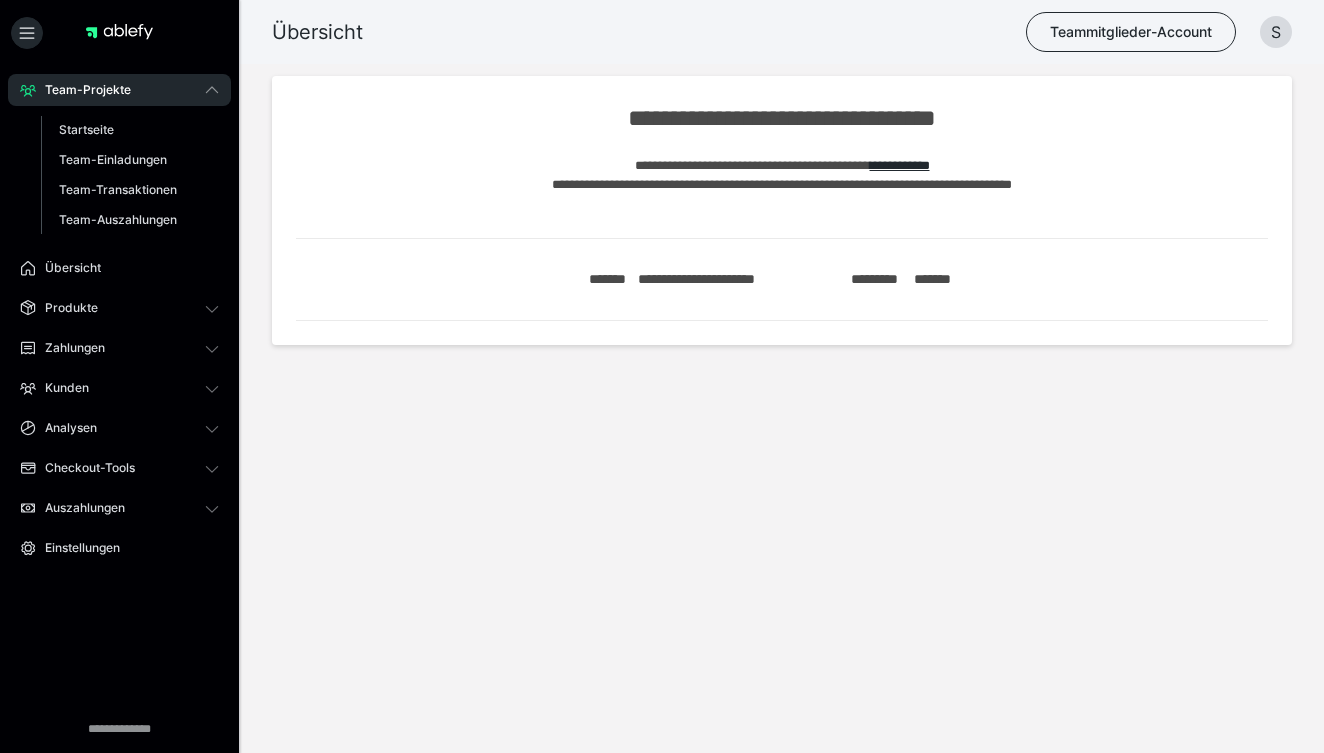 scroll, scrollTop: 0, scrollLeft: 0, axis: both 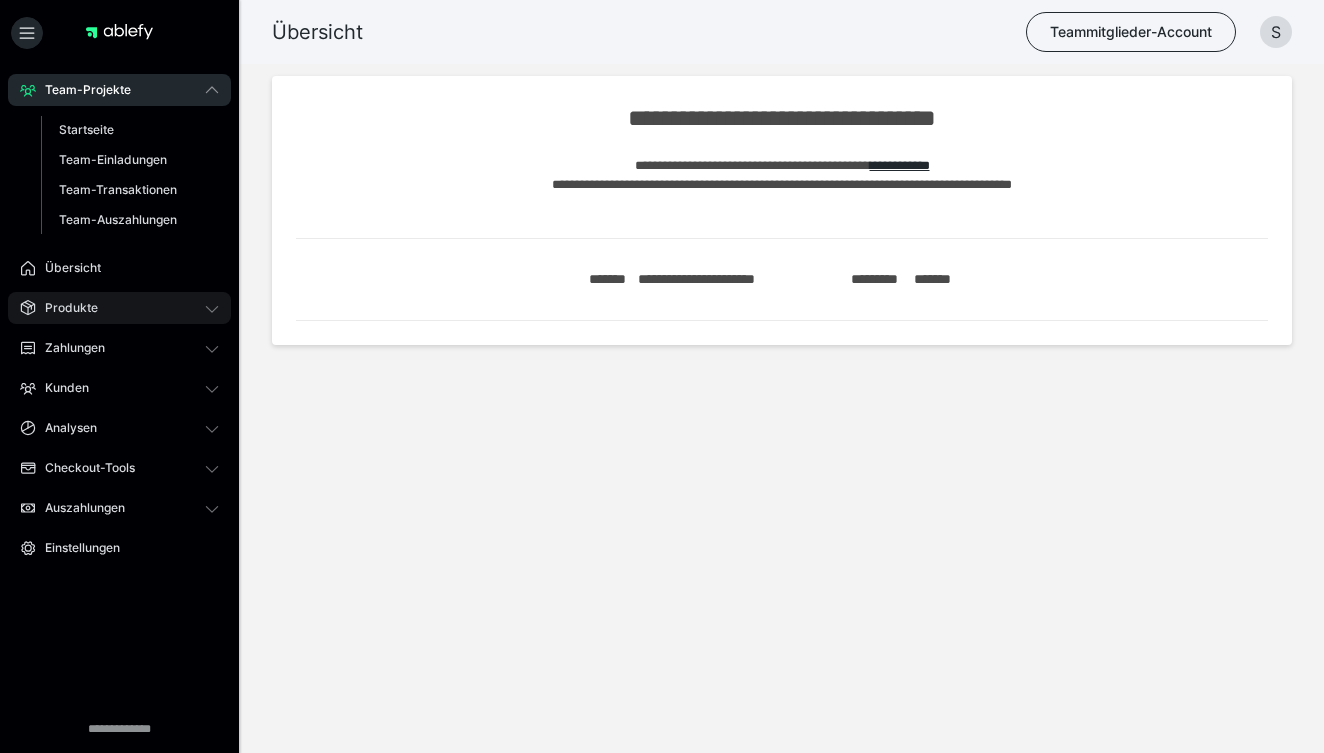 click on "Produkte" at bounding box center [119, 308] 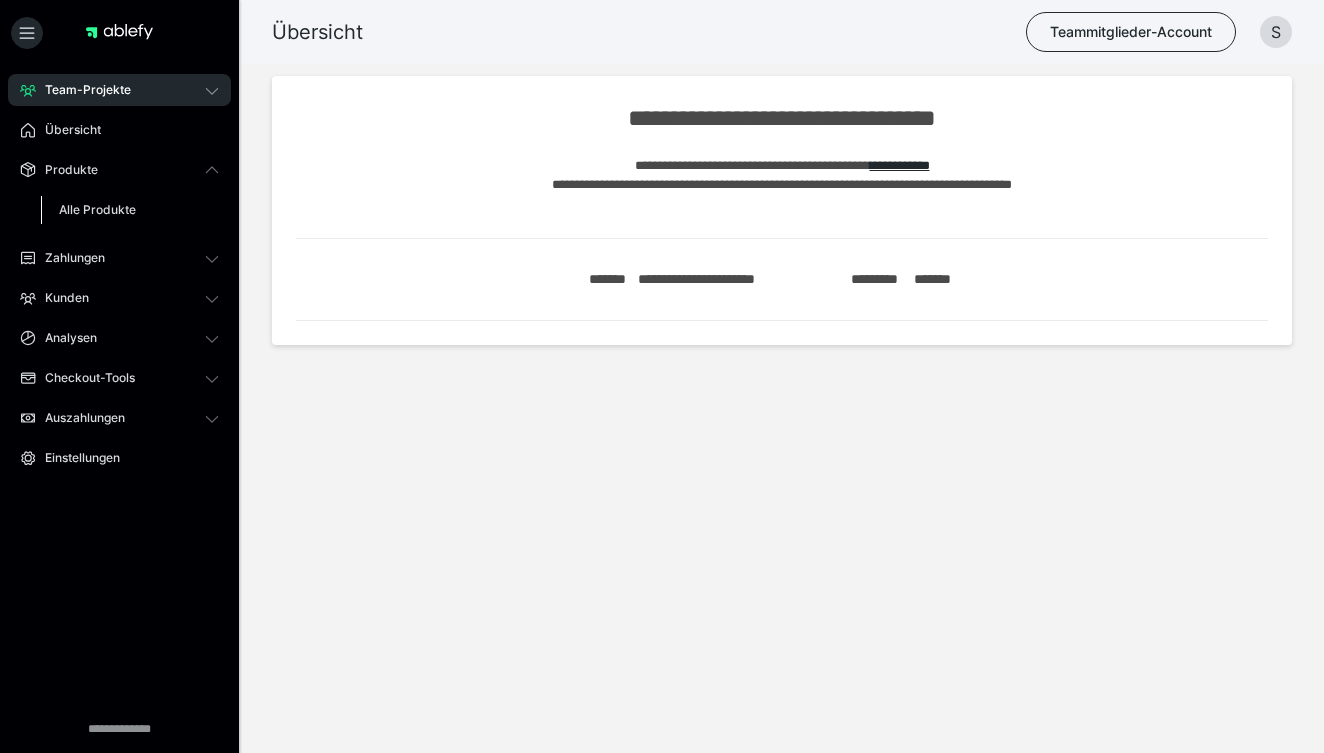 click on "Alle Produkte" at bounding box center (97, 209) 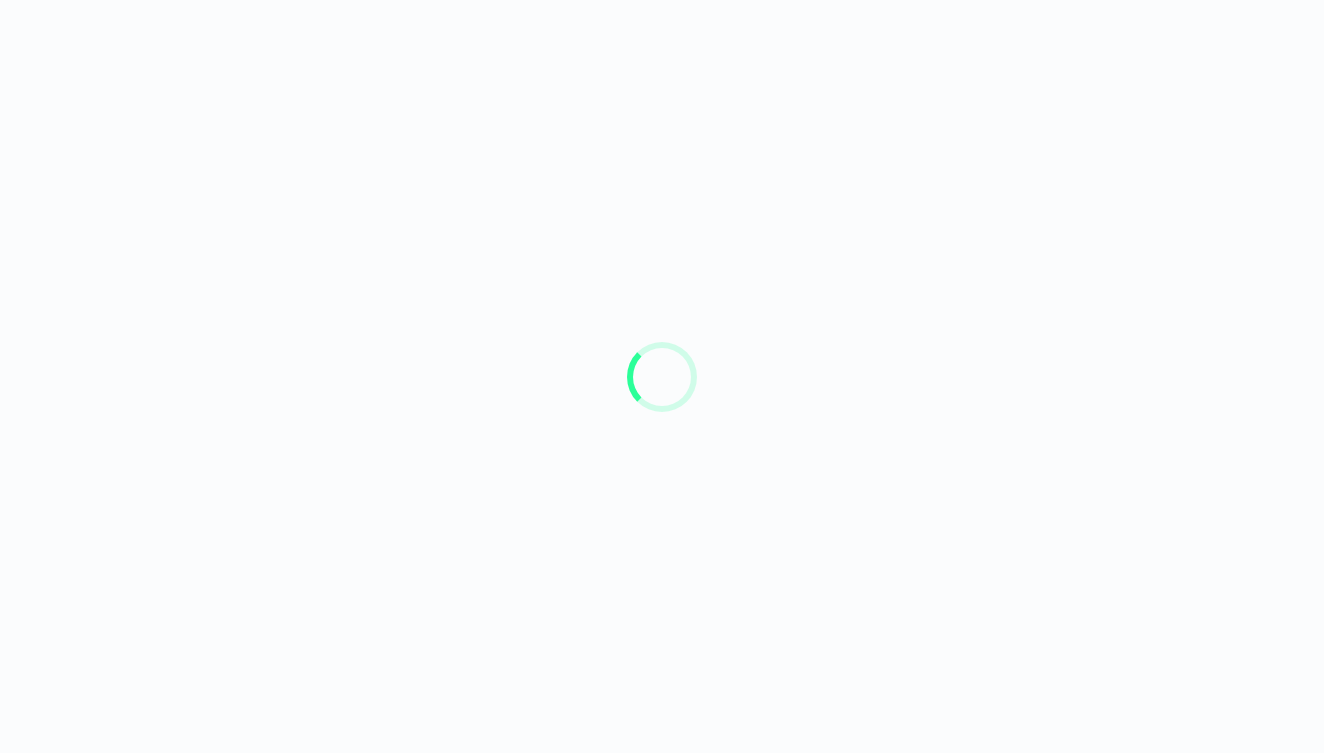 scroll, scrollTop: 0, scrollLeft: 0, axis: both 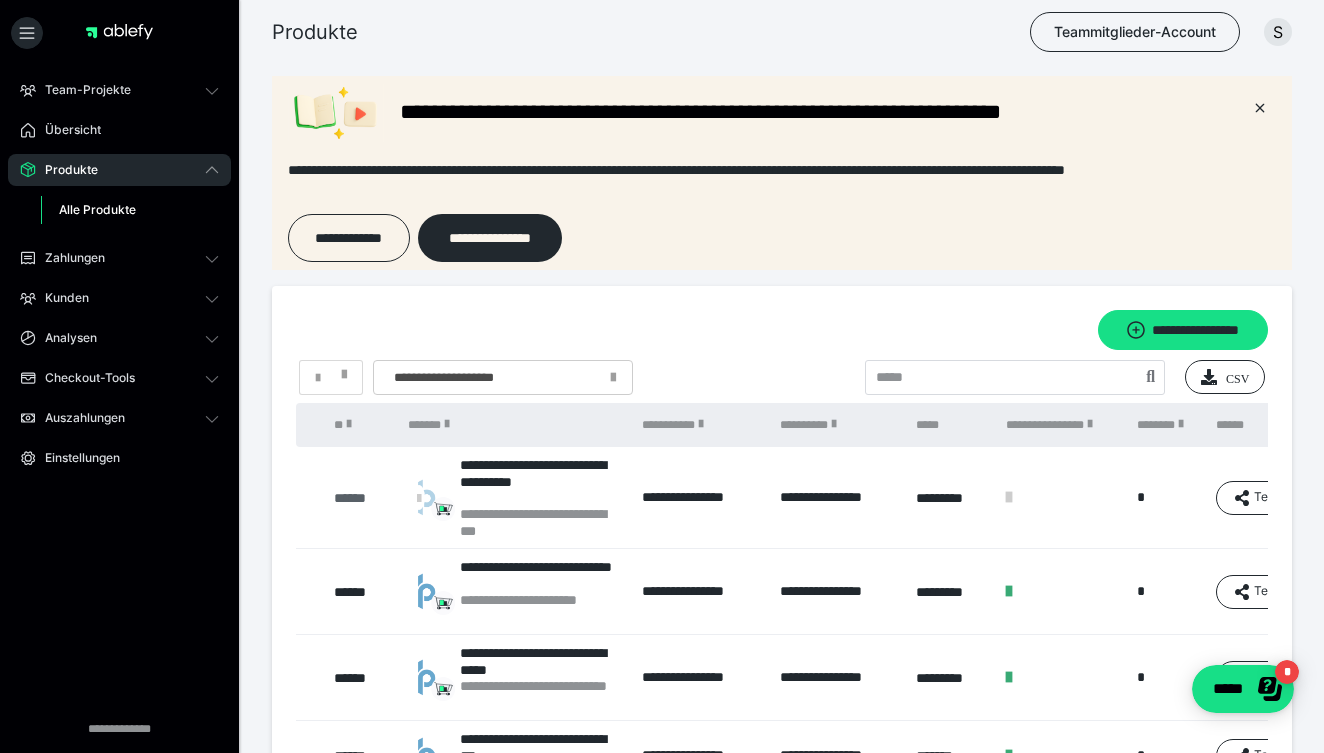 click on "******" at bounding box center [361, 498] 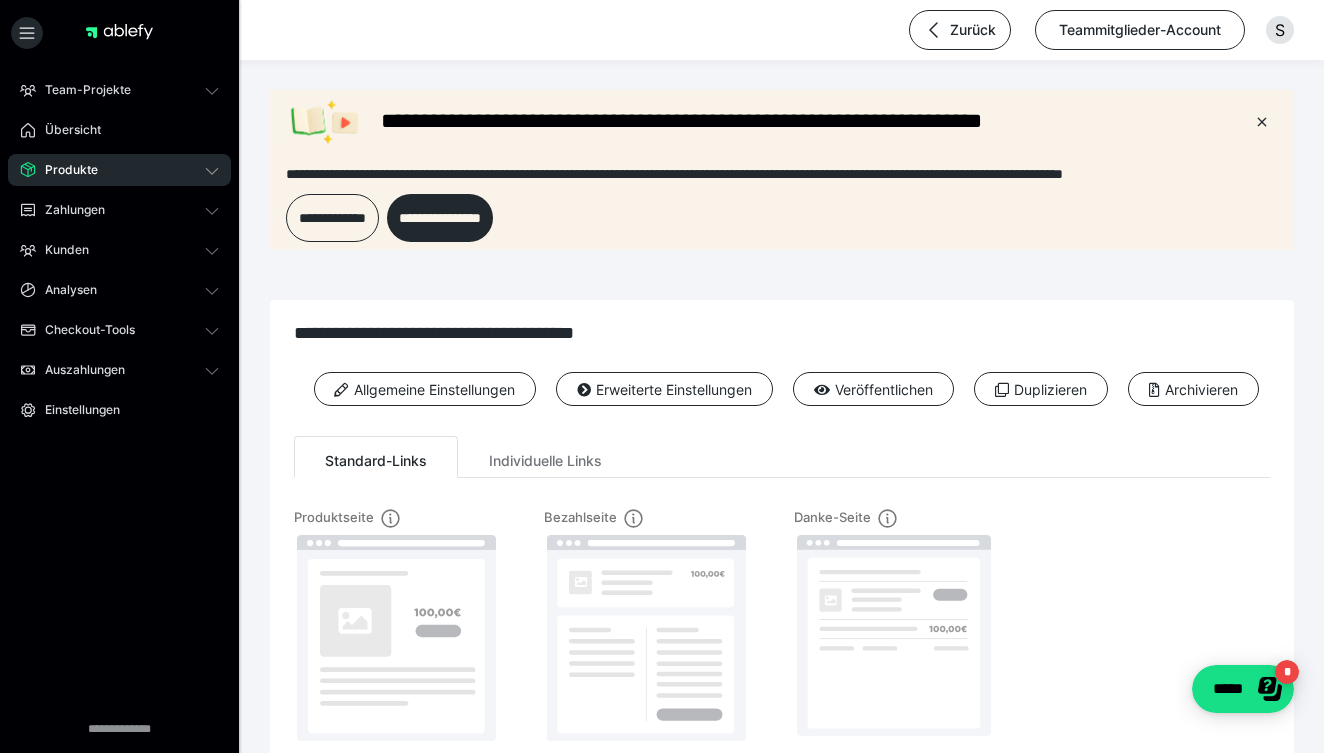 scroll, scrollTop: 0, scrollLeft: 0, axis: both 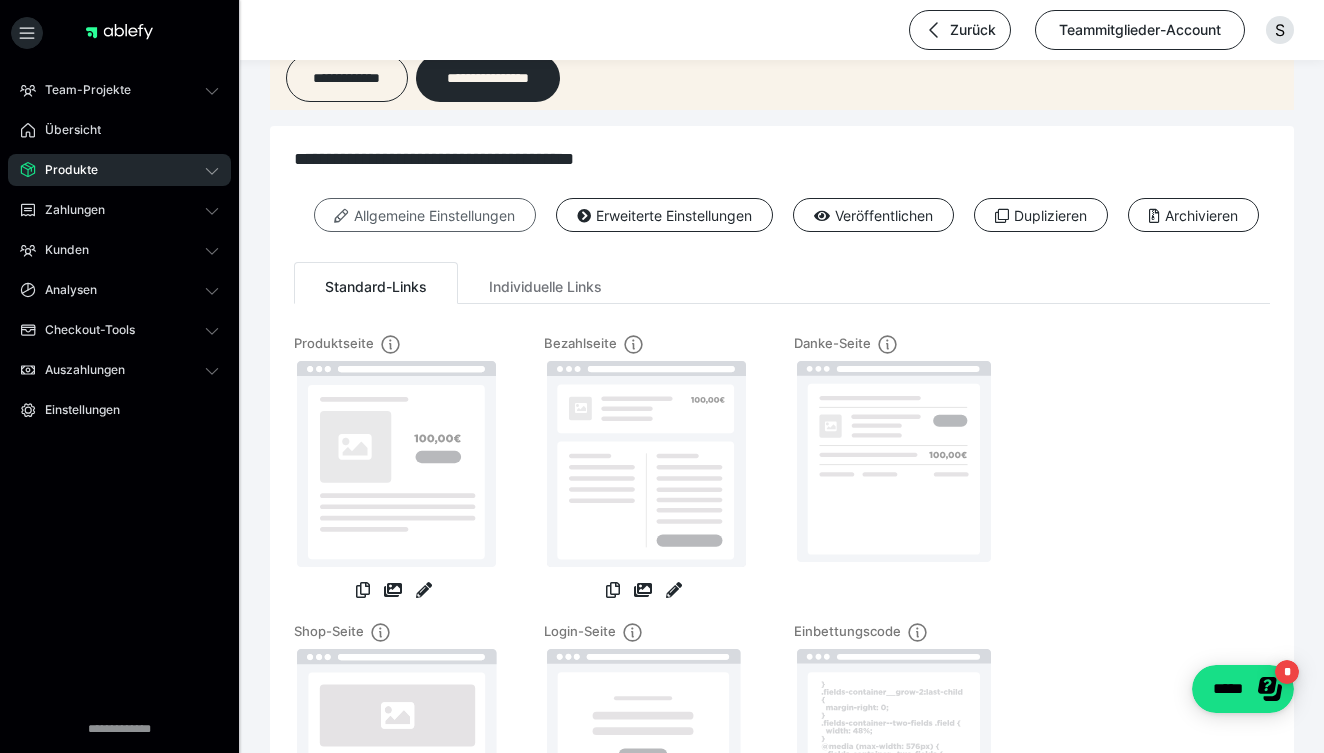 click on "Allgemeine Einstellungen" 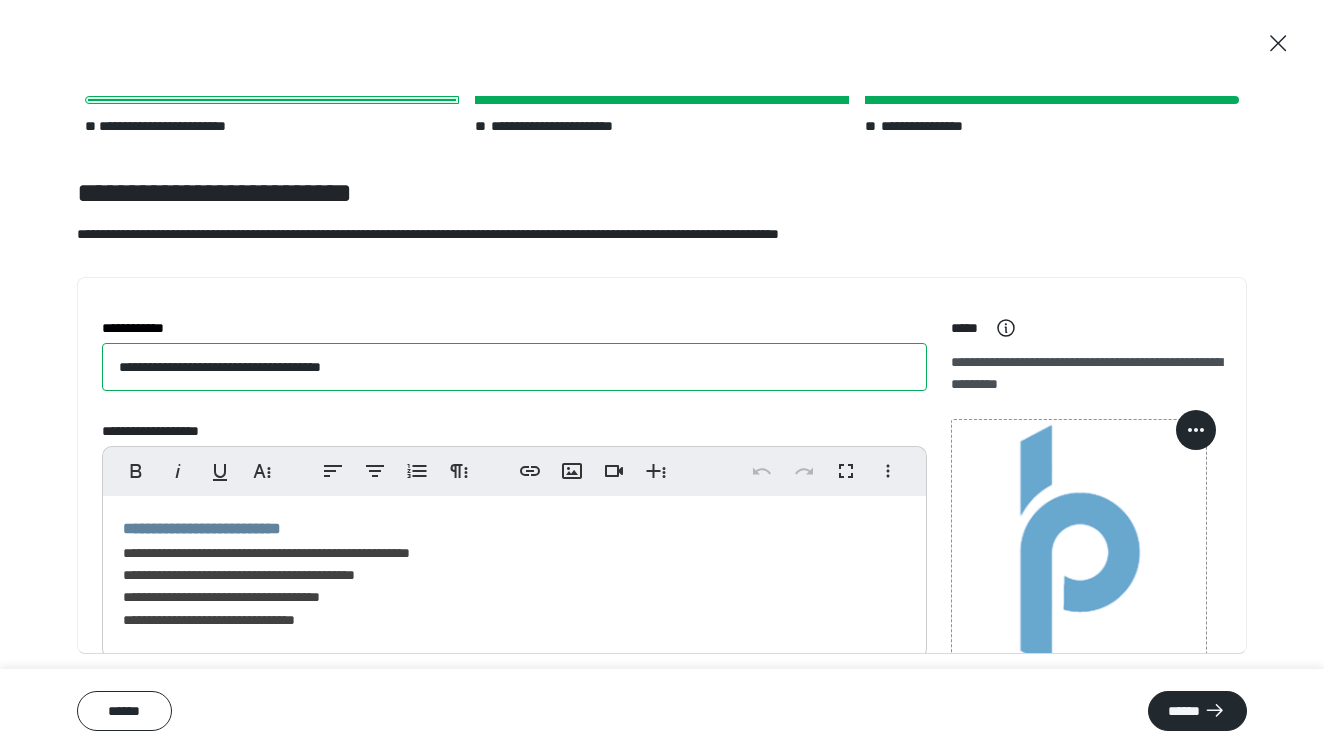 click on "**********" 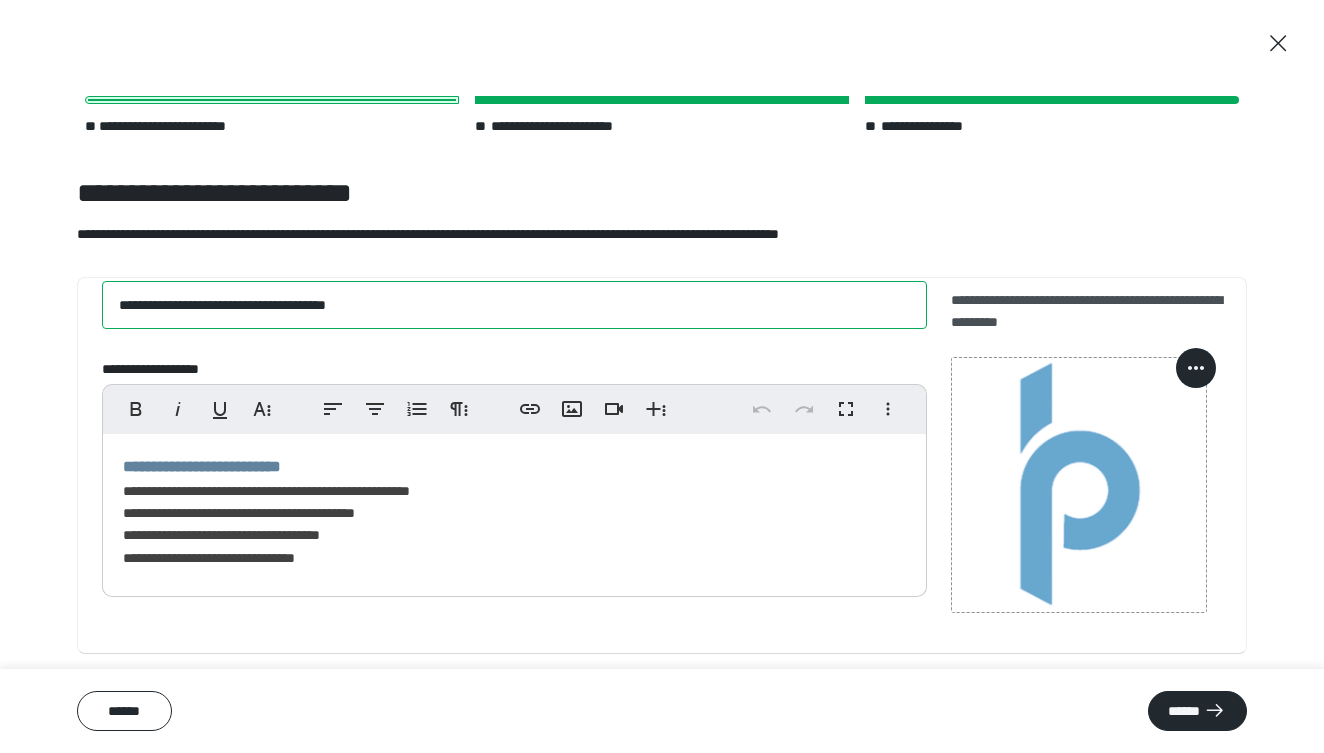scroll, scrollTop: 63, scrollLeft: 0, axis: vertical 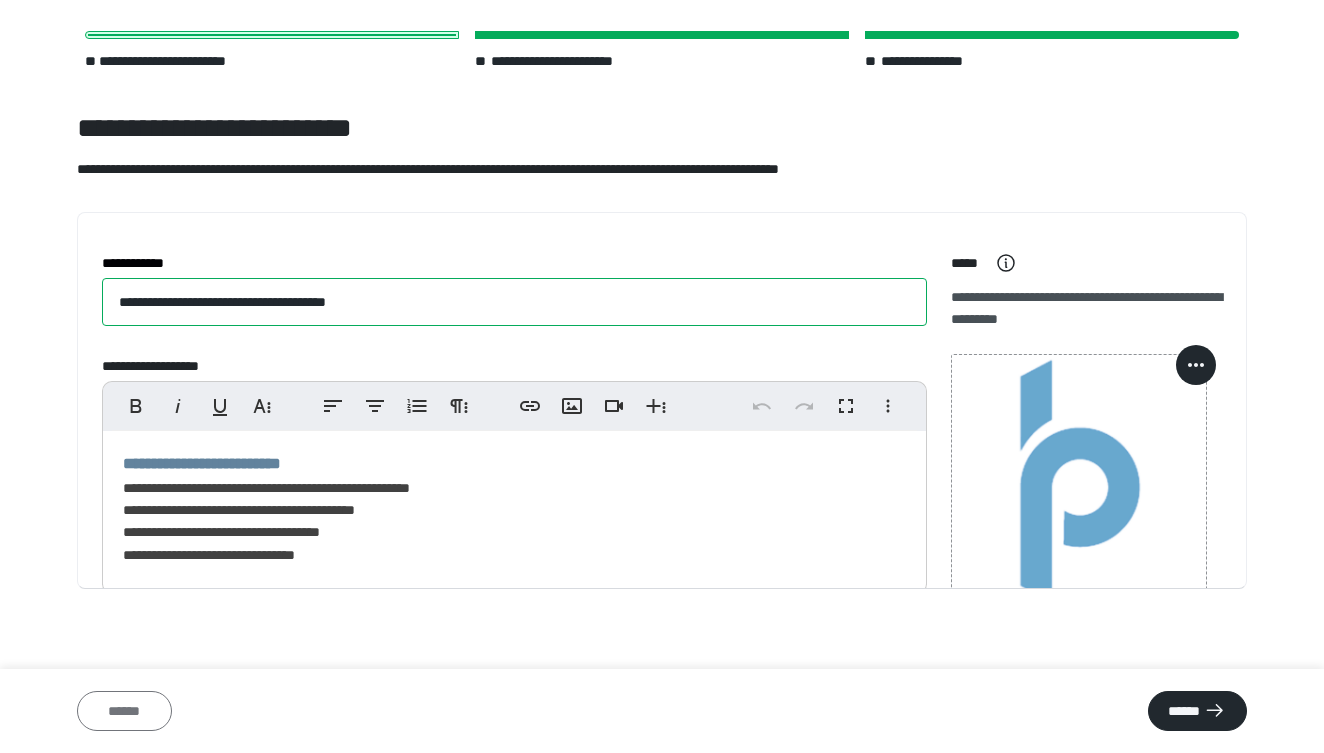 type on "**********" 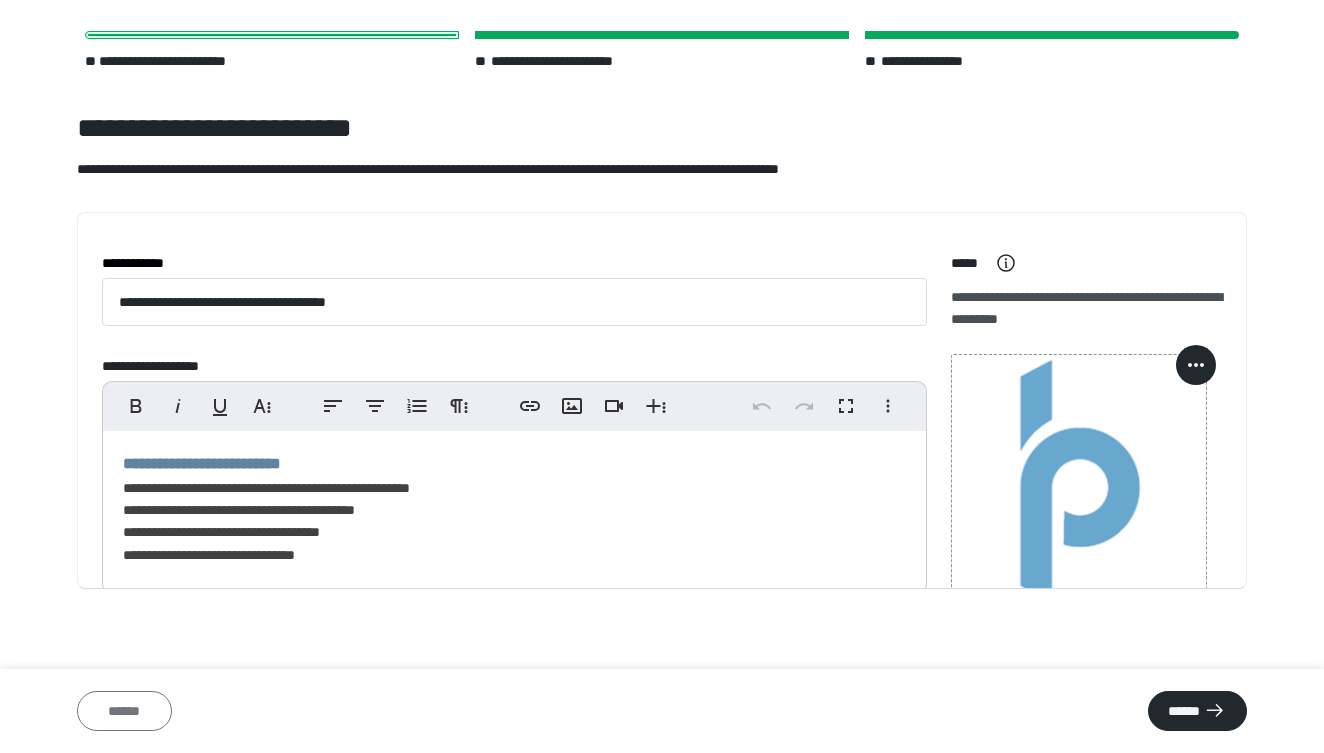 click on "******" 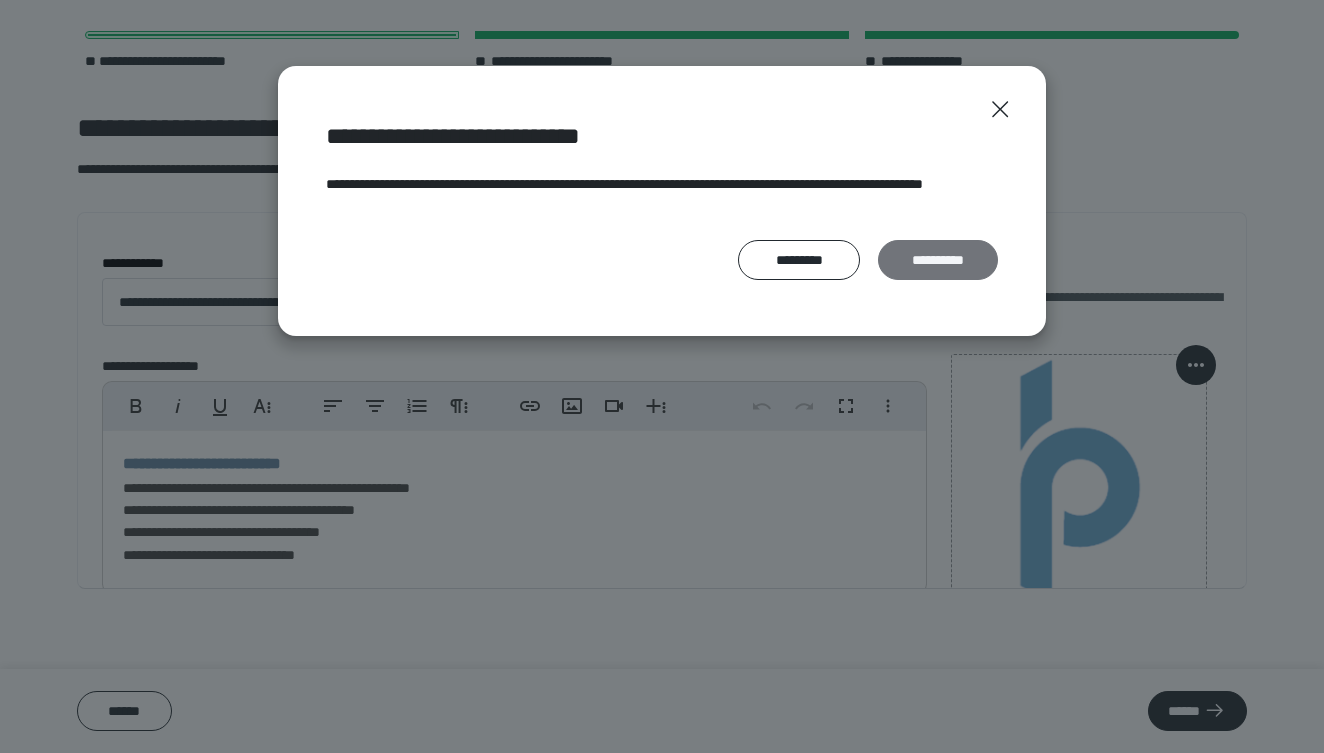 click on "**********" 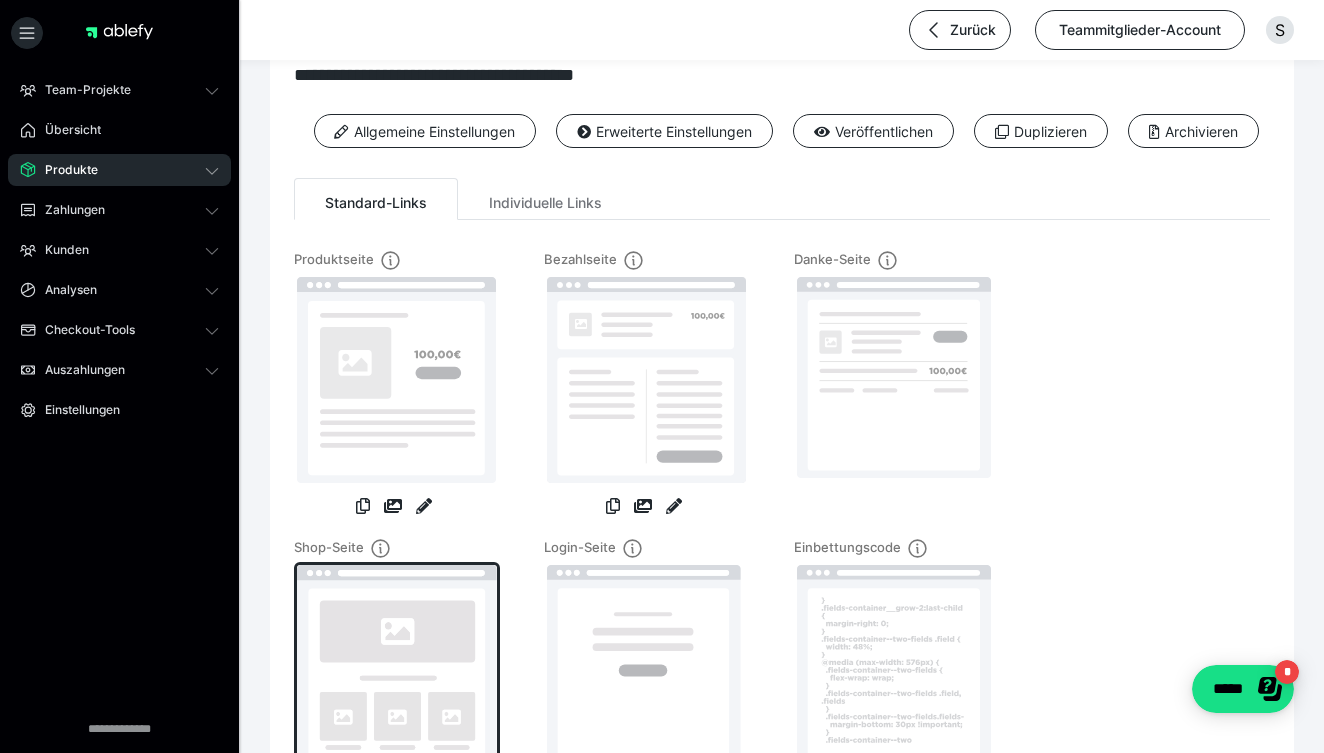 scroll, scrollTop: 255, scrollLeft: 0, axis: vertical 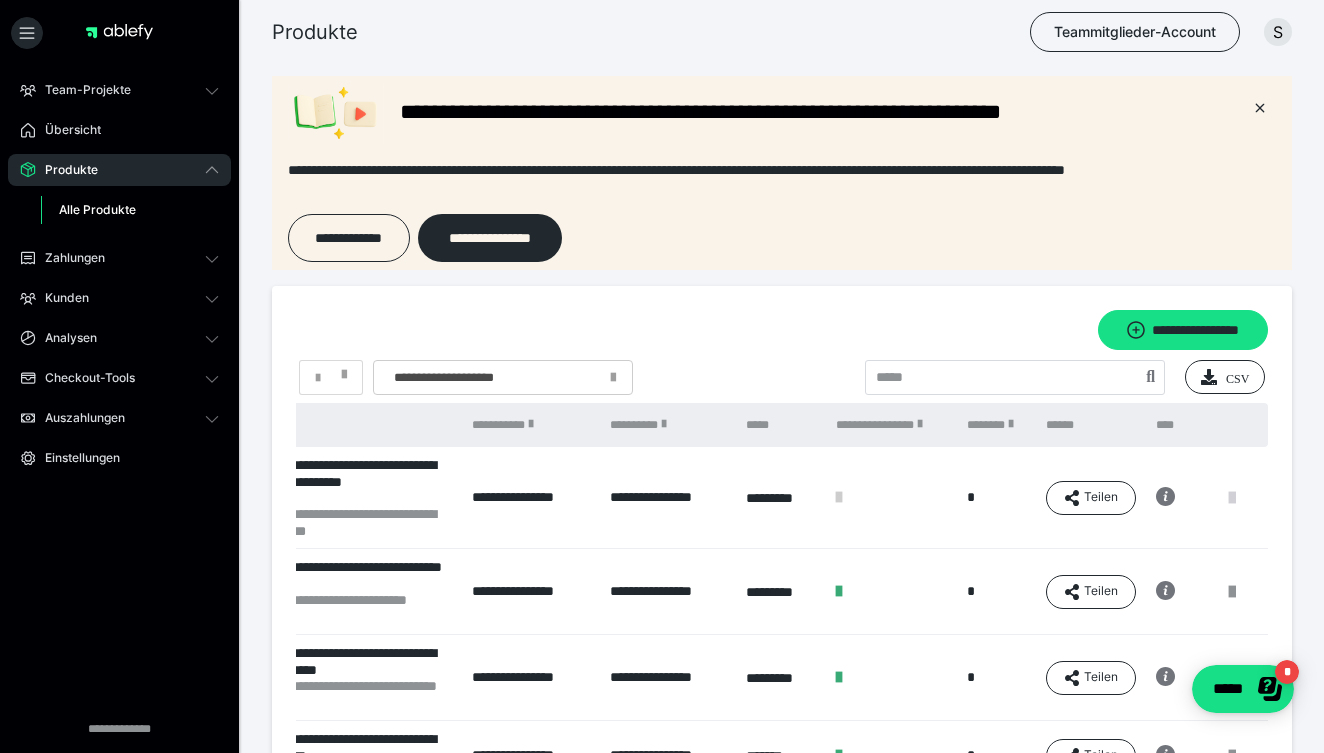 click 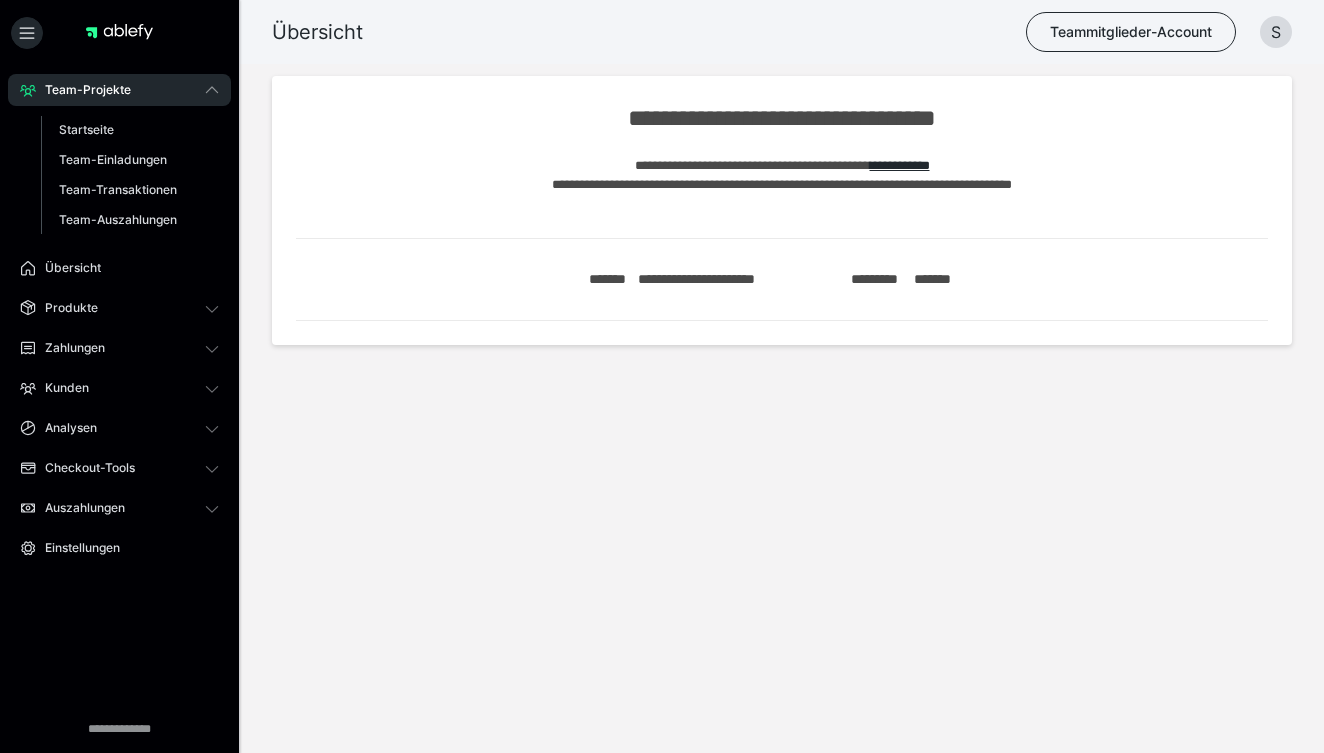 scroll, scrollTop: 0, scrollLeft: 0, axis: both 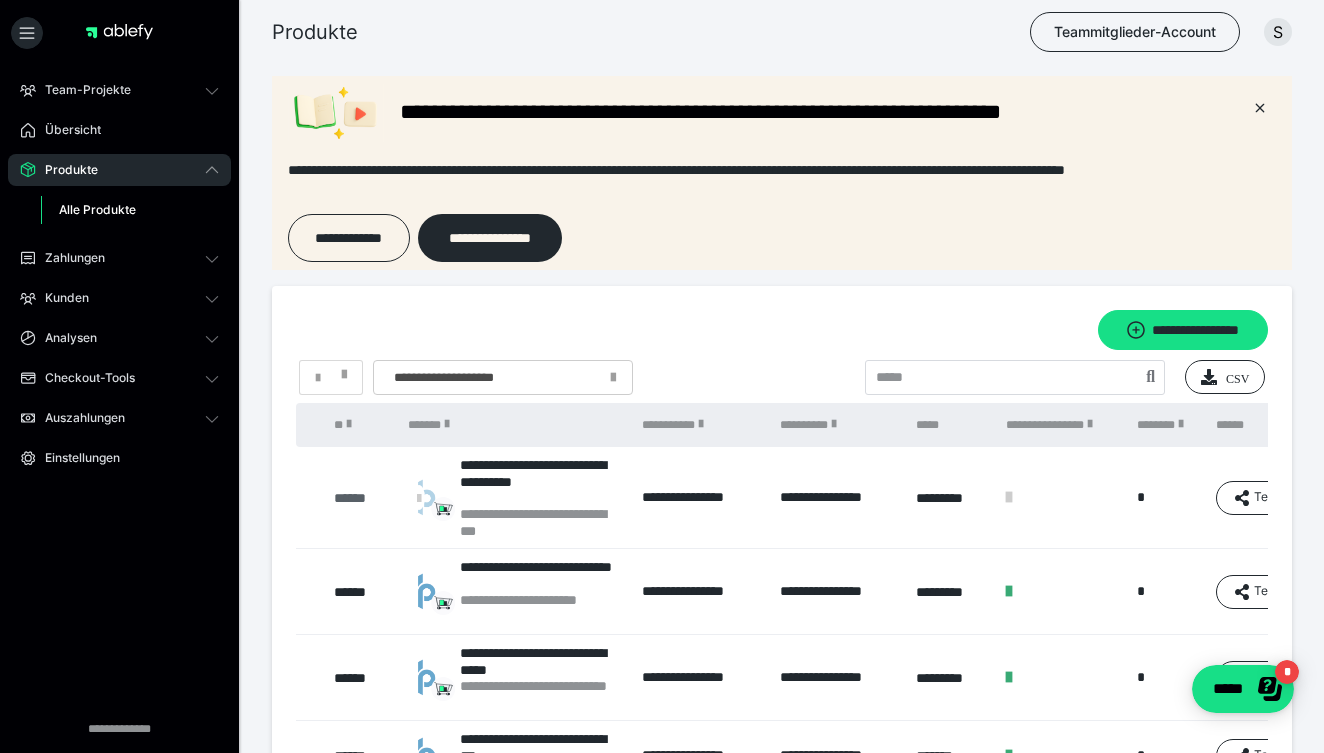 click on "******" at bounding box center (361, 498) 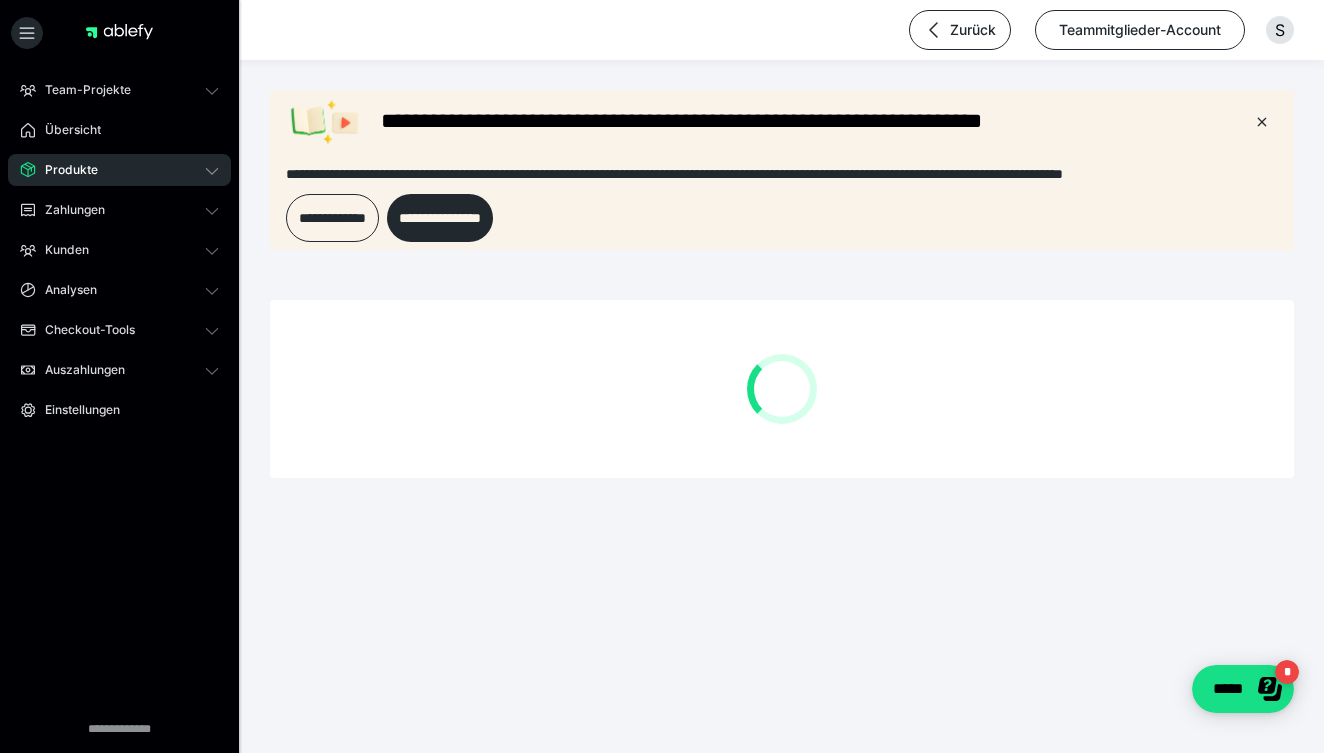 scroll, scrollTop: 0, scrollLeft: 0, axis: both 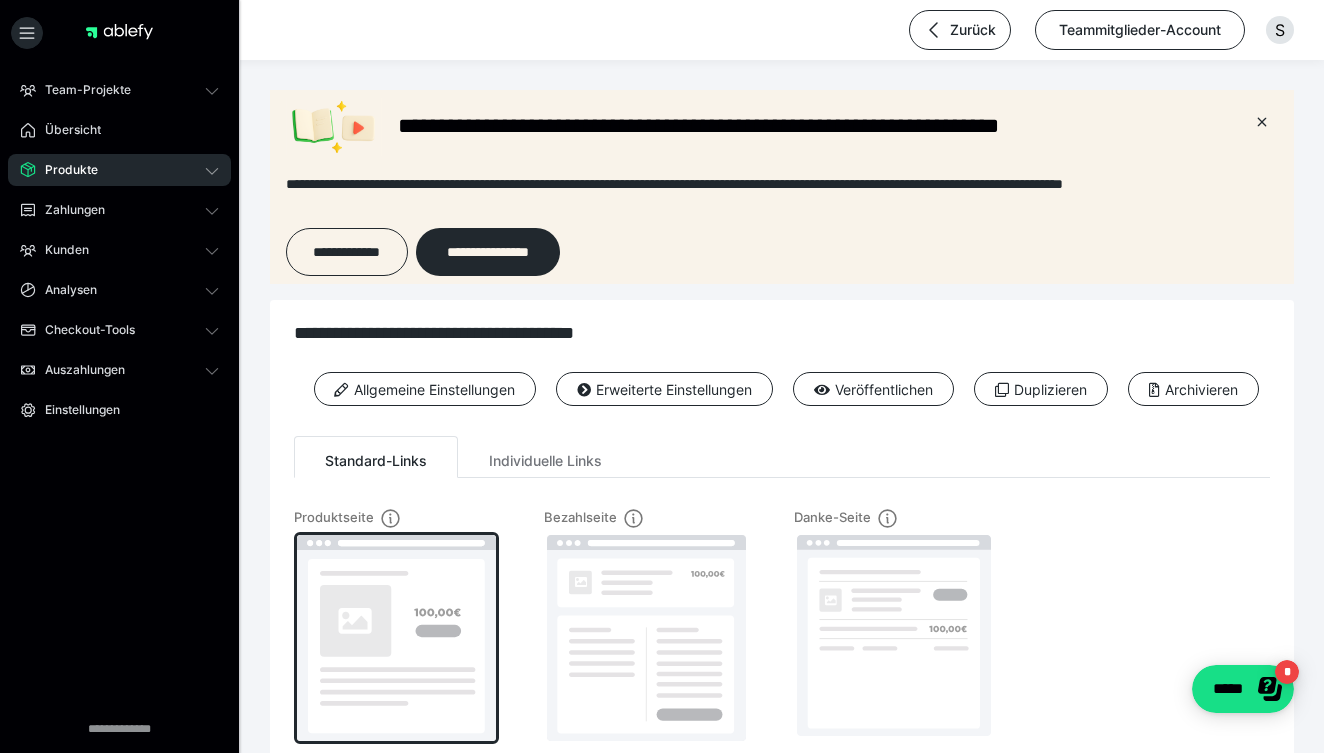click at bounding box center [396, 638] 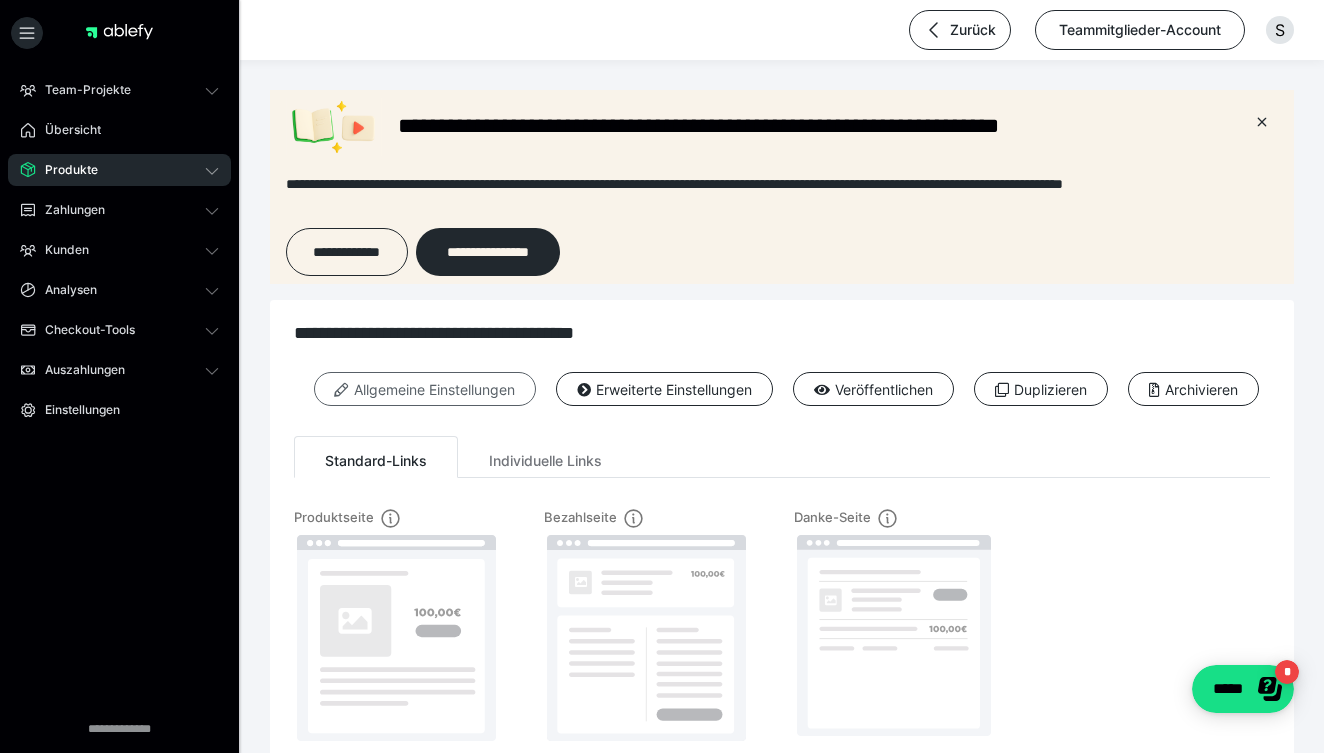 click on "Allgemeine Einstellungen" at bounding box center [425, 389] 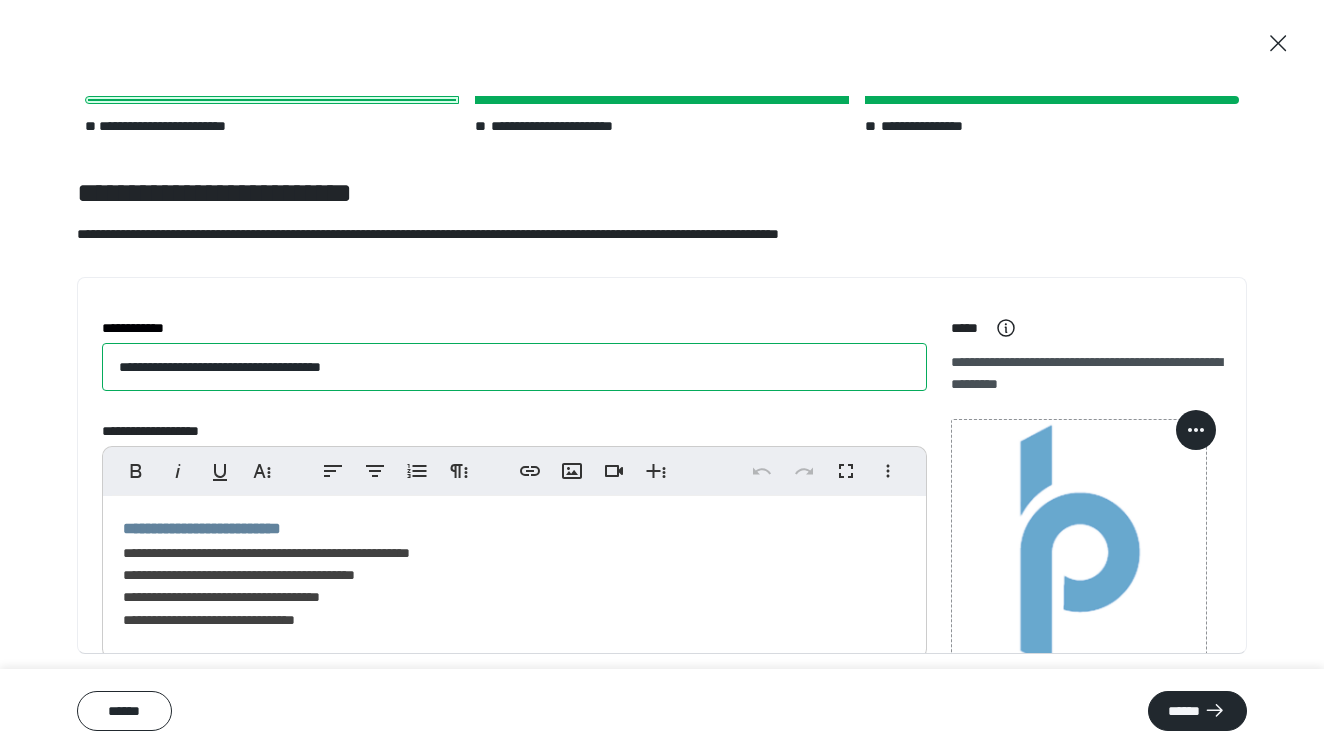 click on "**********" at bounding box center (514, 367) 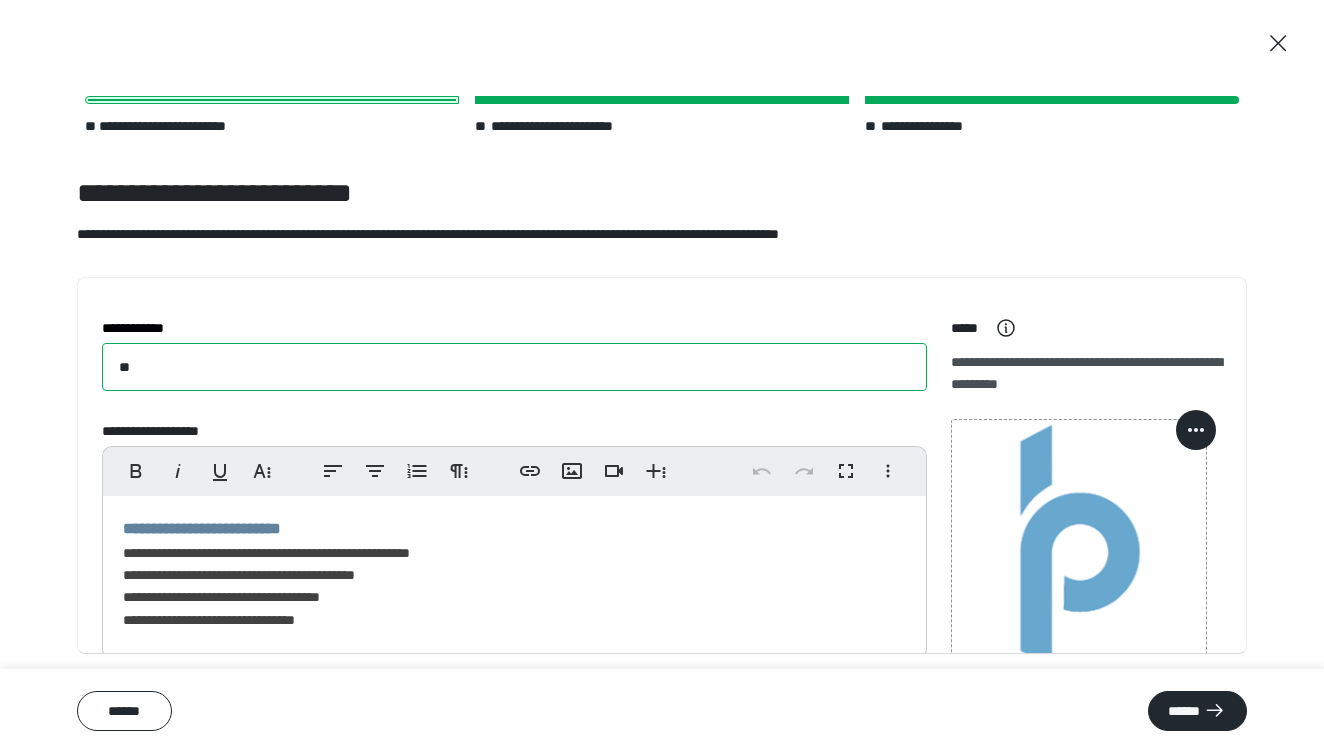type on "*" 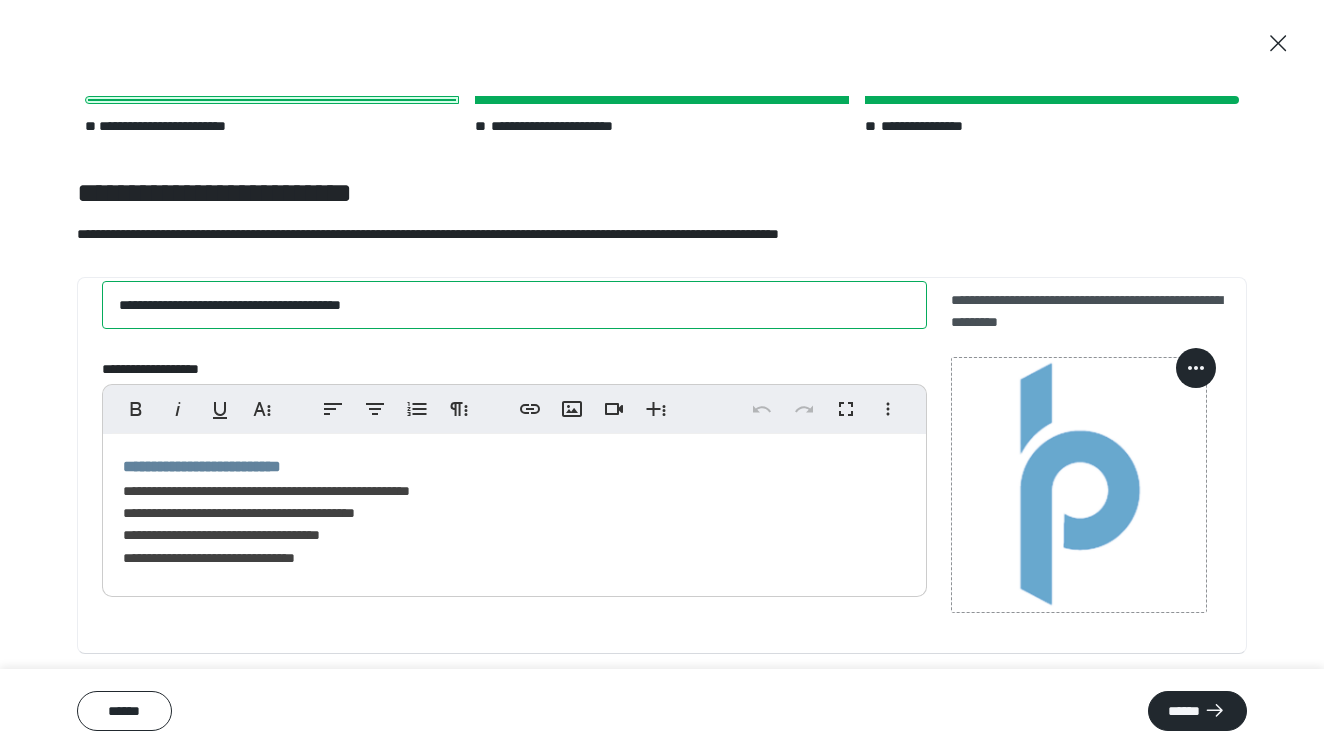 scroll, scrollTop: 63, scrollLeft: 0, axis: vertical 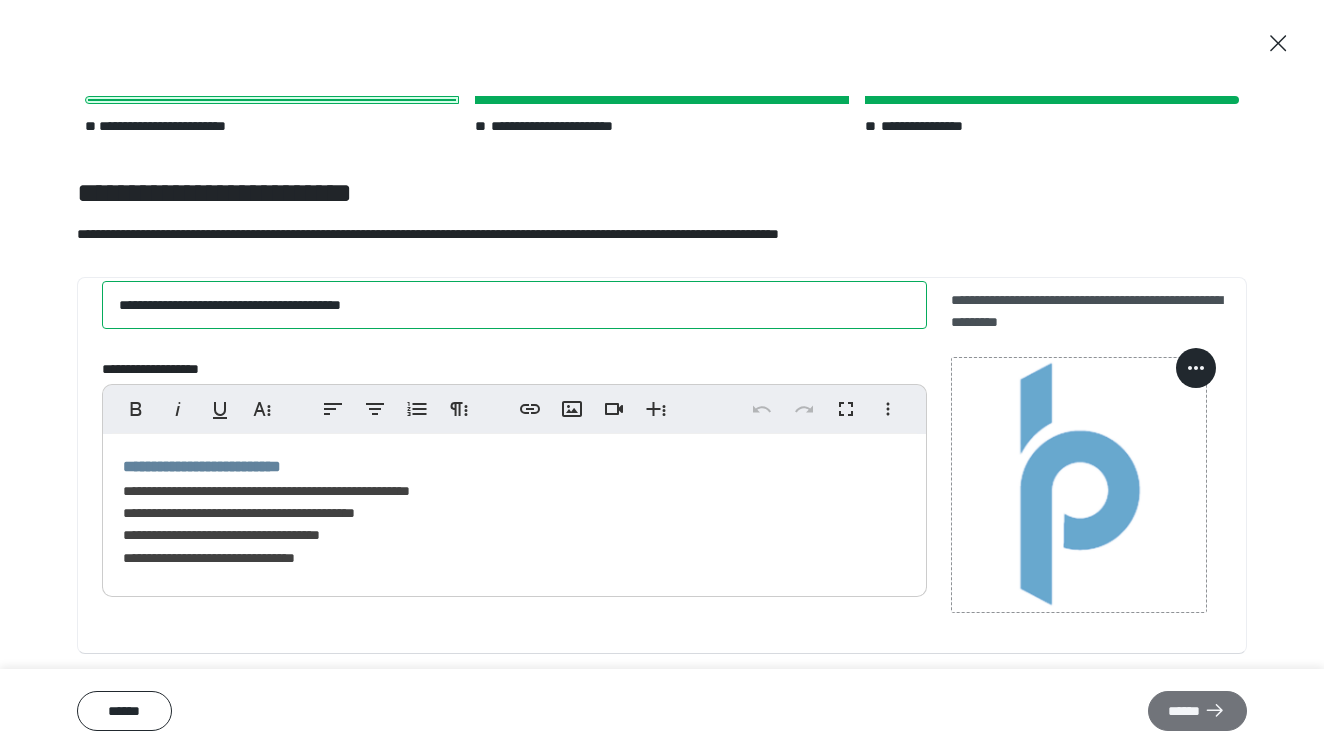 type on "**********" 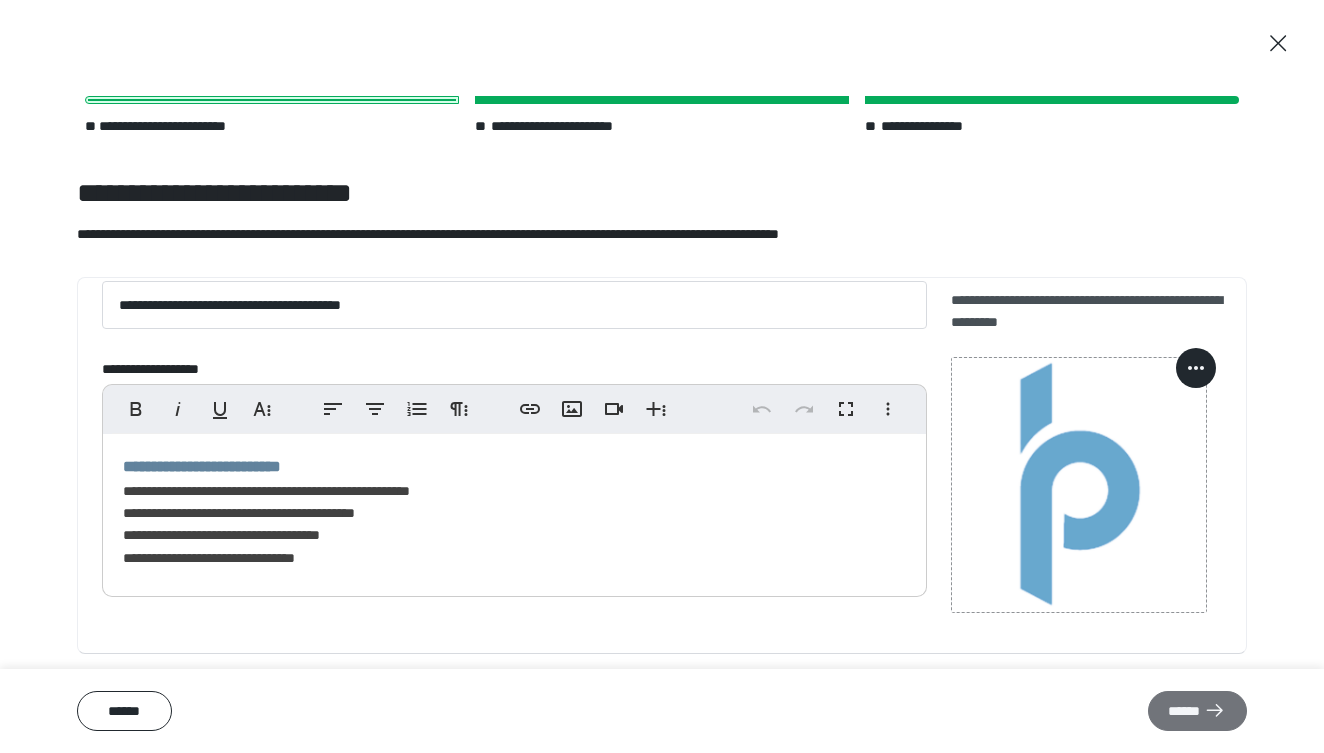 click on "******" at bounding box center (1197, 711) 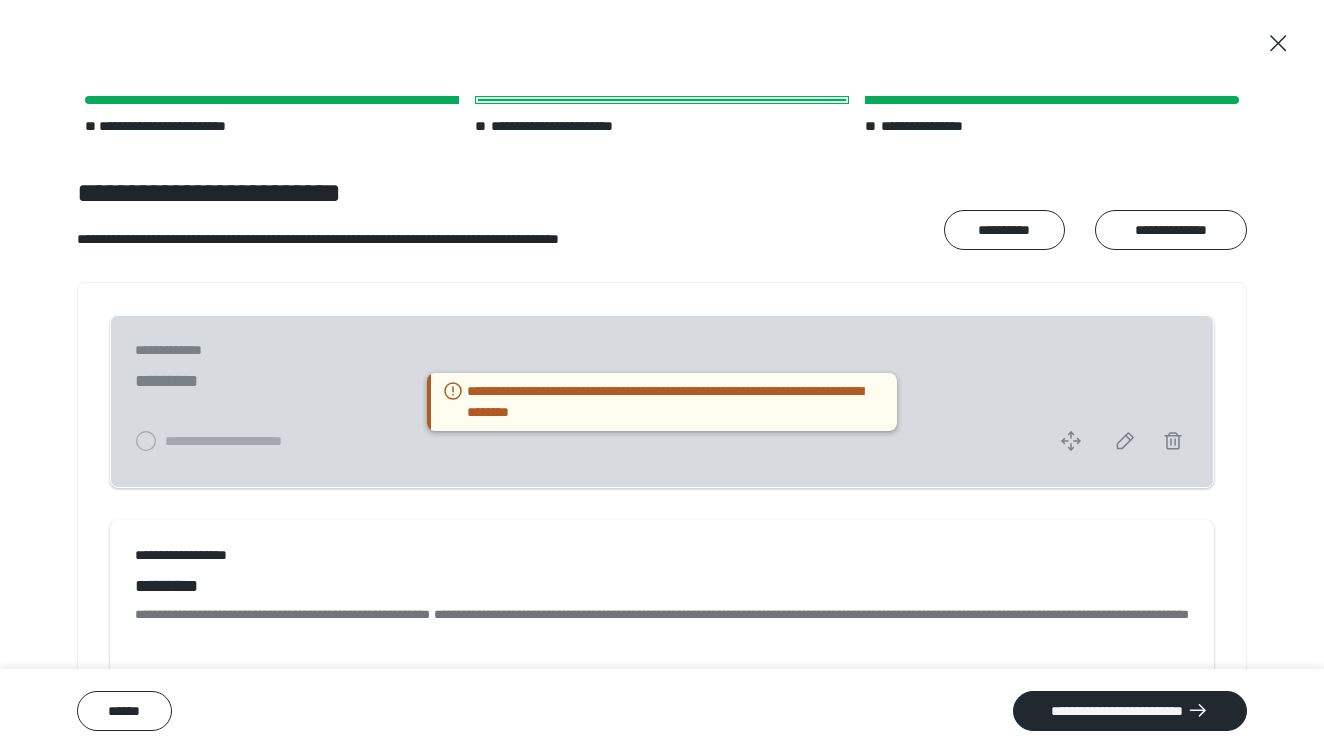 scroll, scrollTop: 0, scrollLeft: 0, axis: both 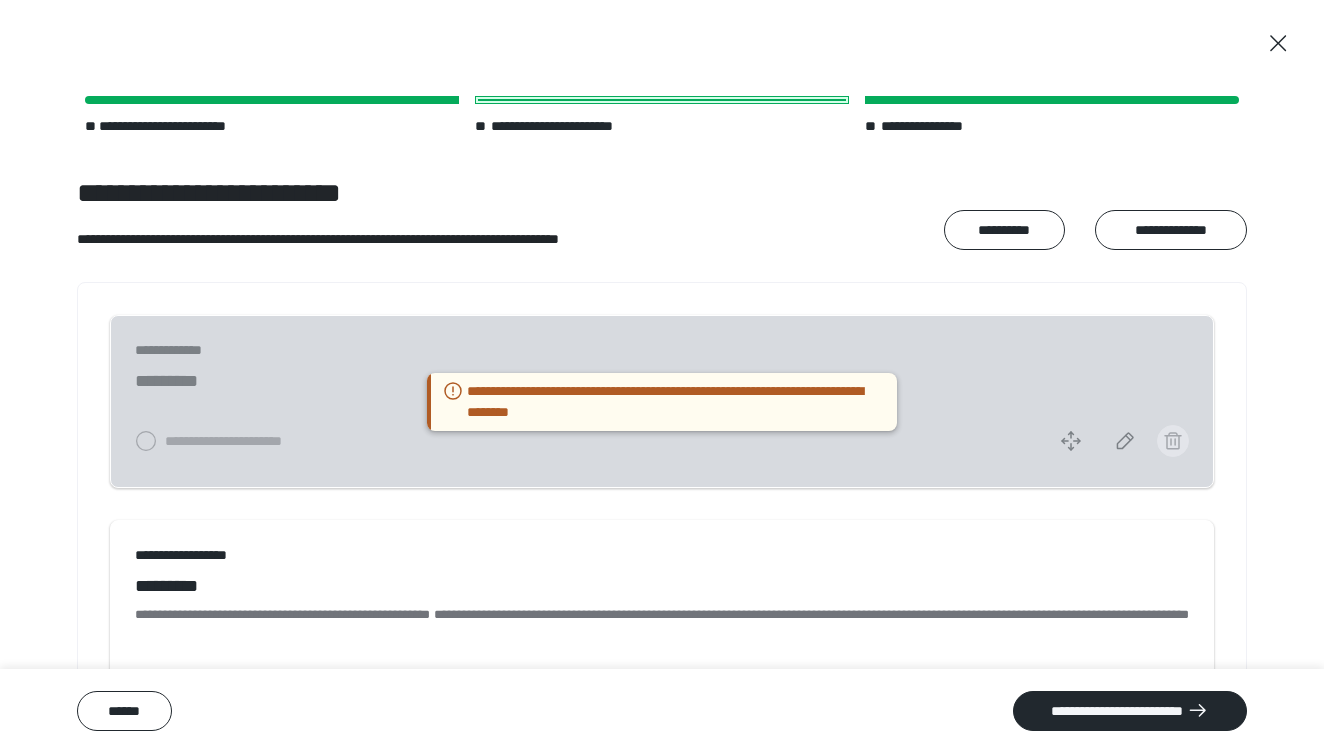 click 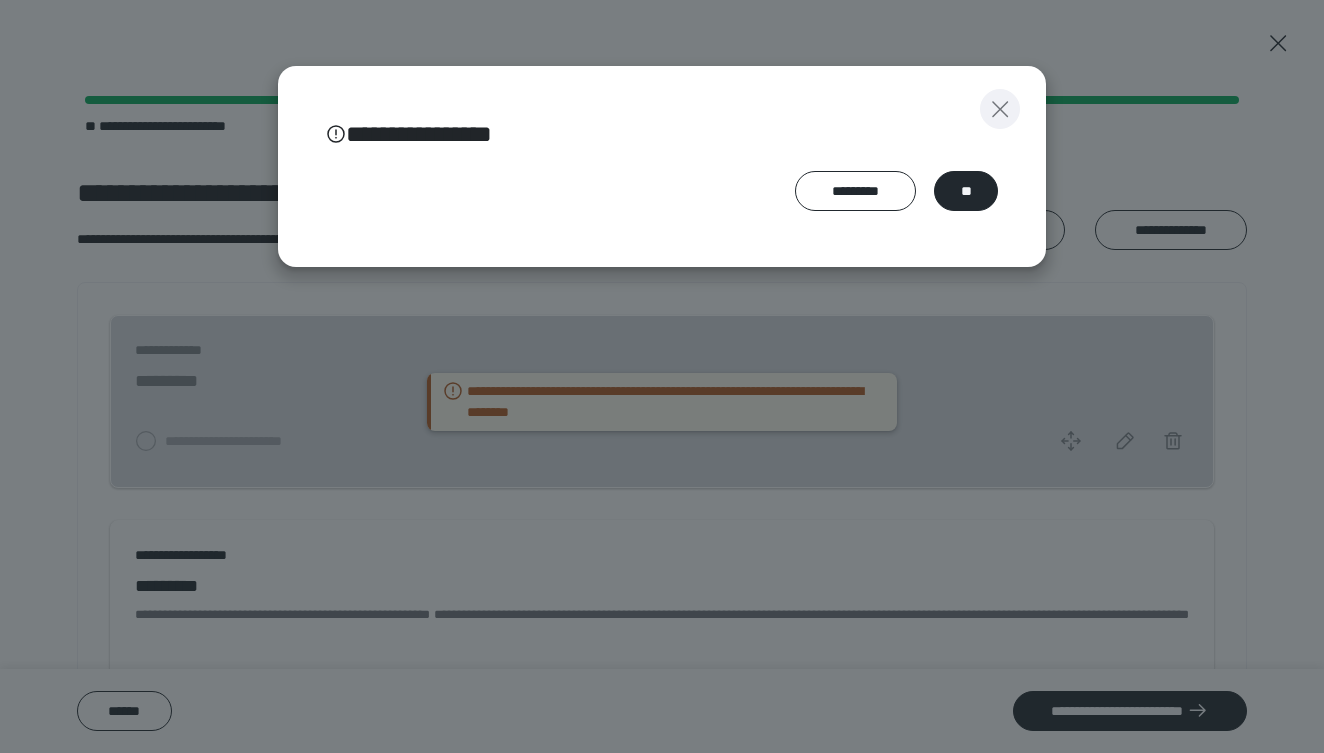 click 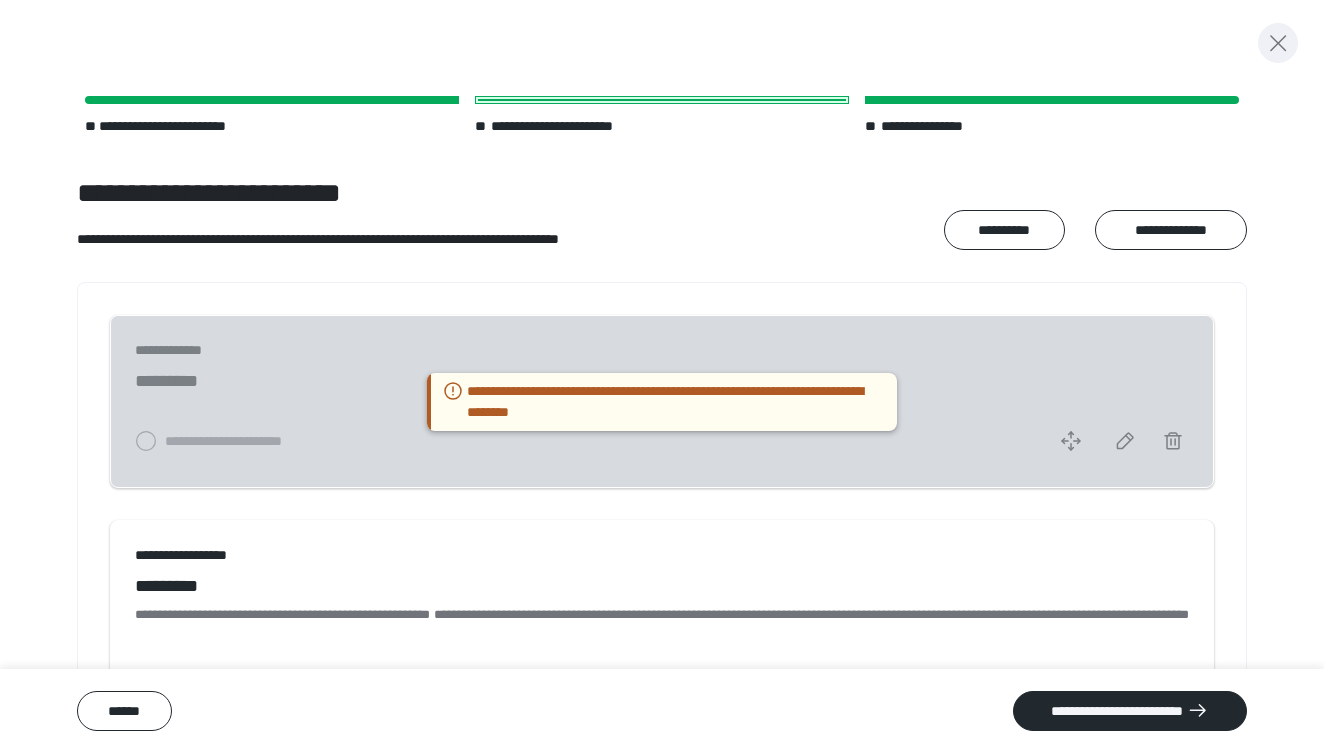 click 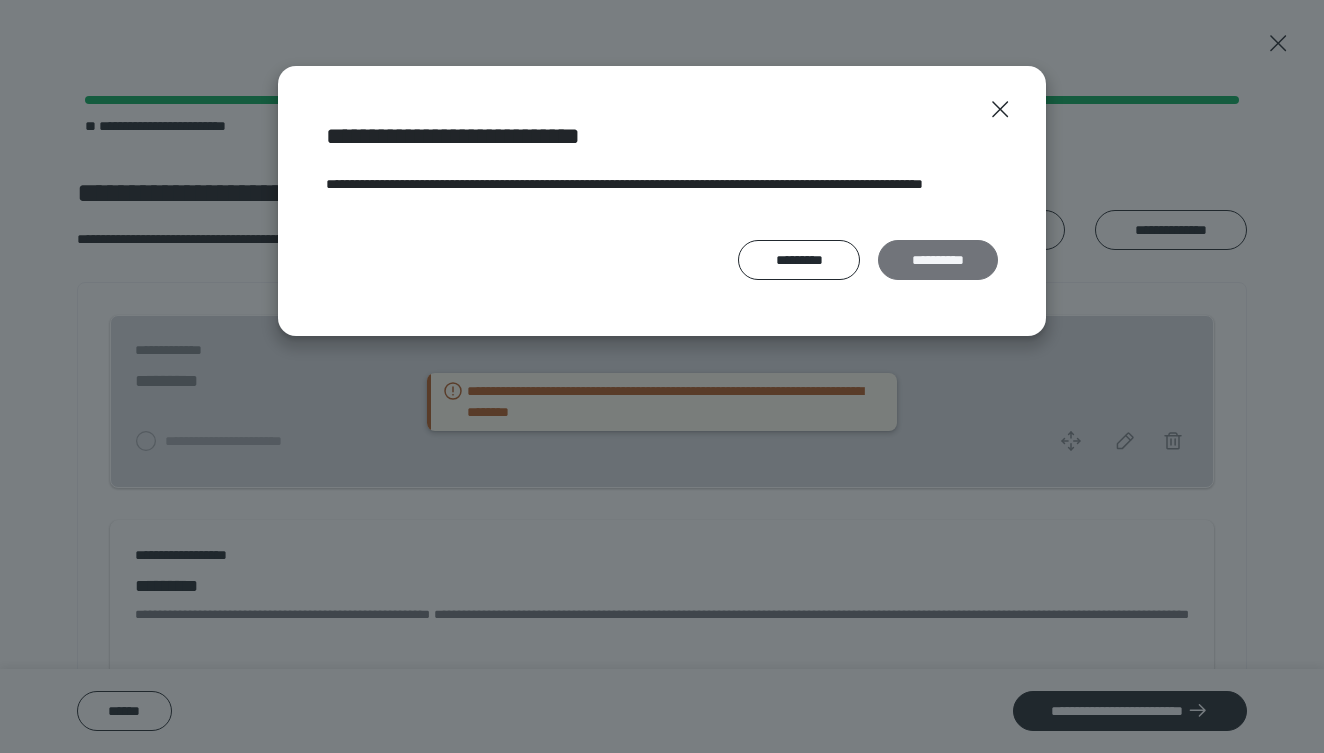 click on "**********" at bounding box center (938, 260) 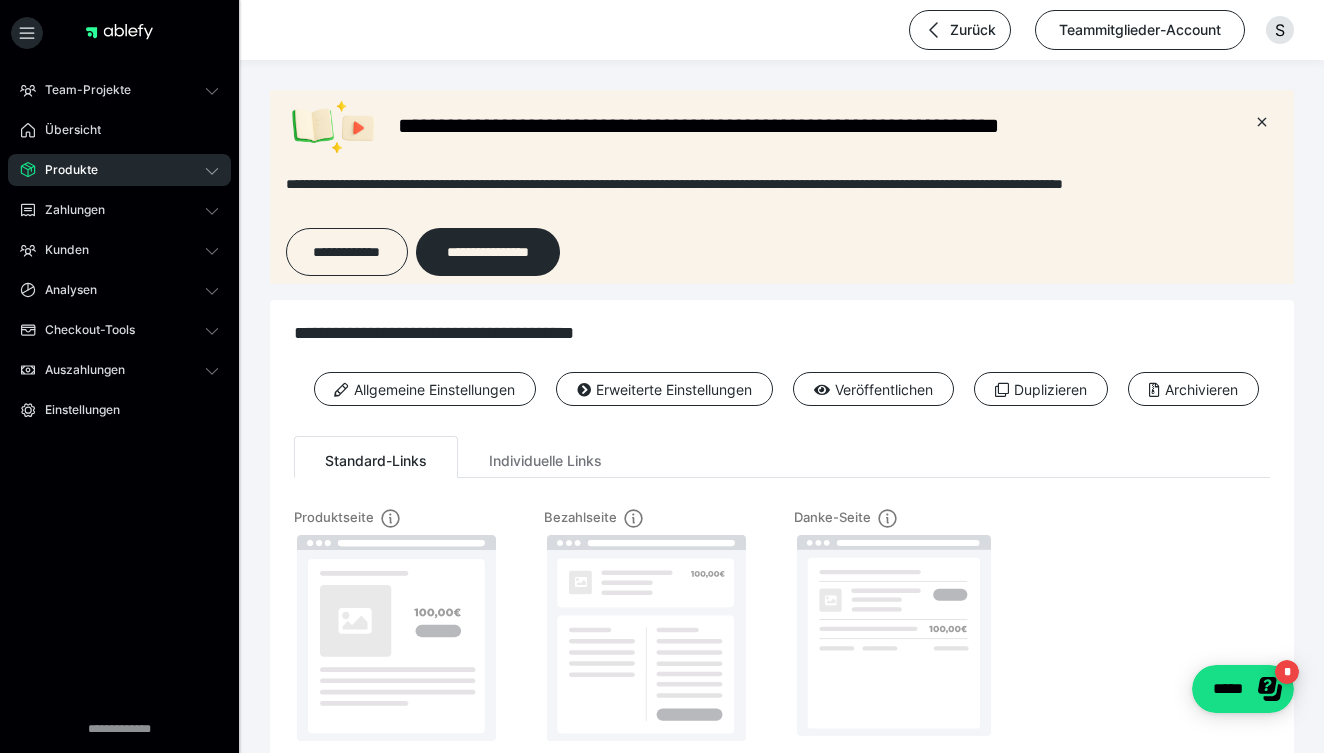 scroll, scrollTop: 0, scrollLeft: 0, axis: both 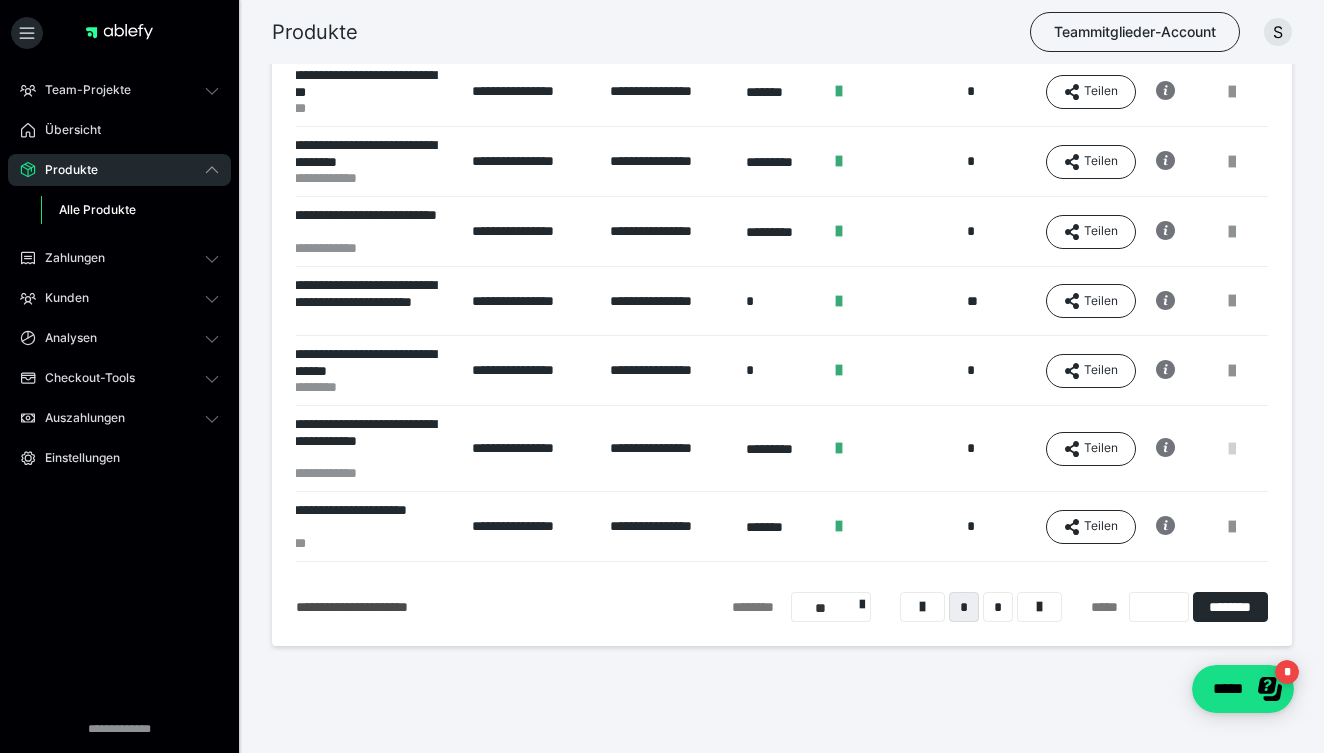 click at bounding box center (1232, 449) 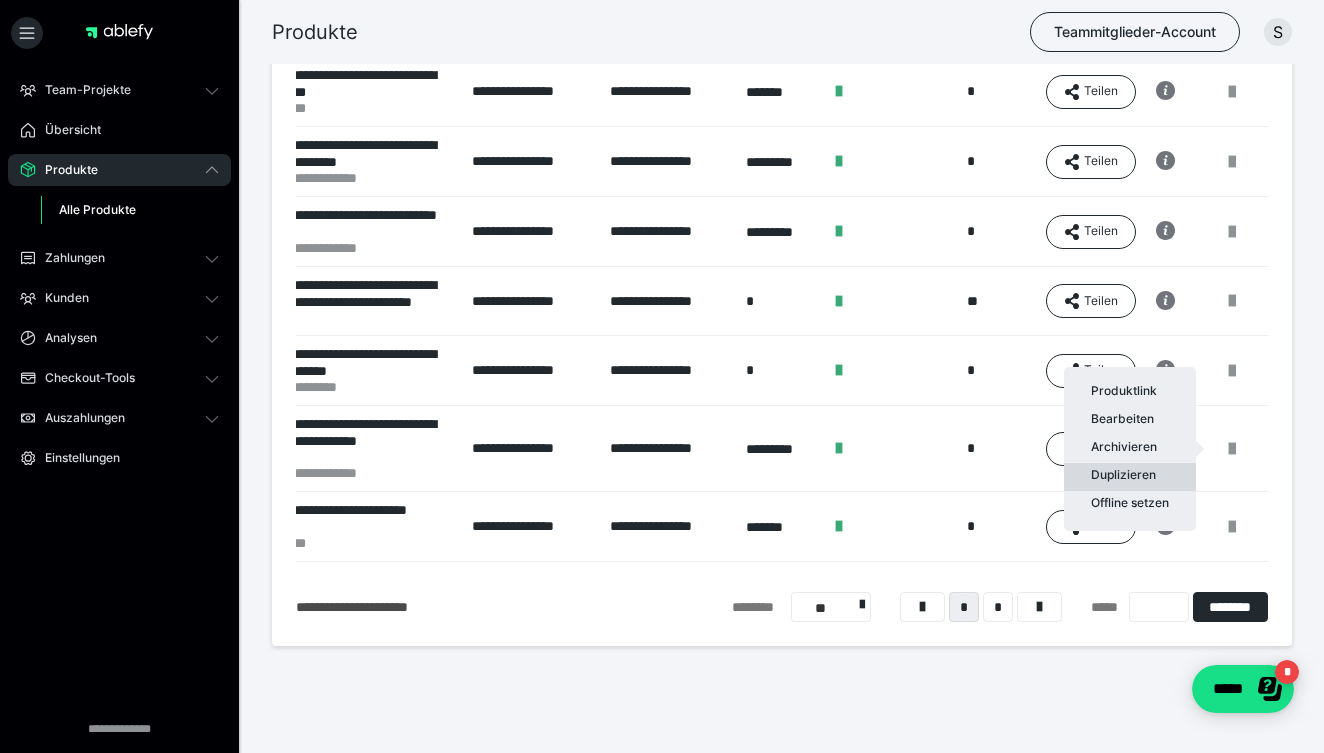 click on "Duplizieren" at bounding box center [1130, 477] 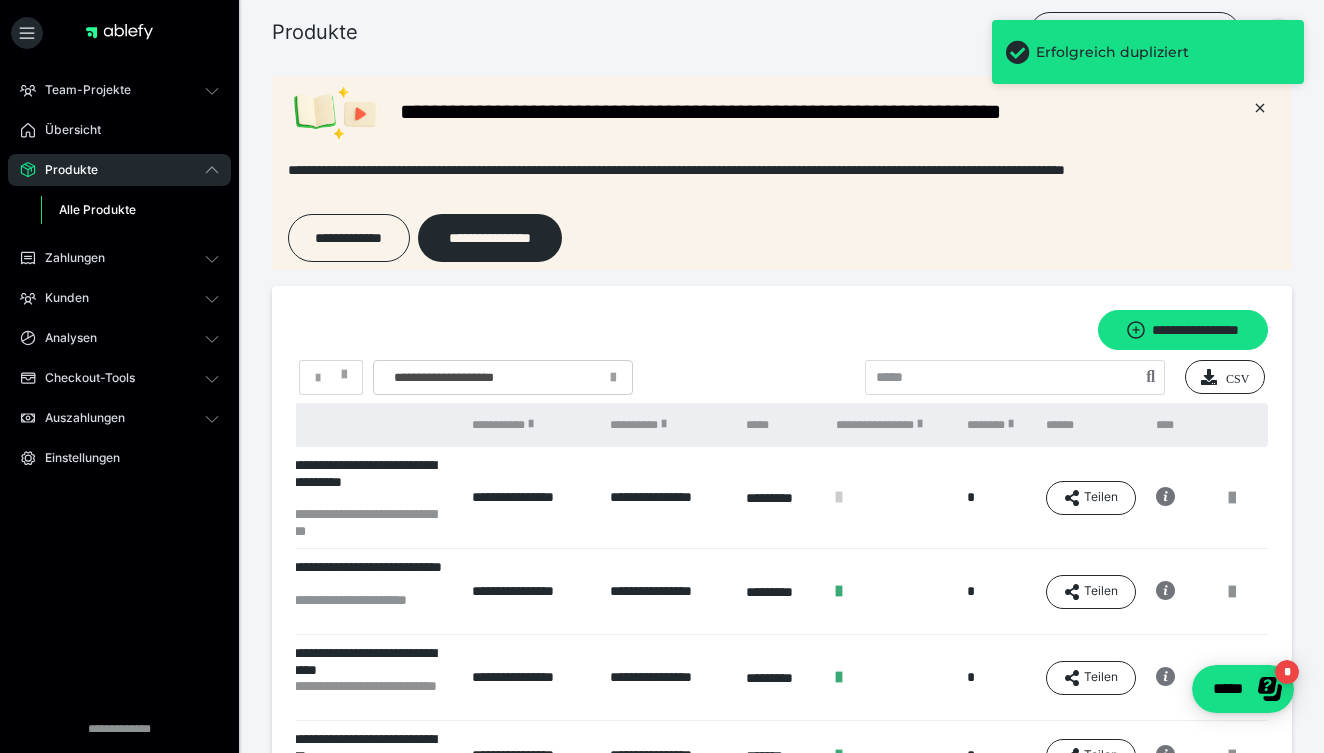 scroll, scrollTop: 0, scrollLeft: 0, axis: both 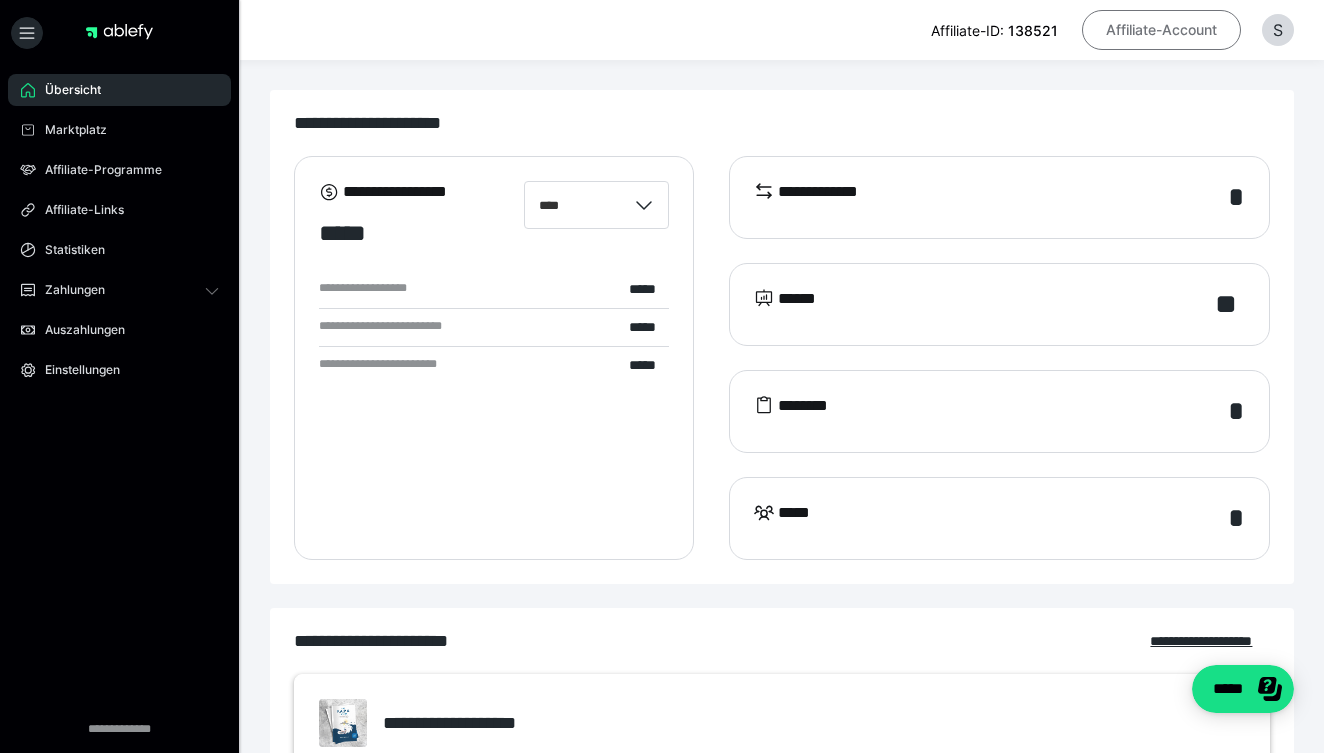 click on "Affiliate-Account" at bounding box center (1161, 30) 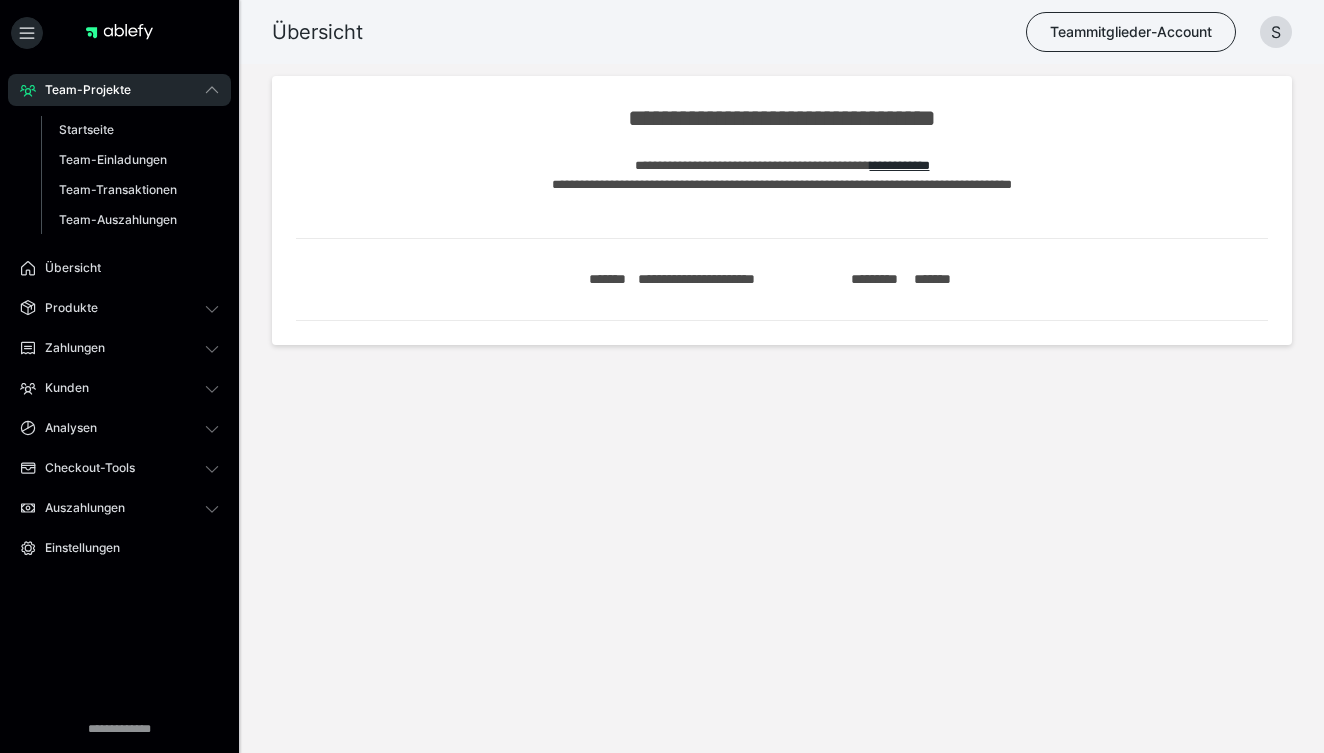 scroll, scrollTop: 0, scrollLeft: 0, axis: both 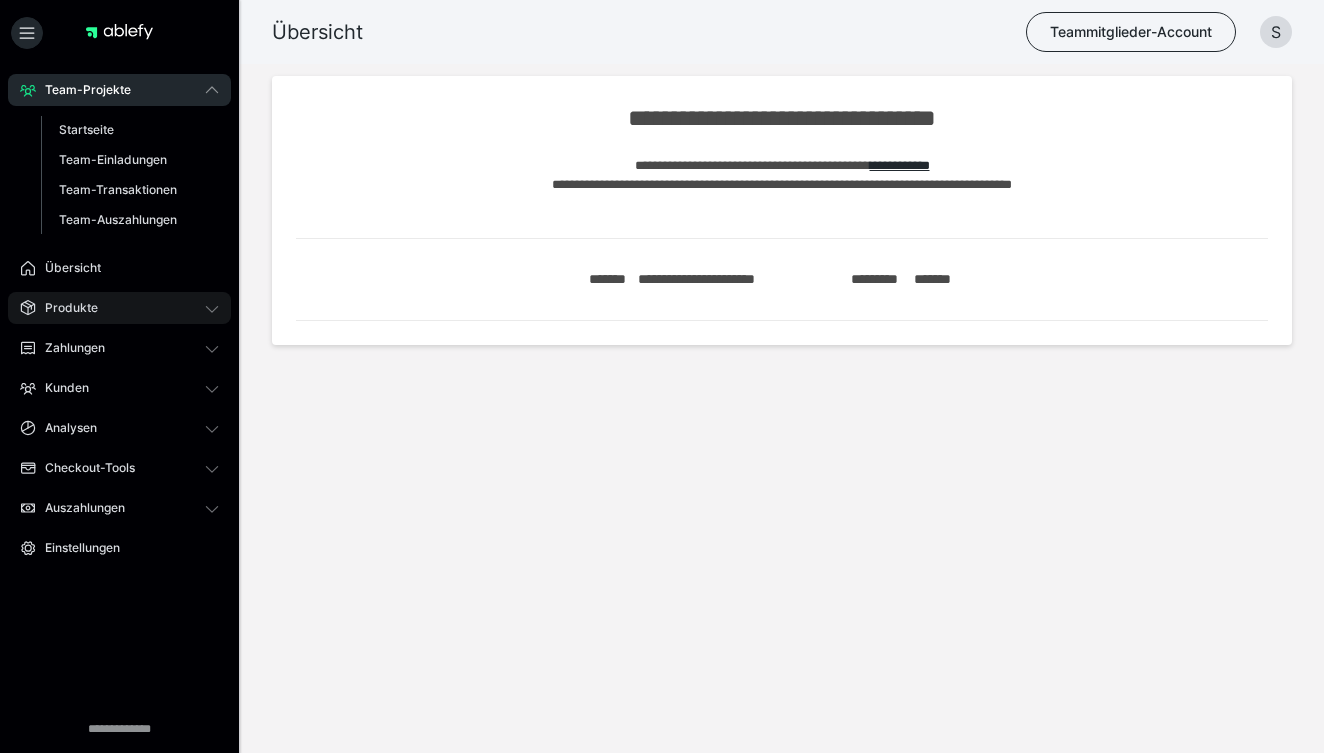 click on "Produkte" at bounding box center (64, 308) 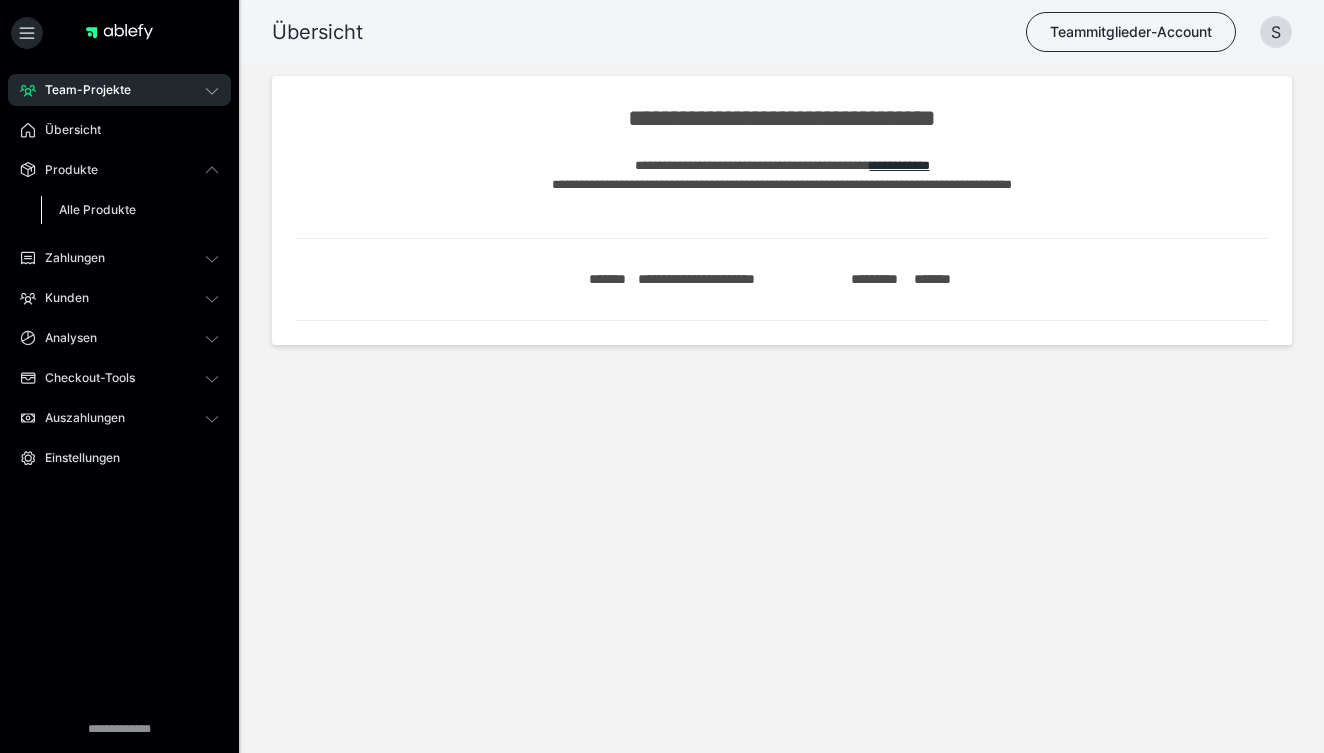 click on "Alle Produkte" at bounding box center [97, 209] 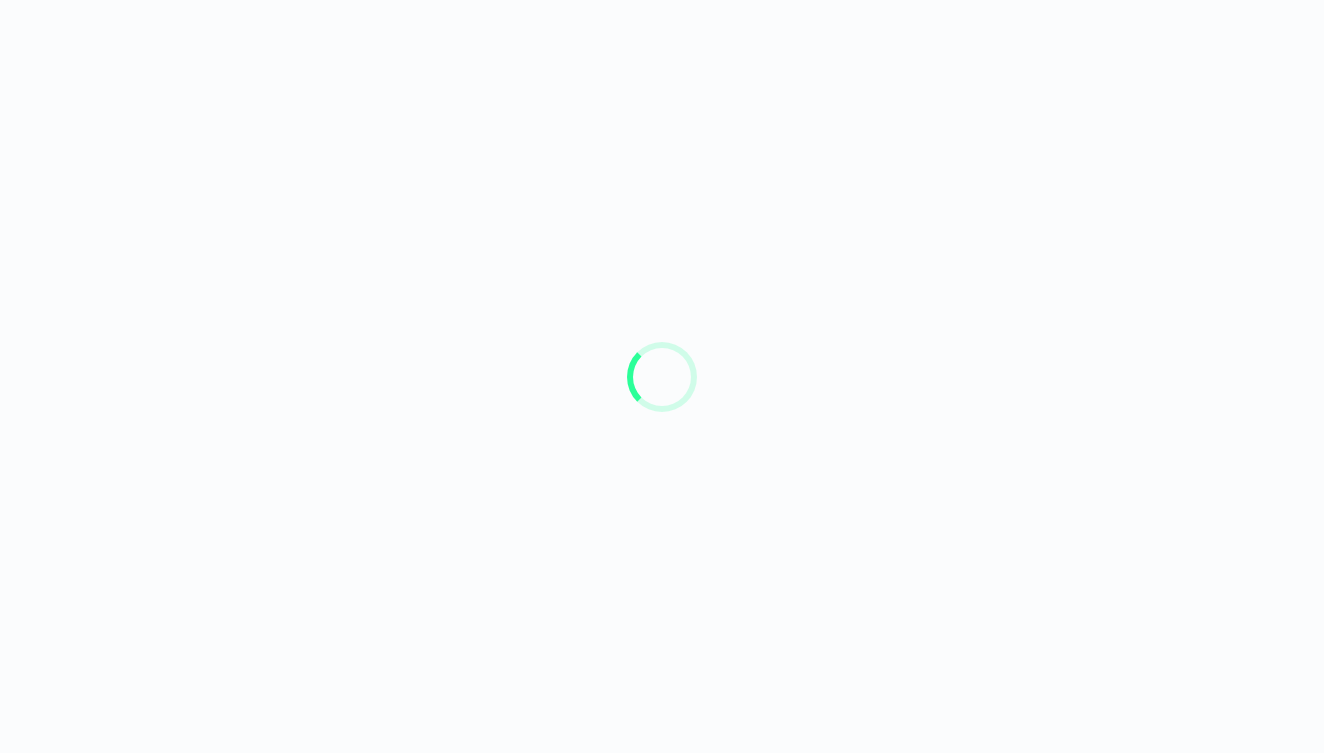 scroll, scrollTop: 0, scrollLeft: 0, axis: both 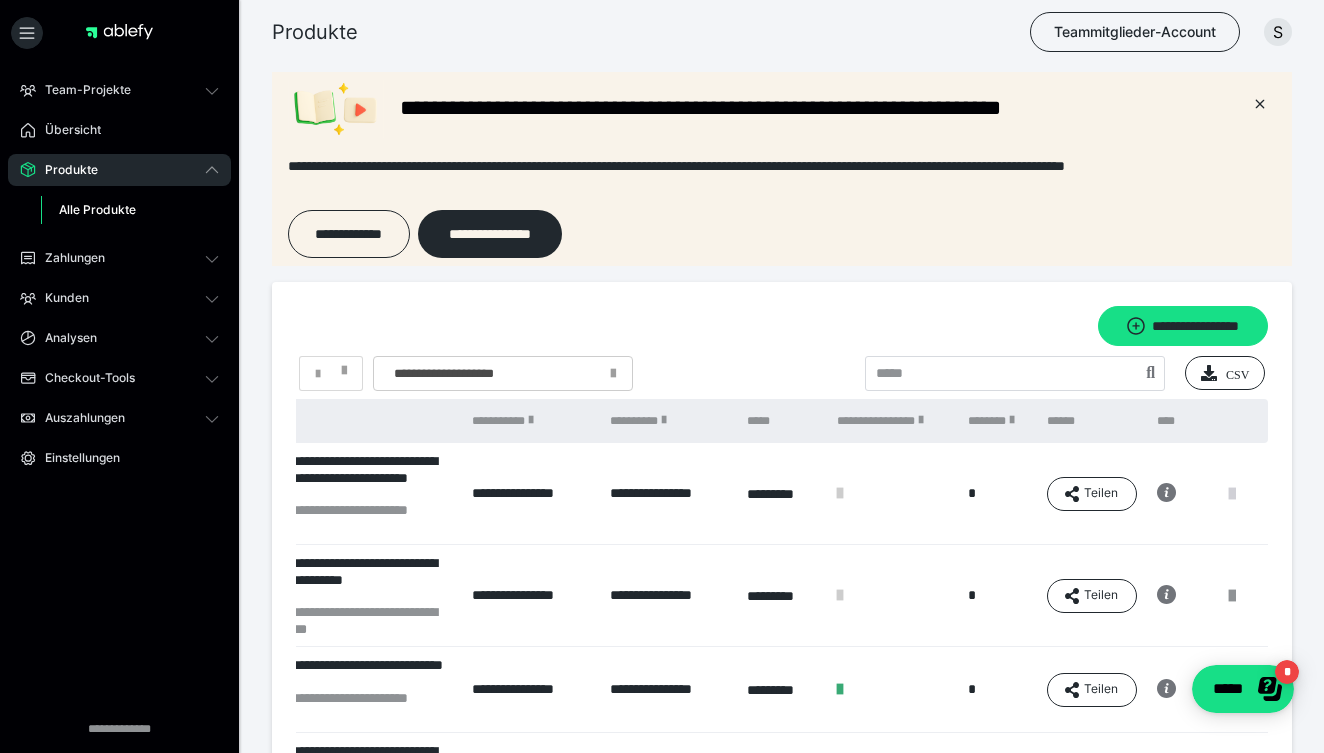 click at bounding box center (1232, 494) 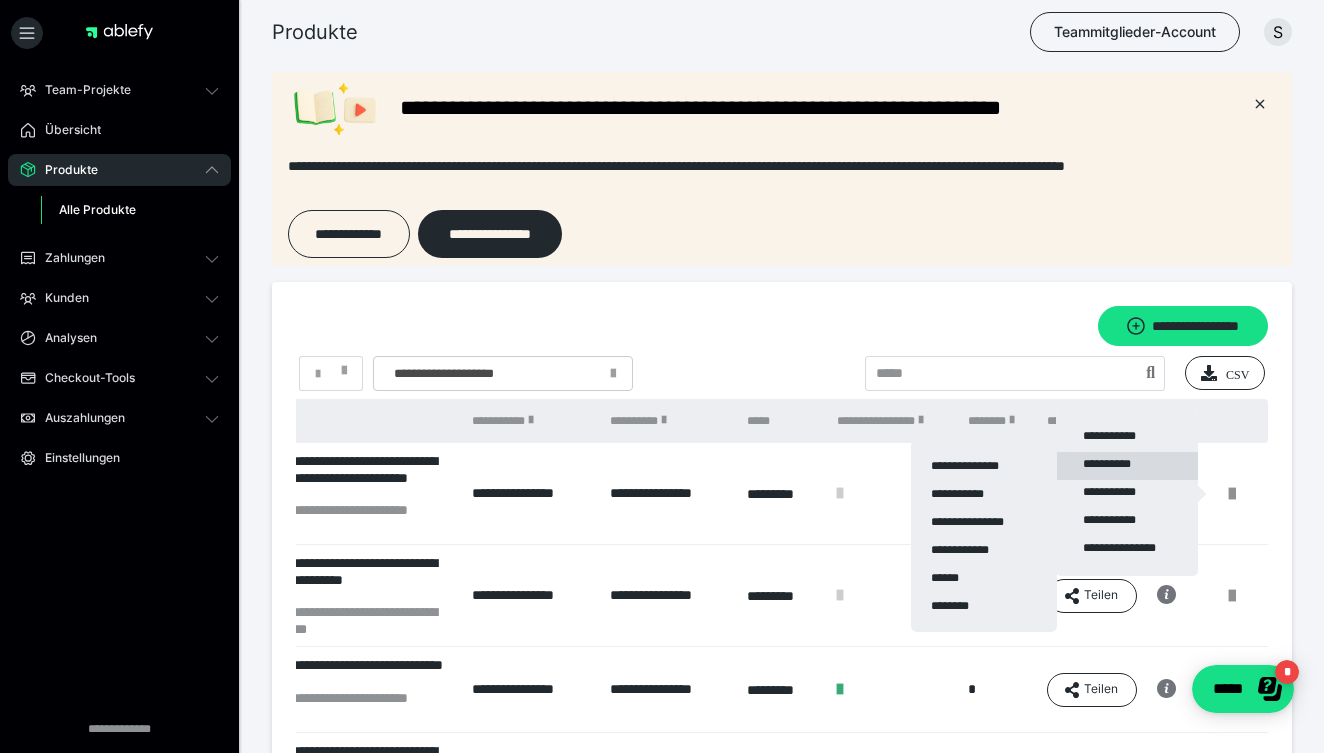 click on "**********" at bounding box center [1127, 466] 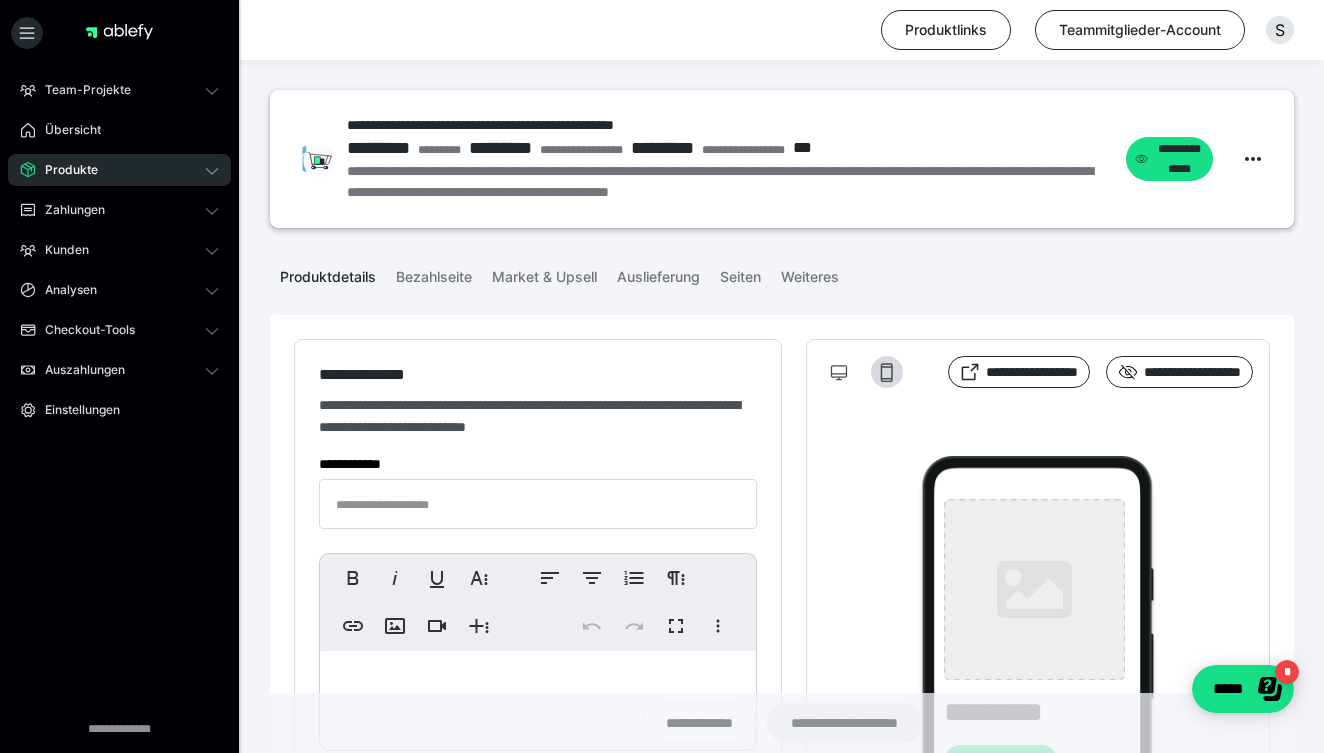 type on "**********" 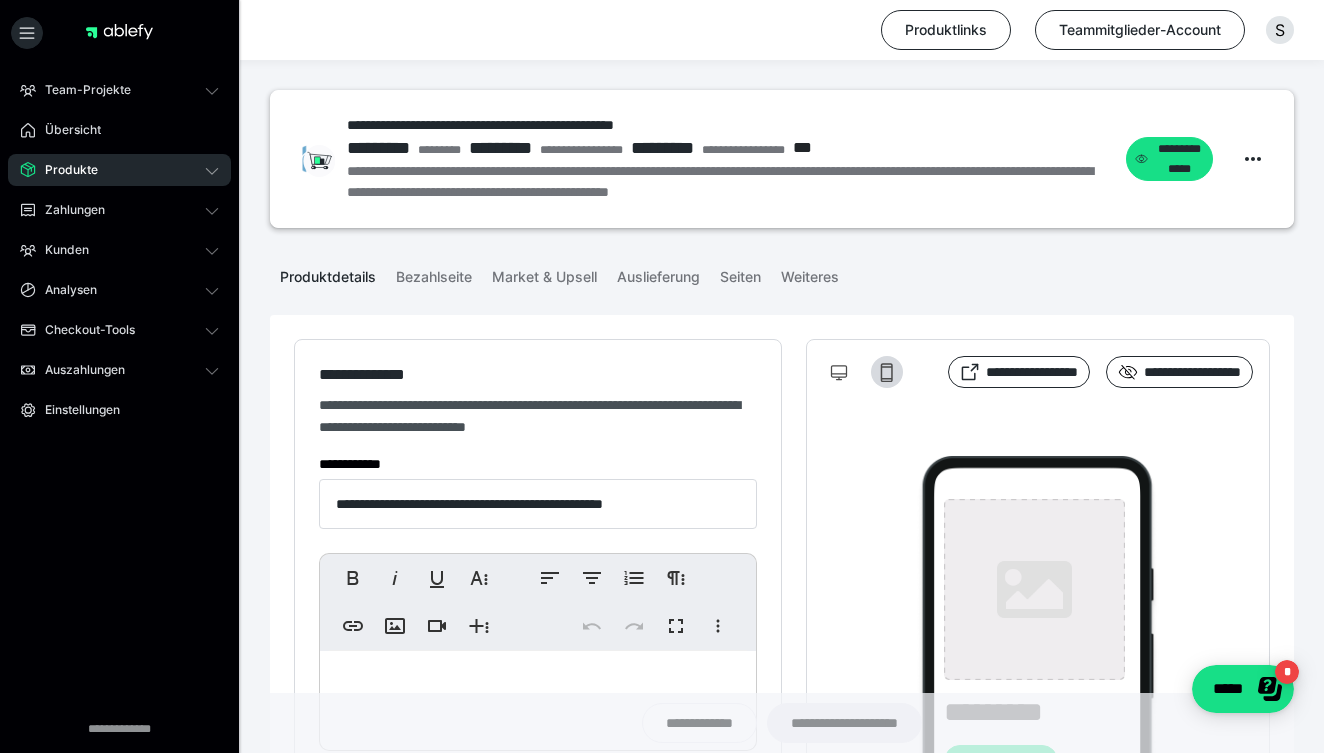type on "**********" 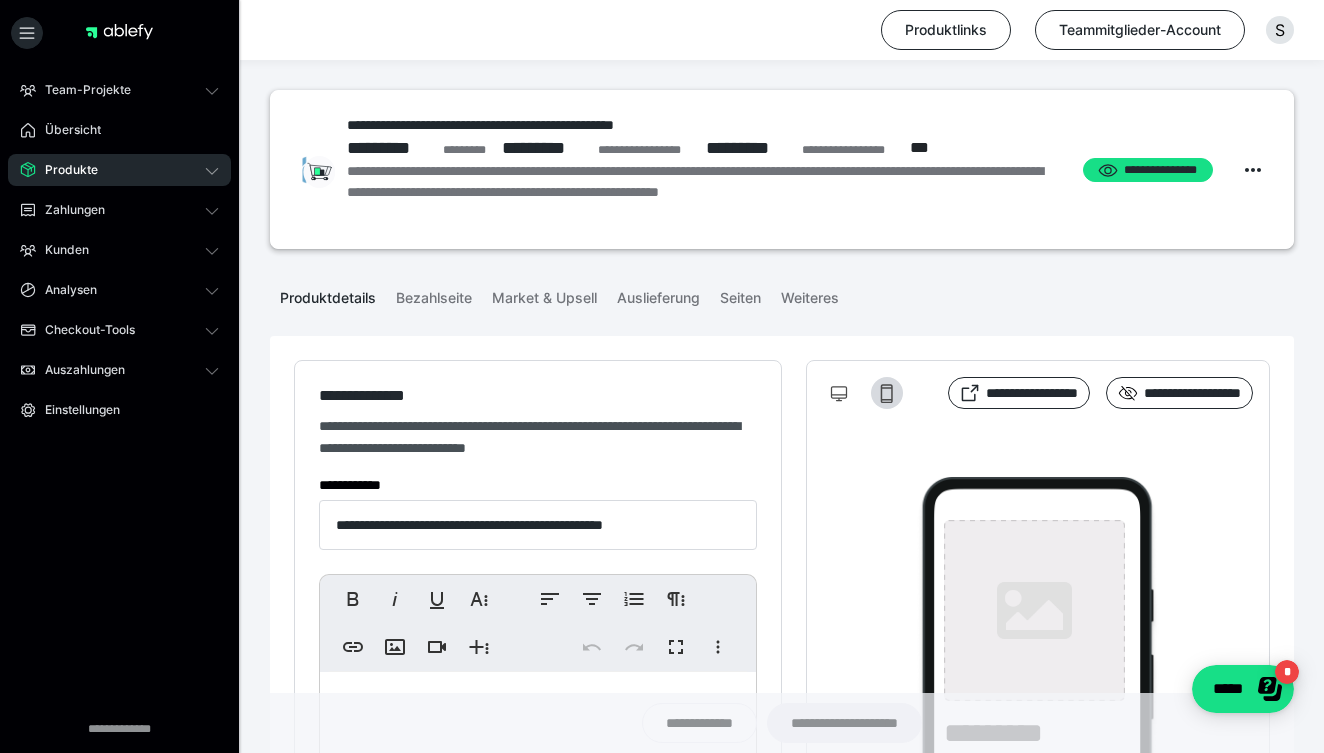 type on "**********" 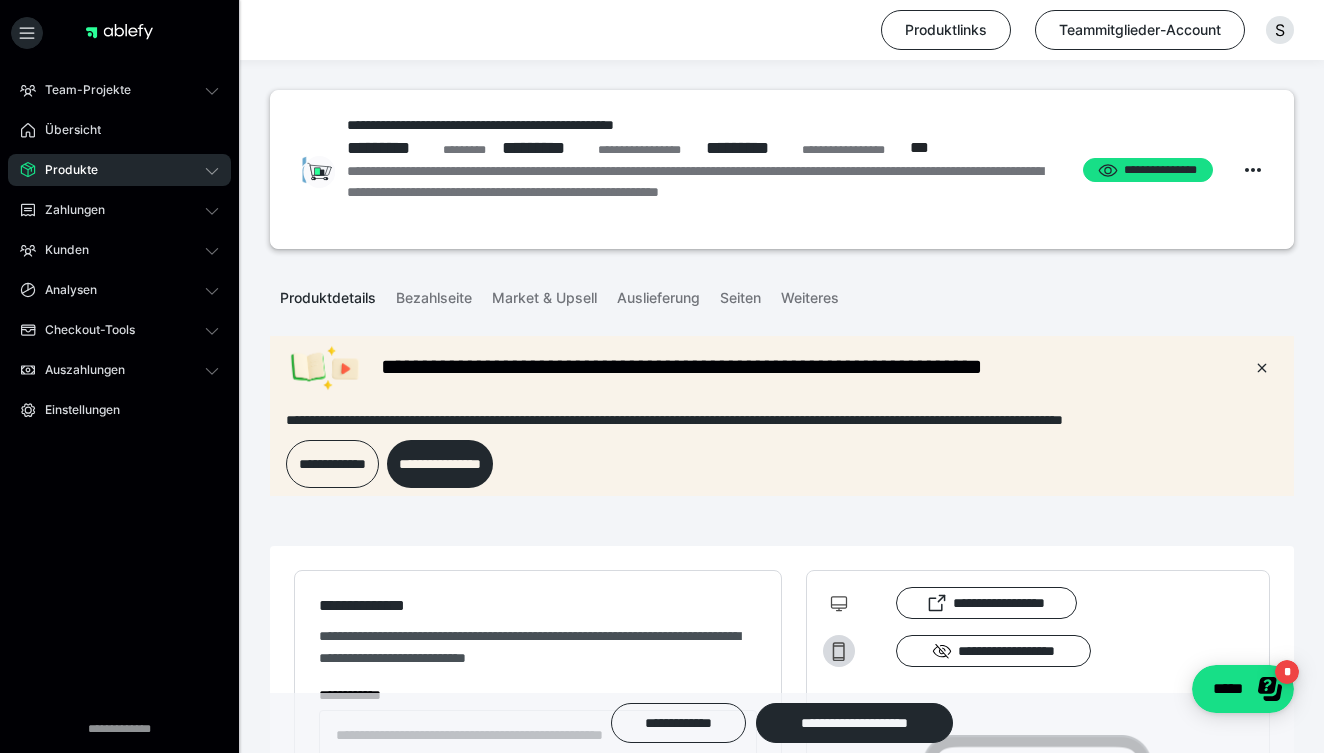 scroll, scrollTop: 0, scrollLeft: 0, axis: both 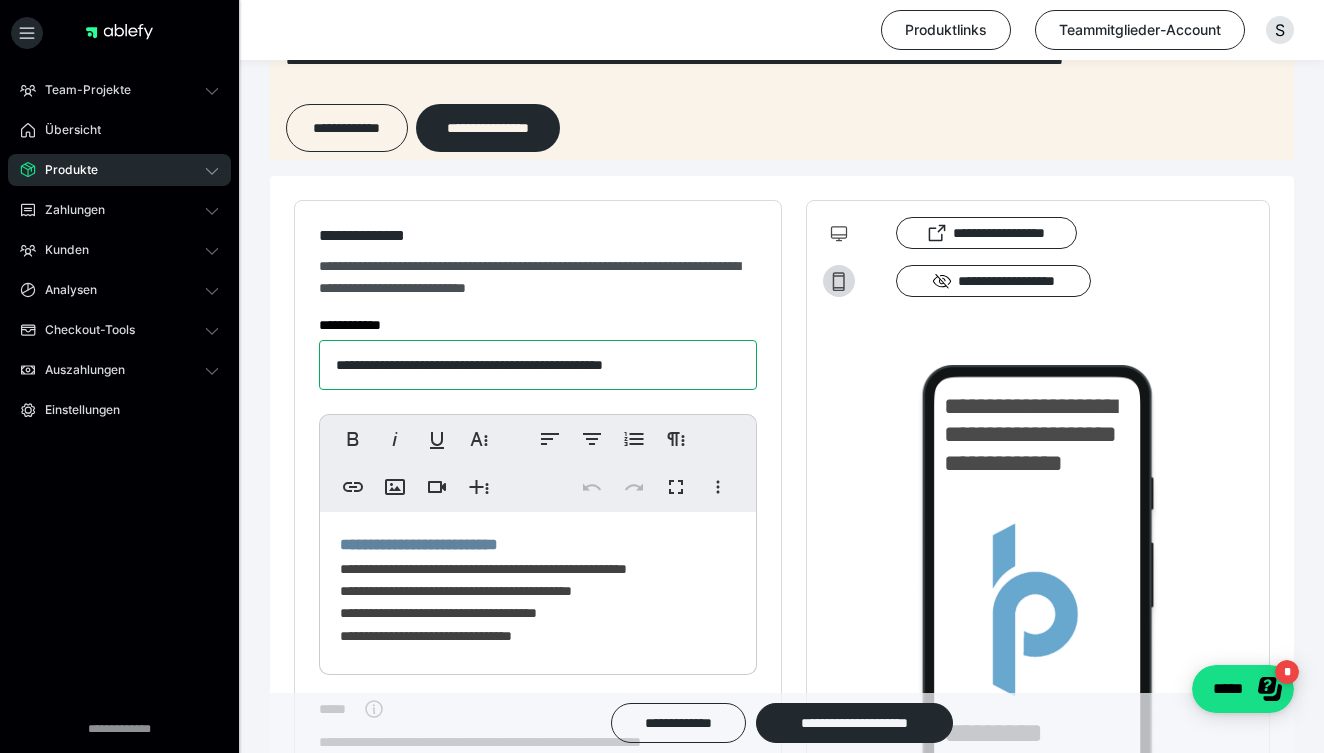 click on "**********" at bounding box center [538, 365] 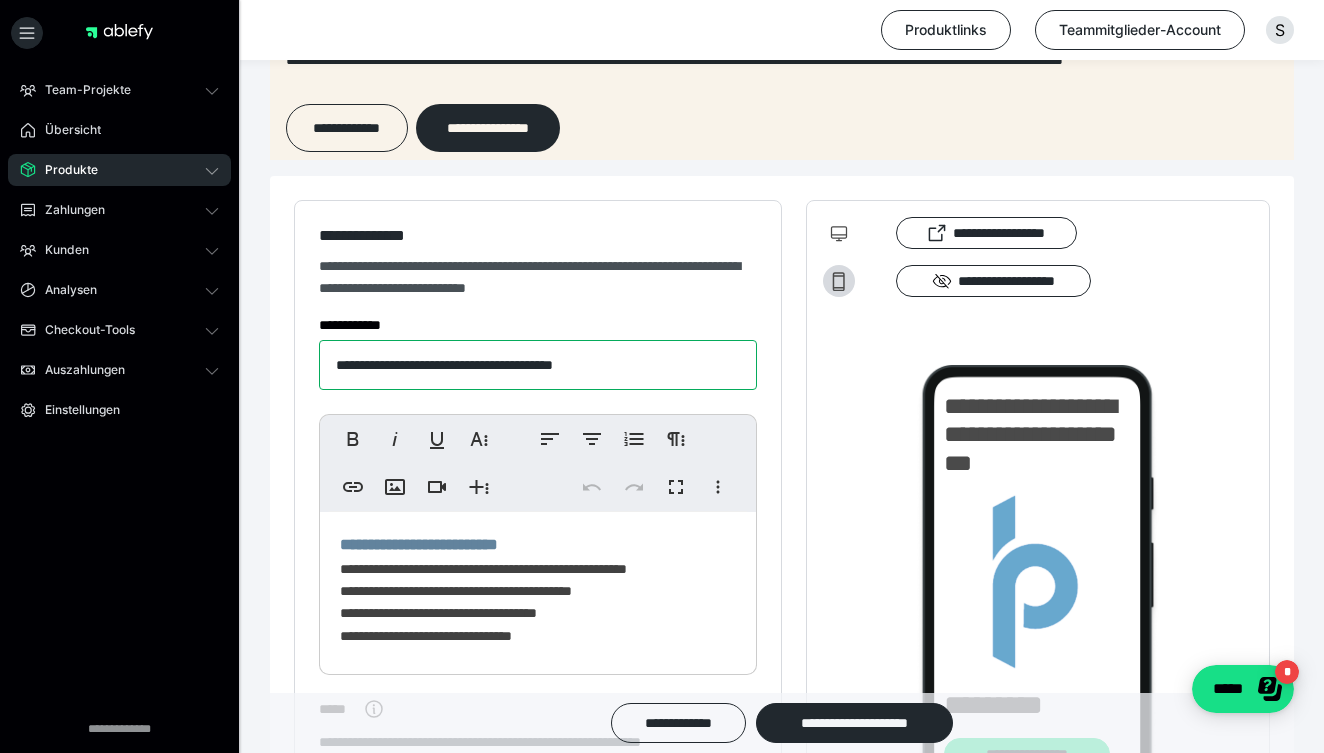 click on "**********" at bounding box center (538, 365) 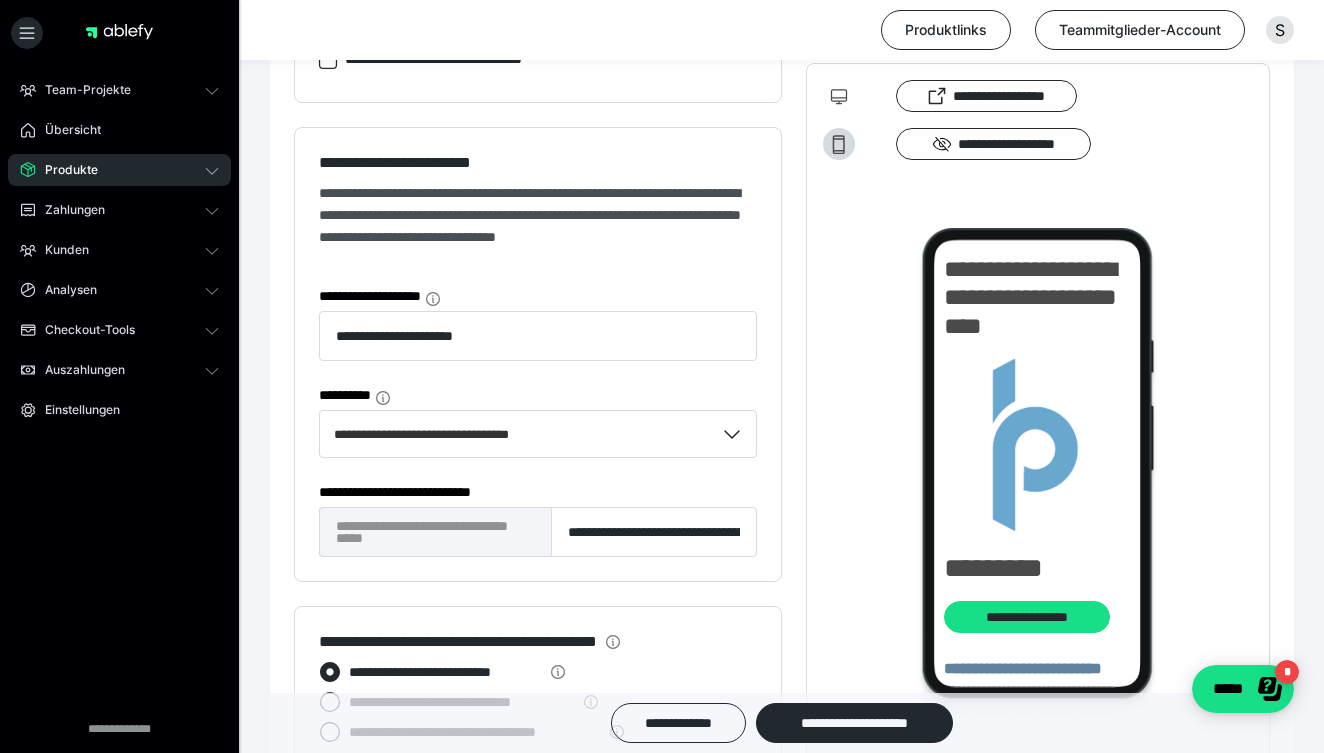 scroll, scrollTop: 1433, scrollLeft: 0, axis: vertical 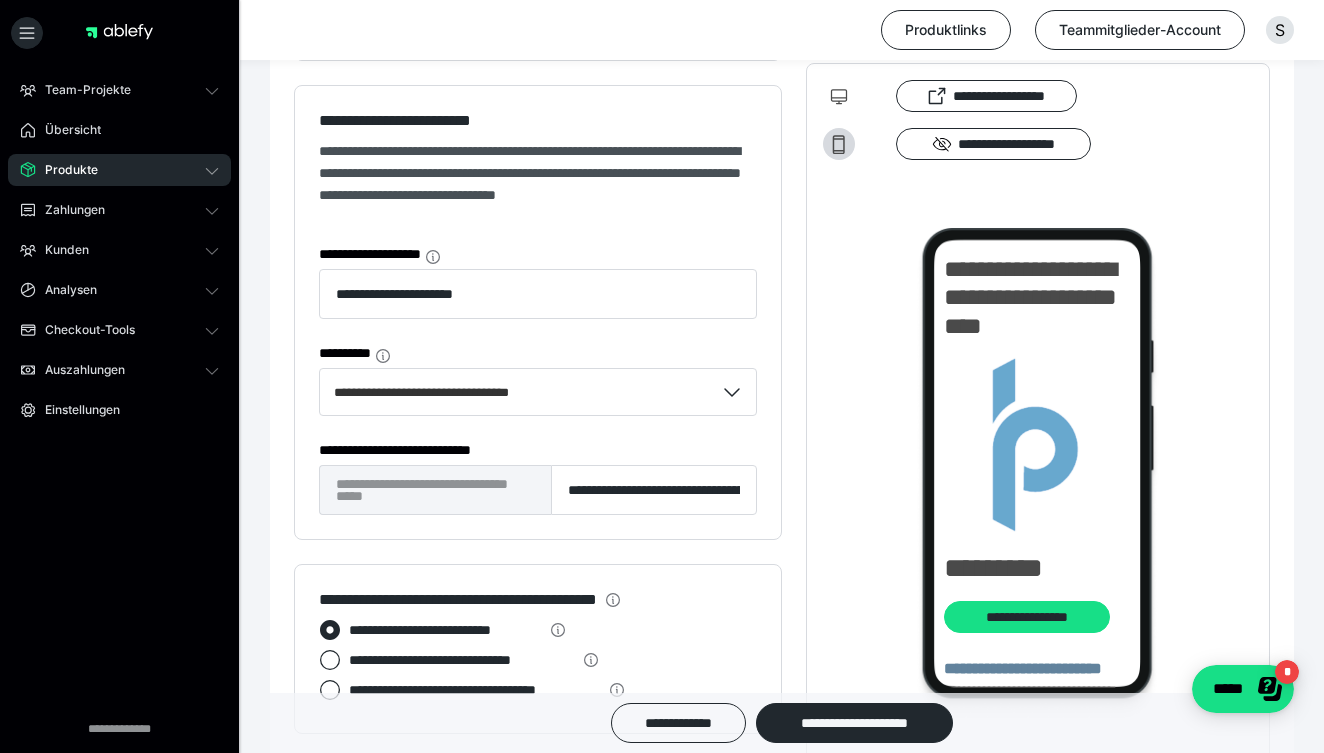 type on "**********" 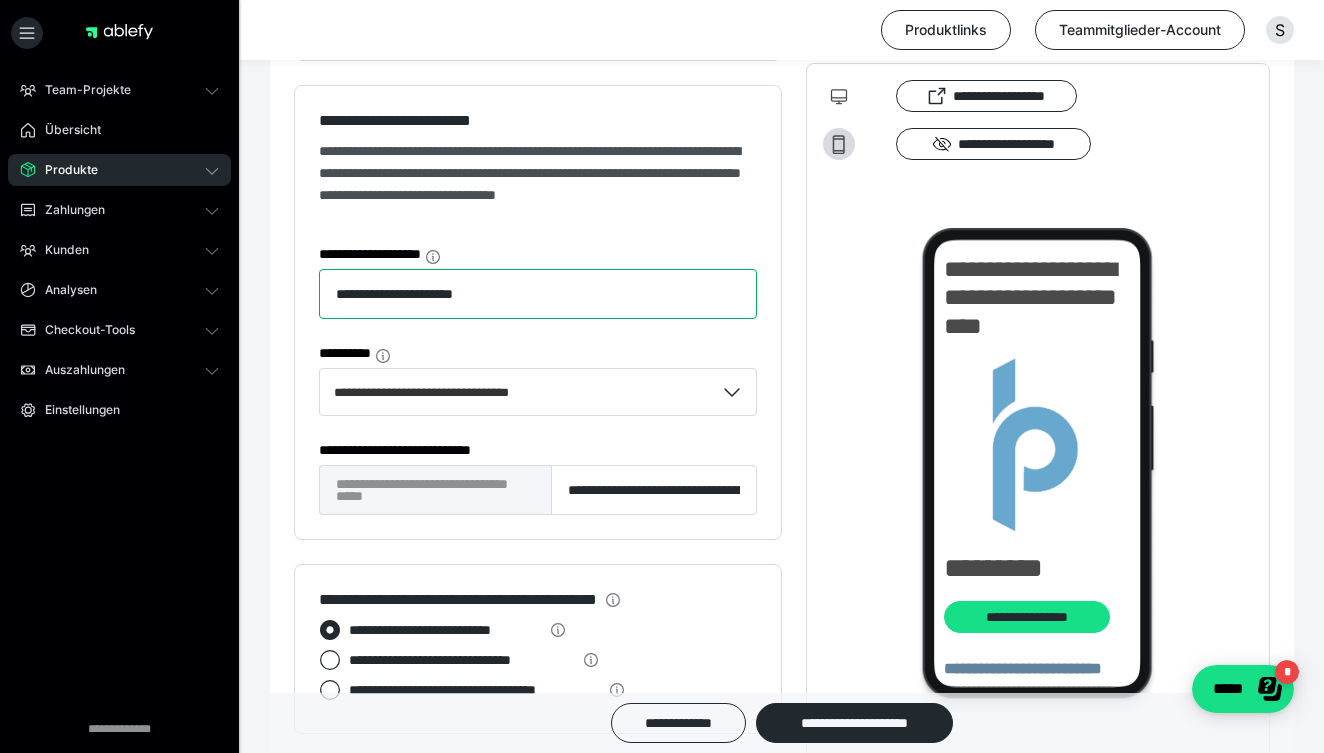 click on "**********" at bounding box center [538, 294] 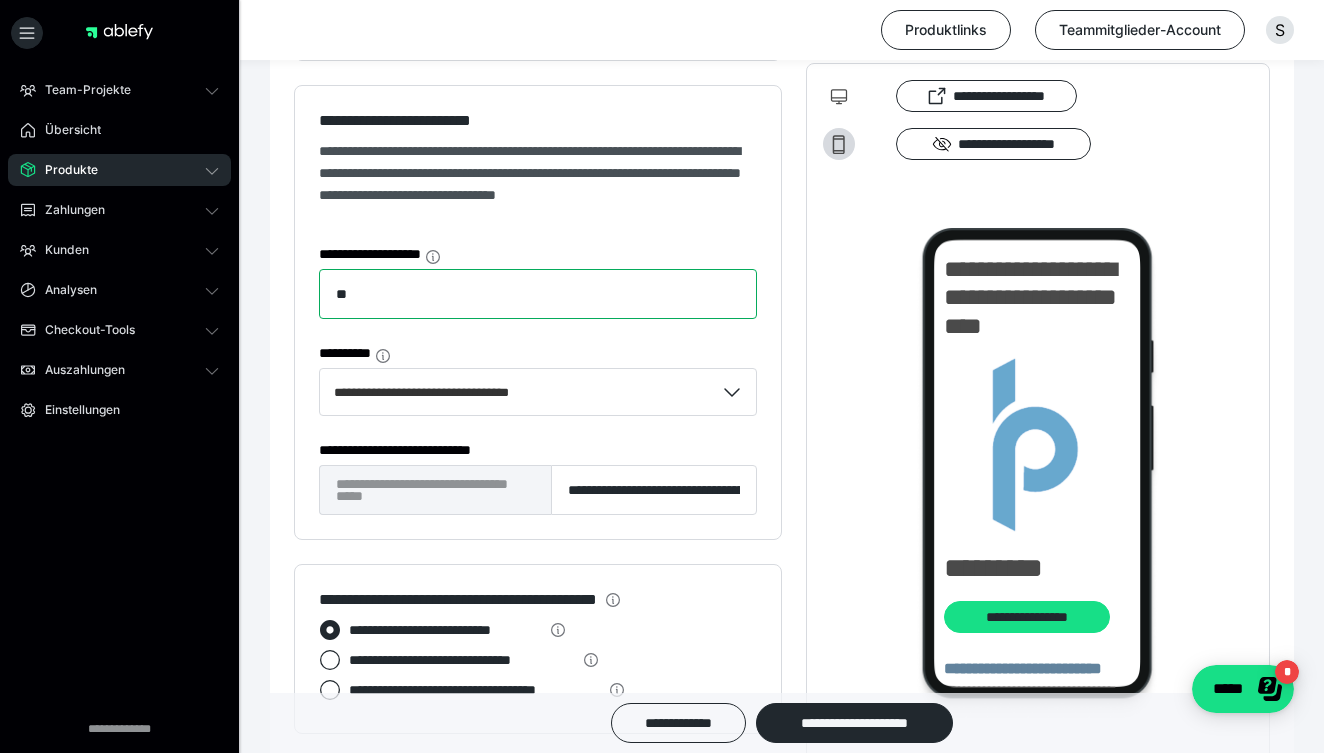 type on "*" 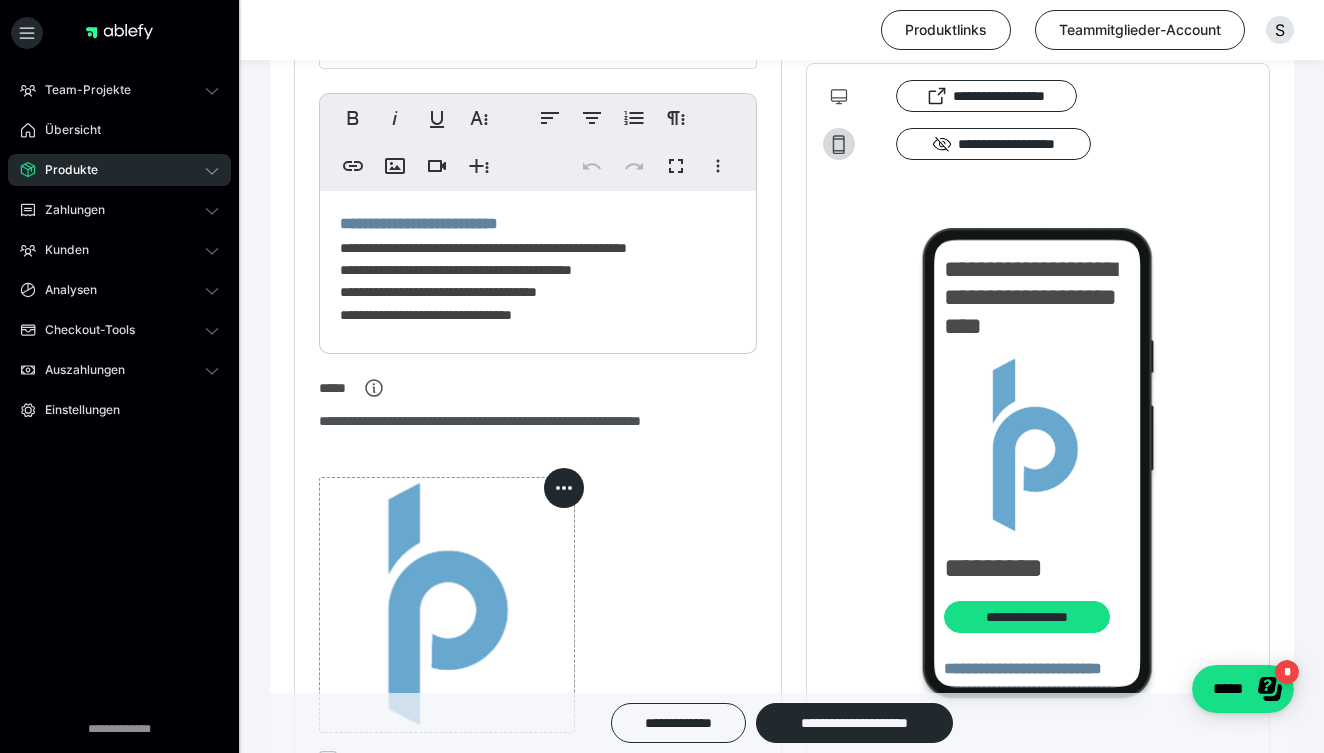 scroll, scrollTop: 694, scrollLeft: 0, axis: vertical 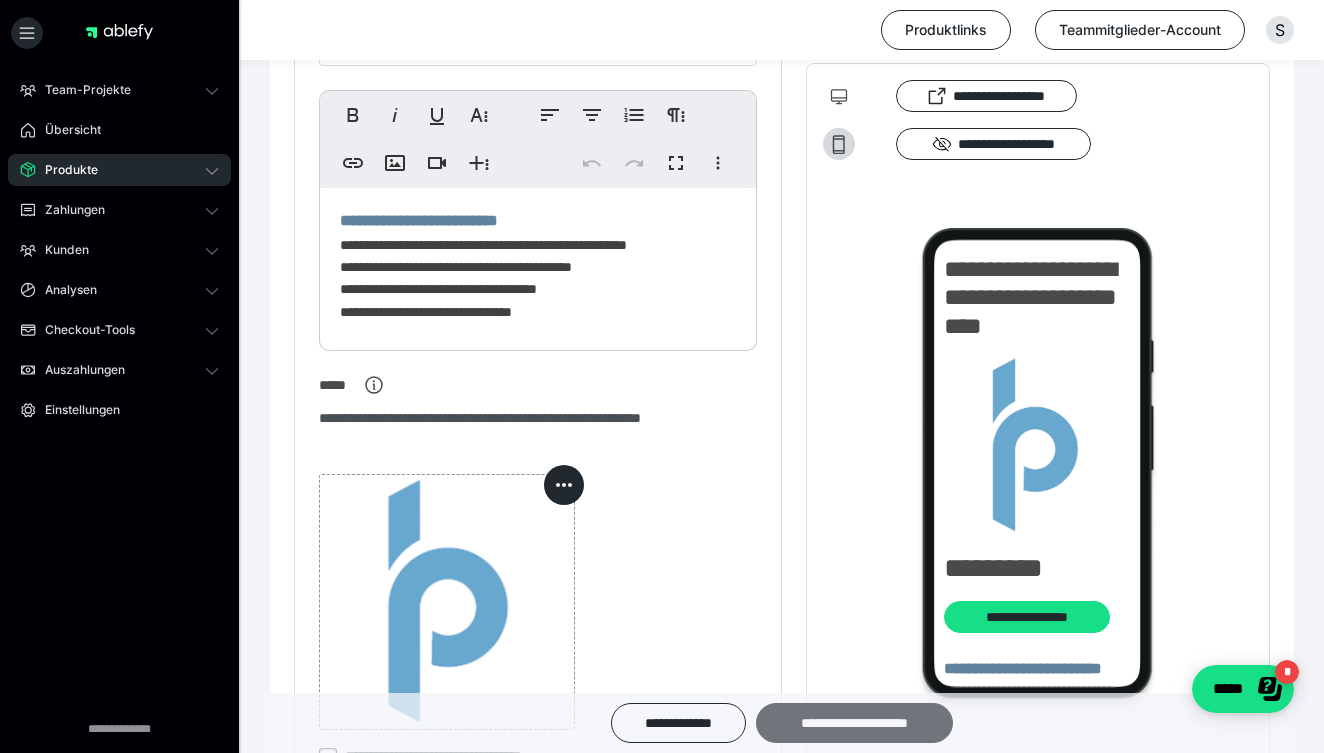 type on "********" 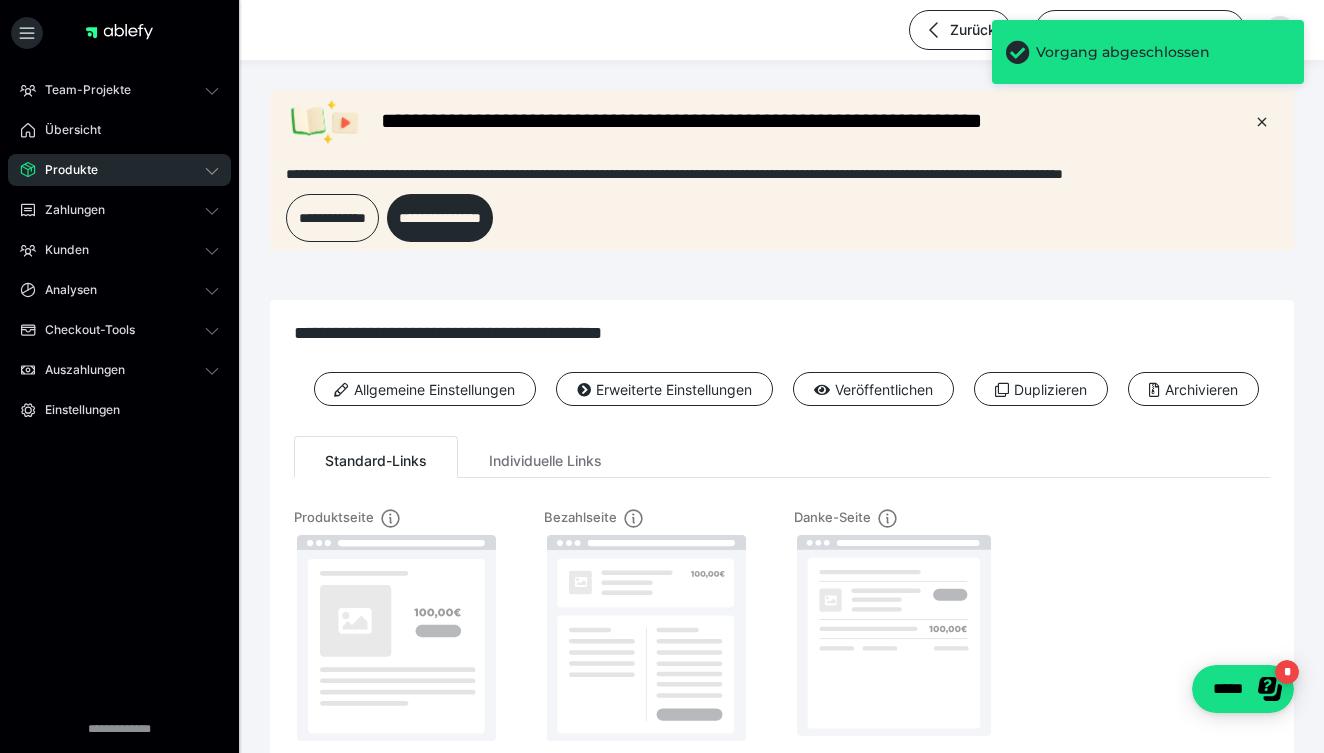 scroll, scrollTop: 0, scrollLeft: 0, axis: both 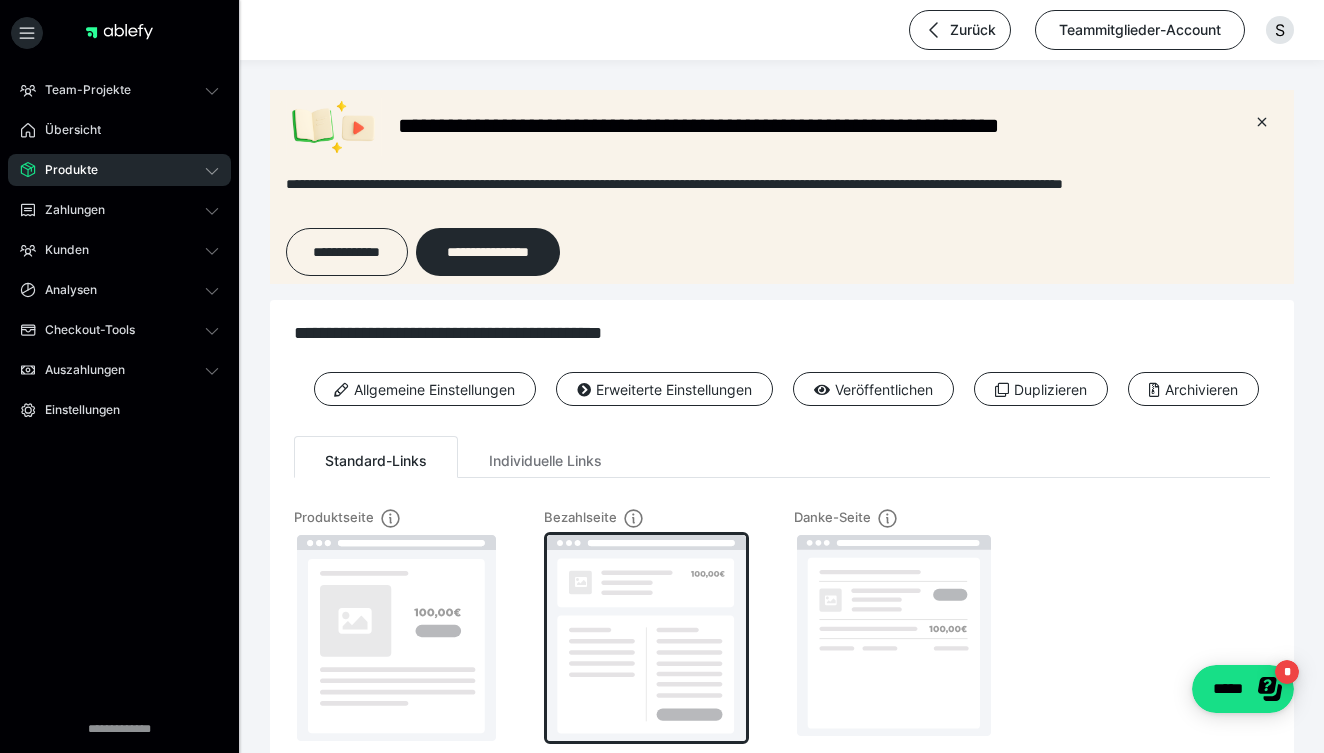 click at bounding box center [646, 638] 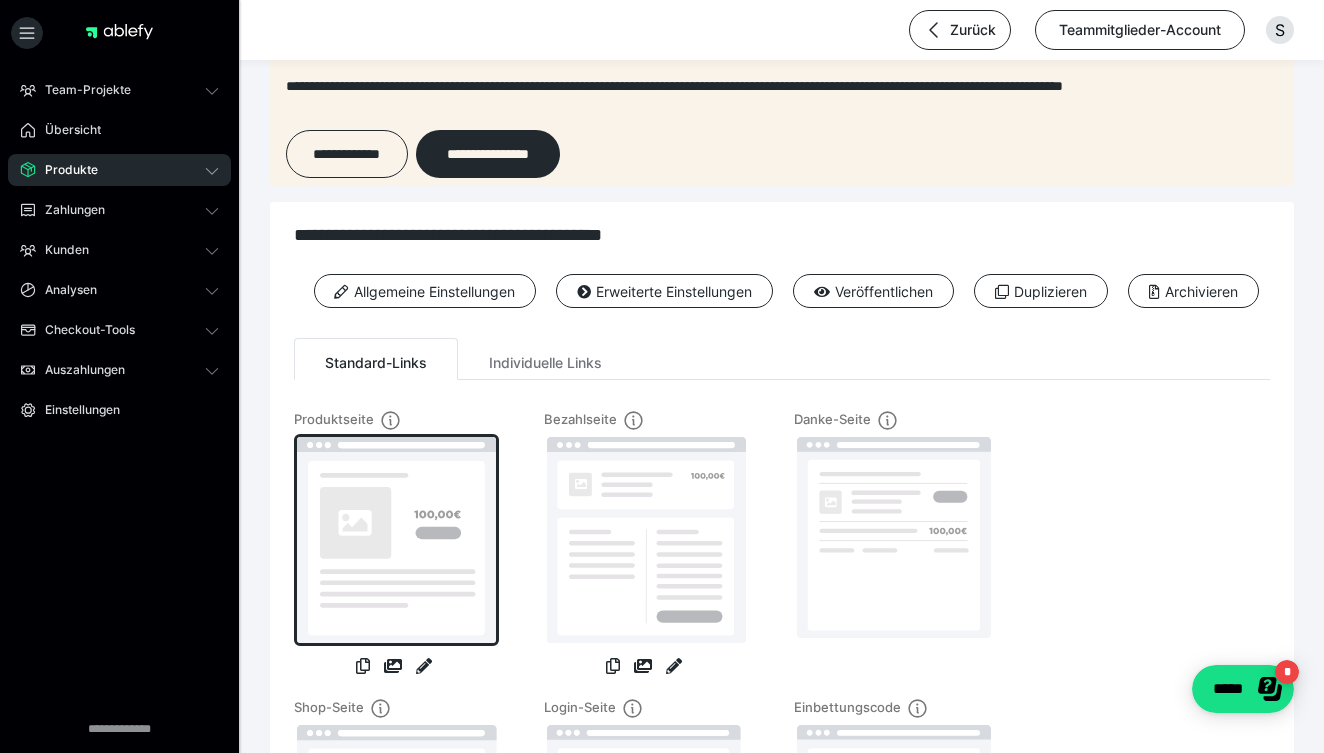 scroll, scrollTop: 114, scrollLeft: 0, axis: vertical 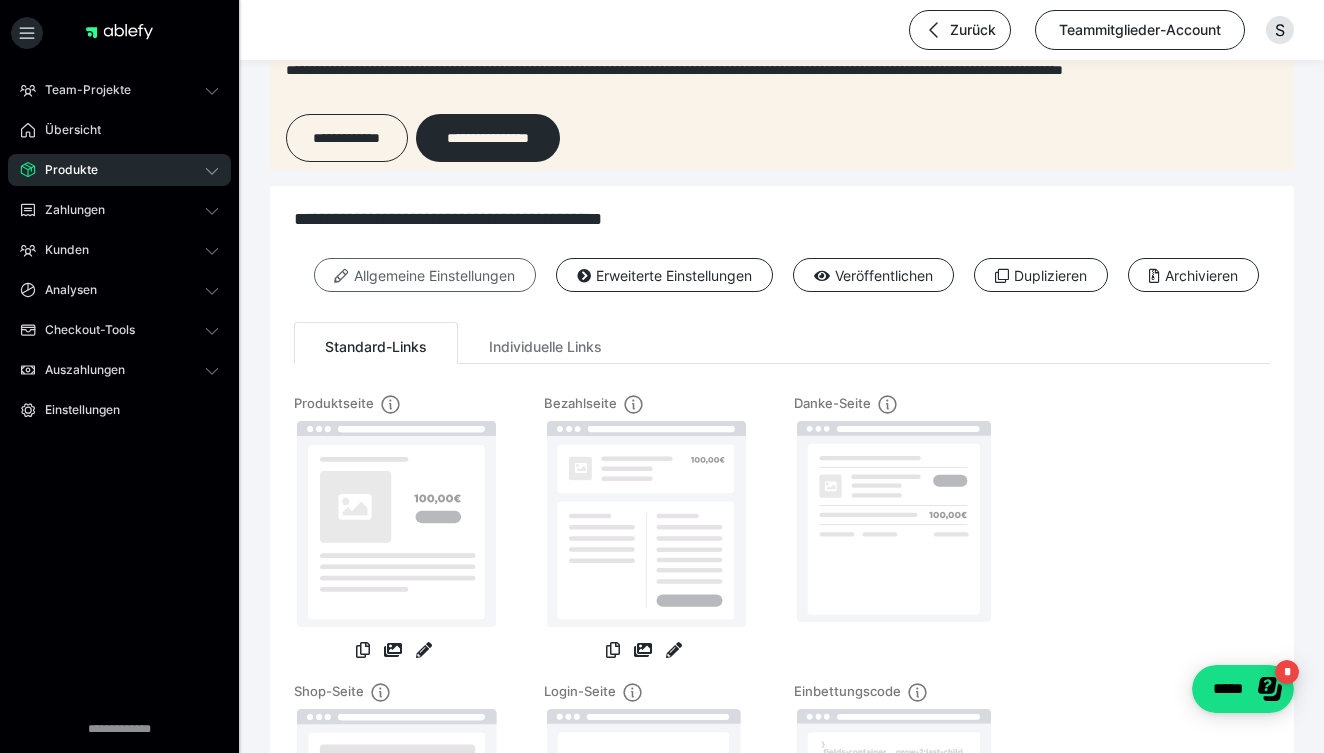 click on "Allgemeine Einstellungen" at bounding box center (425, 275) 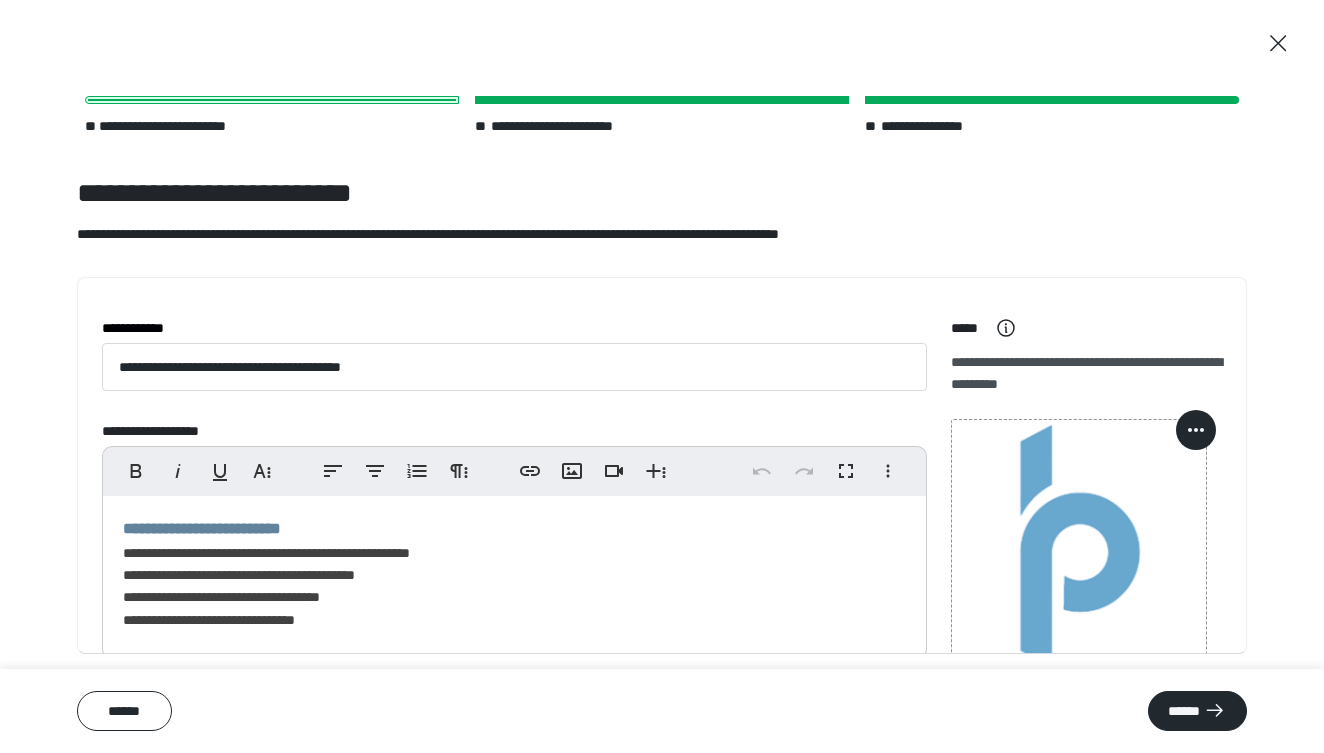 scroll, scrollTop: 0, scrollLeft: 0, axis: both 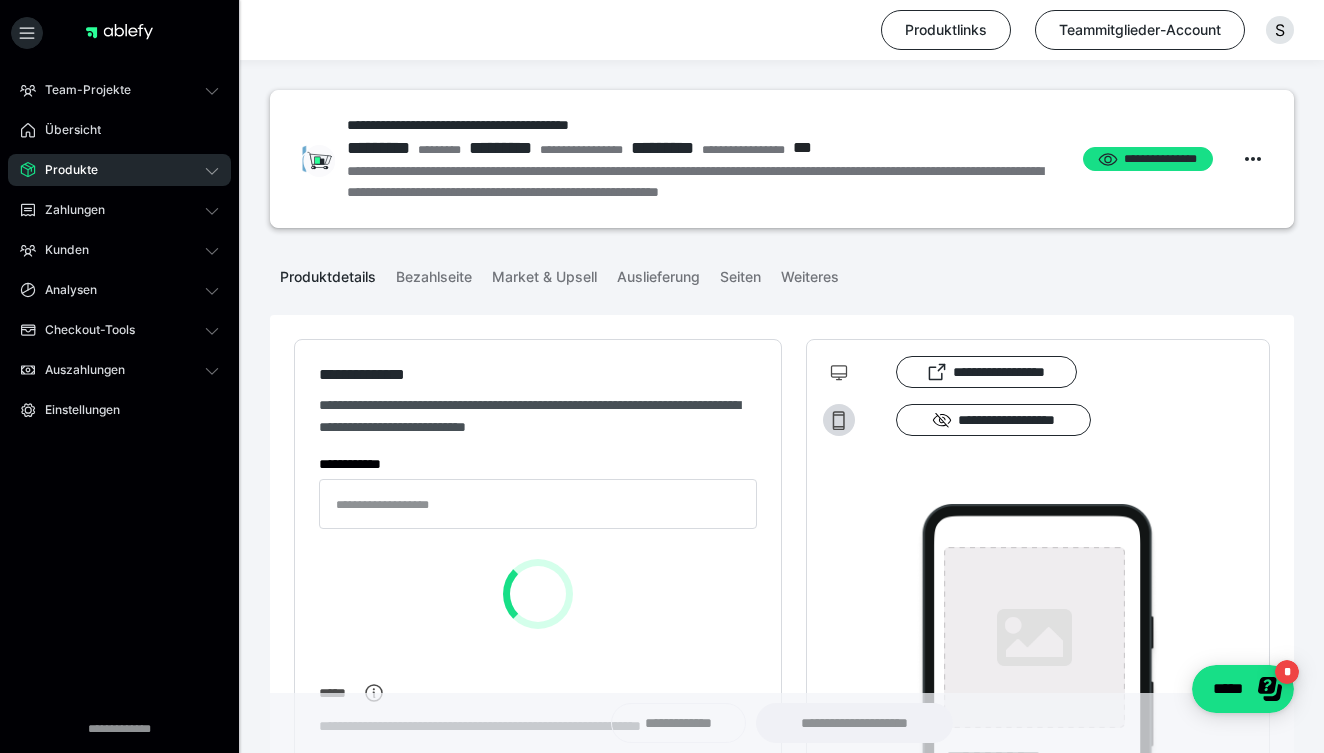 type on "**********" 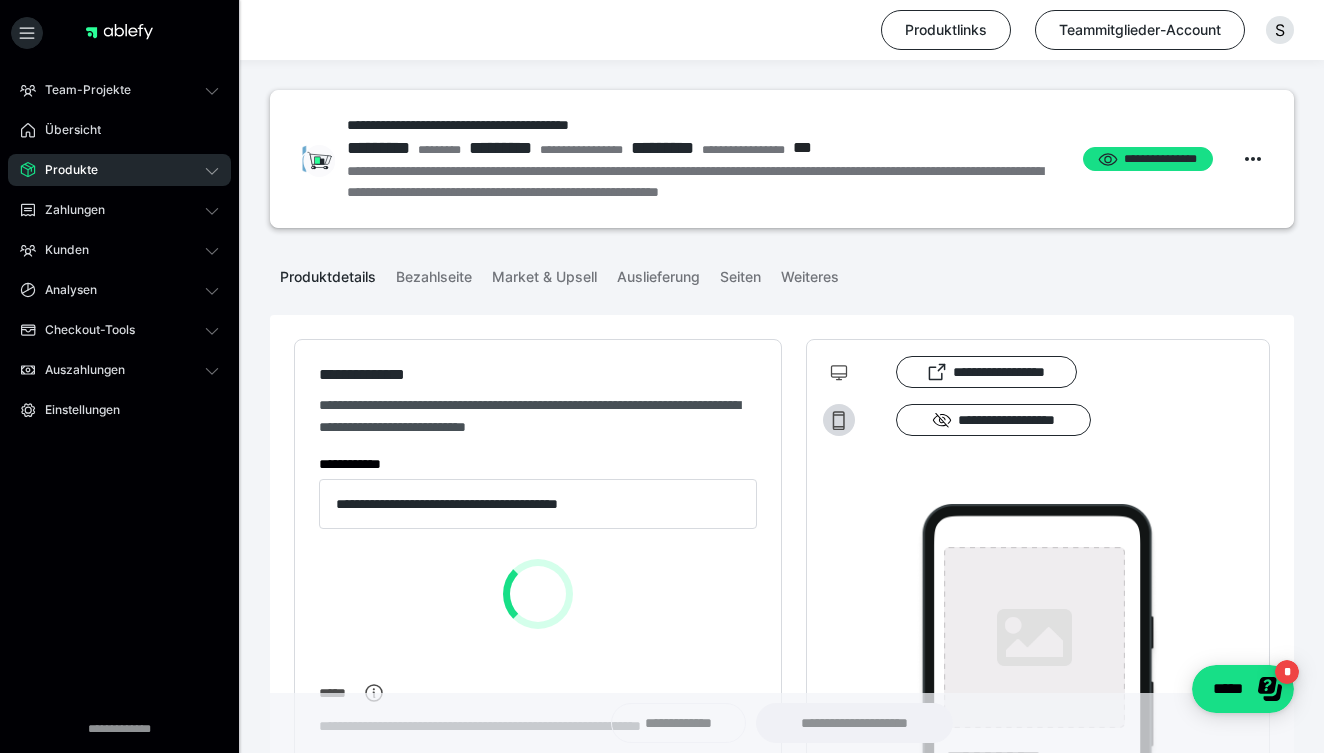type on "**********" 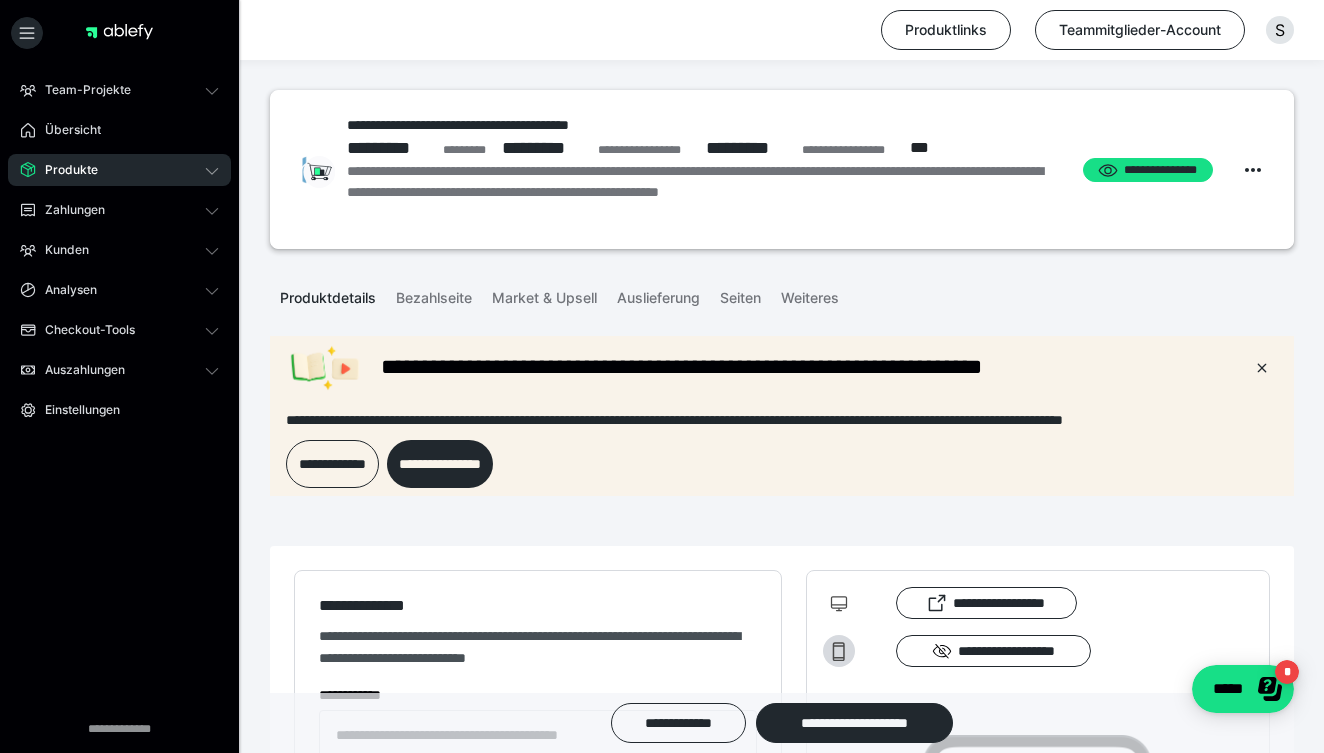 scroll, scrollTop: 0, scrollLeft: 0, axis: both 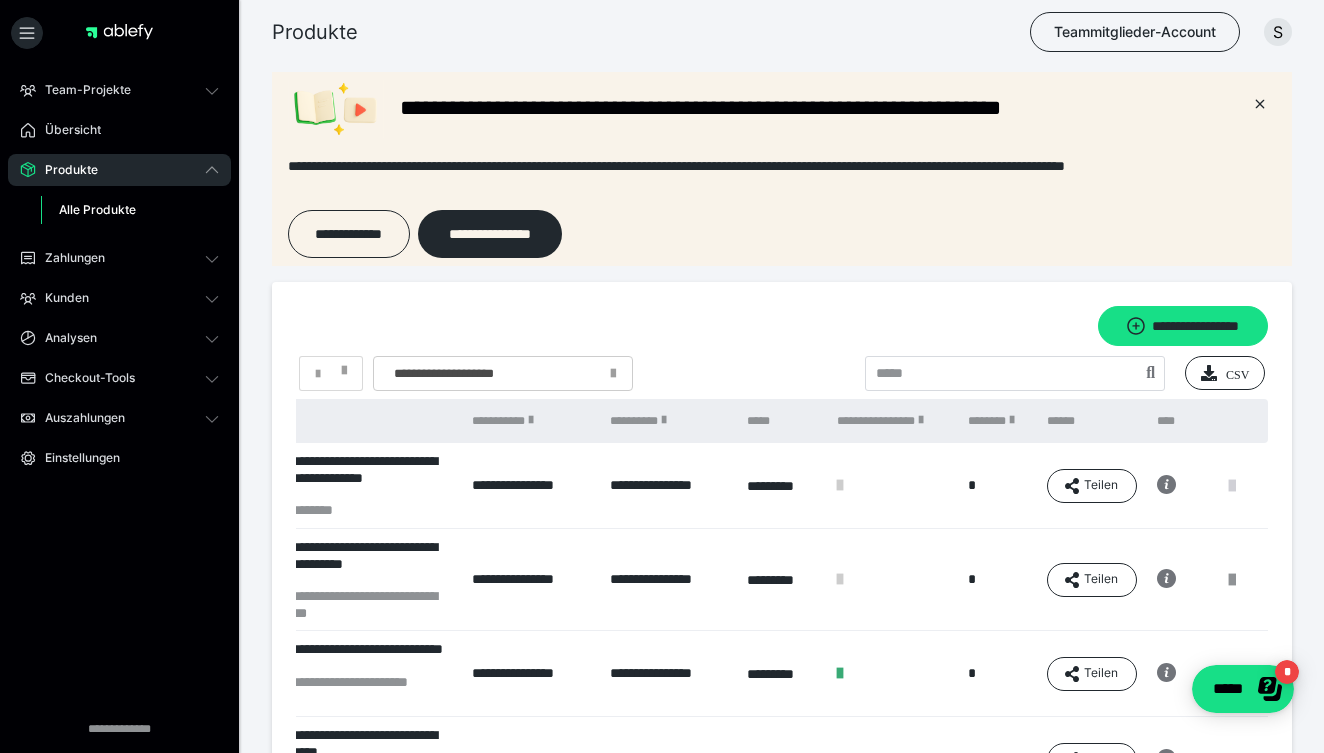 click at bounding box center (1232, 486) 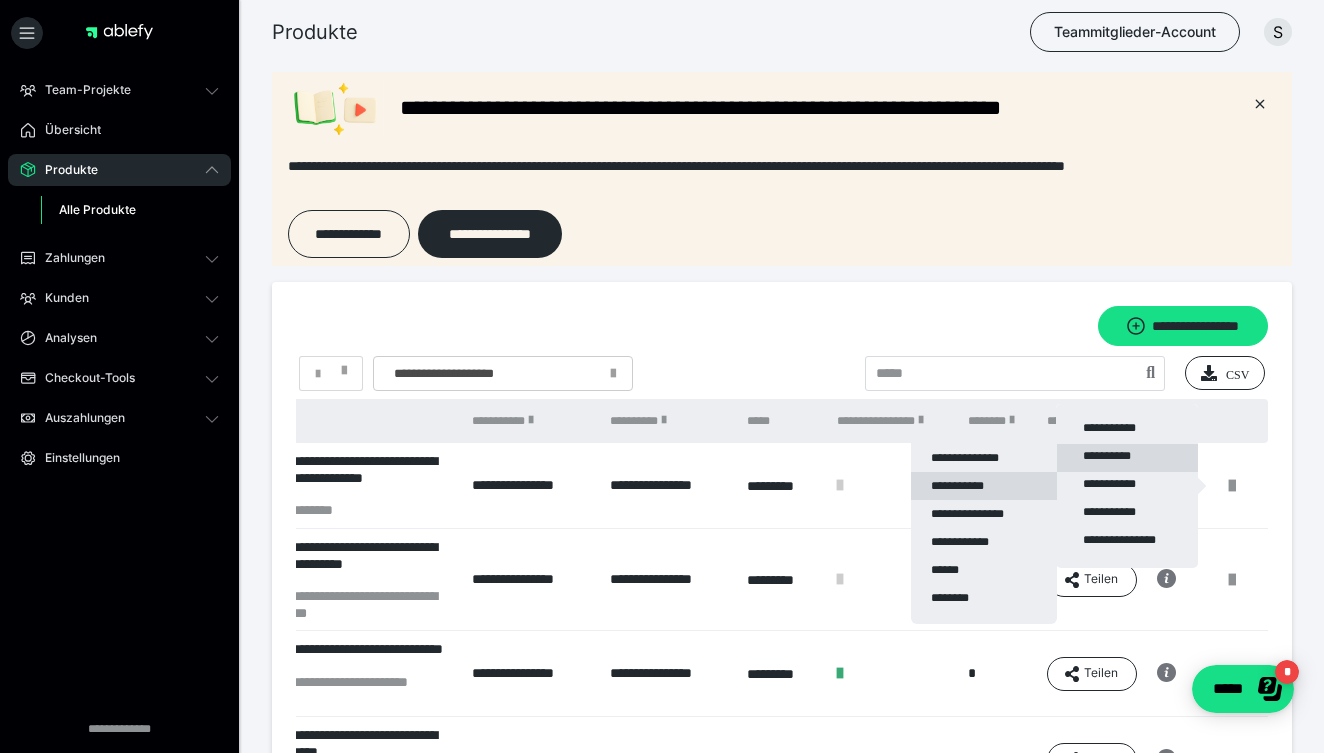 click on "**********" at bounding box center [984, 486] 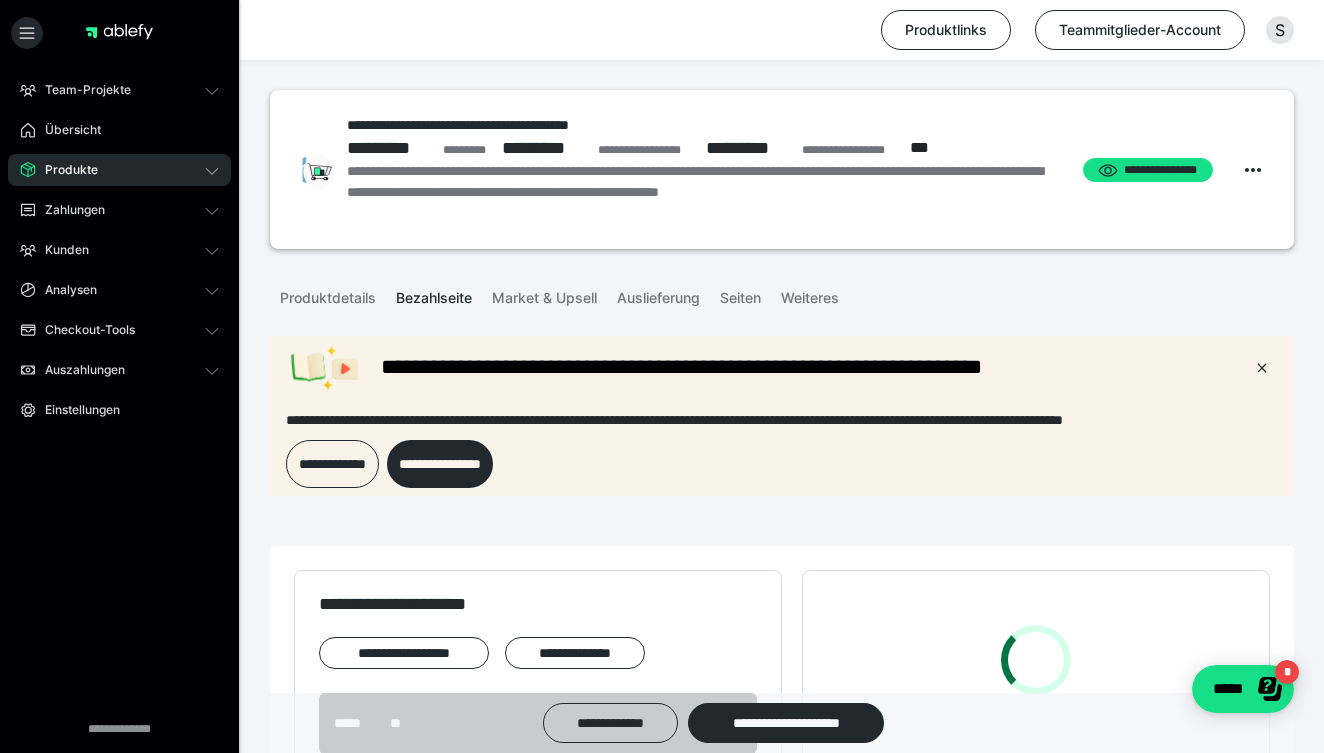 scroll, scrollTop: 0, scrollLeft: 0, axis: both 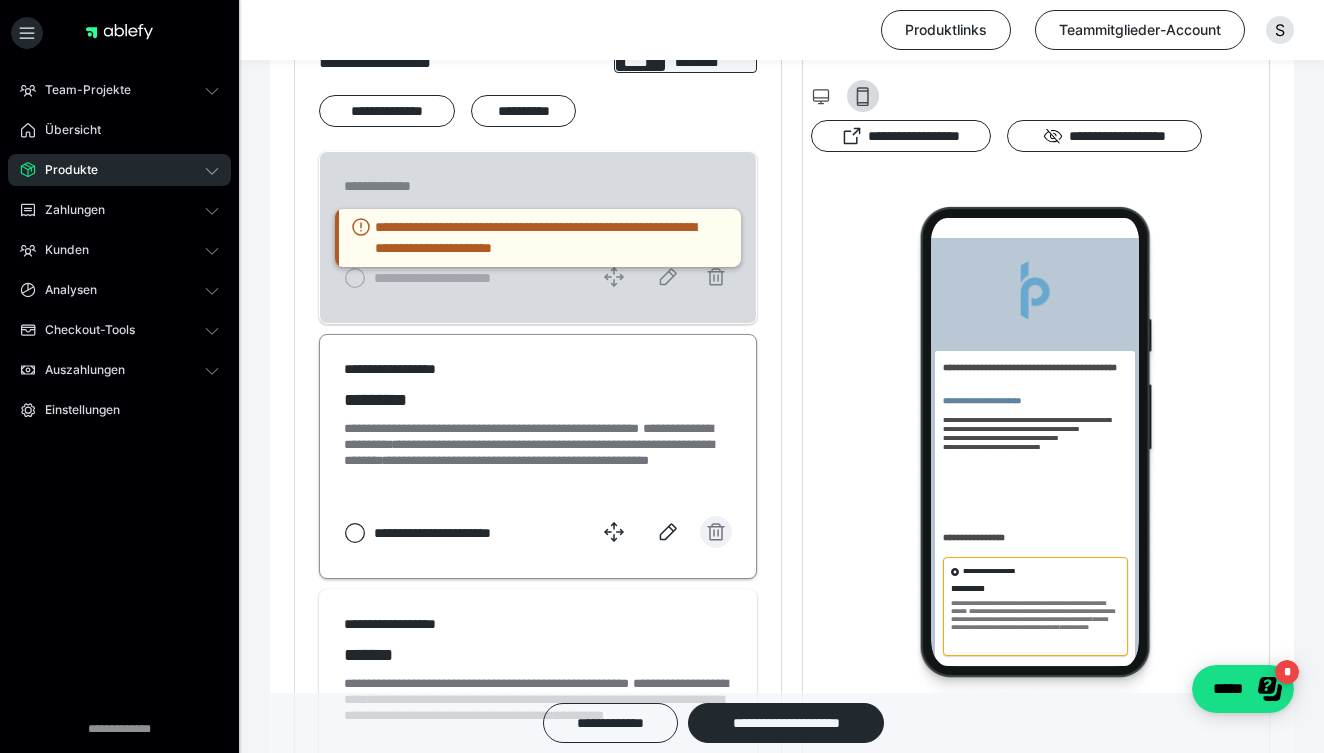 click 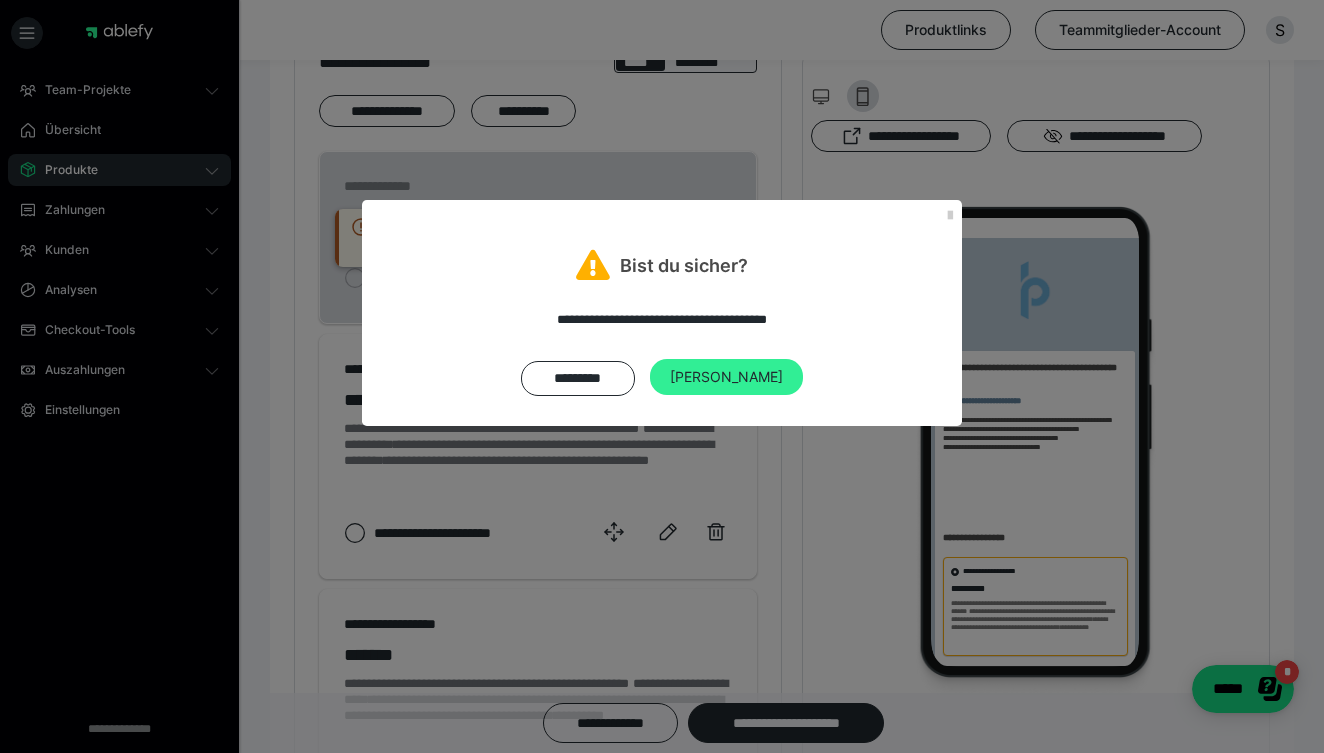 click on "[PERSON_NAME]" at bounding box center (726, 377) 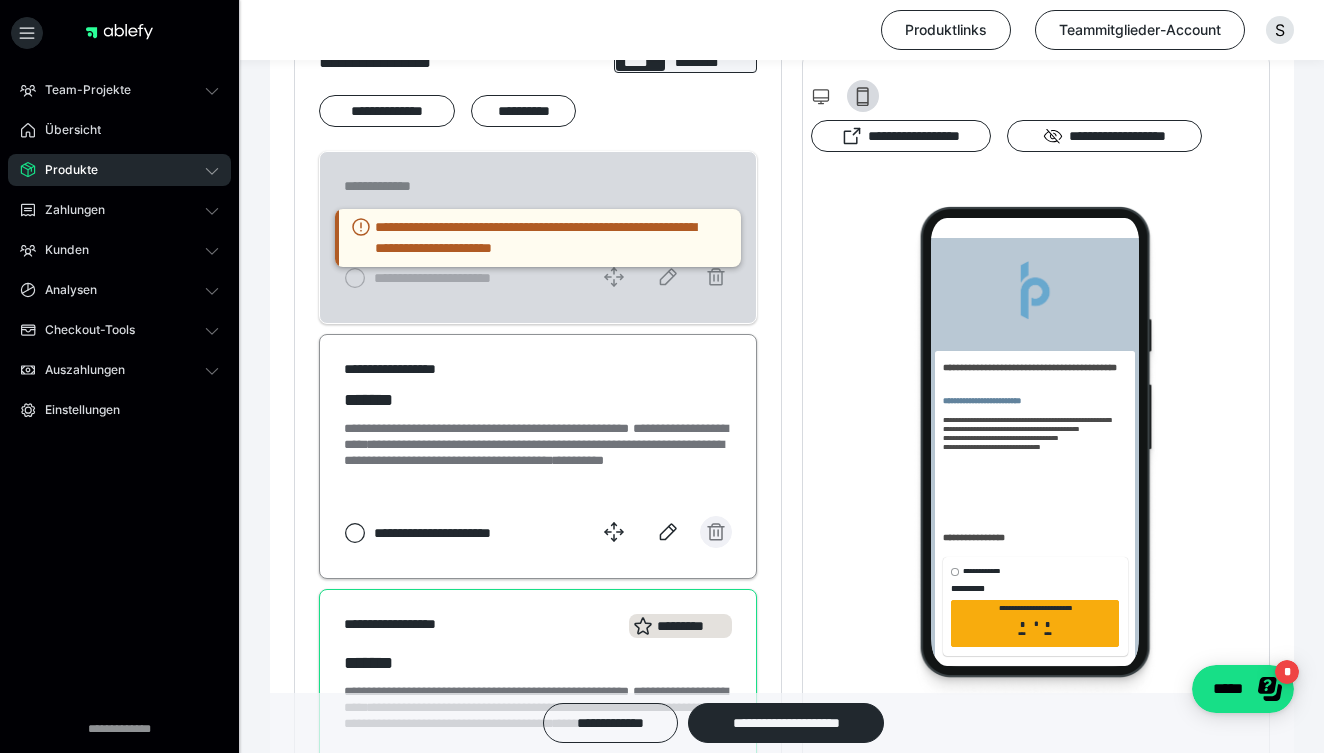 click 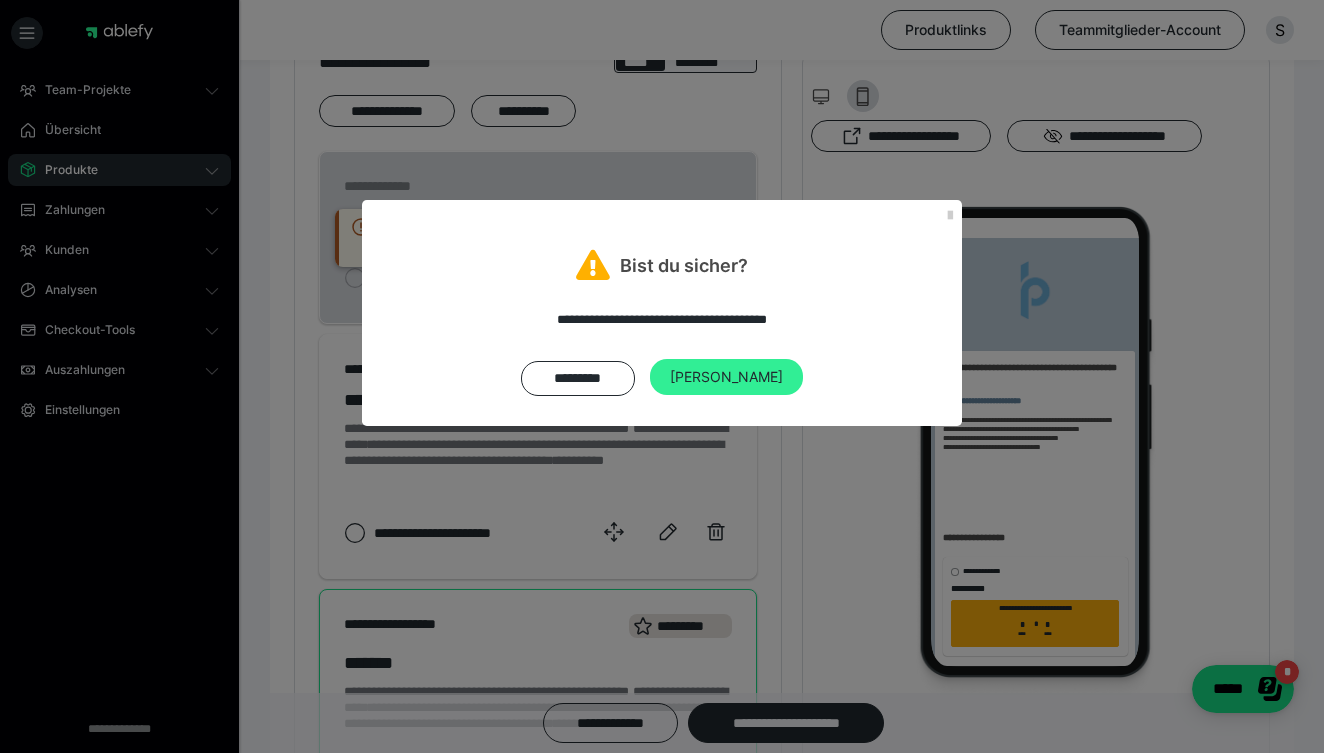 click on "[PERSON_NAME]" at bounding box center [726, 377] 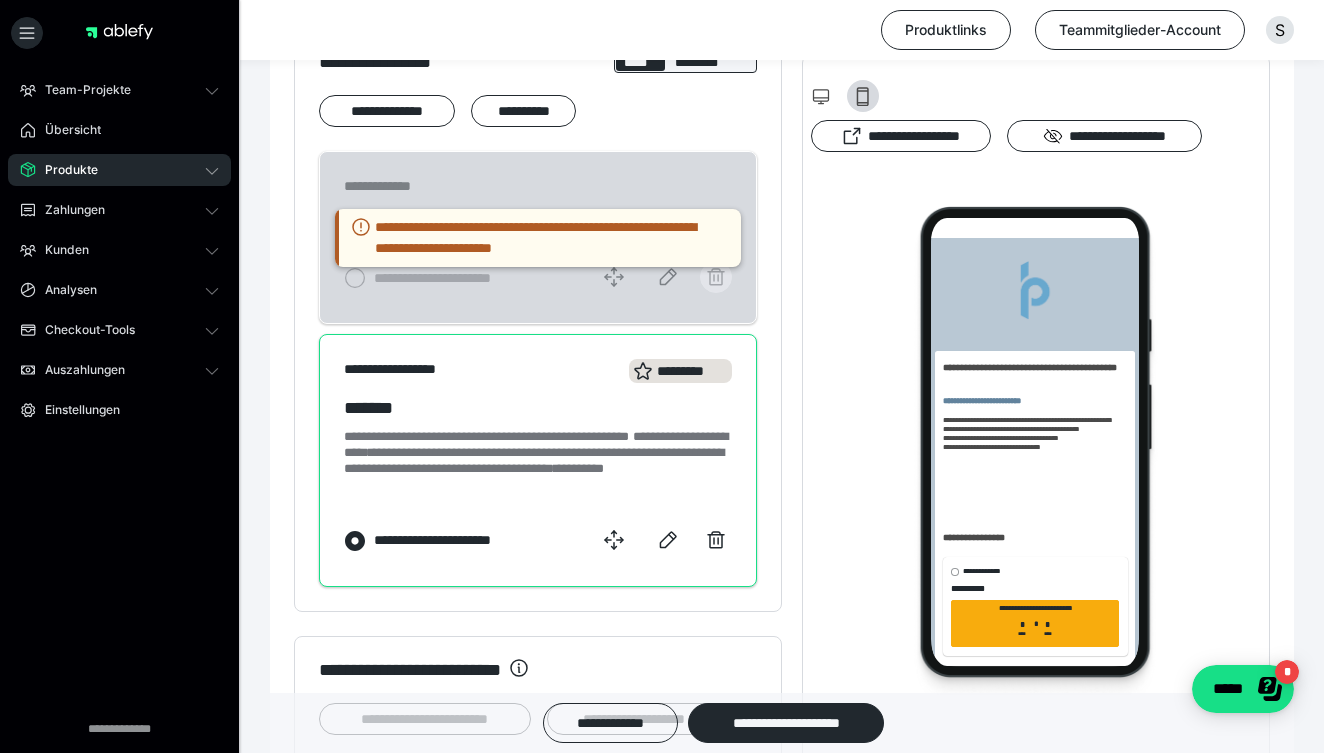 click 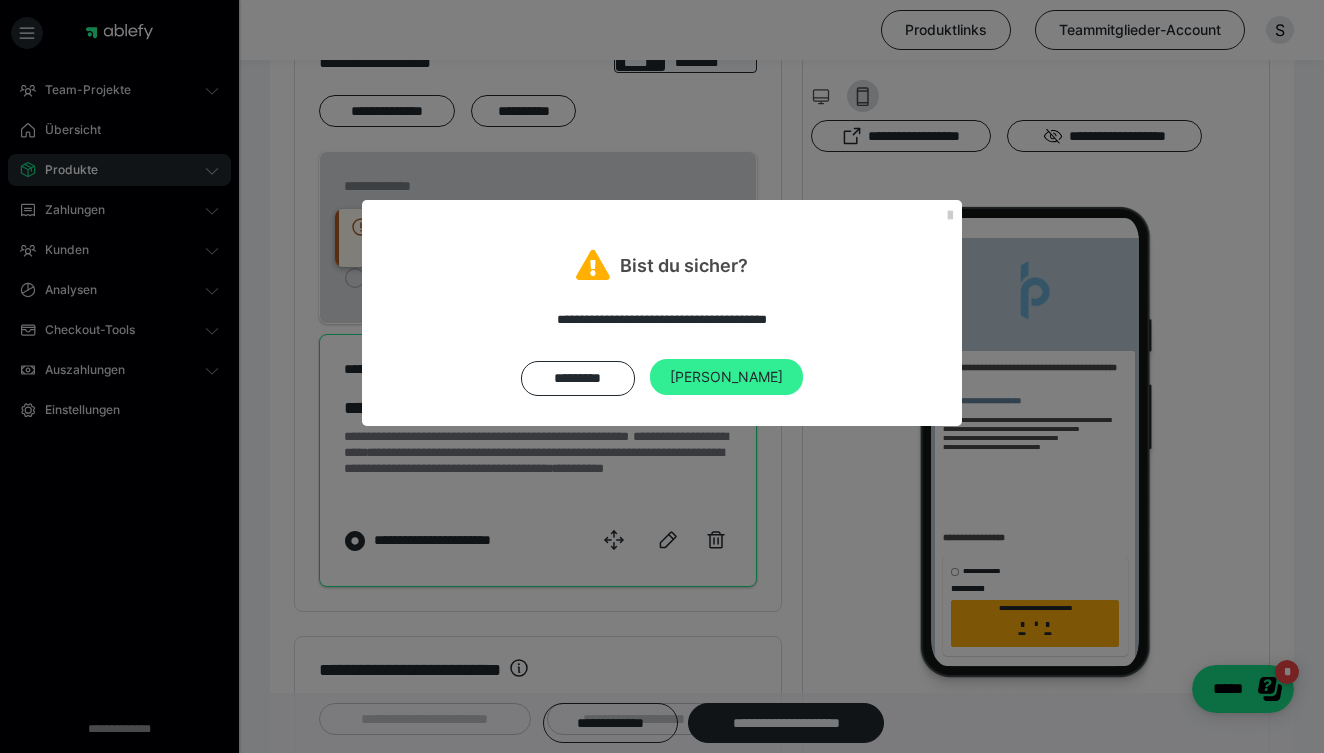 click on "[PERSON_NAME]" at bounding box center [726, 377] 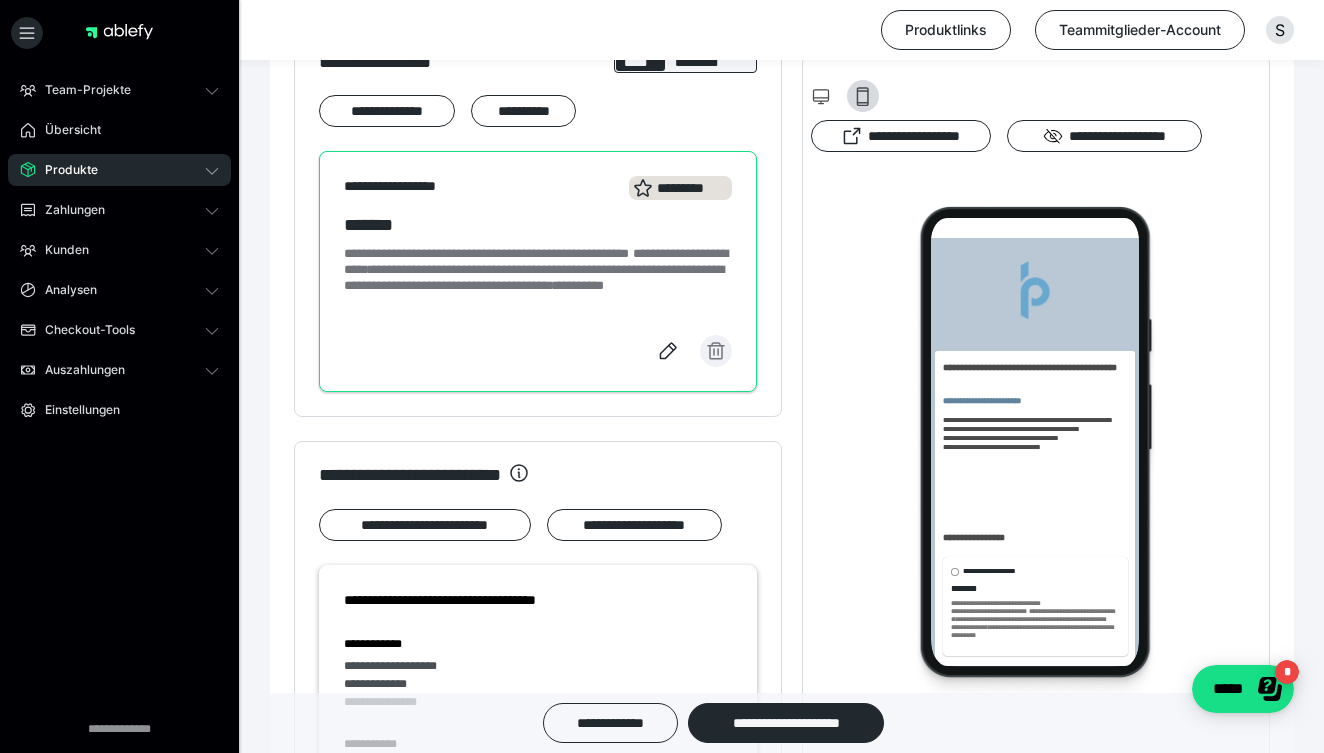 click 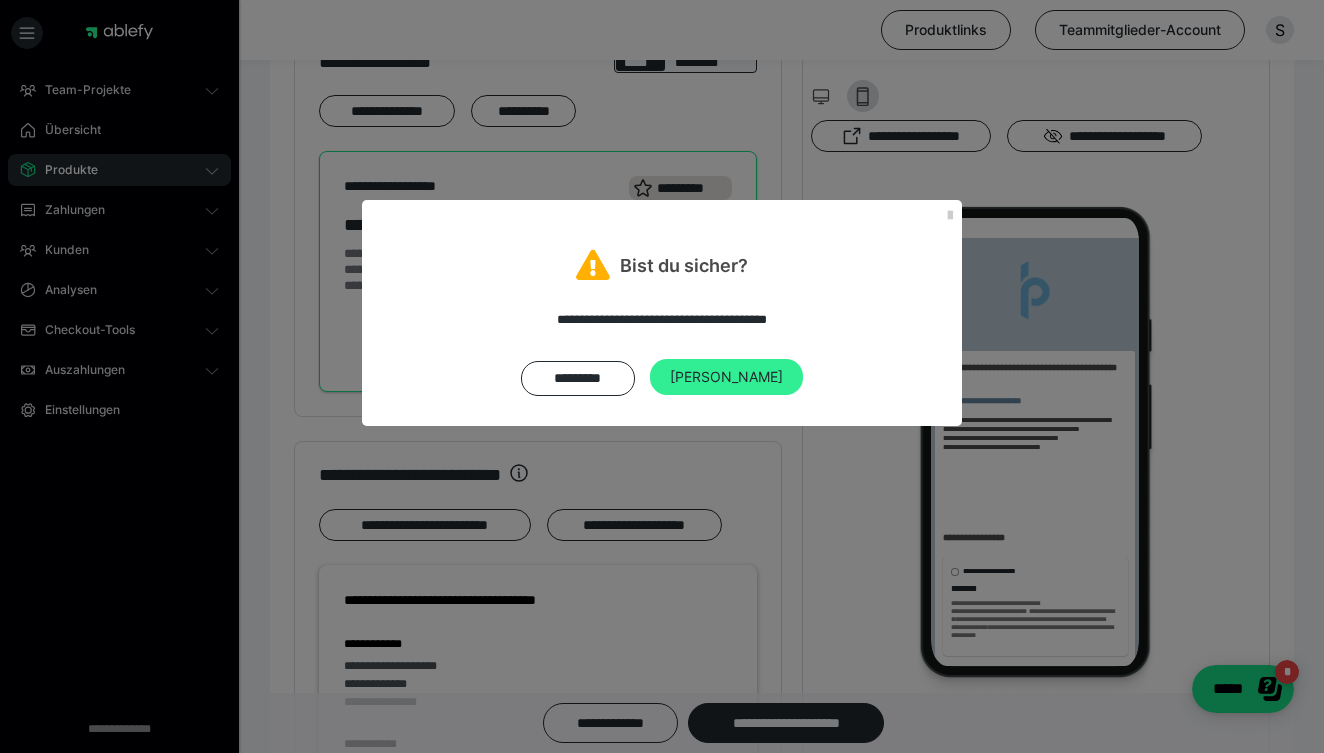 click on "[PERSON_NAME]" at bounding box center [726, 377] 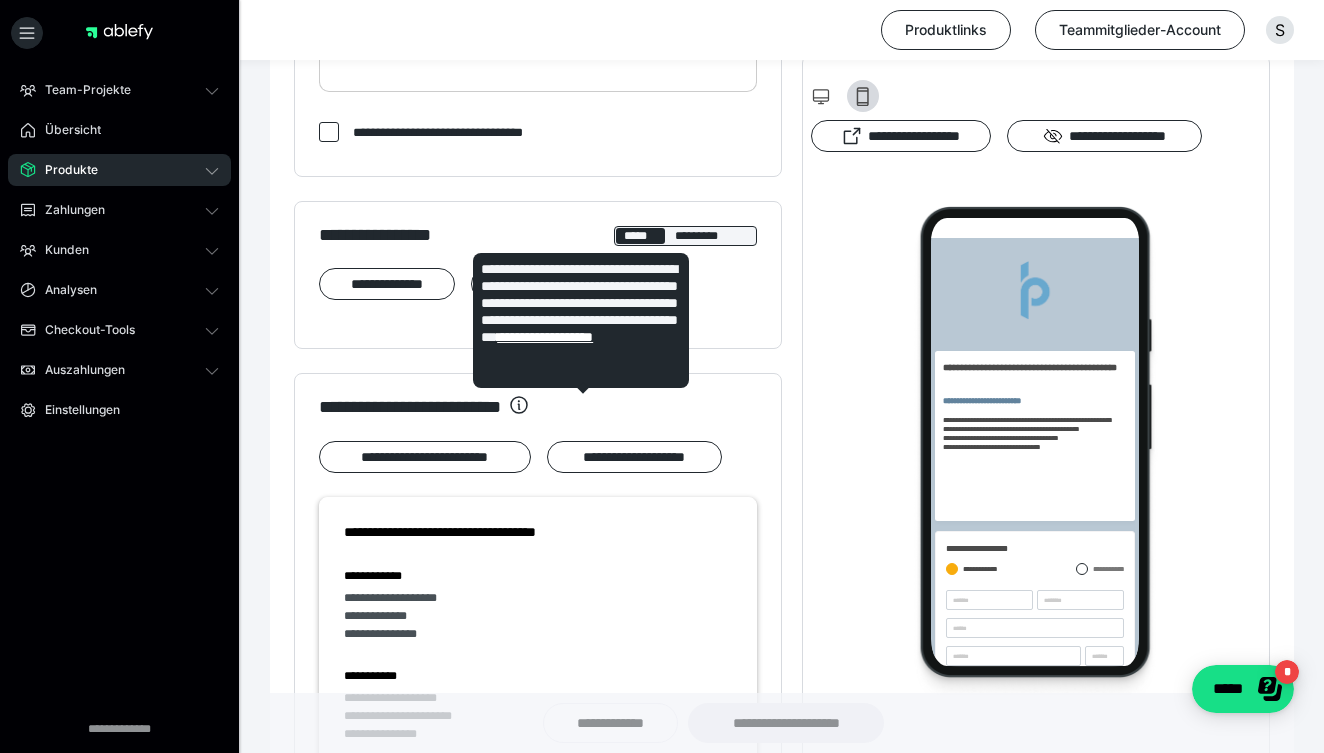scroll, scrollTop: 1137, scrollLeft: 0, axis: vertical 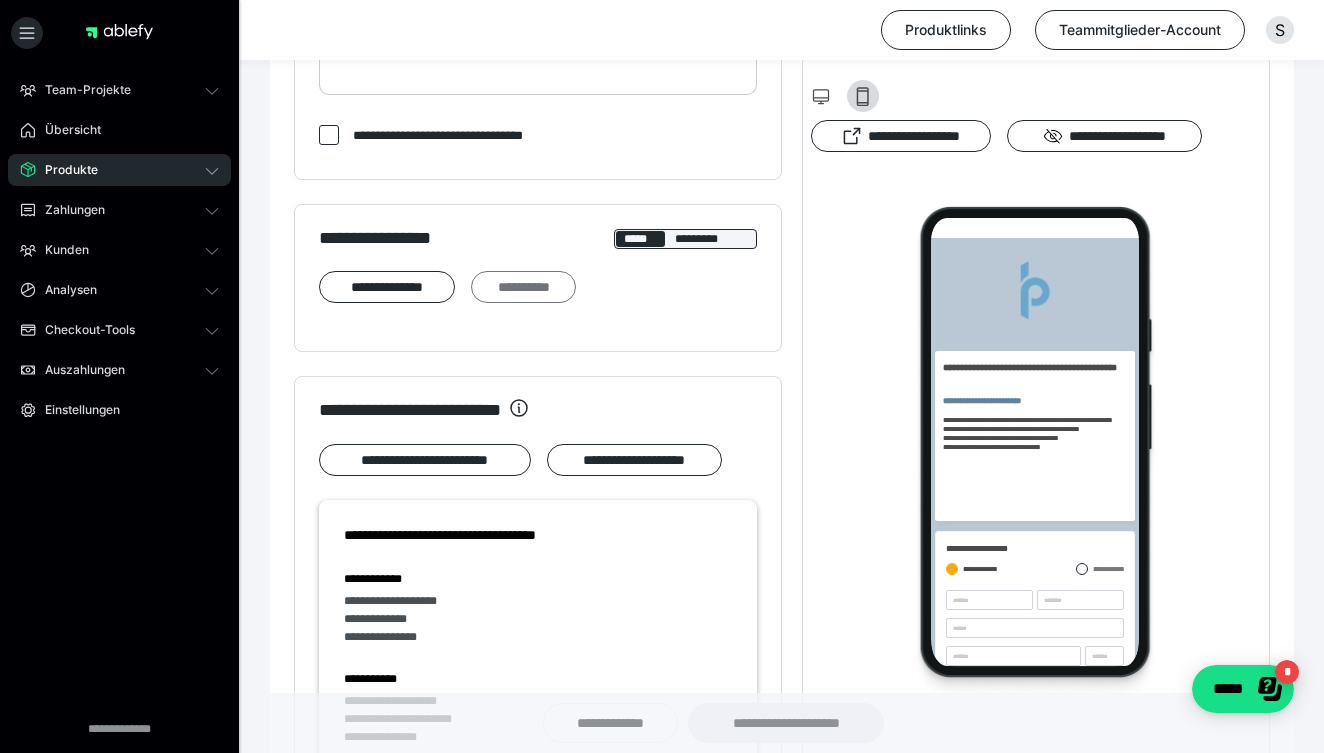 click on "**********" at bounding box center [523, 287] 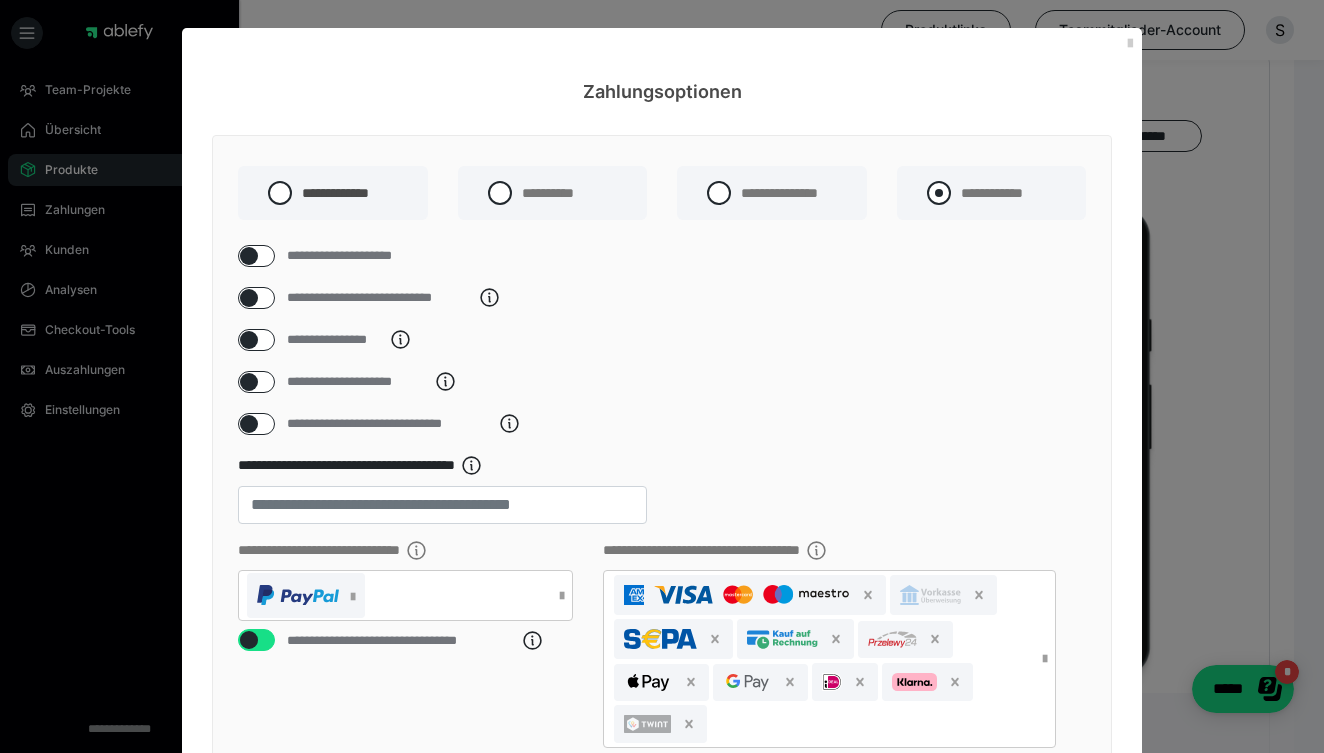 click at bounding box center [939, 193] 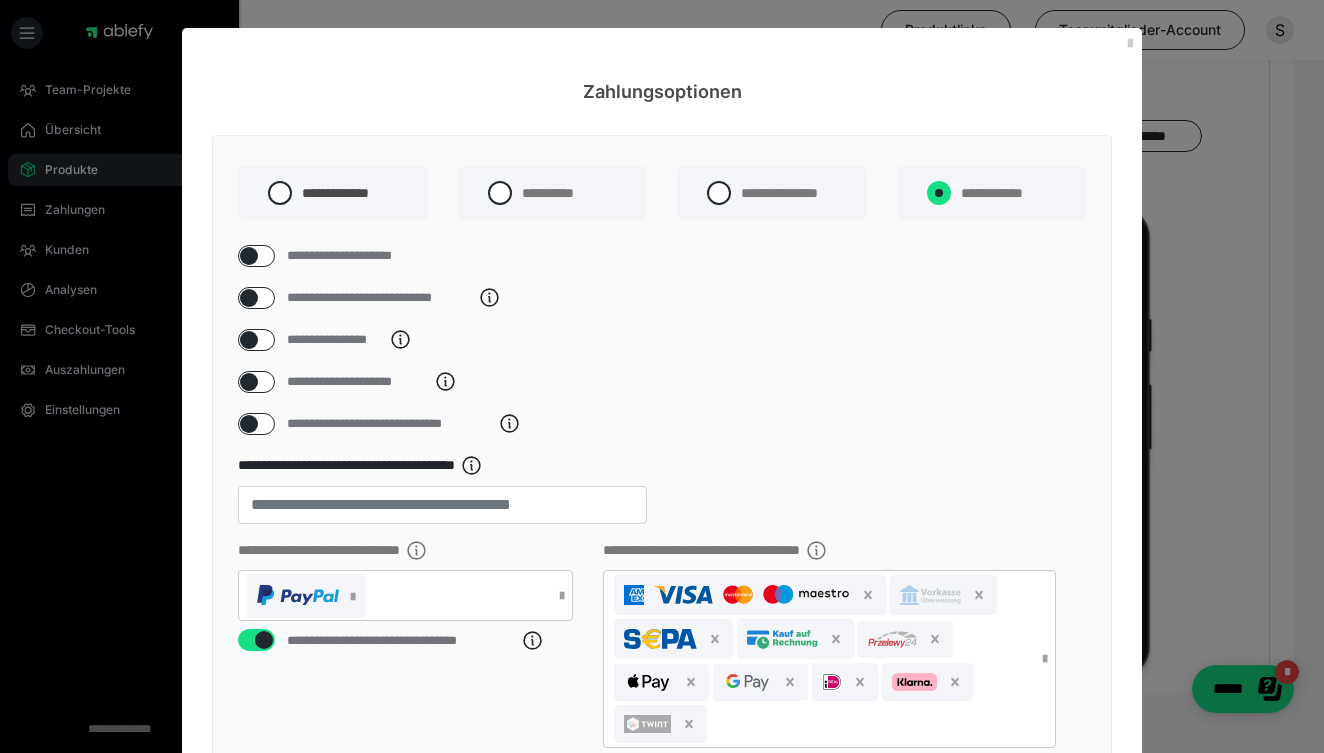 radio on "****" 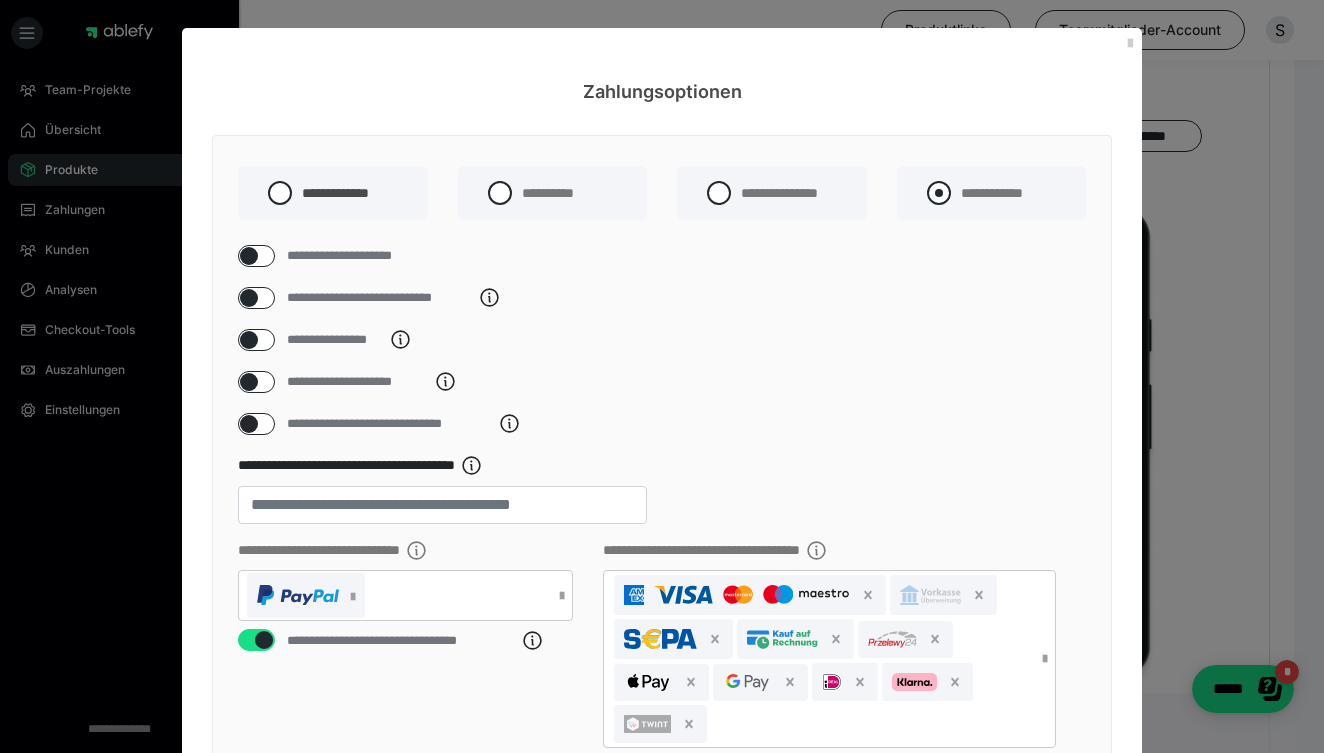 select on "1m" 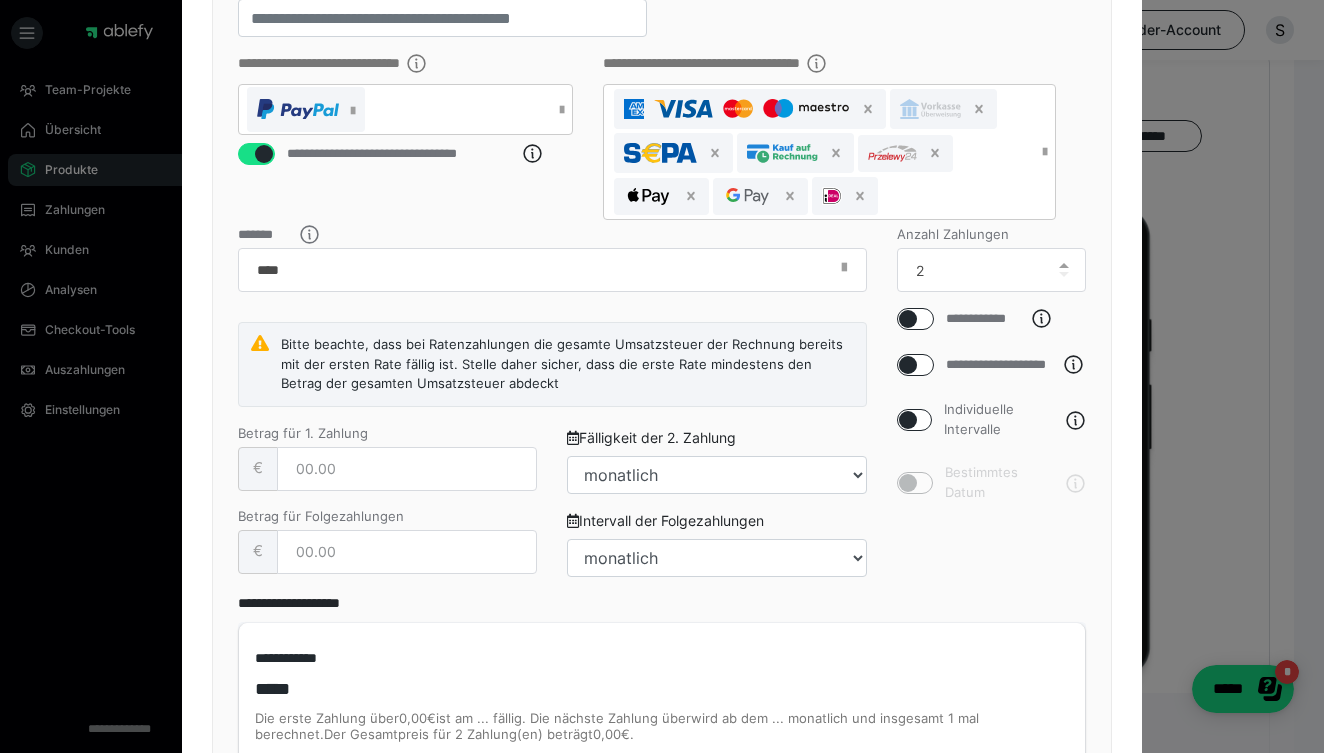 scroll, scrollTop: 553, scrollLeft: 0, axis: vertical 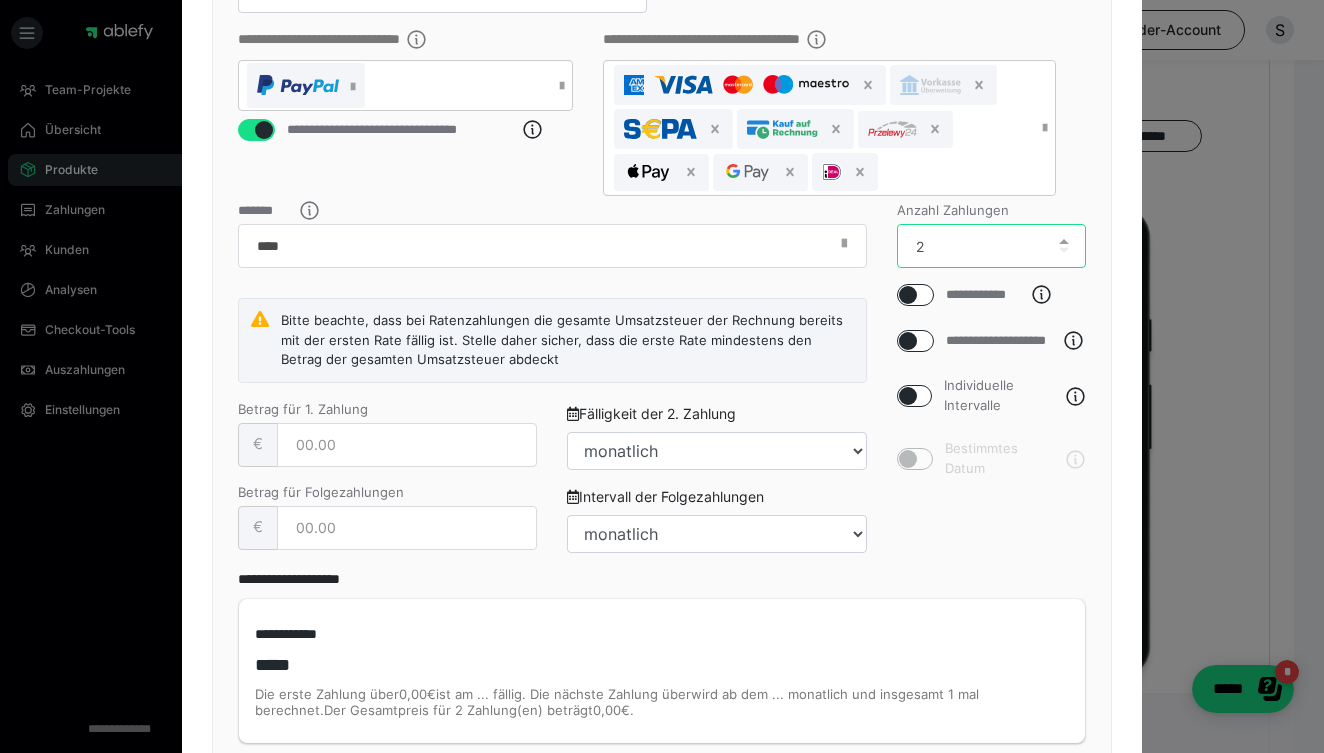 click on "2" at bounding box center [992, 246] 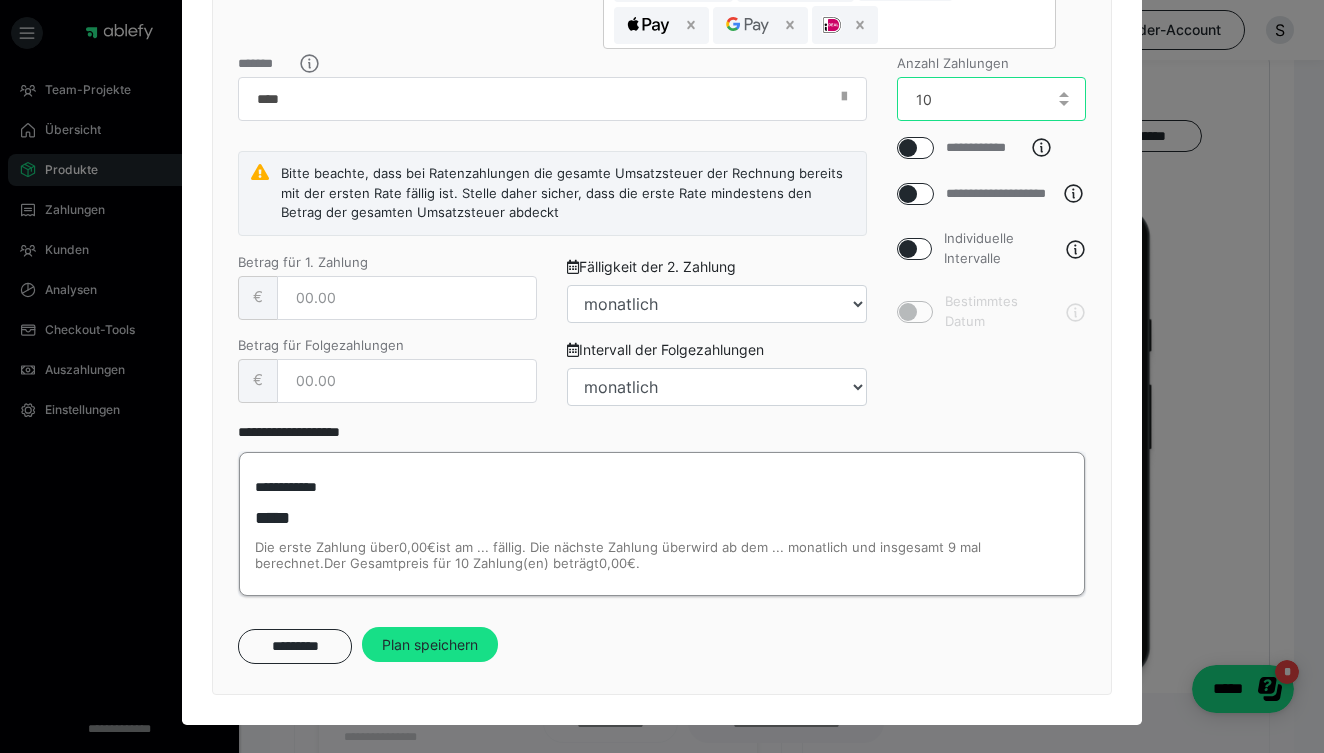 scroll, scrollTop: 724, scrollLeft: 0, axis: vertical 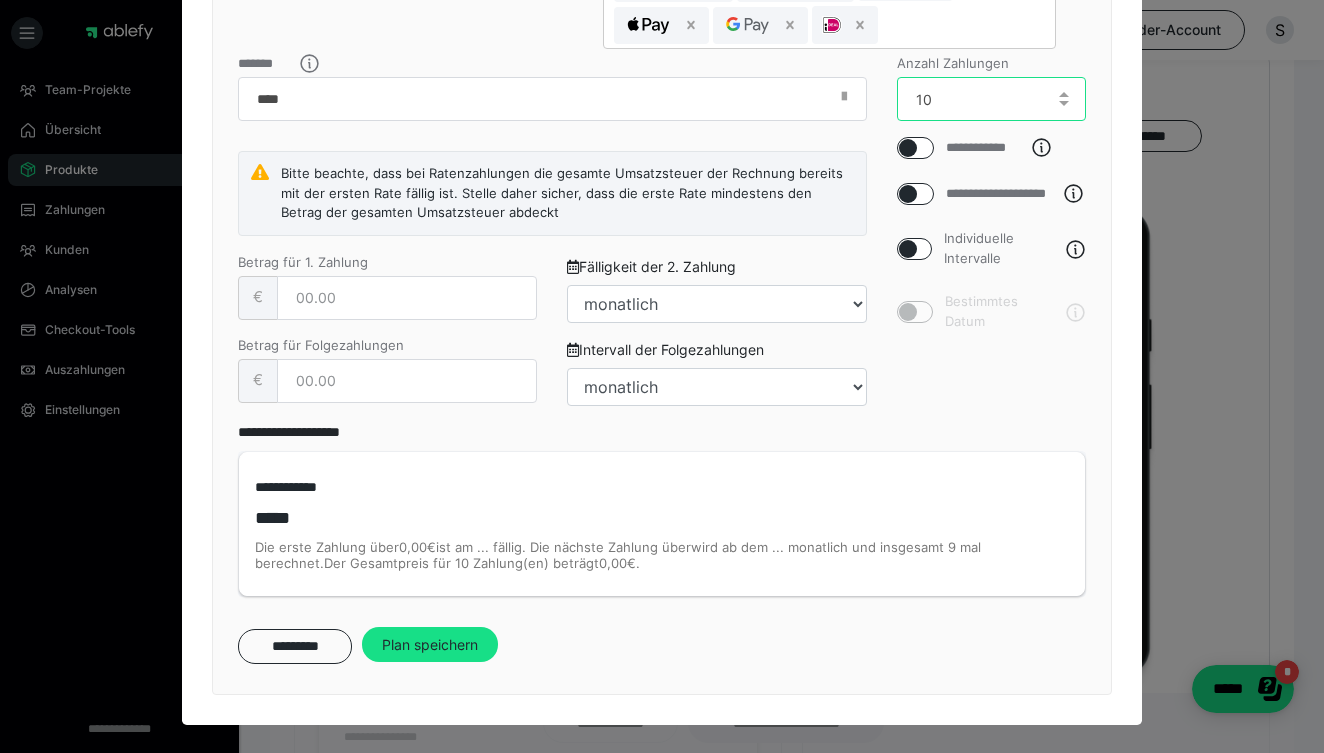 type on "10" 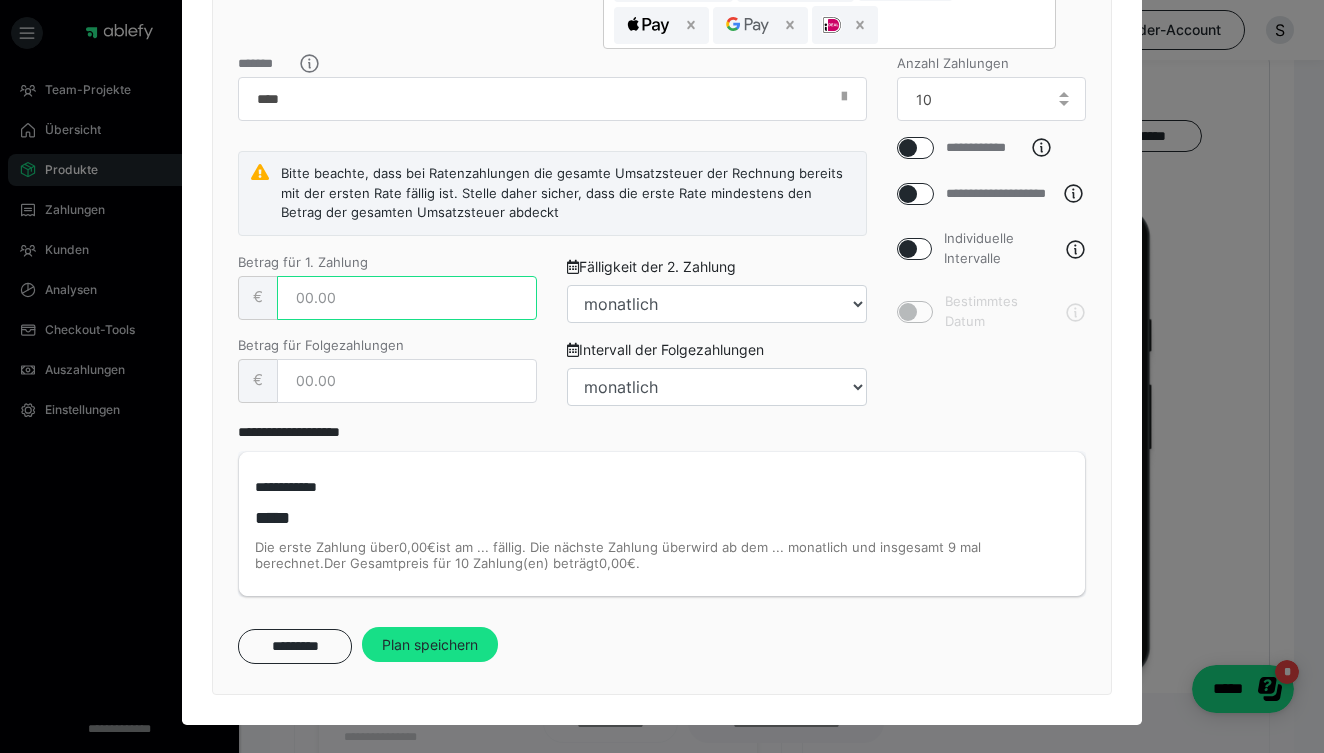 click at bounding box center [407, 298] 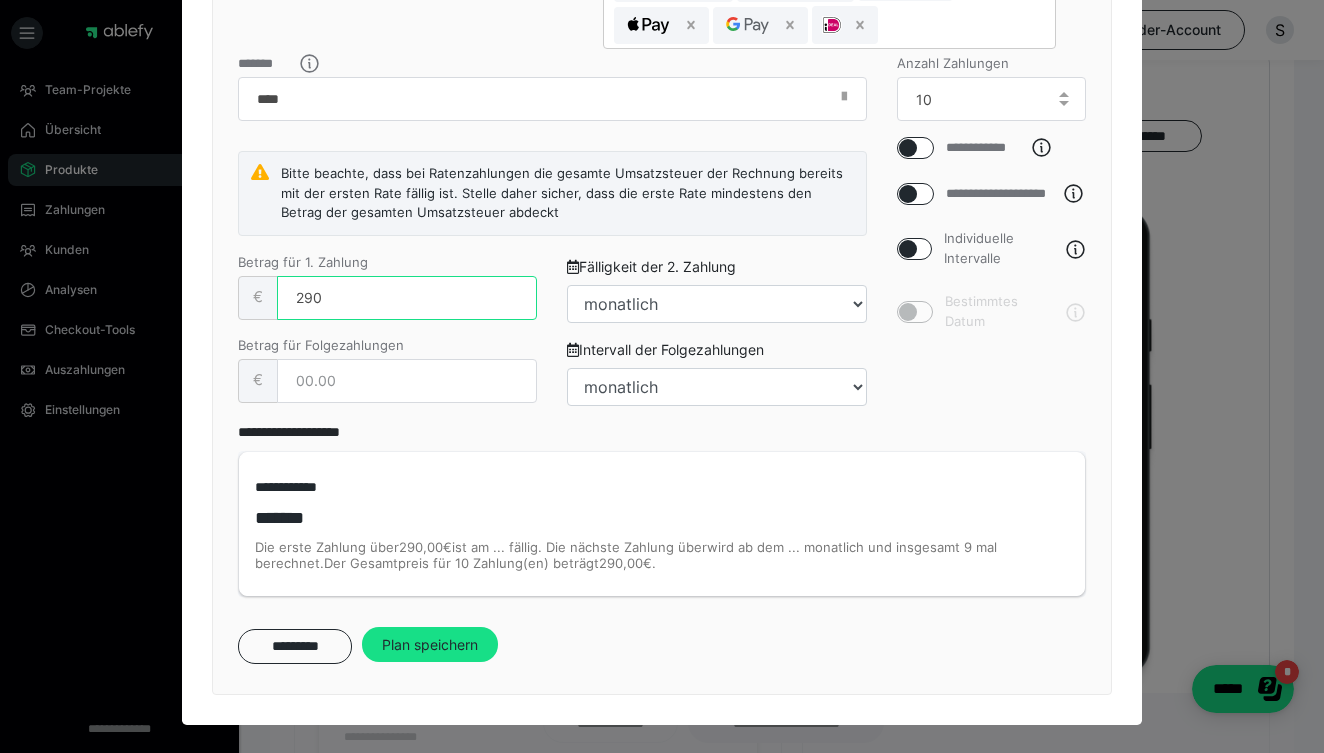 type on "290" 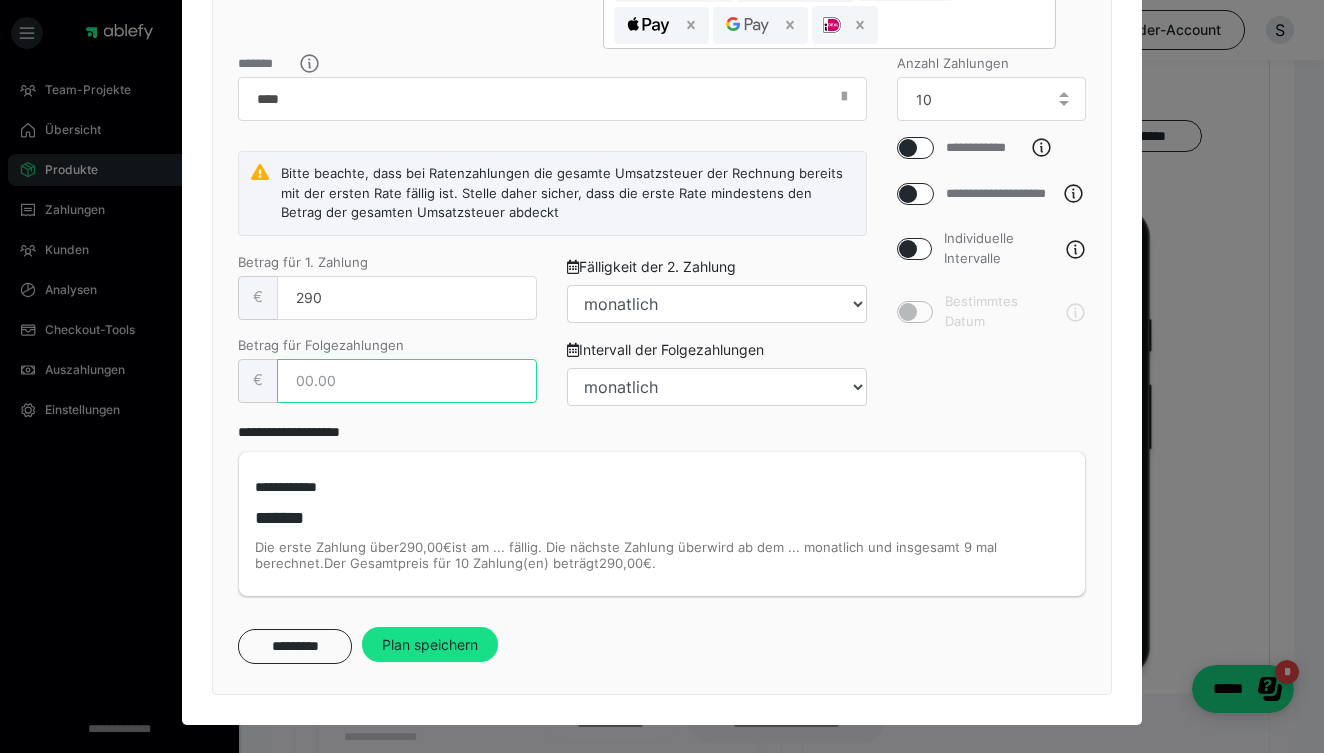 click at bounding box center [407, 381] 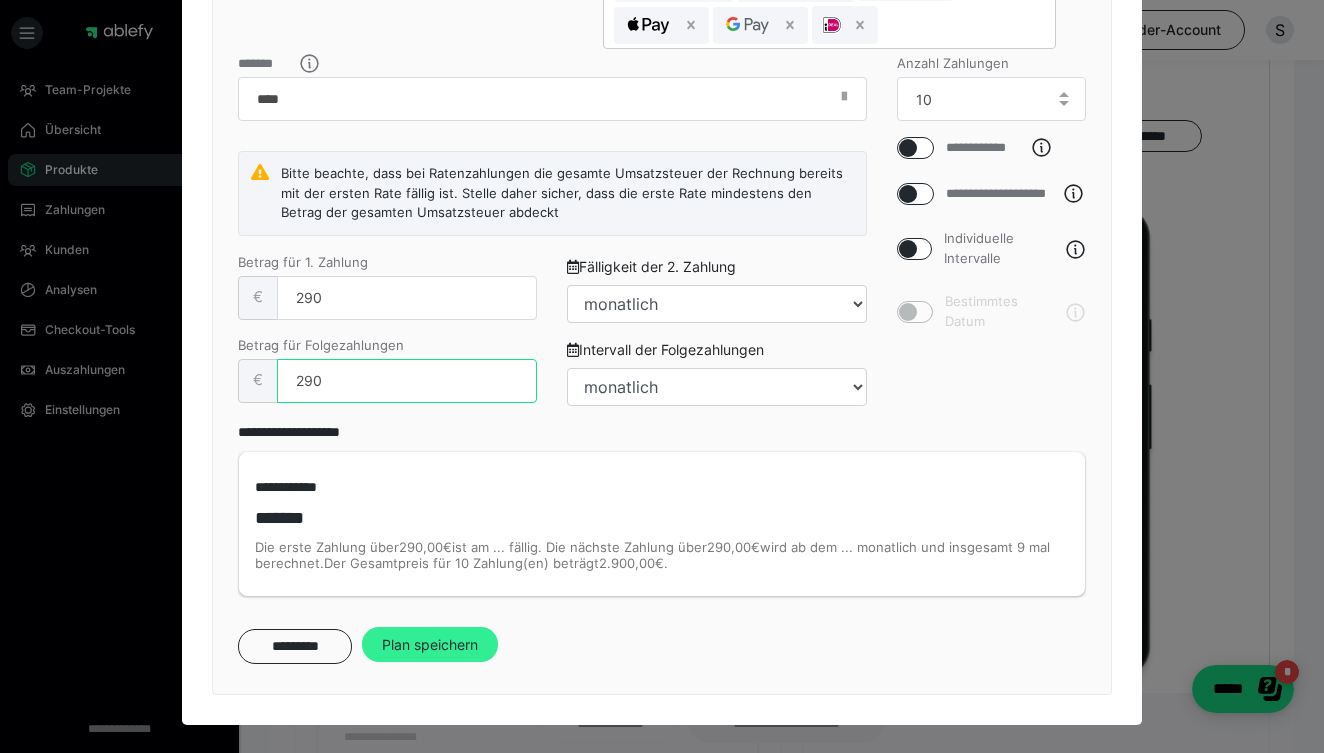 type on "290" 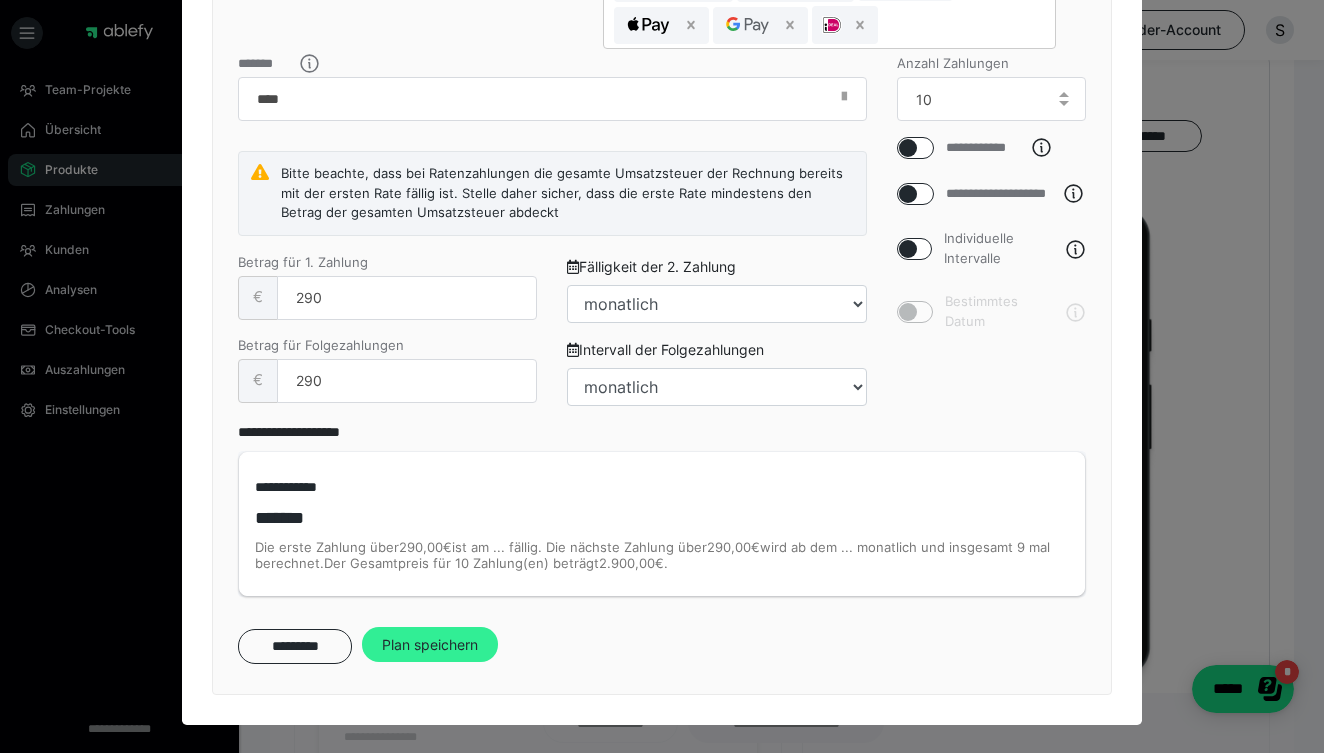 click on "Plan speichern" at bounding box center [430, 645] 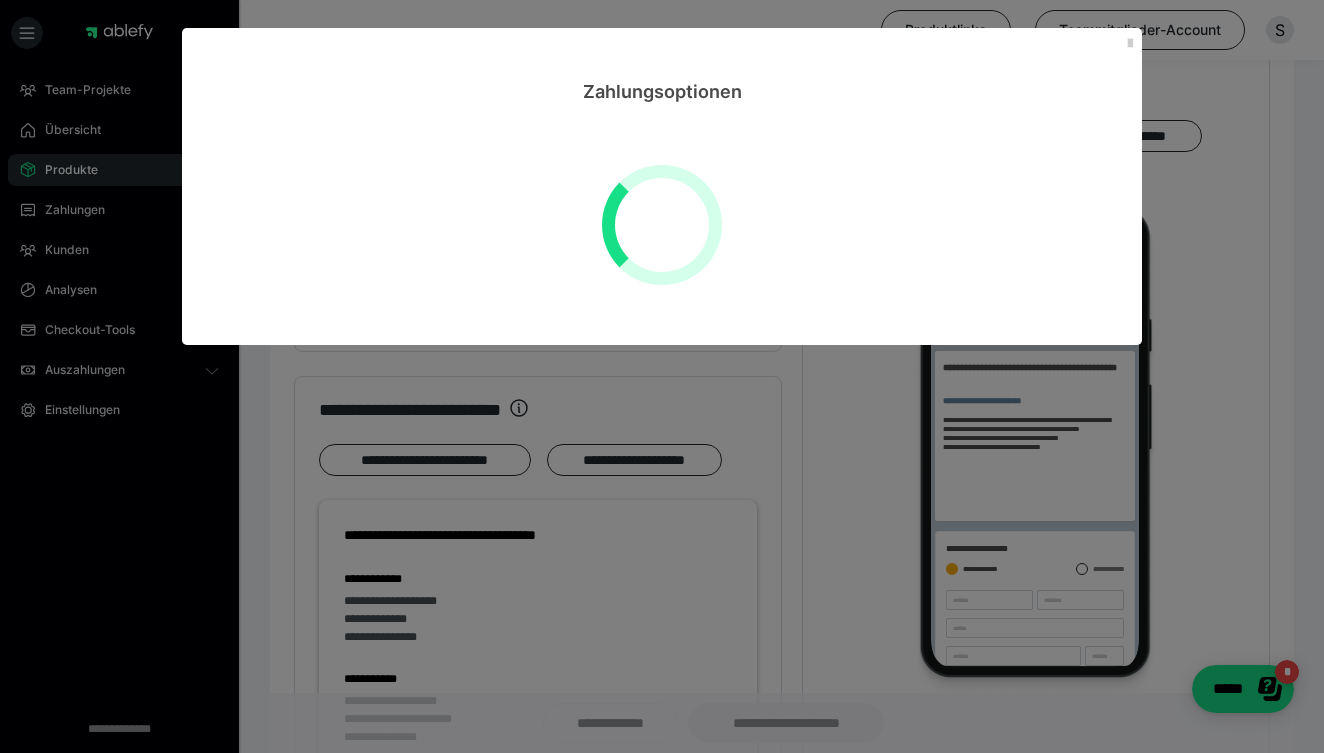 scroll, scrollTop: 0, scrollLeft: 0, axis: both 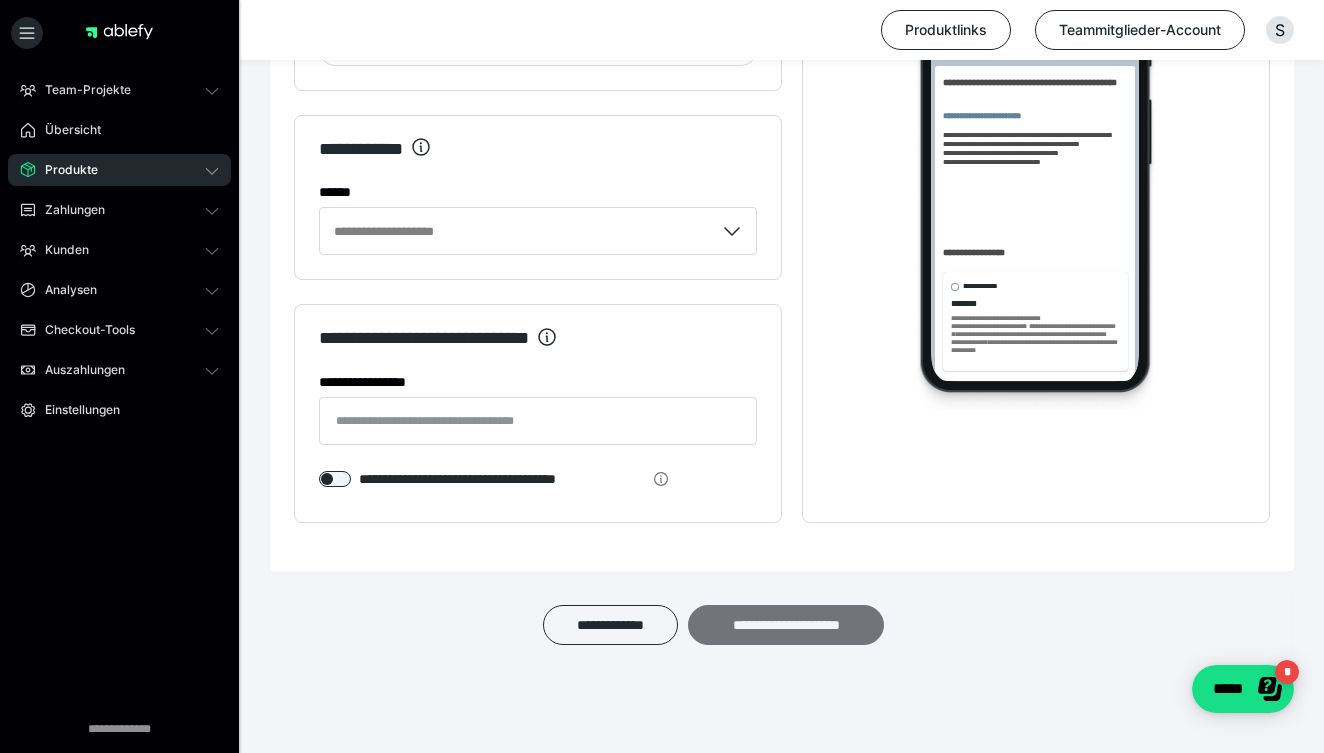 click on "**********" at bounding box center (786, 625) 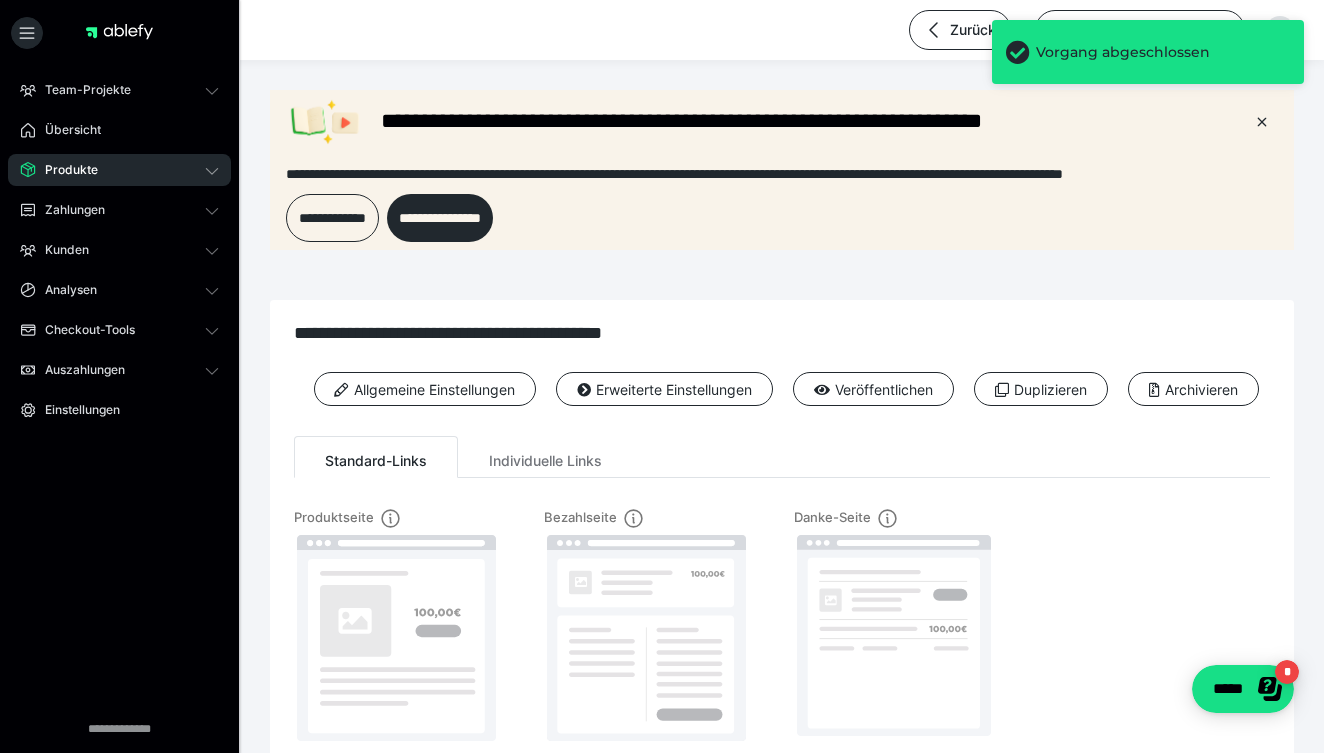 scroll, scrollTop: 0, scrollLeft: 0, axis: both 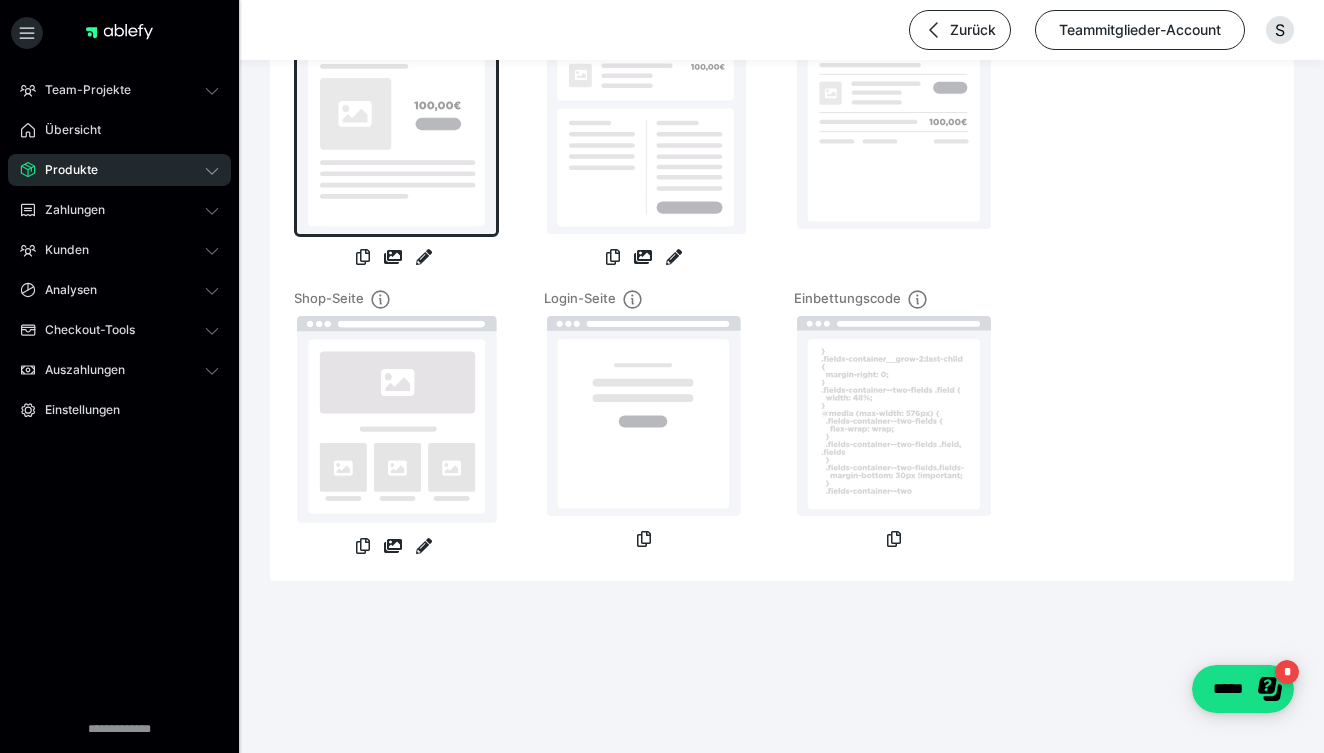 click at bounding box center (396, 131) 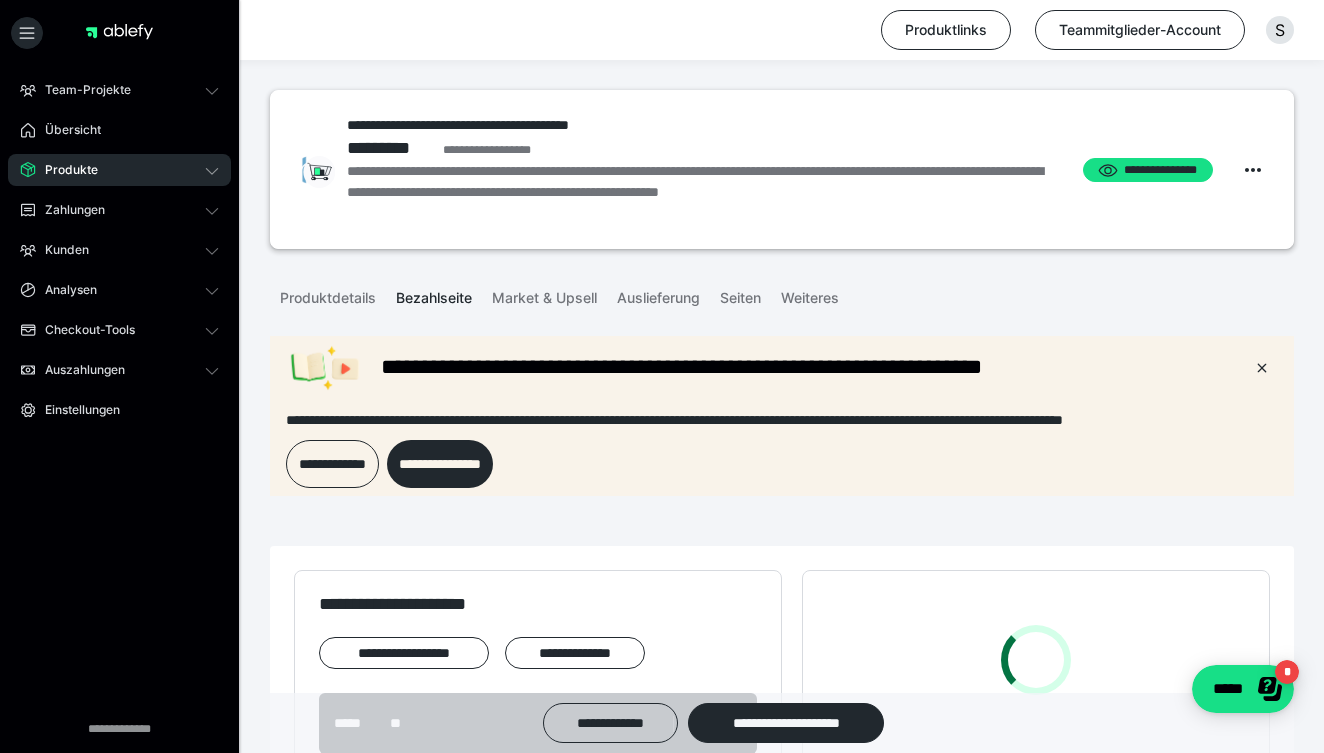 scroll, scrollTop: 0, scrollLeft: 0, axis: both 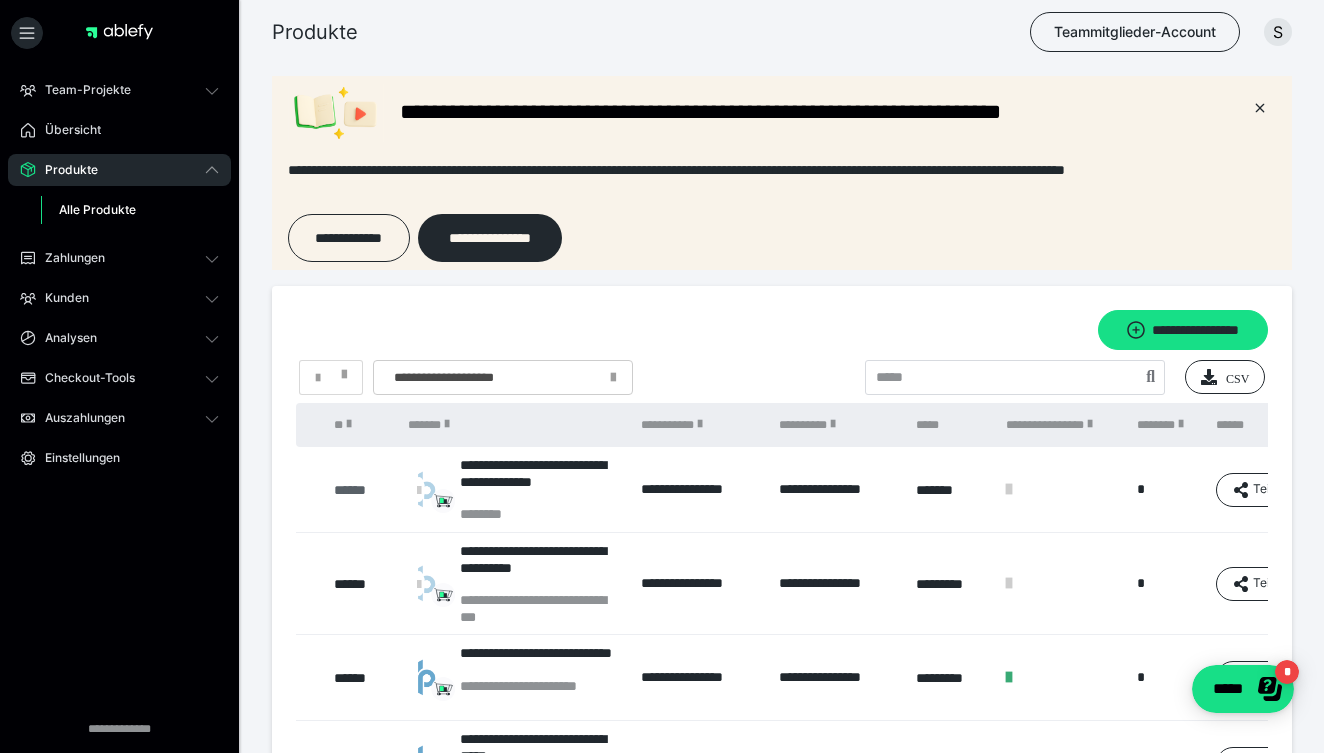 click on "******" at bounding box center [361, 490] 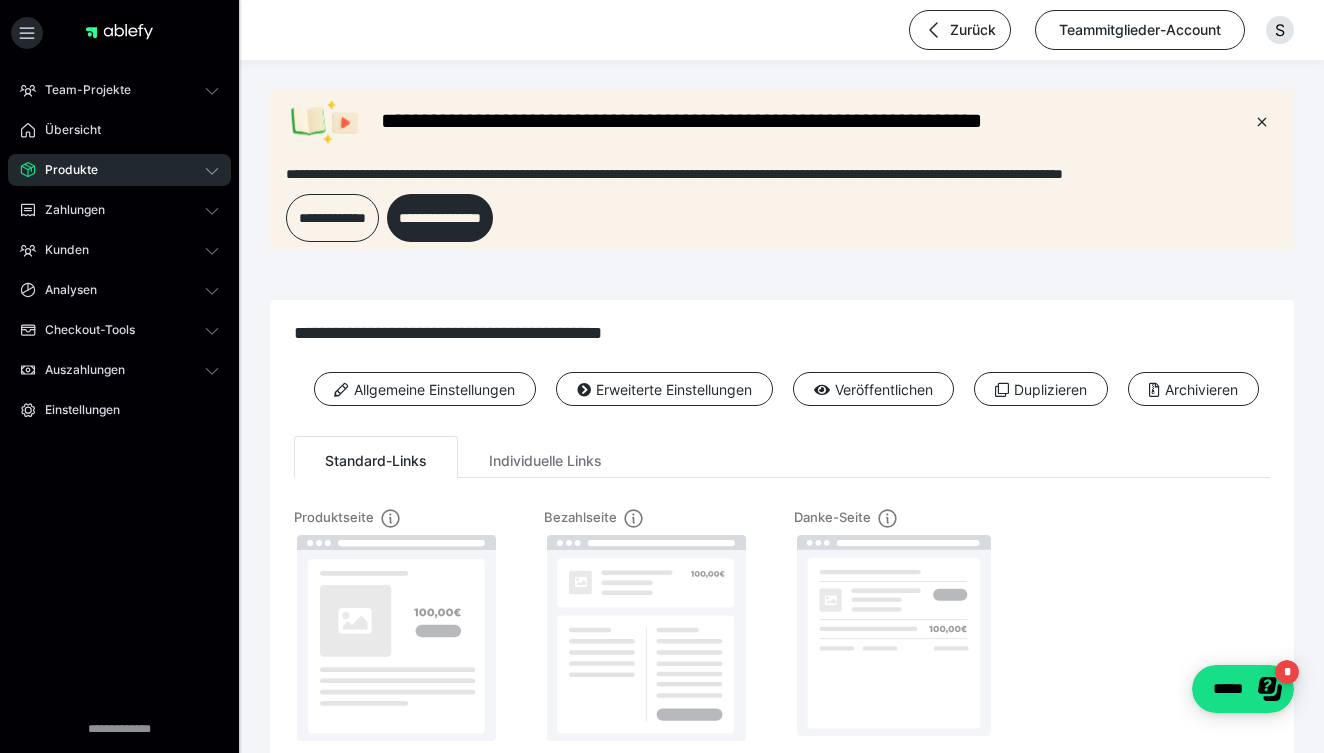 scroll, scrollTop: 0, scrollLeft: 0, axis: both 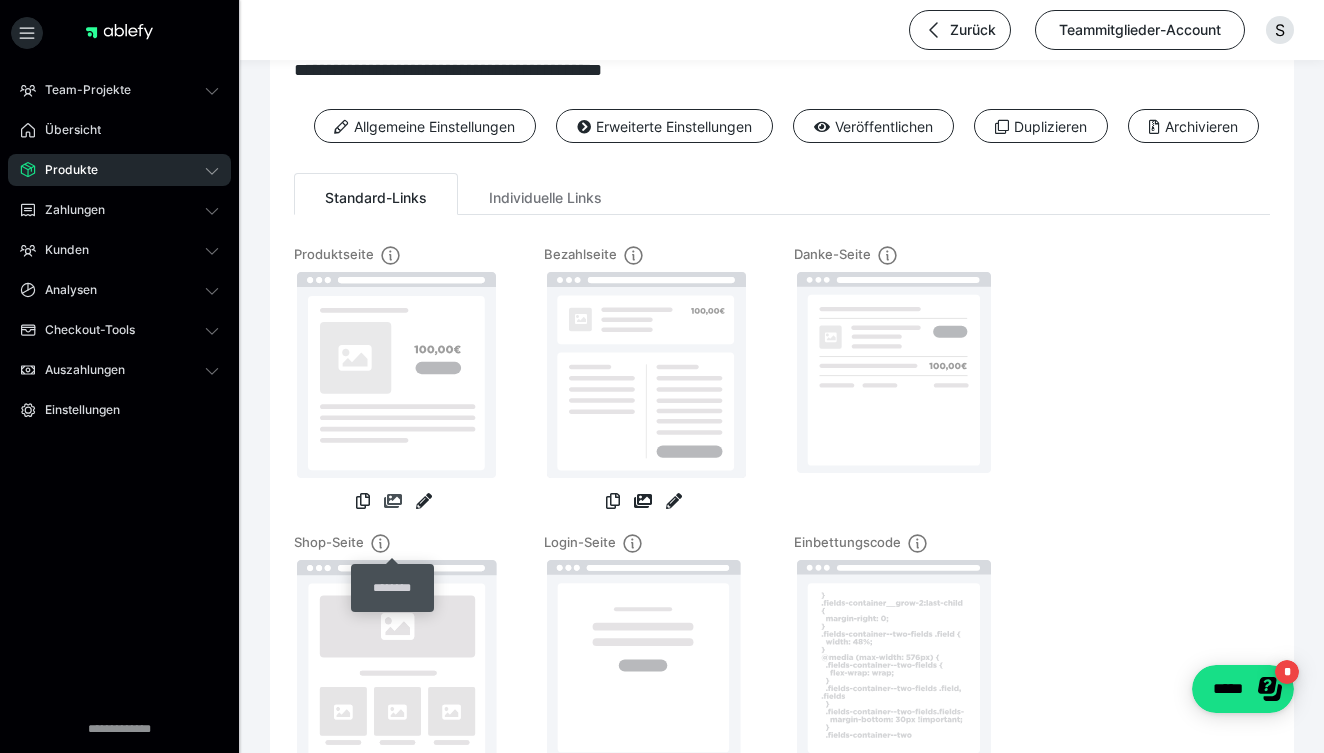 click at bounding box center [393, 501] 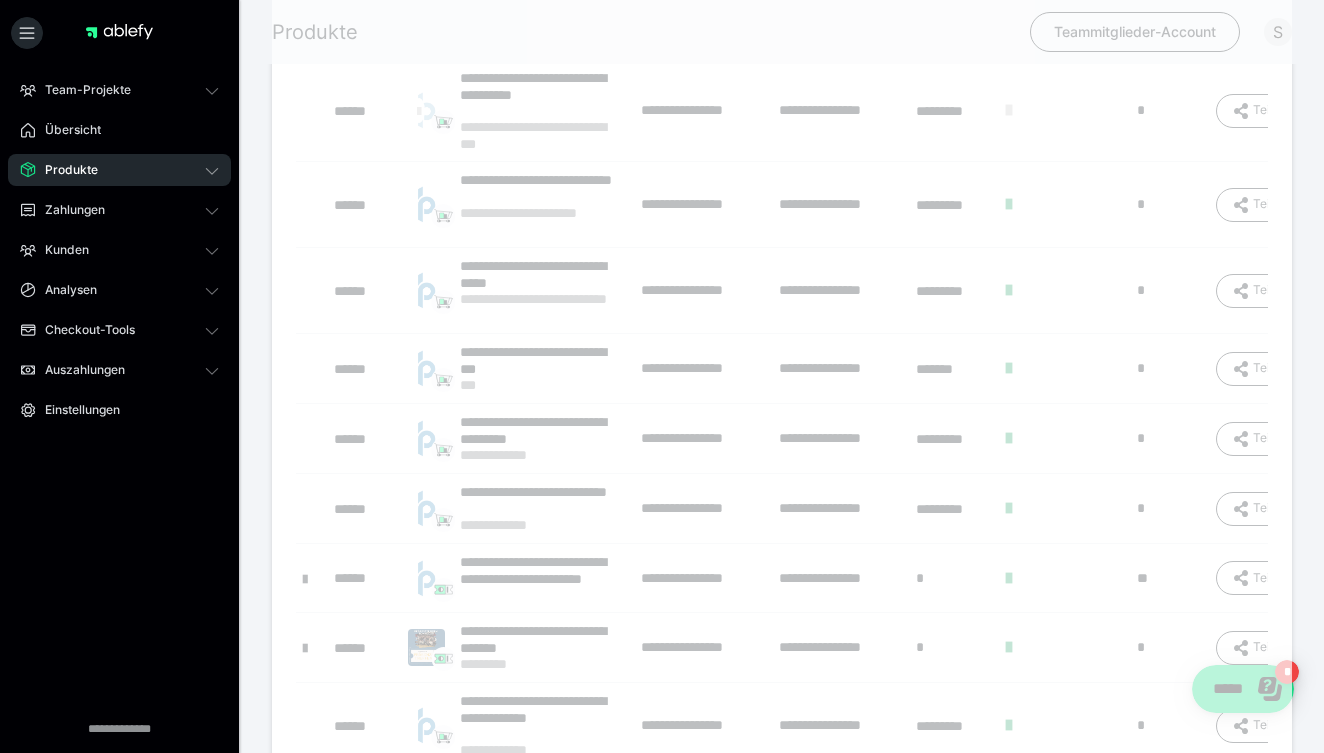 scroll, scrollTop: 0, scrollLeft: 0, axis: both 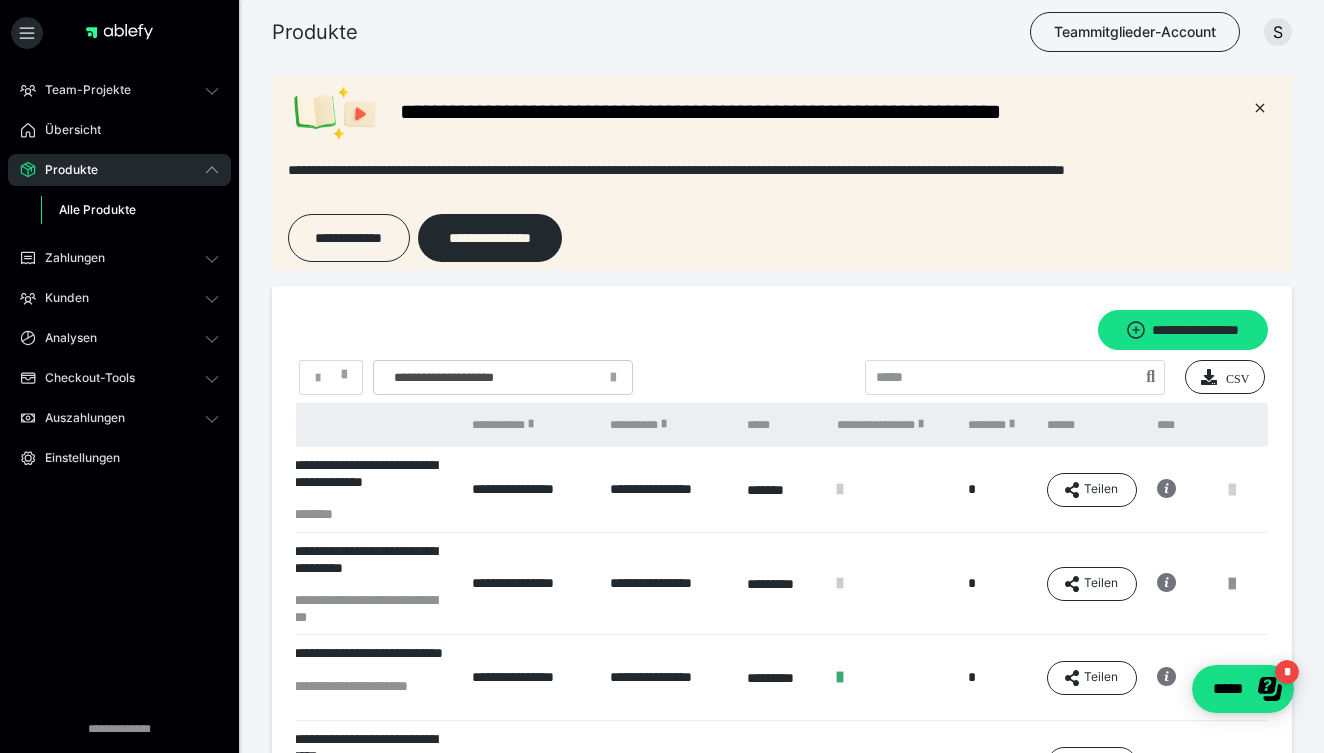 click at bounding box center (1232, 490) 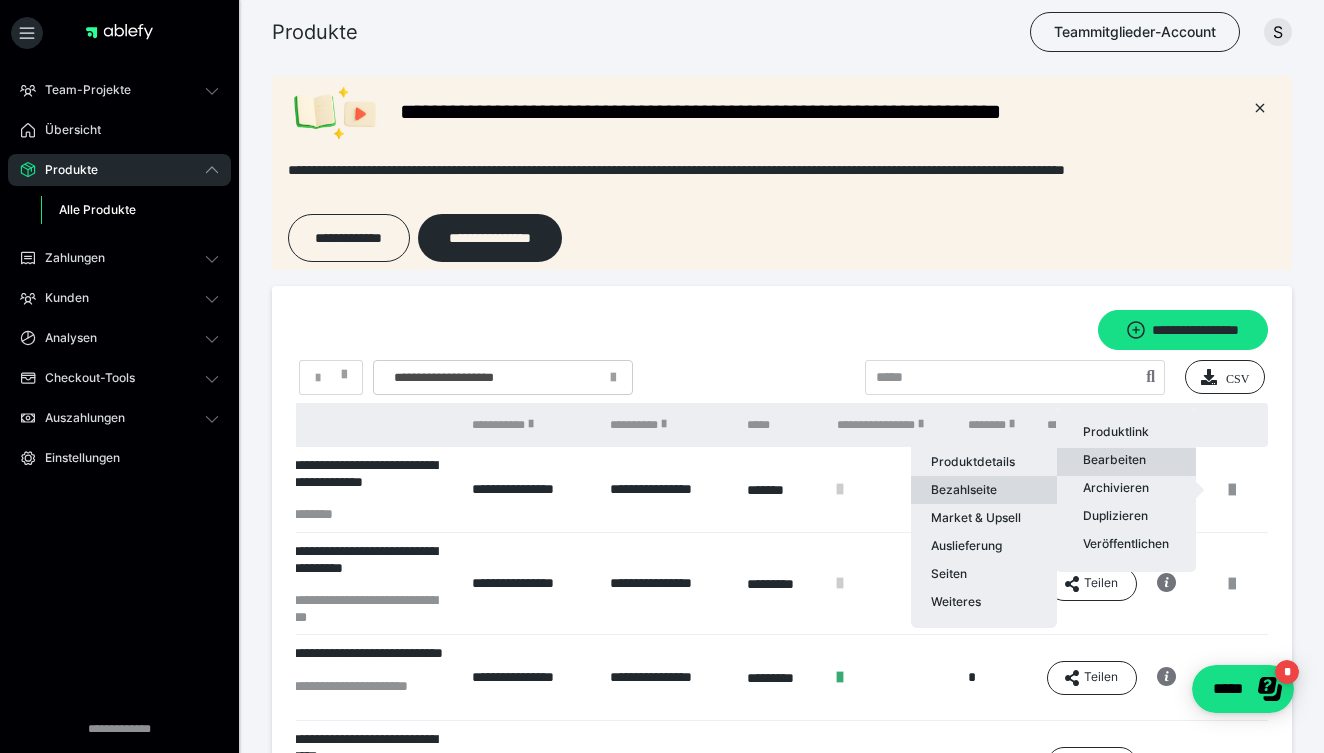 click on "Bezahlseite" at bounding box center [984, 490] 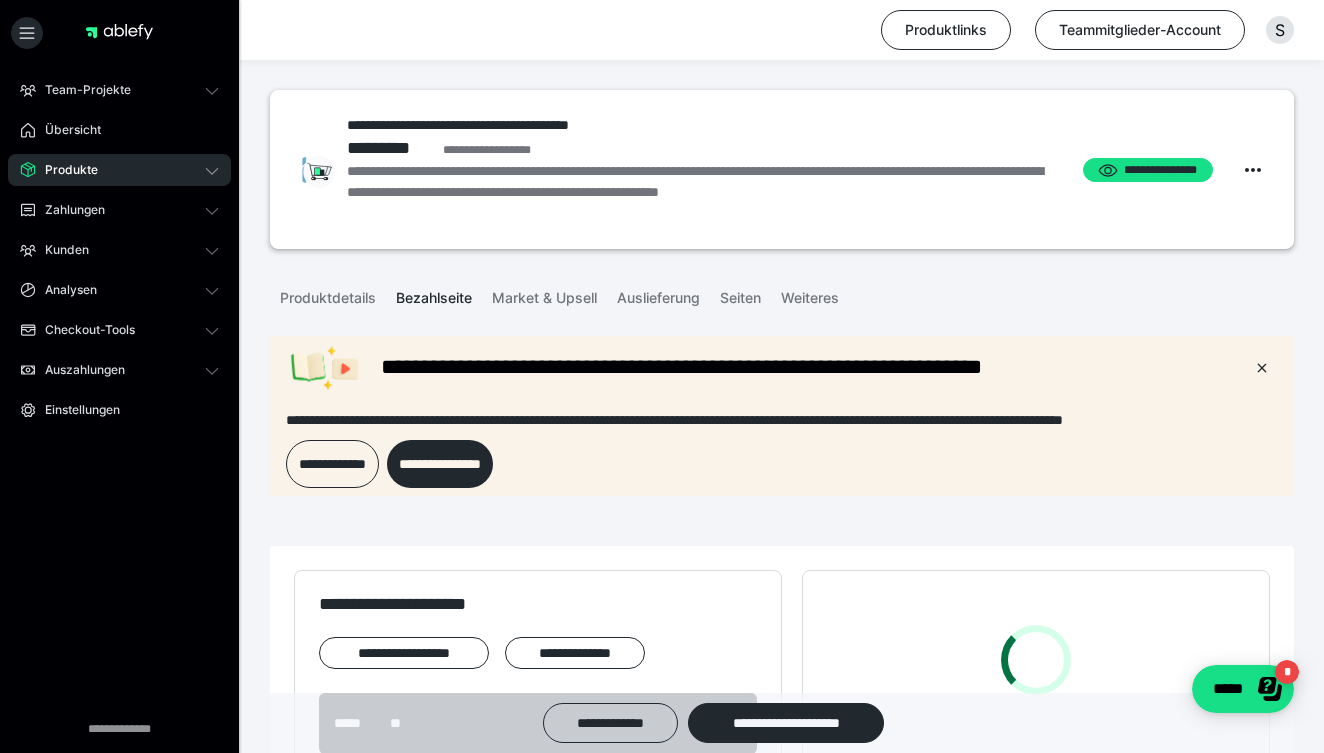scroll, scrollTop: 0, scrollLeft: 0, axis: both 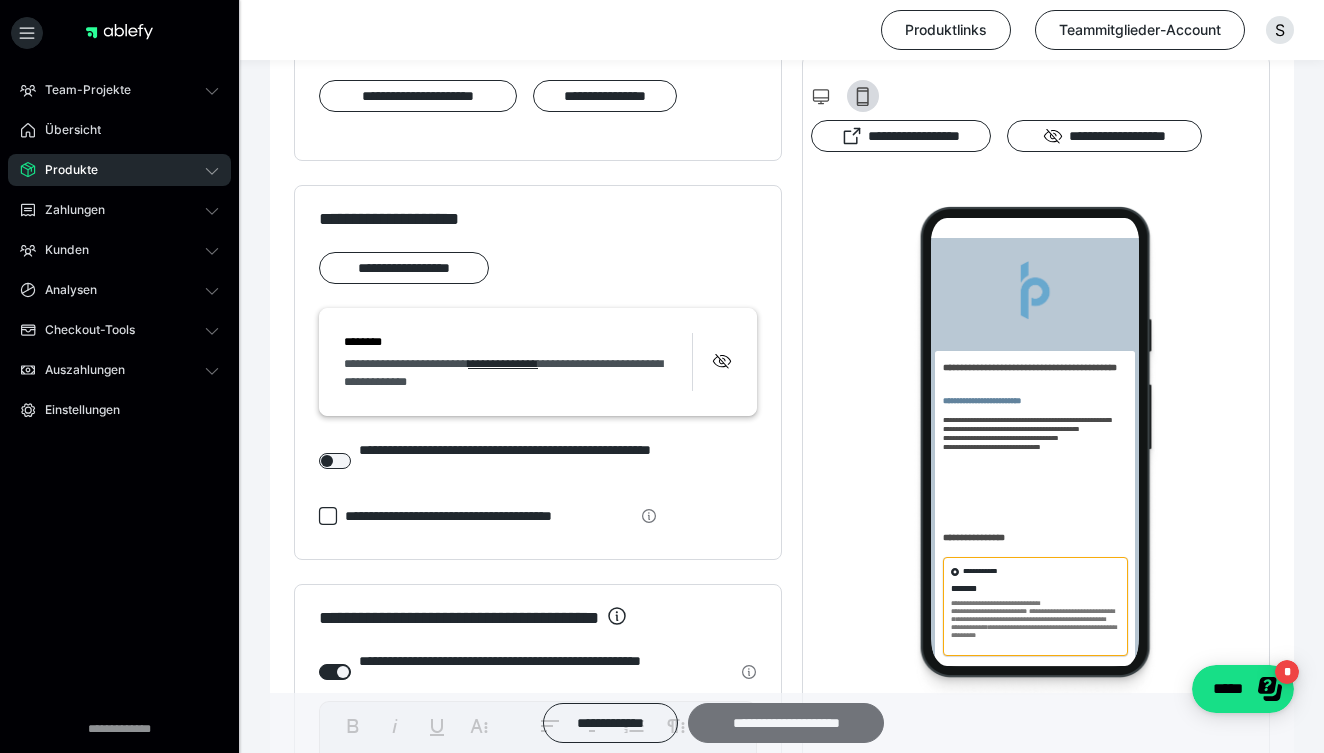 click on "**********" at bounding box center (786, 723) 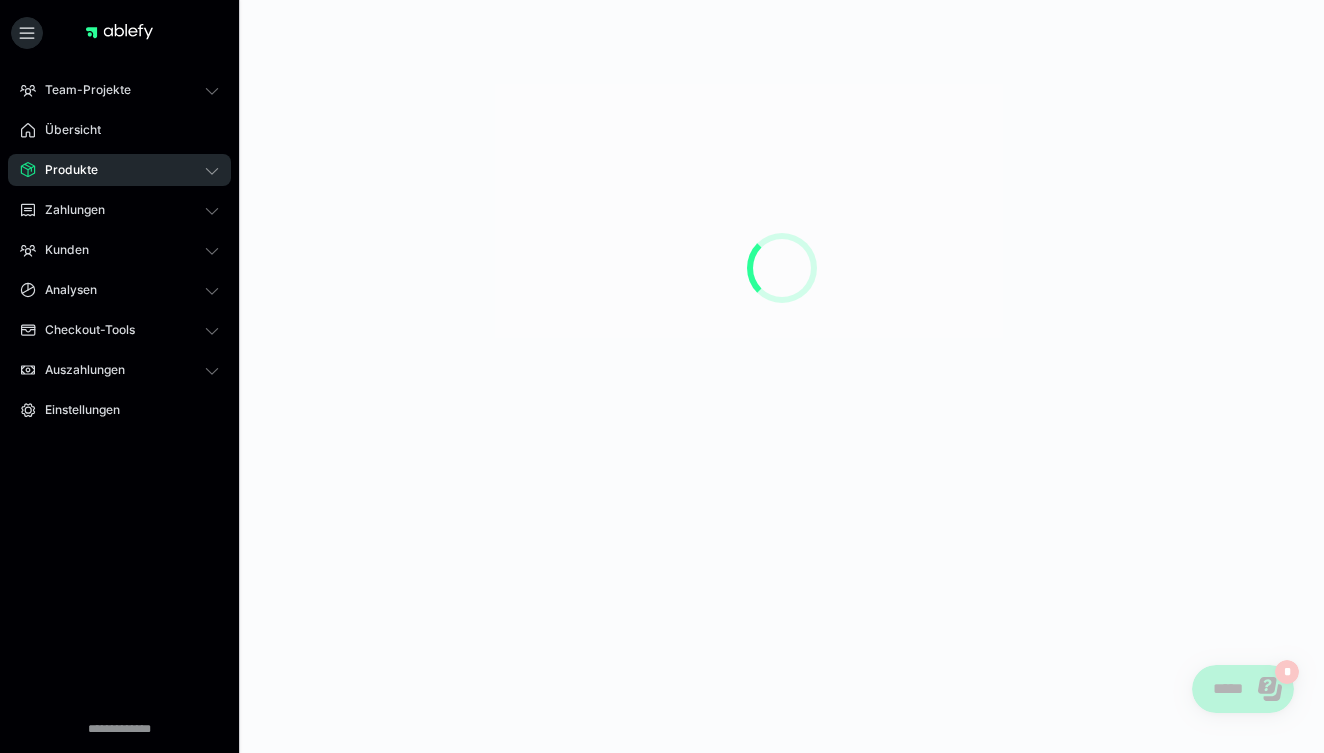 scroll, scrollTop: 0, scrollLeft: 0, axis: both 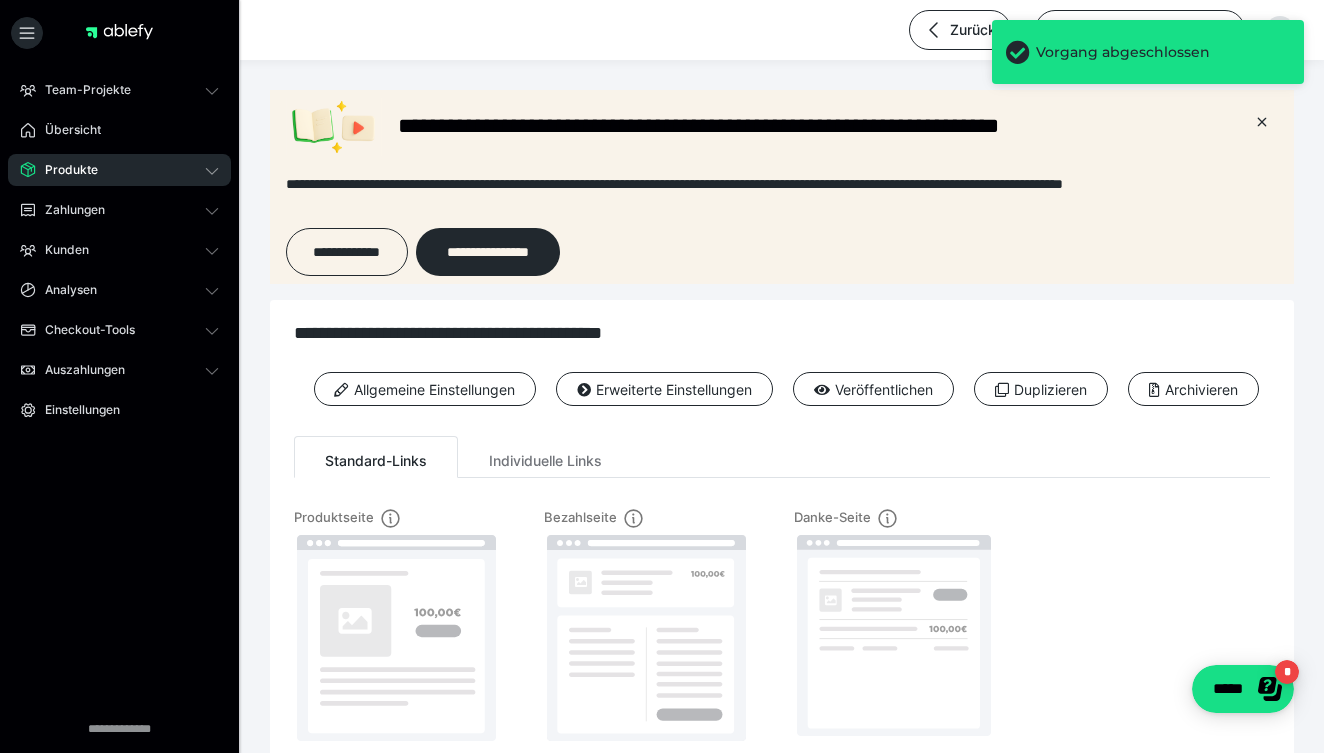 click on "Produkte" at bounding box center (64, 170) 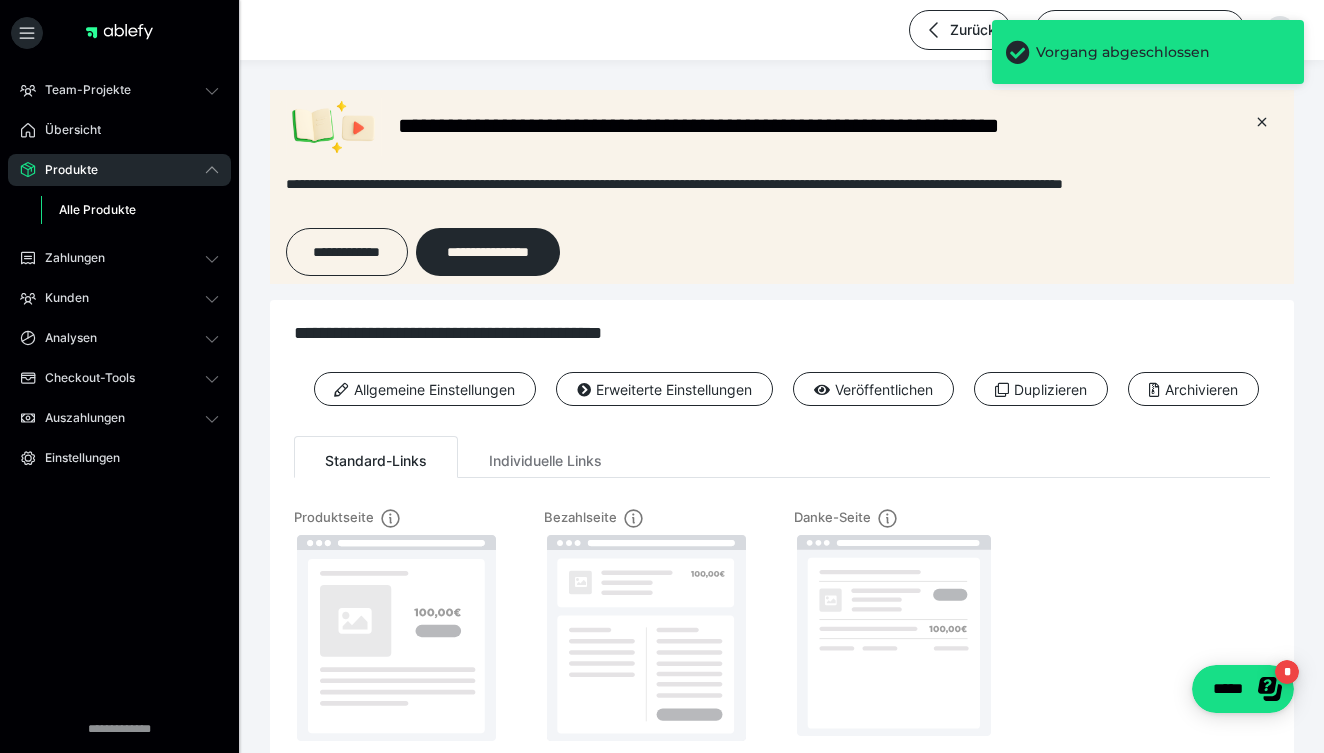 click on "Alle Produkte" at bounding box center [97, 209] 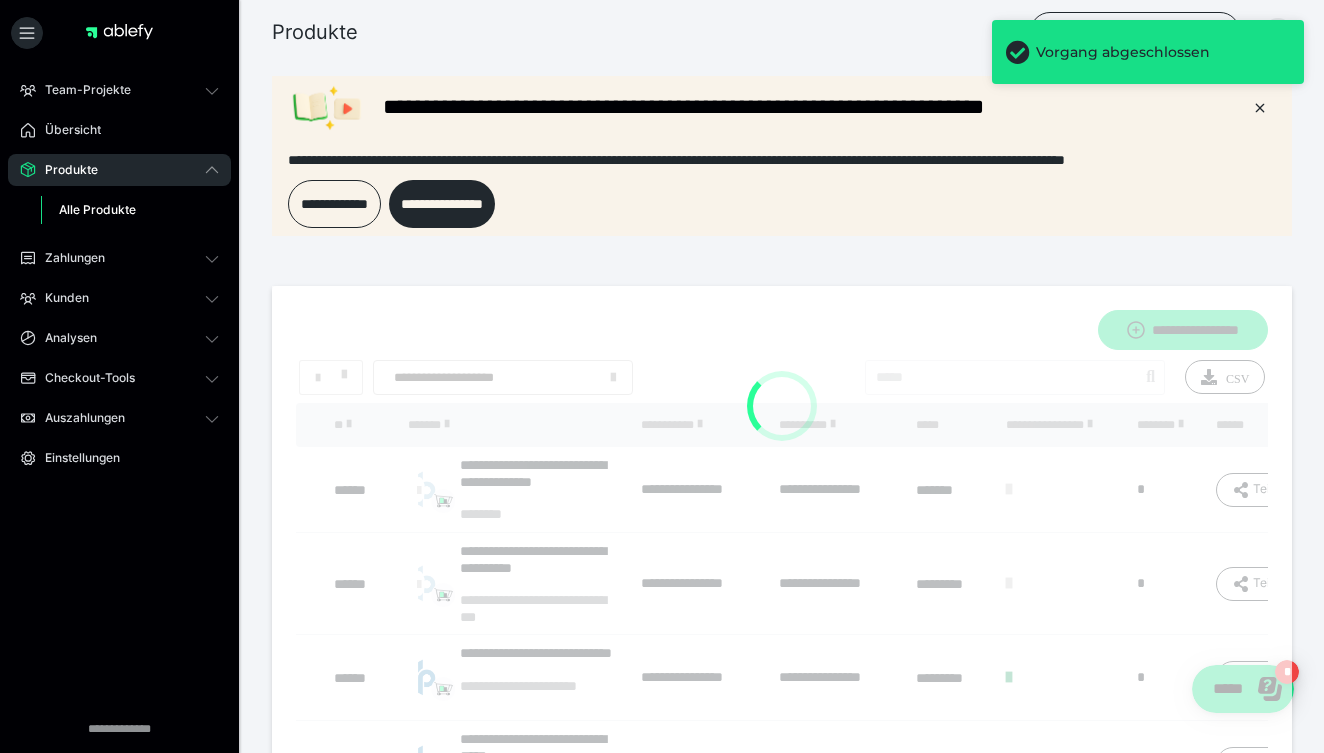 scroll, scrollTop: 0, scrollLeft: 0, axis: both 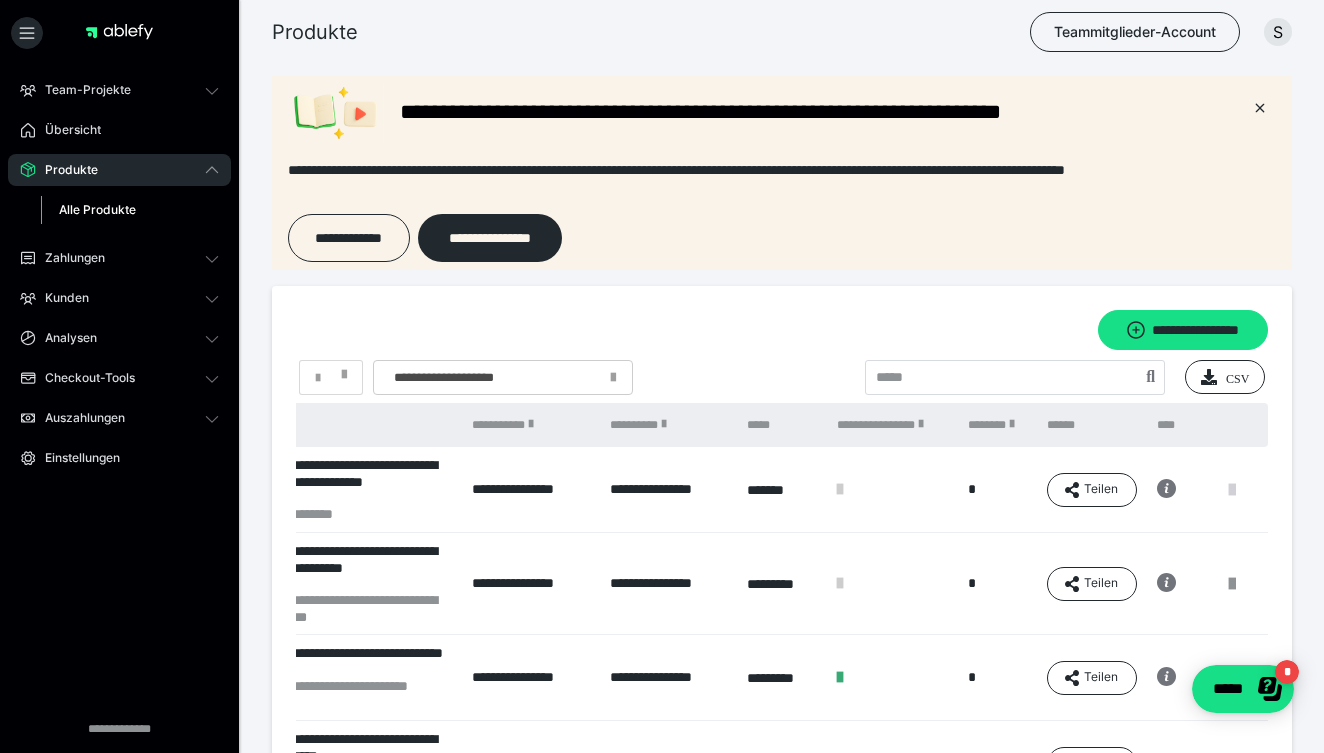 click at bounding box center [1232, 490] 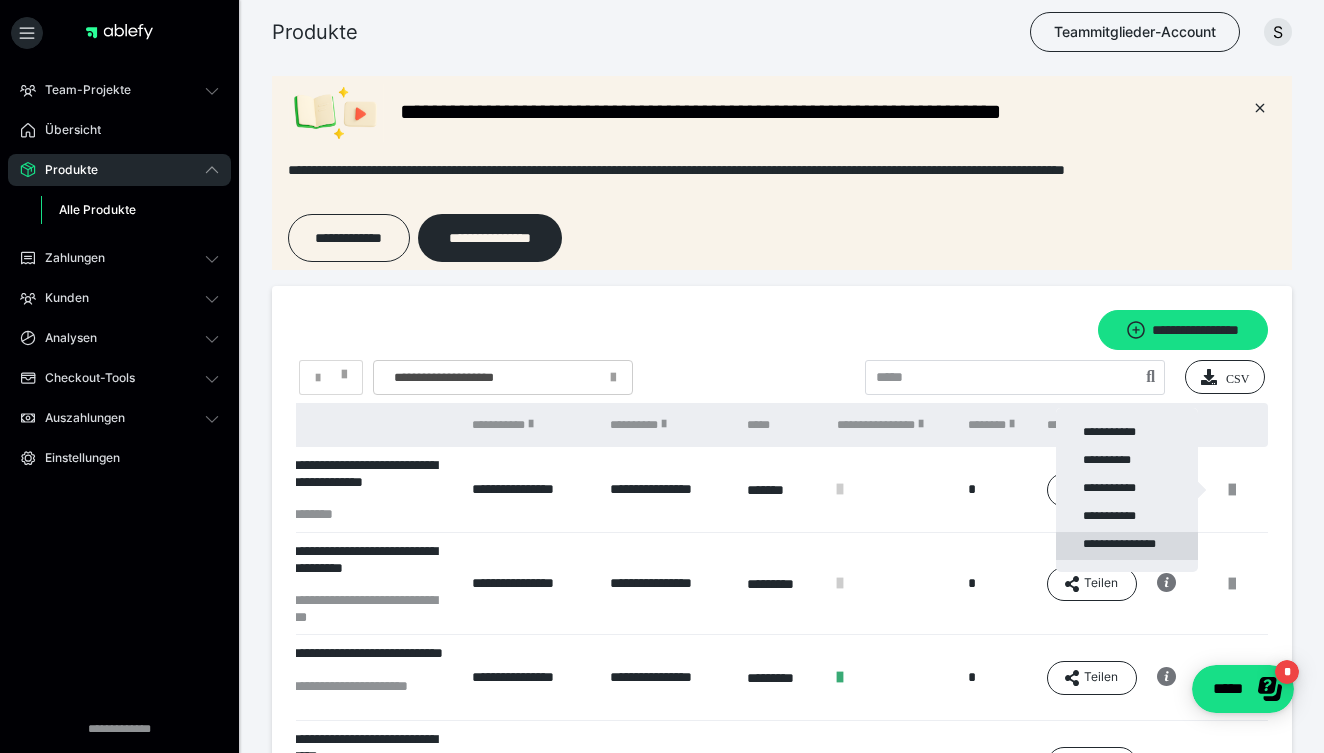 click on "**********" at bounding box center (1127, 546) 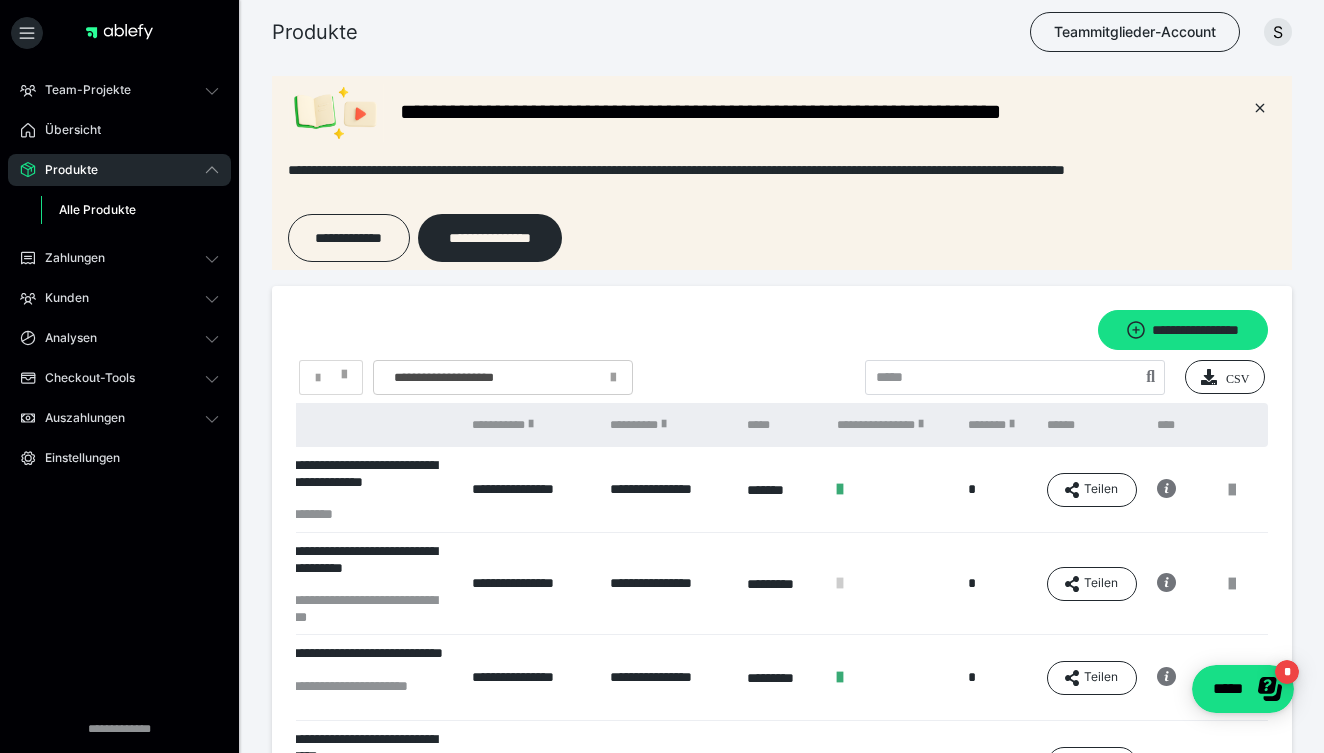 scroll, scrollTop: 0, scrollLeft: 169, axis: horizontal 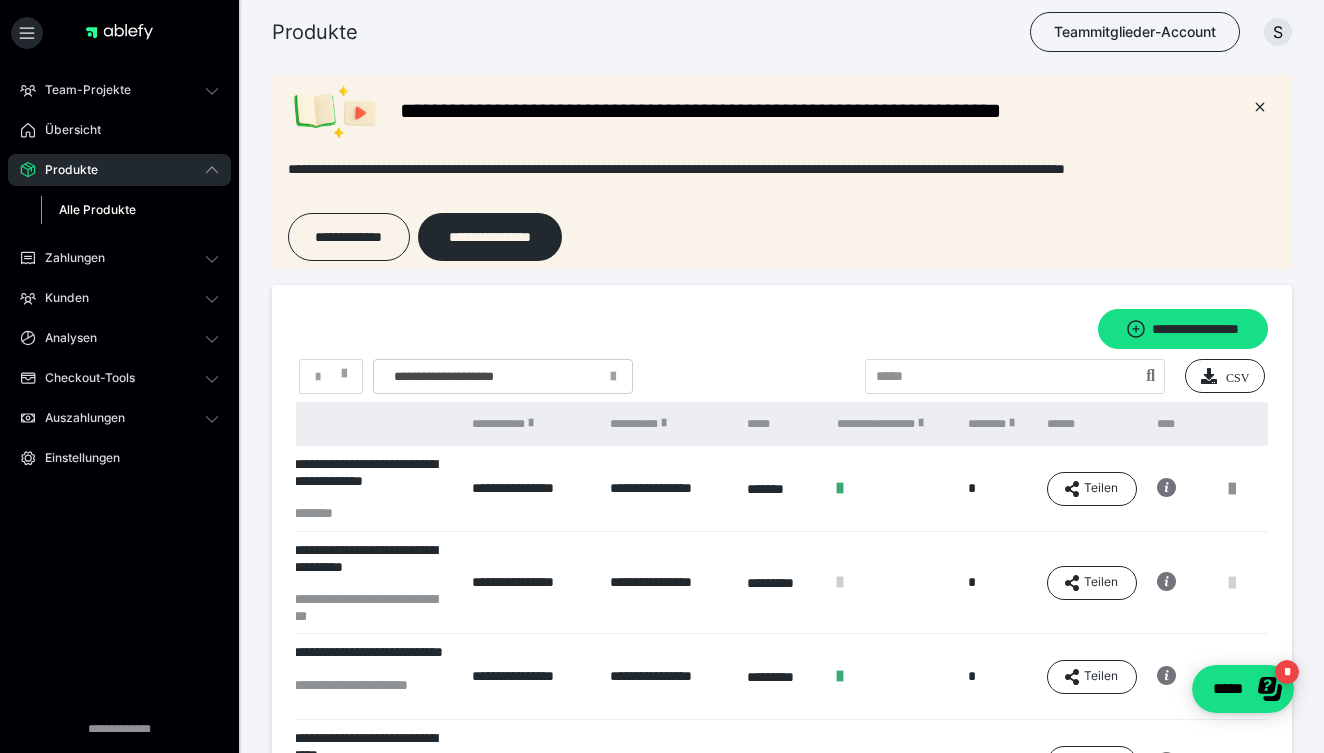 click at bounding box center [1232, 583] 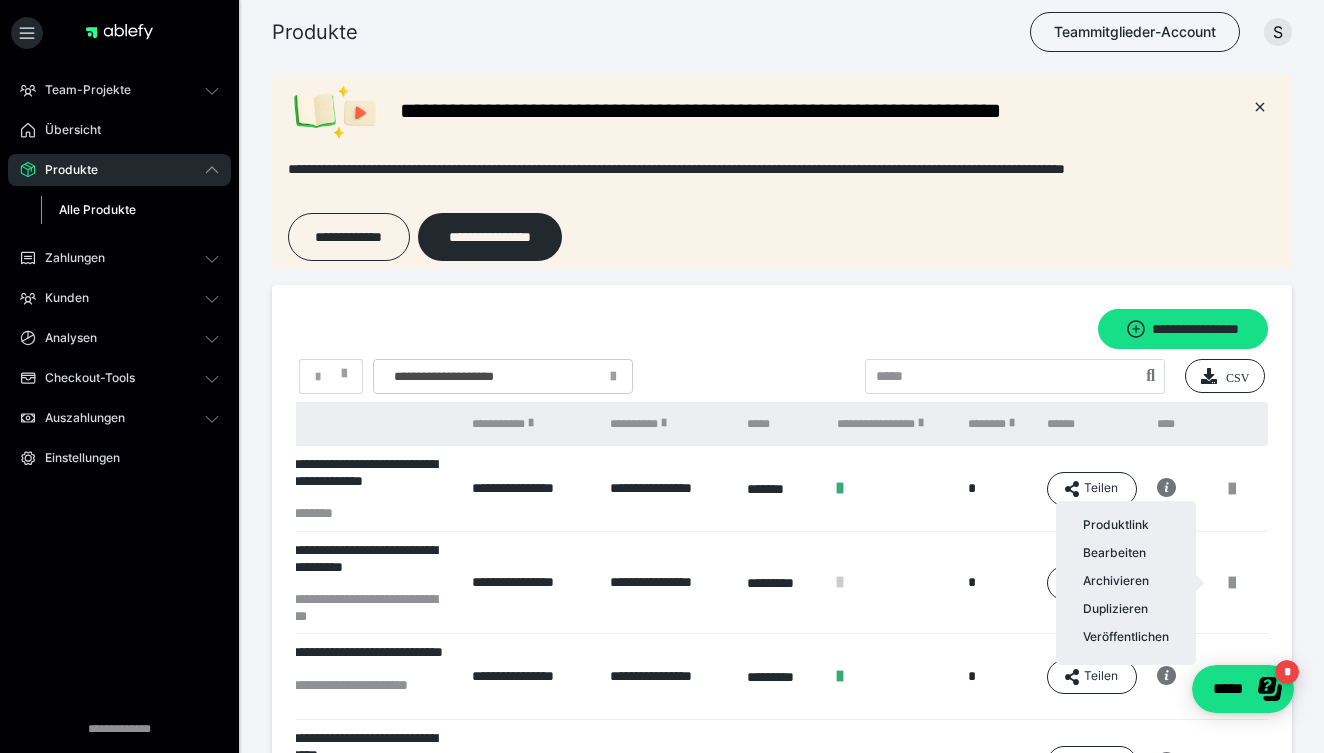 click at bounding box center [662, 376] 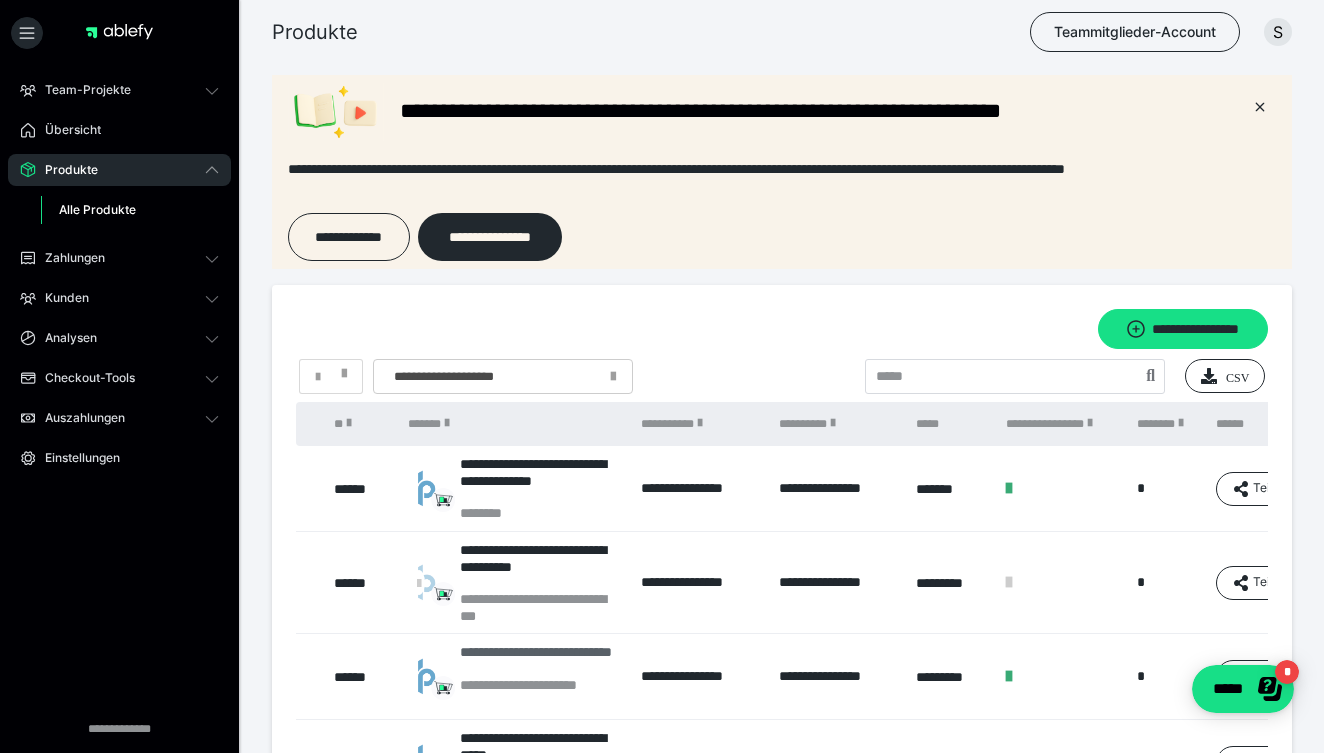 scroll, scrollTop: 0, scrollLeft: 0, axis: both 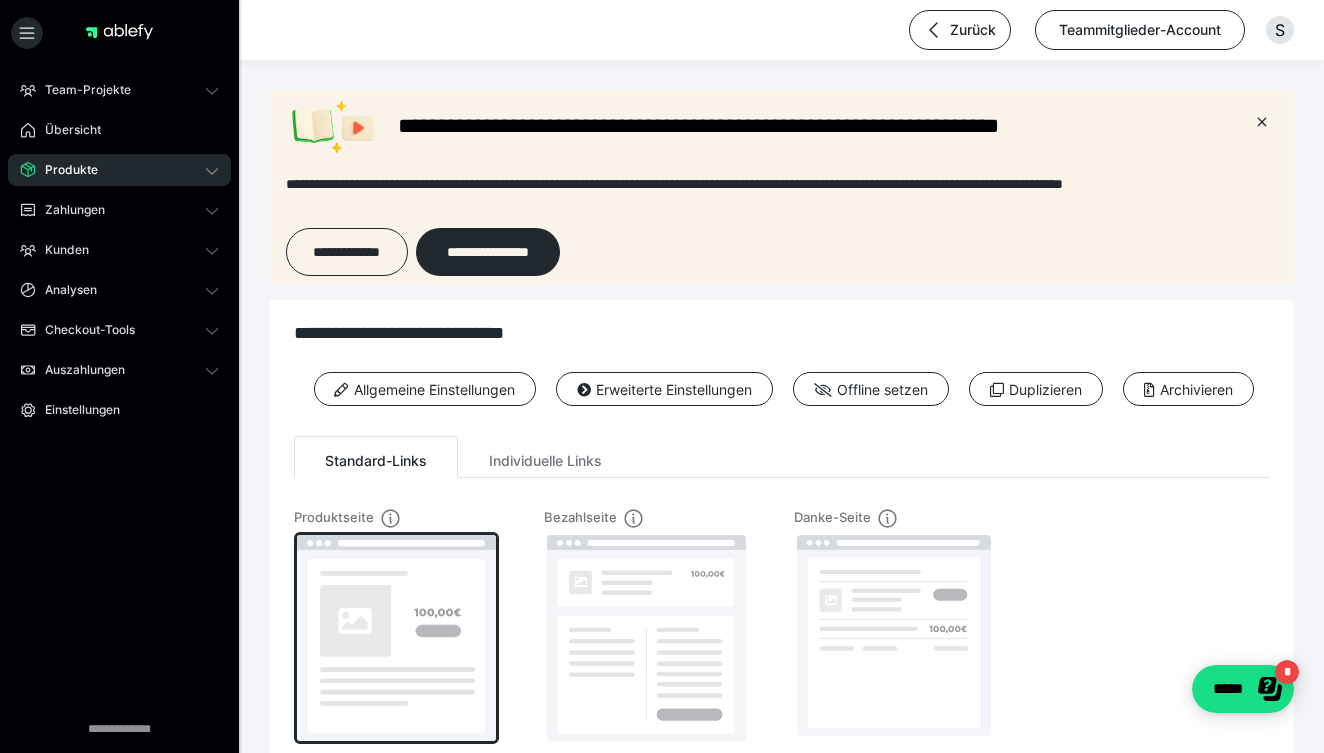 click at bounding box center [396, 638] 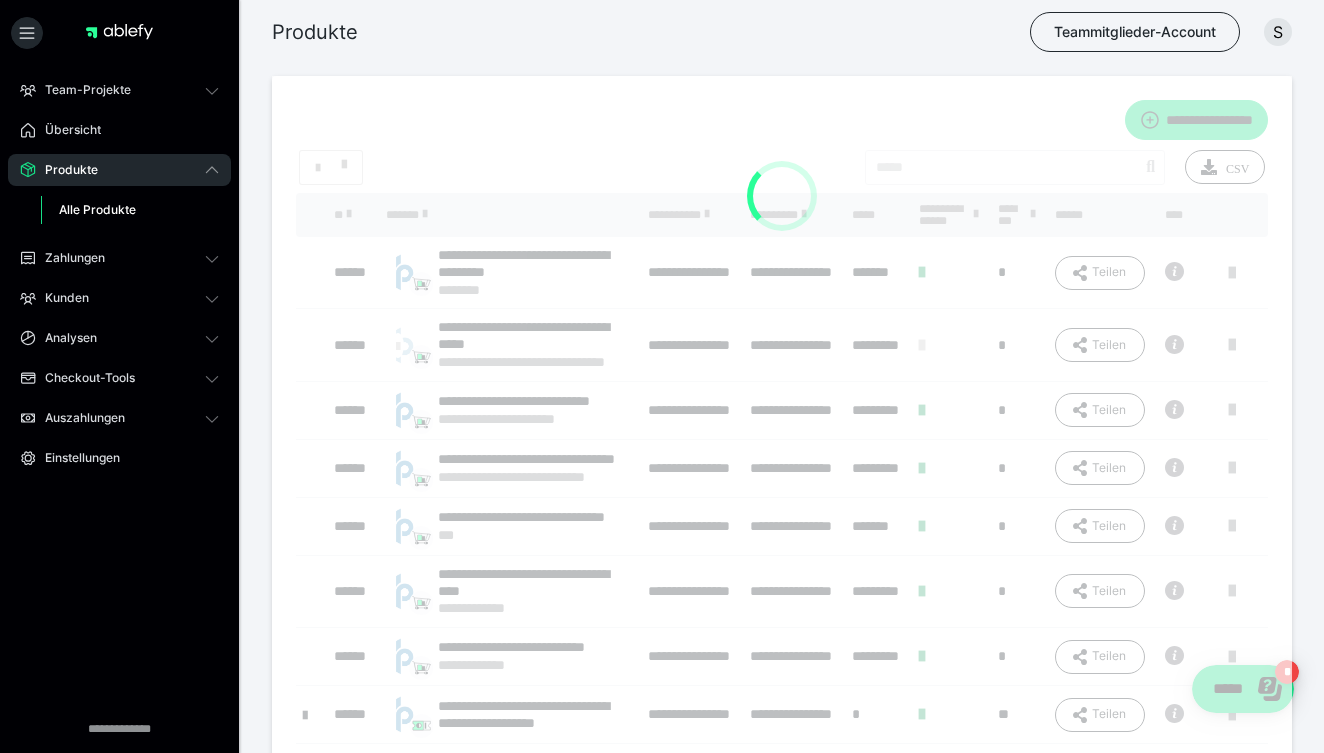scroll, scrollTop: 1, scrollLeft: 0, axis: vertical 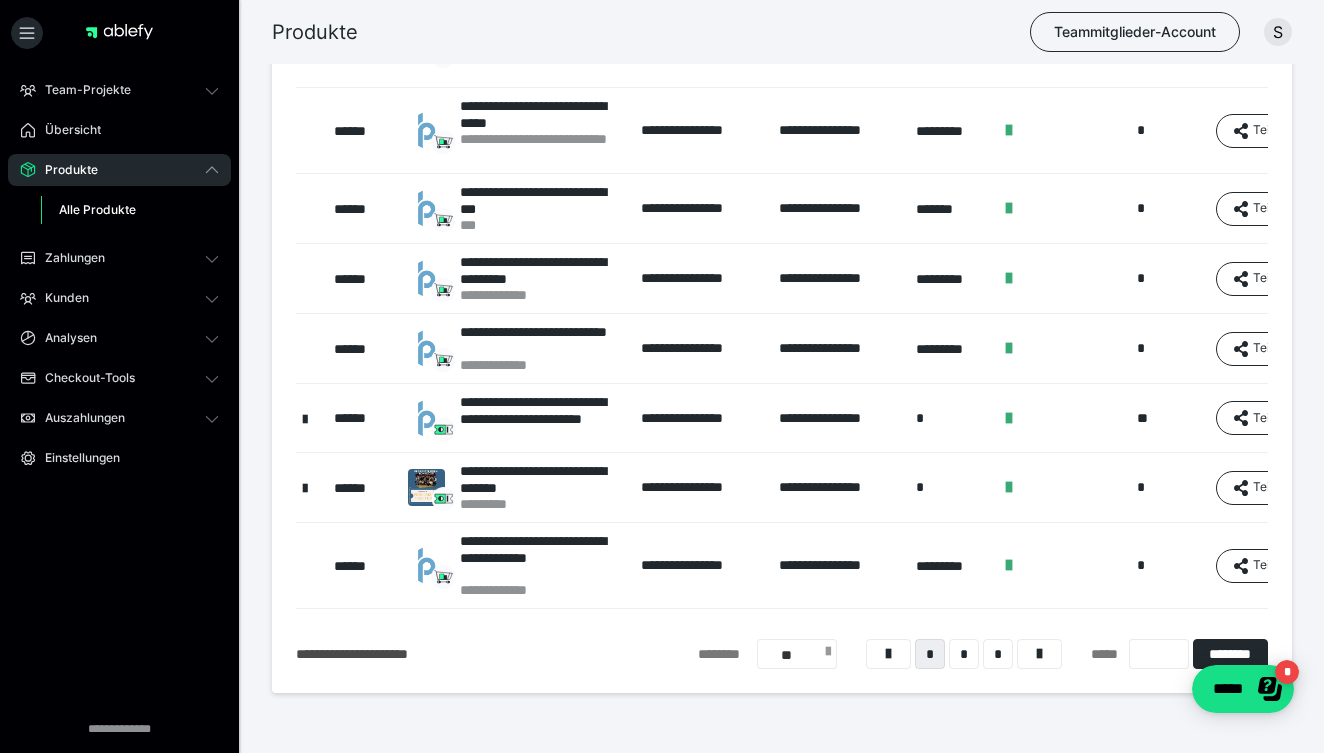 click on "**" at bounding box center [797, 654] 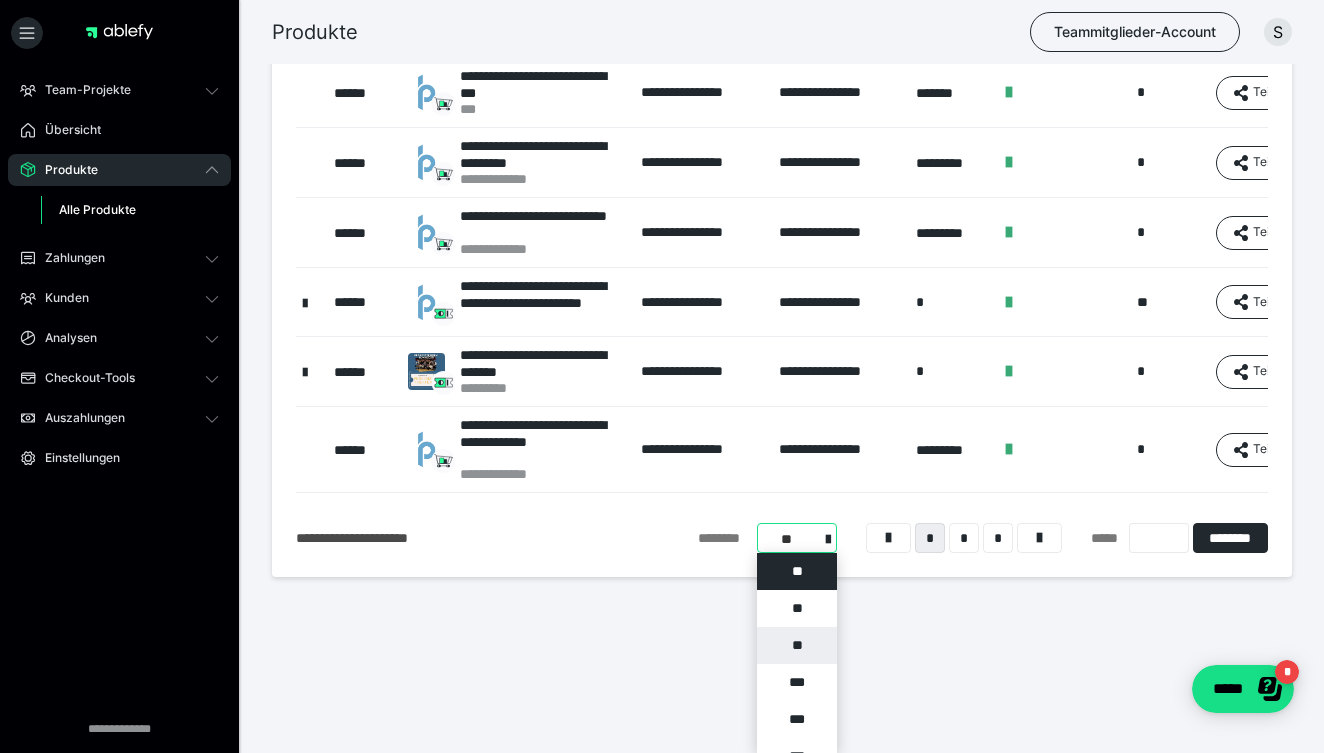 click on "**" at bounding box center (797, 645) 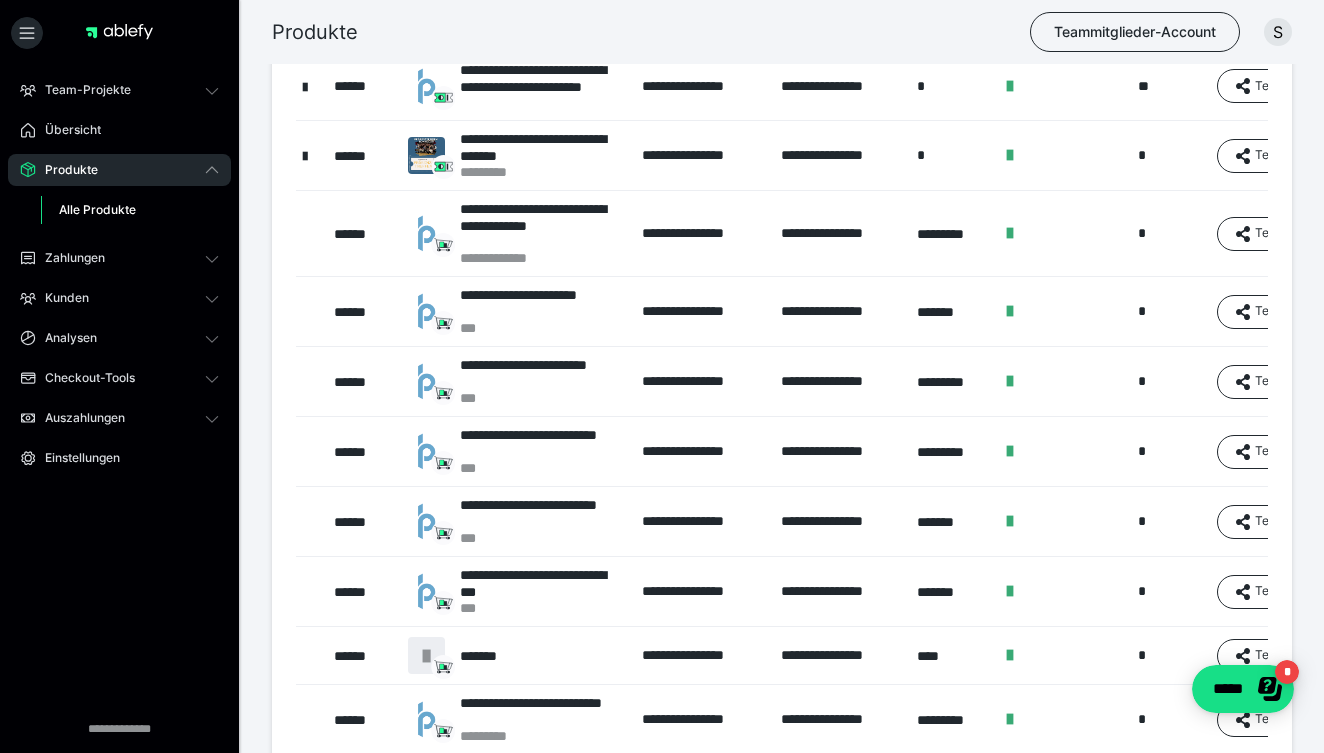 scroll, scrollTop: 969, scrollLeft: 0, axis: vertical 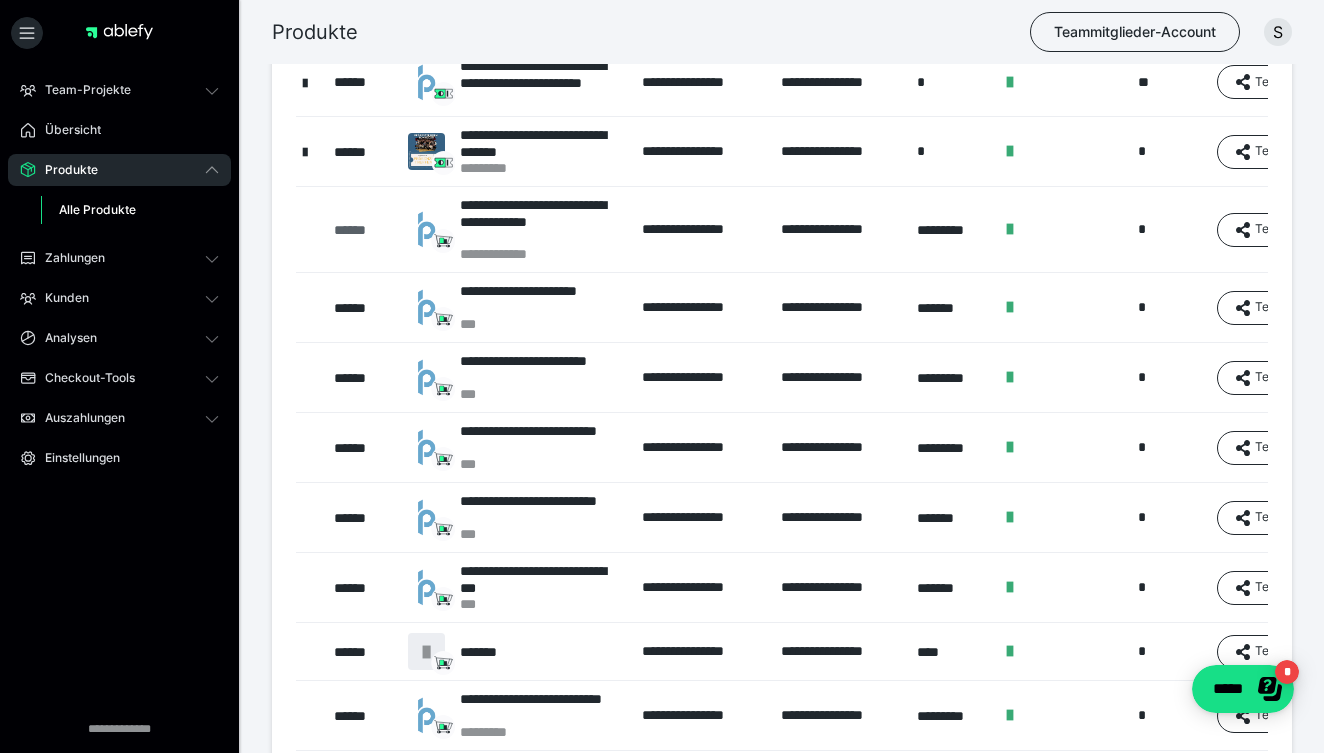 click on "******" at bounding box center (361, 230) 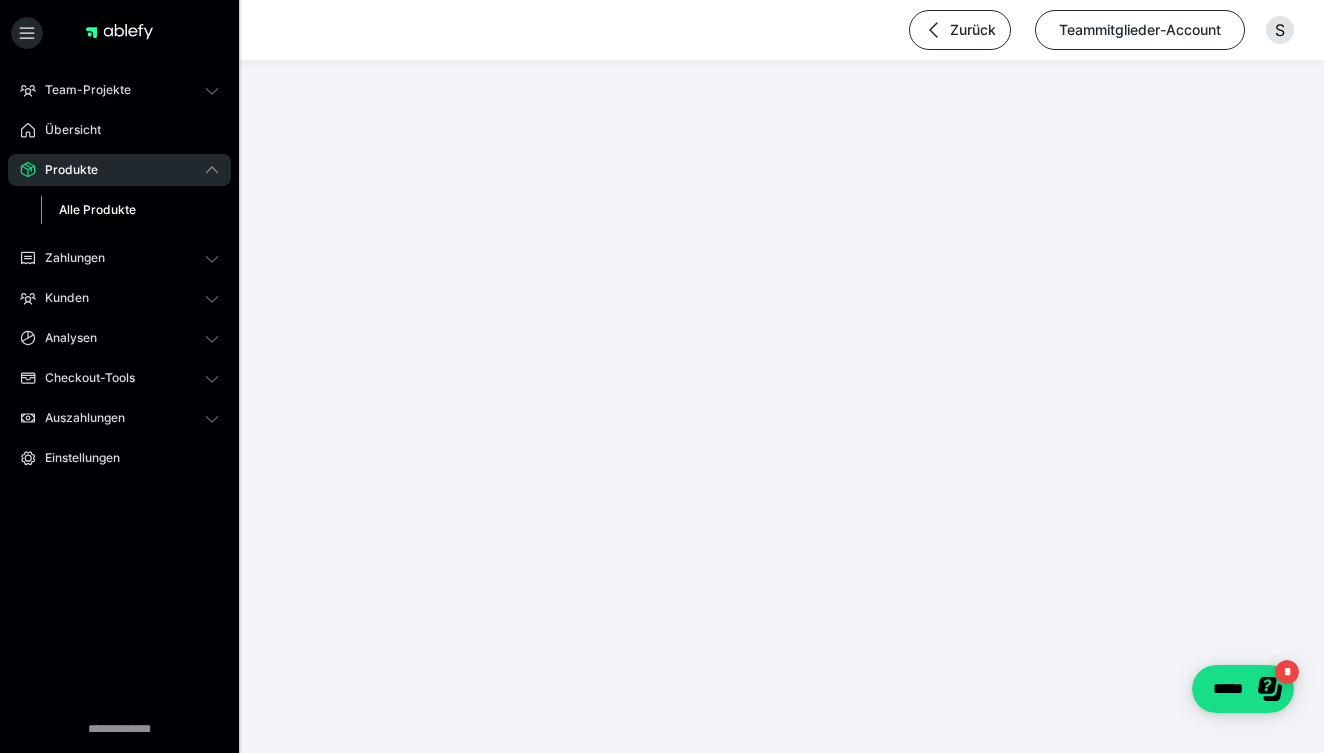 scroll, scrollTop: 0, scrollLeft: 0, axis: both 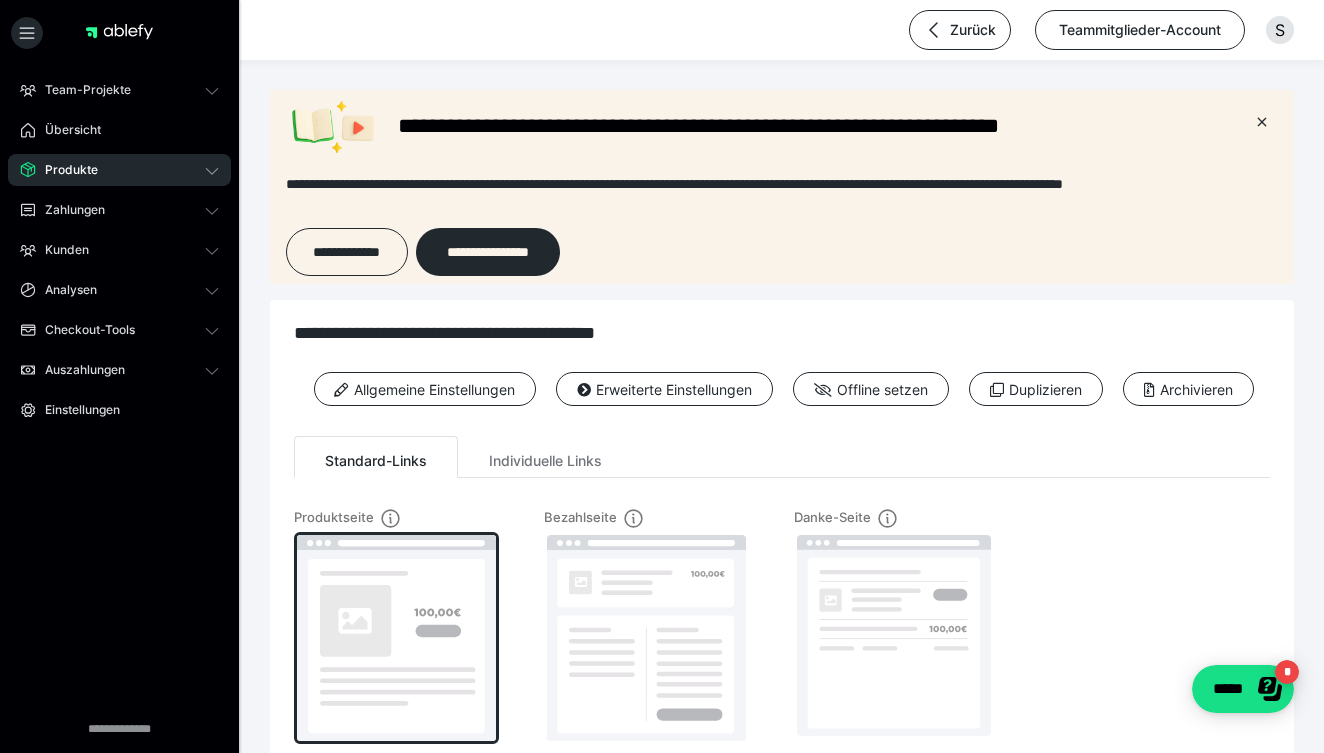 click at bounding box center (396, 638) 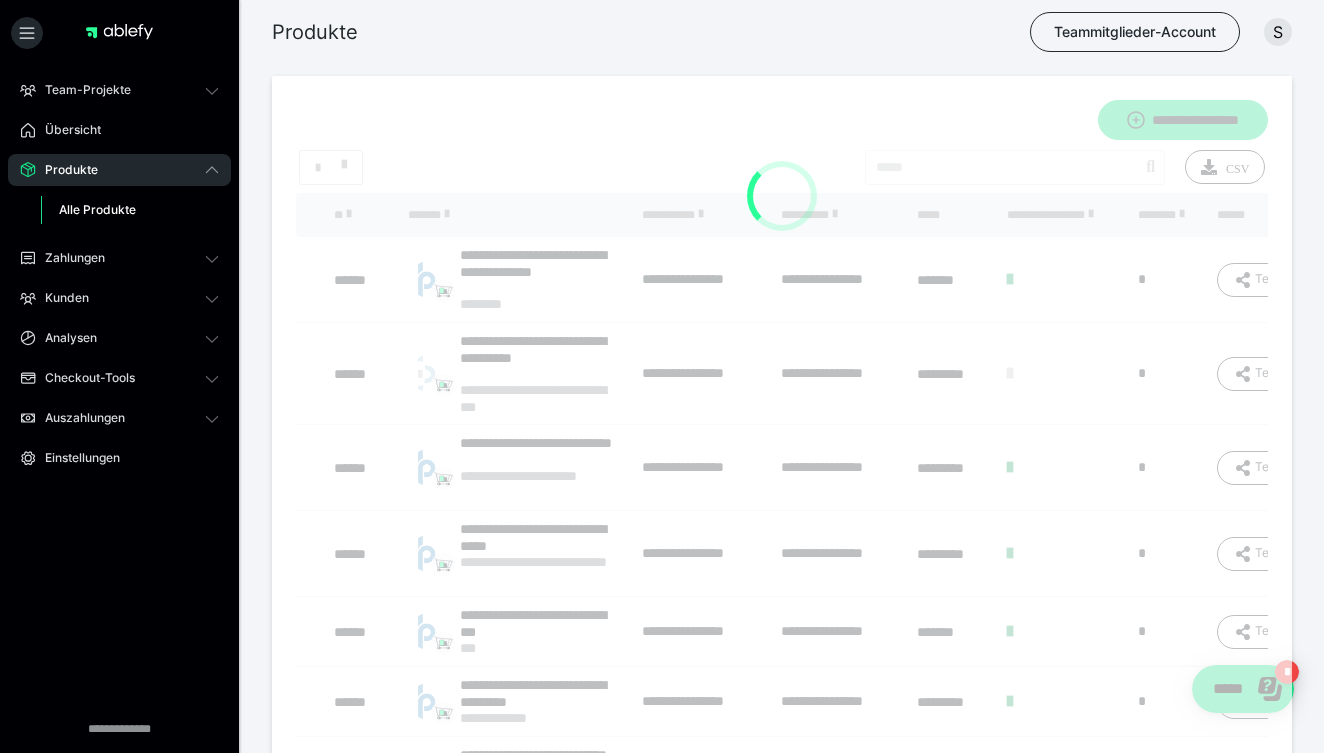 scroll, scrollTop: 969, scrollLeft: 0, axis: vertical 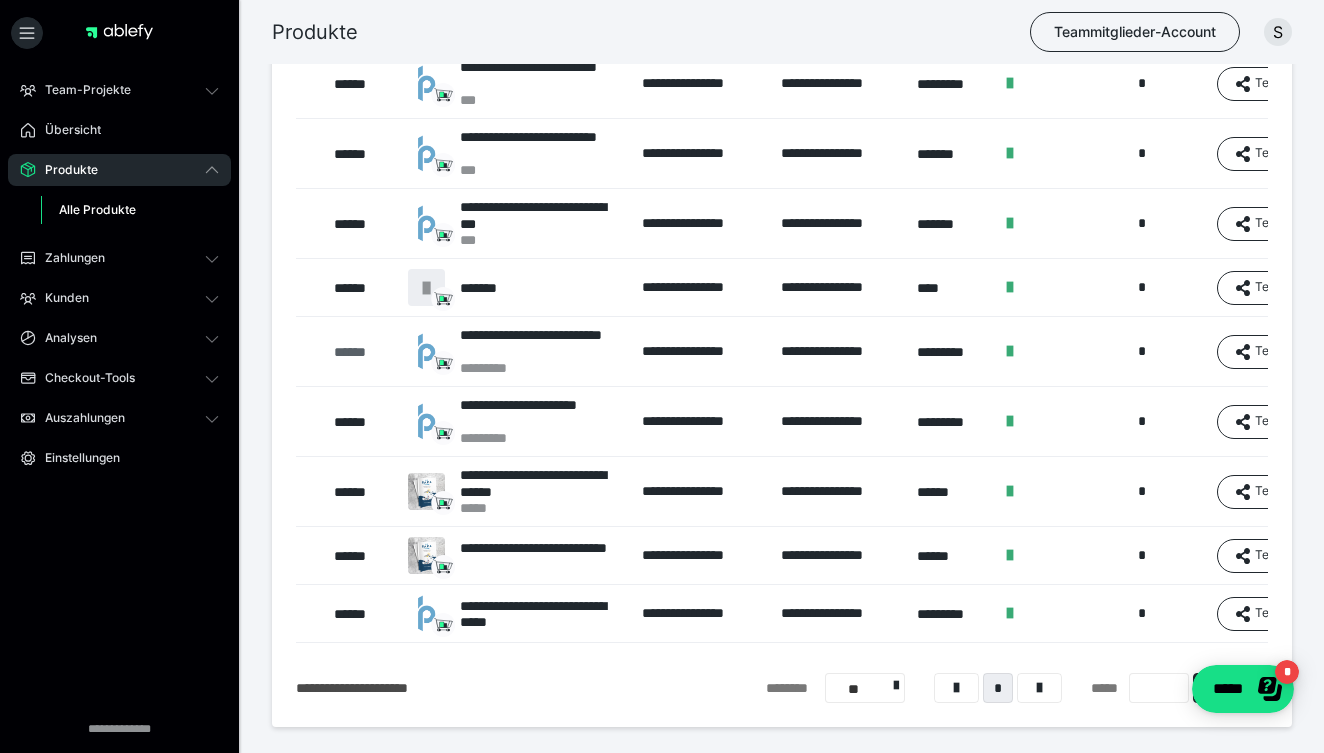 click on "******" at bounding box center (361, 352) 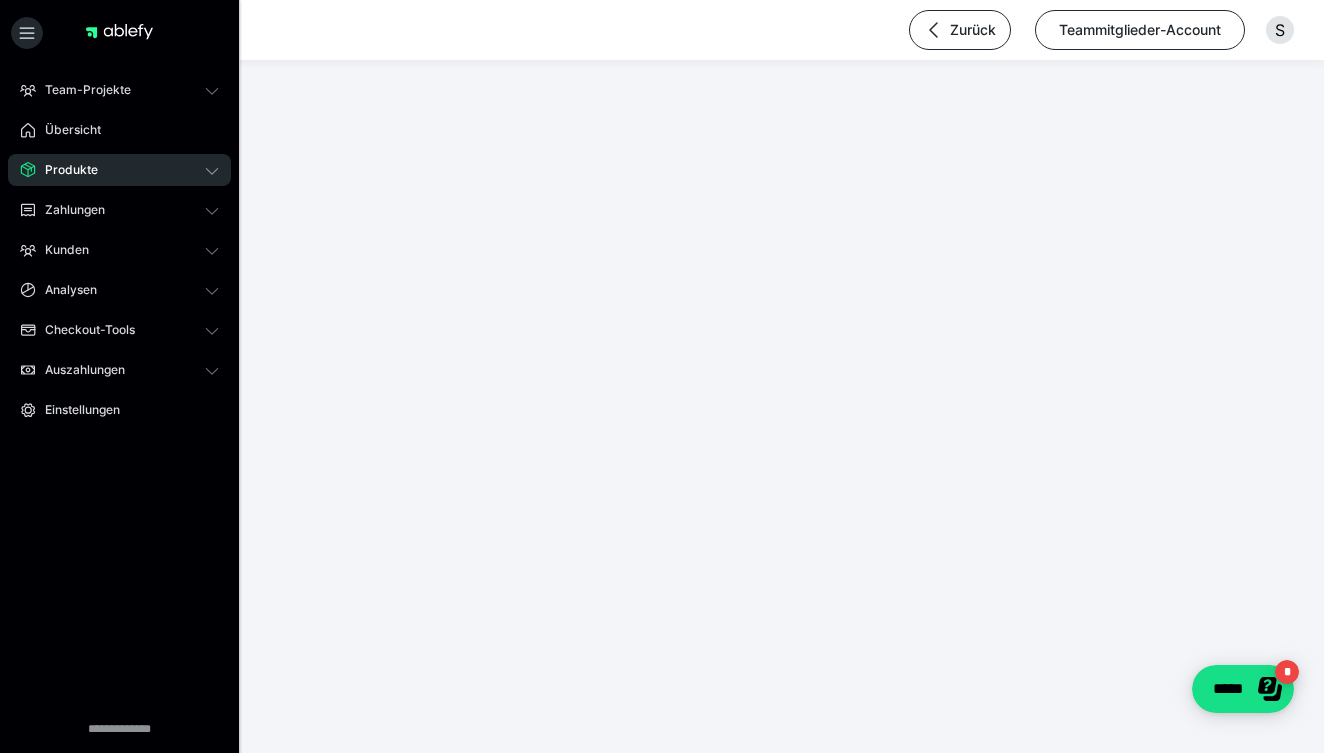 scroll, scrollTop: 0, scrollLeft: 0, axis: both 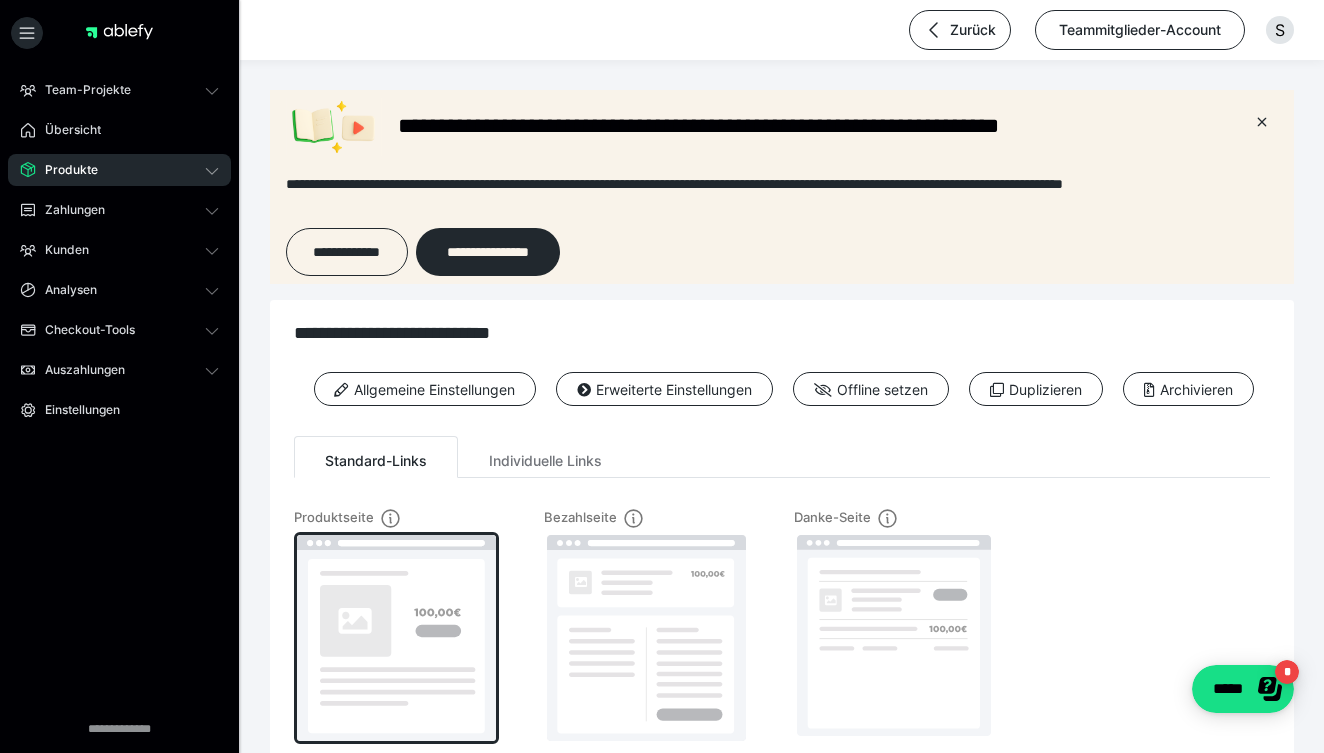 click at bounding box center [396, 638] 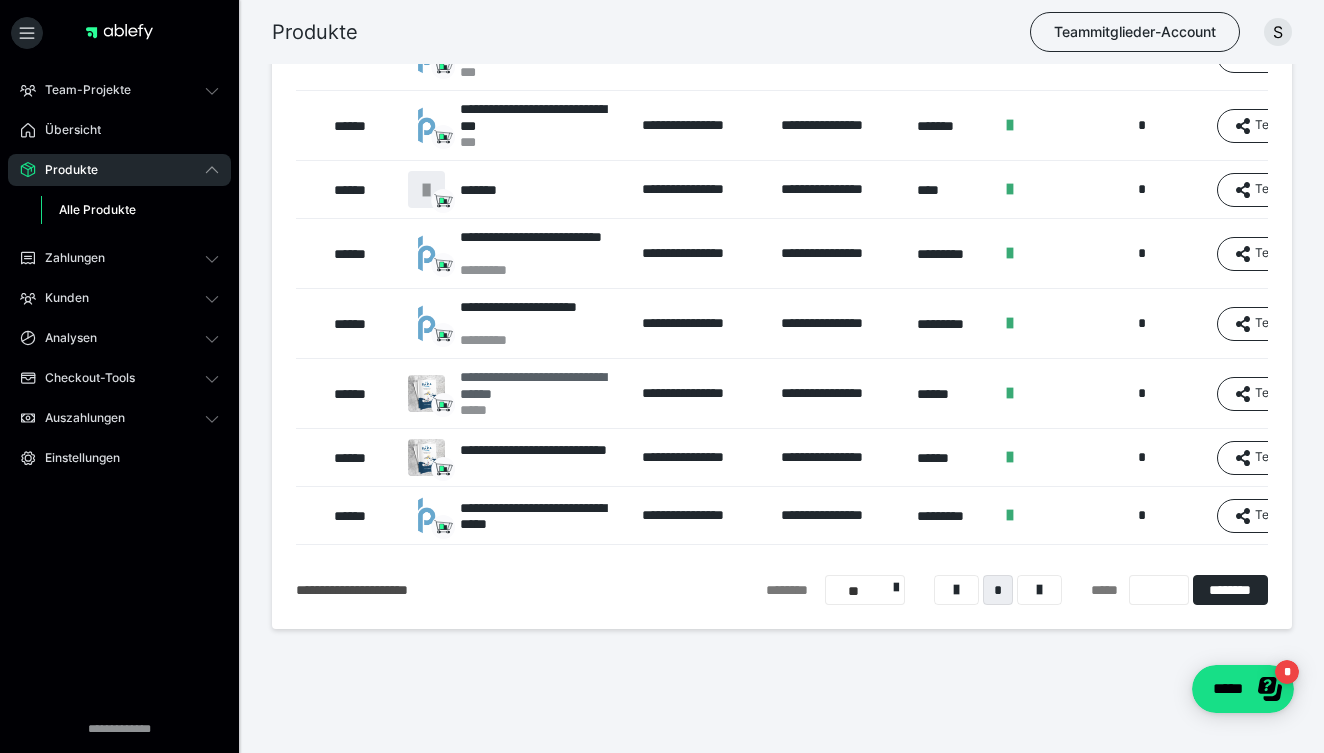 scroll, scrollTop: 1431, scrollLeft: 0, axis: vertical 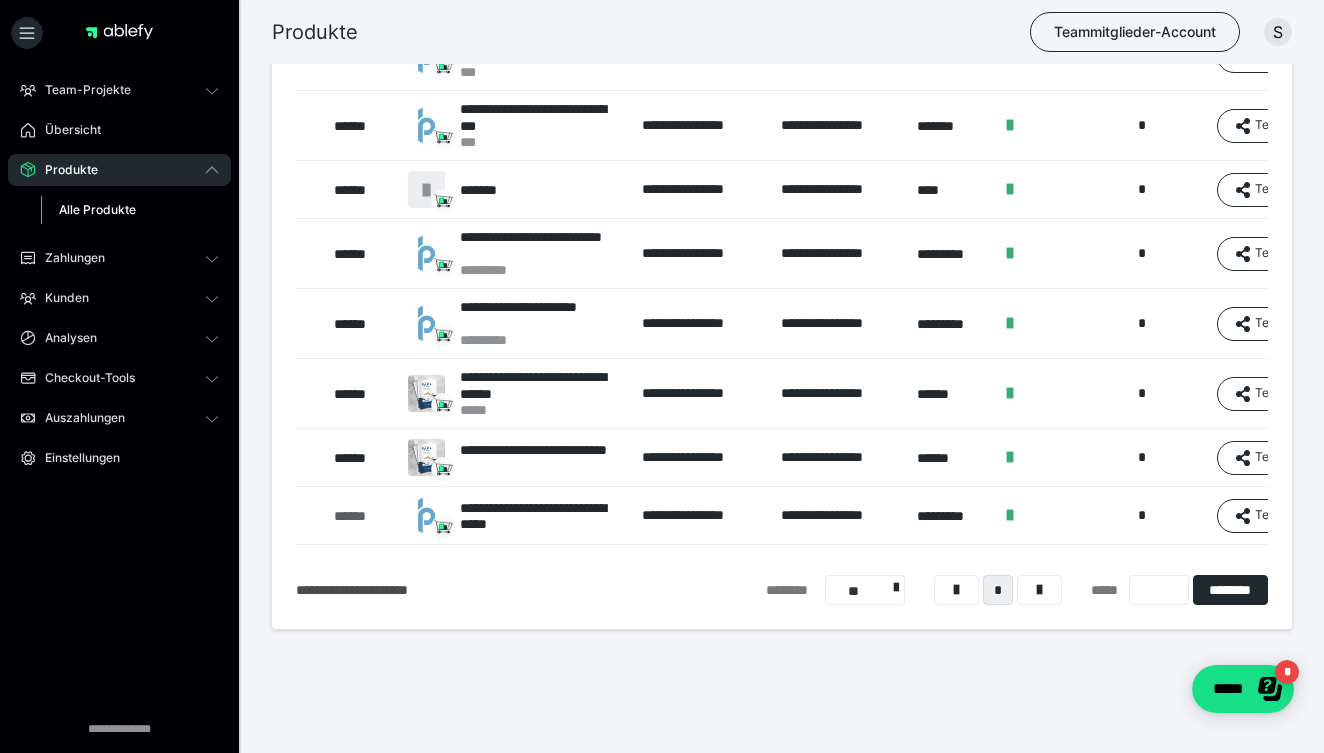 click on "******" at bounding box center [361, 516] 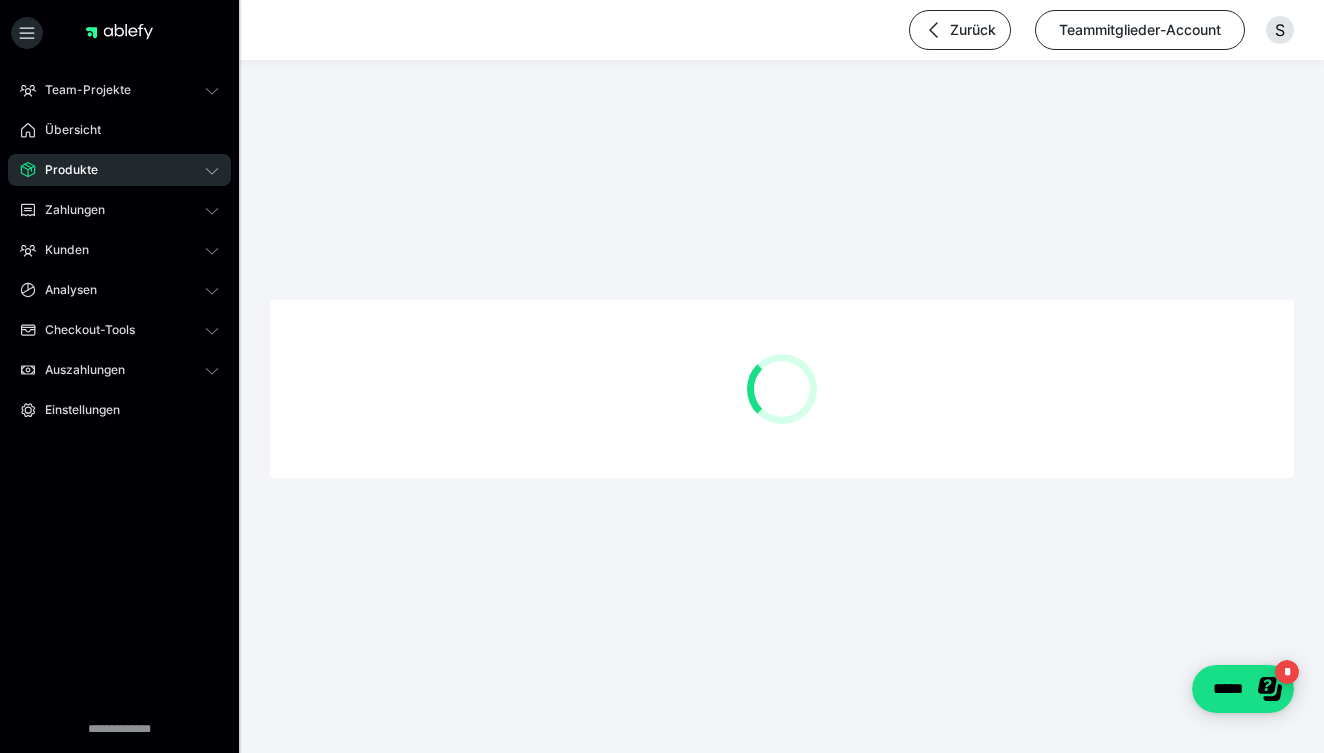 scroll, scrollTop: 0, scrollLeft: 0, axis: both 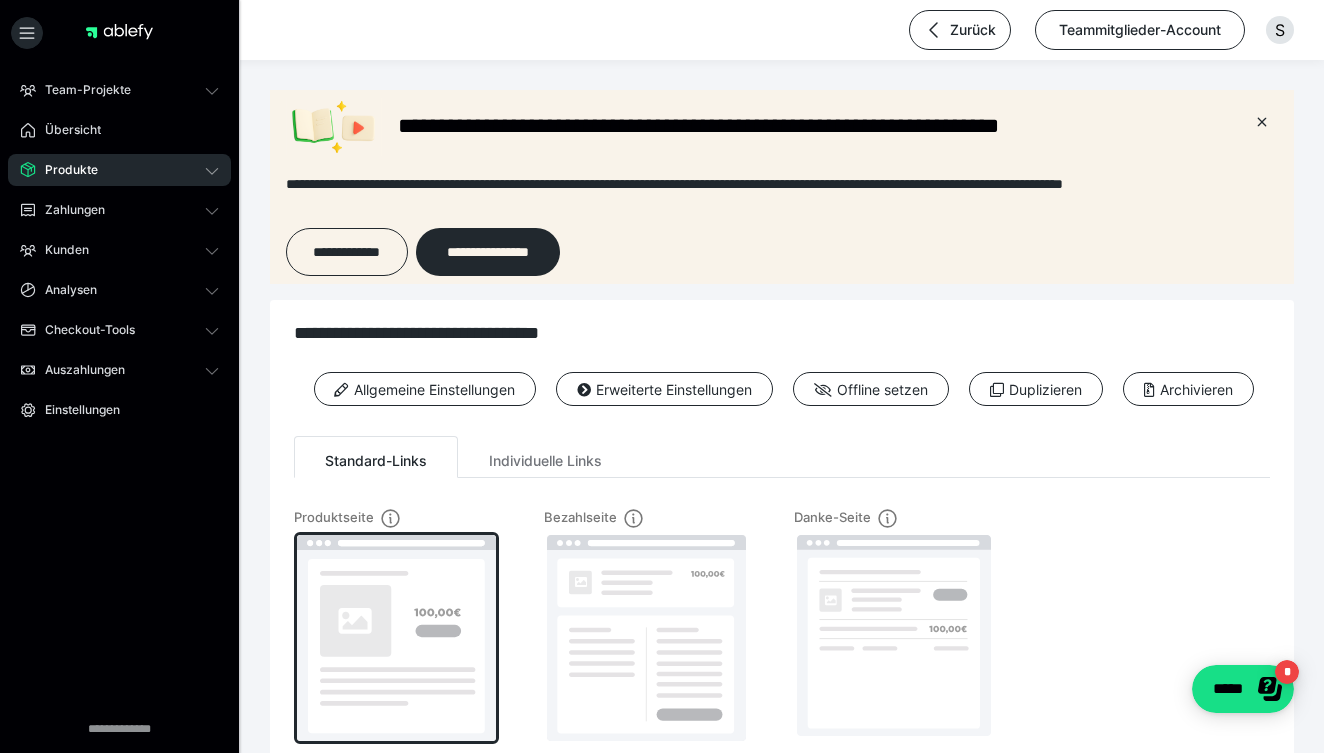 click at bounding box center [396, 638] 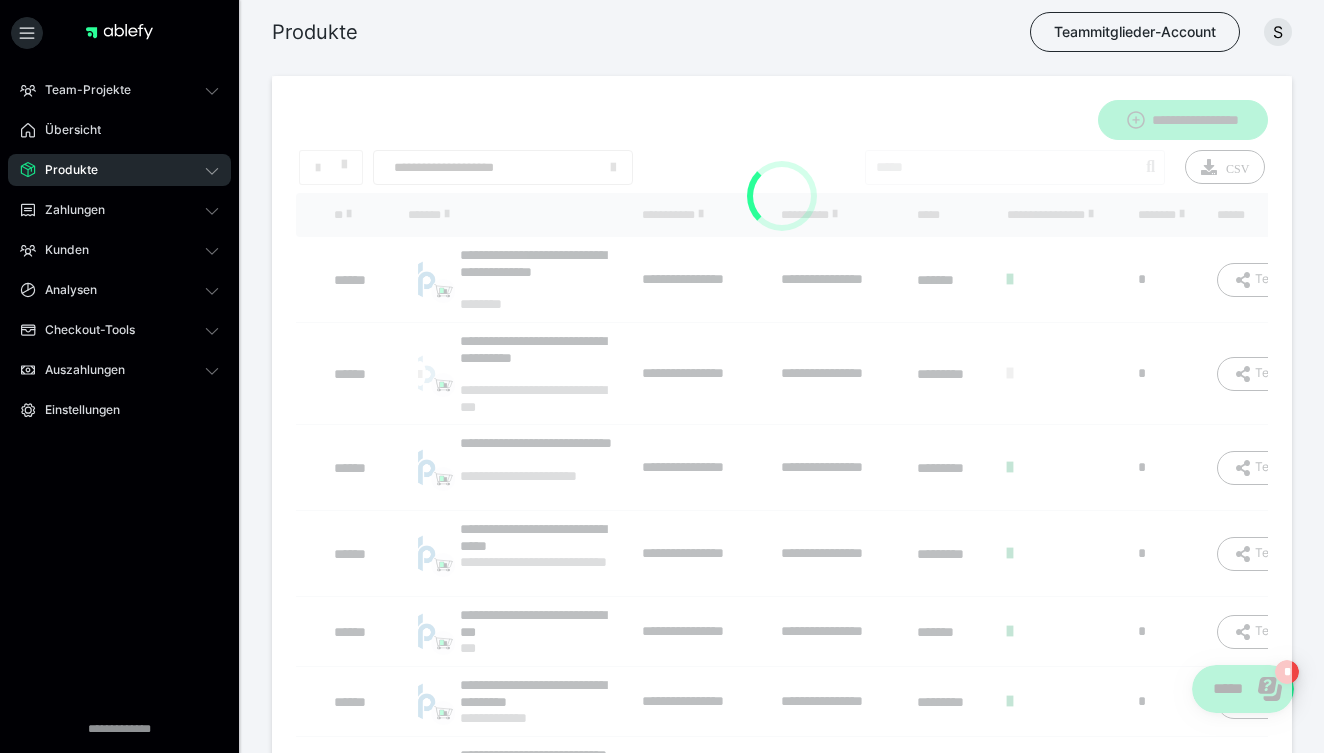 scroll, scrollTop: 1161, scrollLeft: 0, axis: vertical 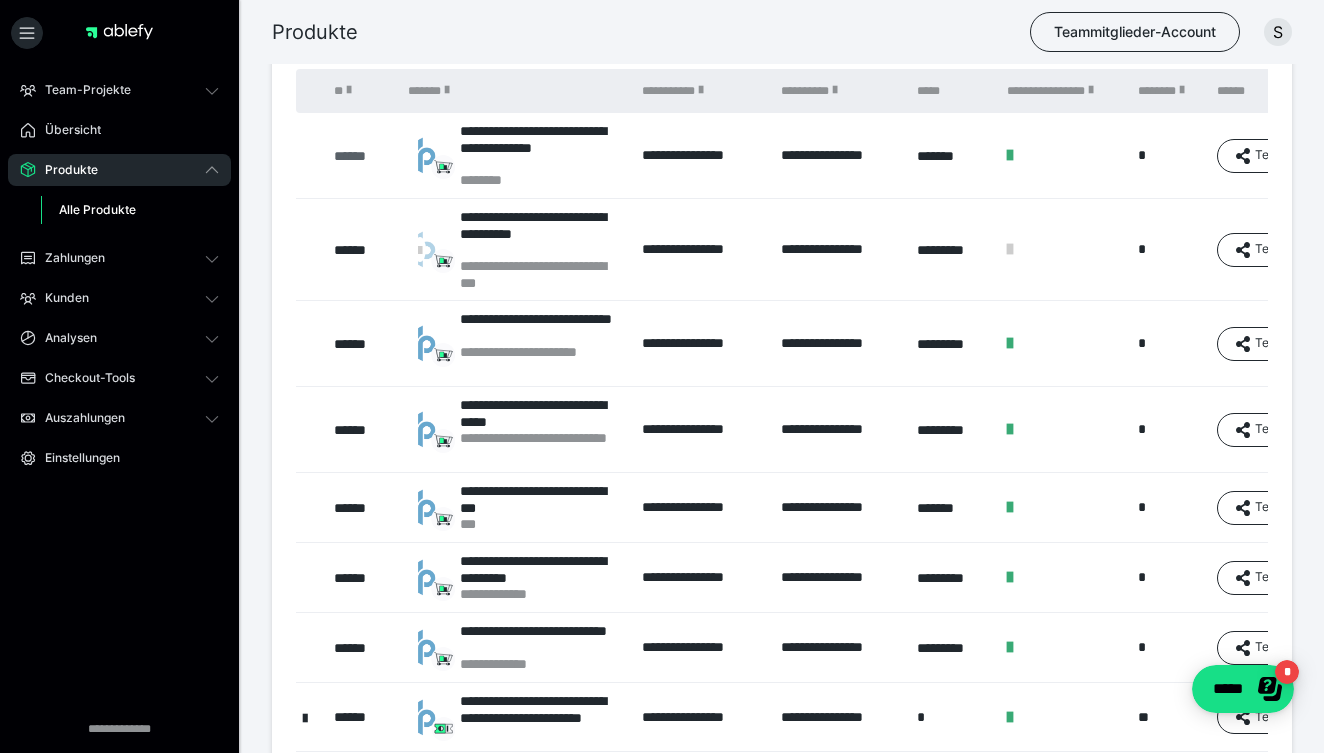 click on "******" at bounding box center (361, 156) 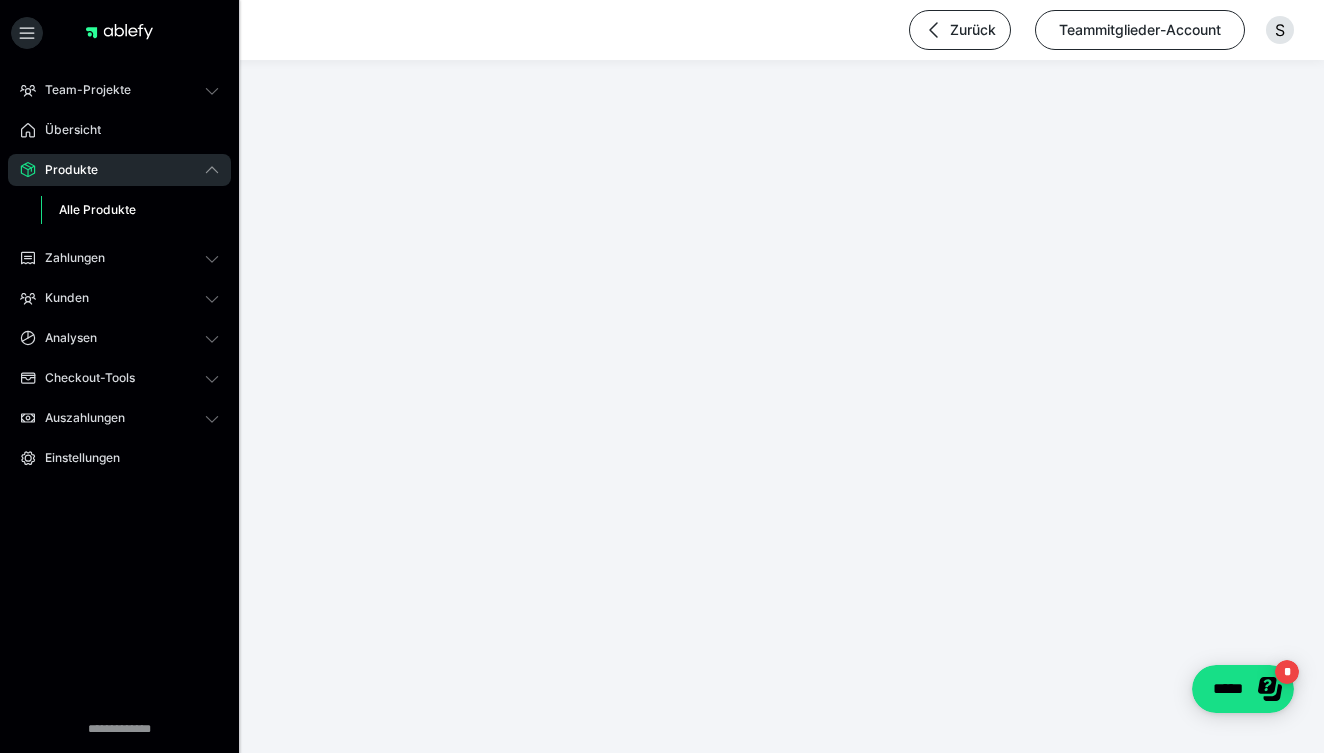 scroll, scrollTop: 0, scrollLeft: 0, axis: both 